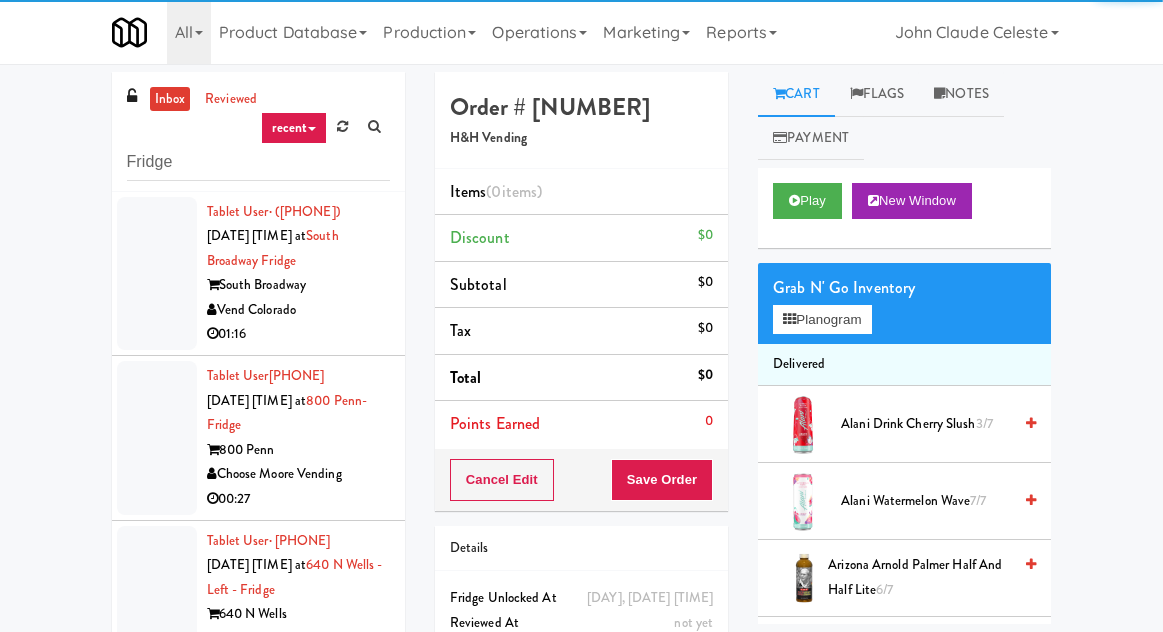 scroll, scrollTop: 0, scrollLeft: 0, axis: both 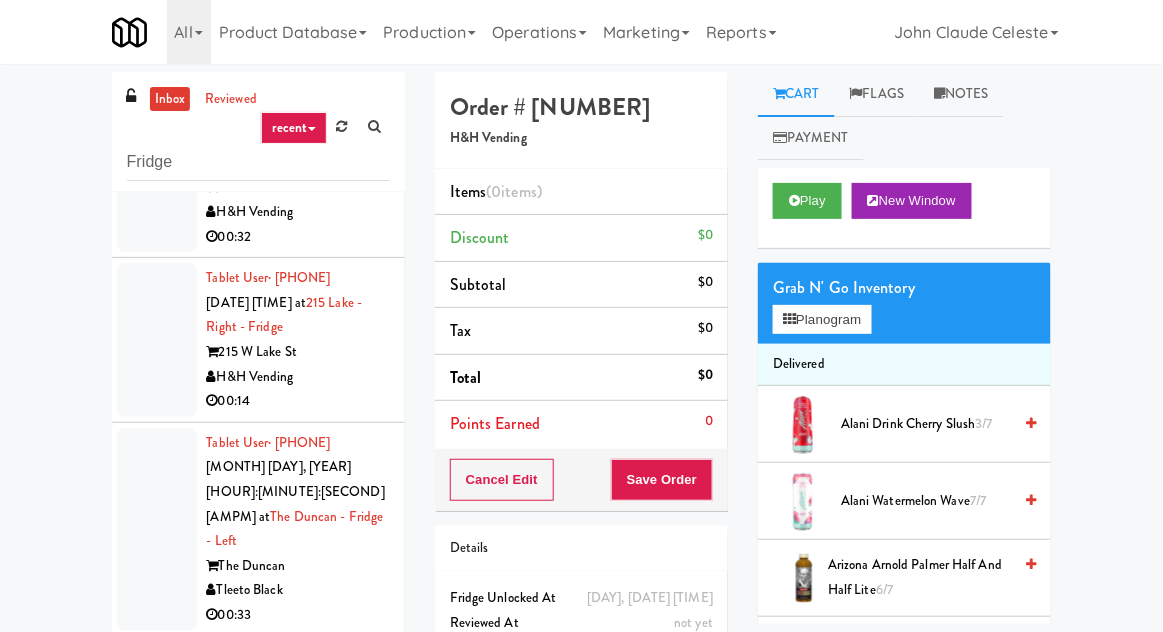click at bounding box center [157, 340] 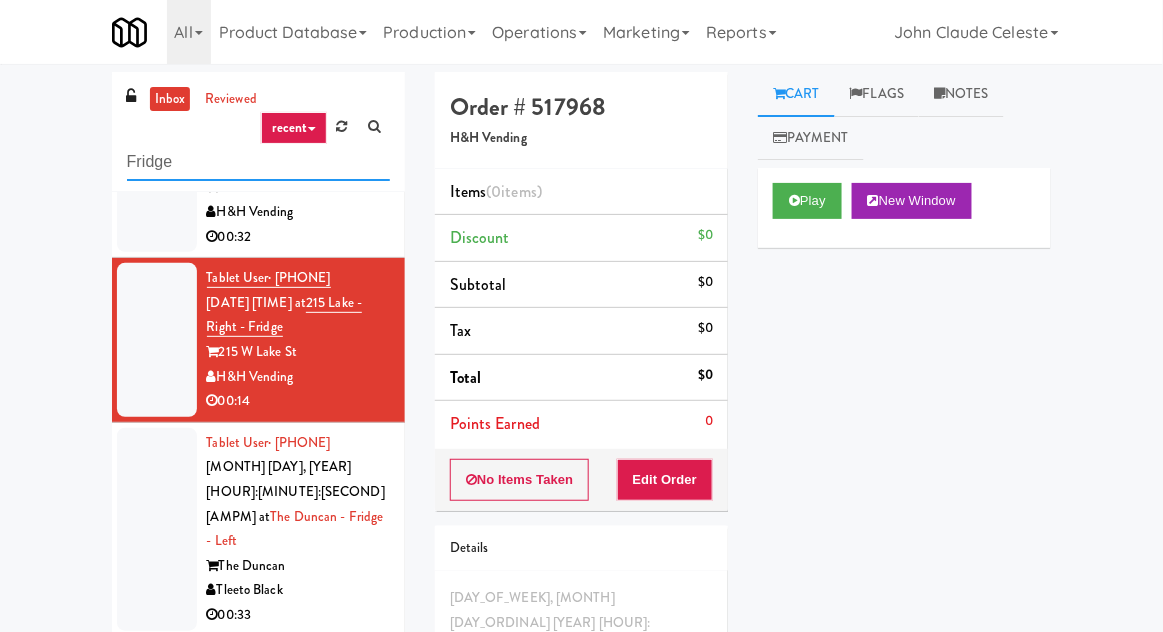 click on "Fridge" at bounding box center [258, 162] 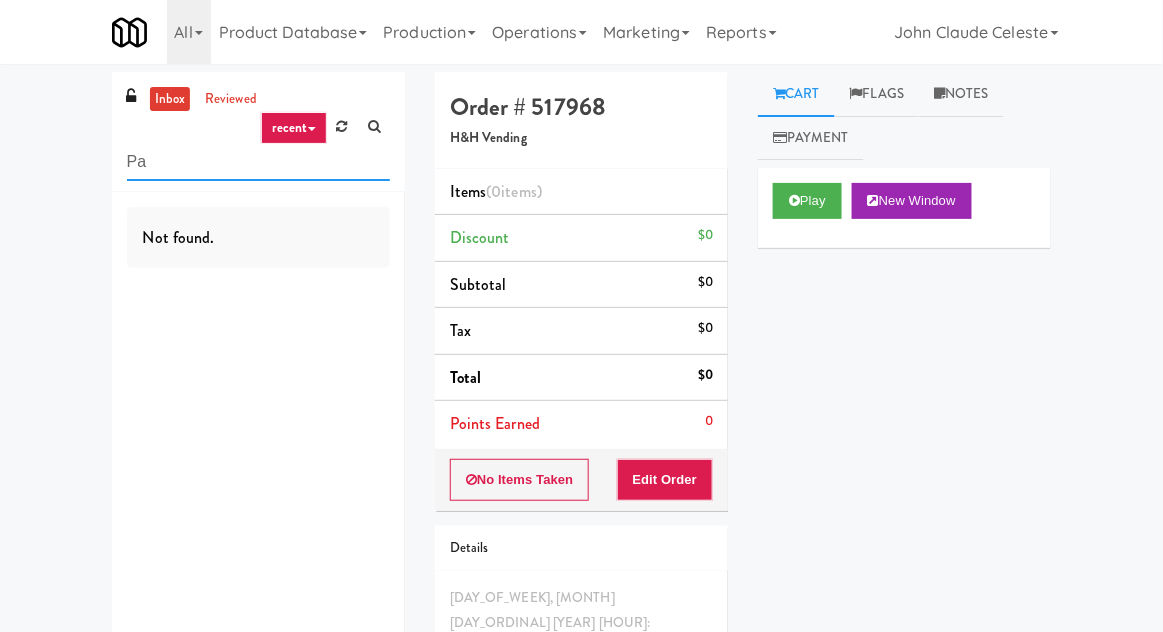 scroll, scrollTop: 0, scrollLeft: 0, axis: both 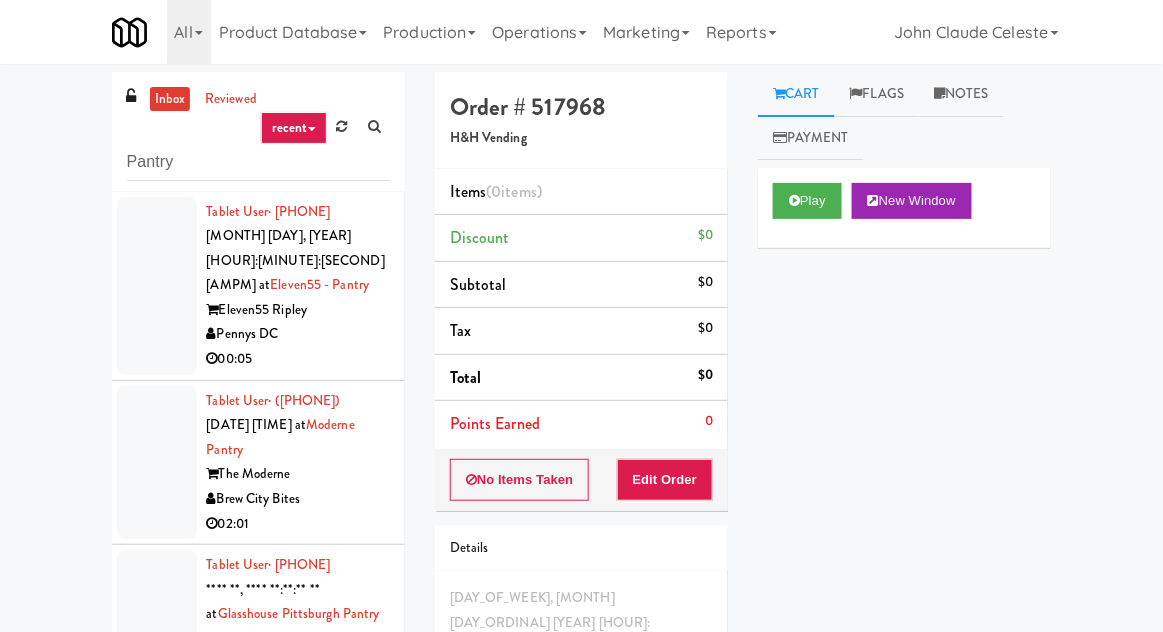 click on "inbox reviewed recent    all     unclear take     inventory issue     suspicious     failed     recent   Pantry Tablet User  · ([PHONE]) [DATE] [TIME] at  [LOCATION] - [LOCATION]  [LOCATION]  [LOCATION]  [TIME]     Tablet User  · ([PHONE]) [DATE] [TIME] at  [LOCATION]  [LOCATION]  [LOCATION]  [TIME]     Tablet User  · ([PHONE]) [DATE] [TIME] at  [LOCATION]  [LOCATION]  [LOCATION]  [TIME]     Tablet User  · ([PHONE]) [DATE] [TIME] at  [LOCATION] - [LOCATION]  [LOCATION]  [LOCATION]  [TIME]     Tablet User  · ([PHONE]) [DATE] [TIME] at  [LOCATION]  [LOCATION]  [LOCATION]  [TIME]     Tablet User  · ([PHONE]) [DATE] [TIME] at  [LOCATION] - [LOCATION]  [LOCATION]  [TIME]      [LOCATION]" at bounding box center [581, 439] 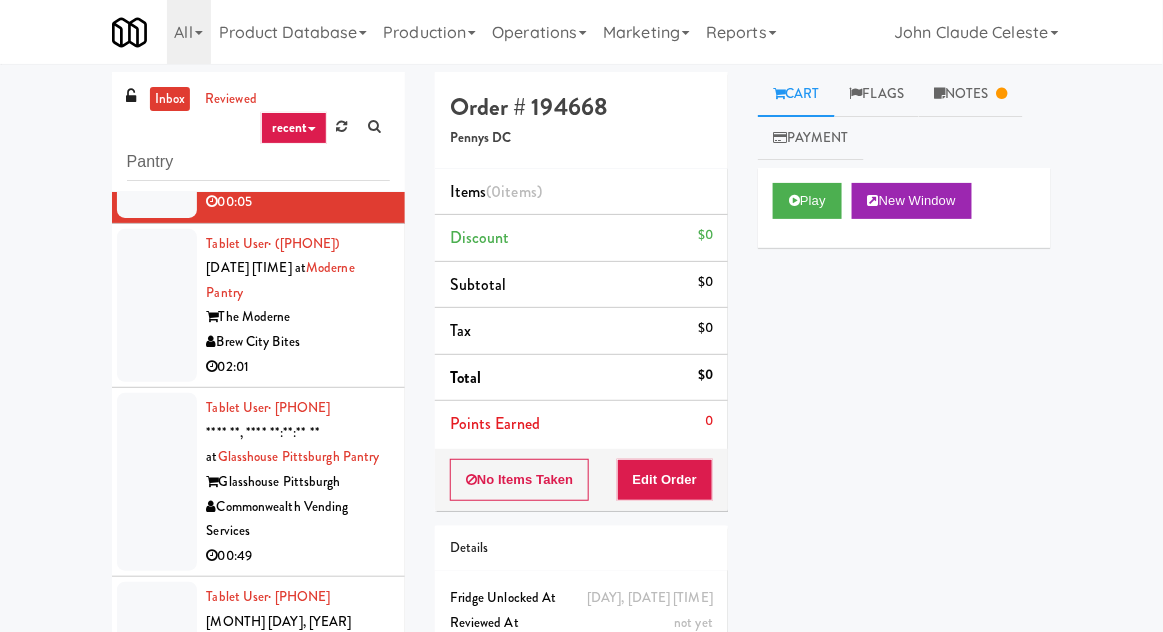 click at bounding box center (157, 306) 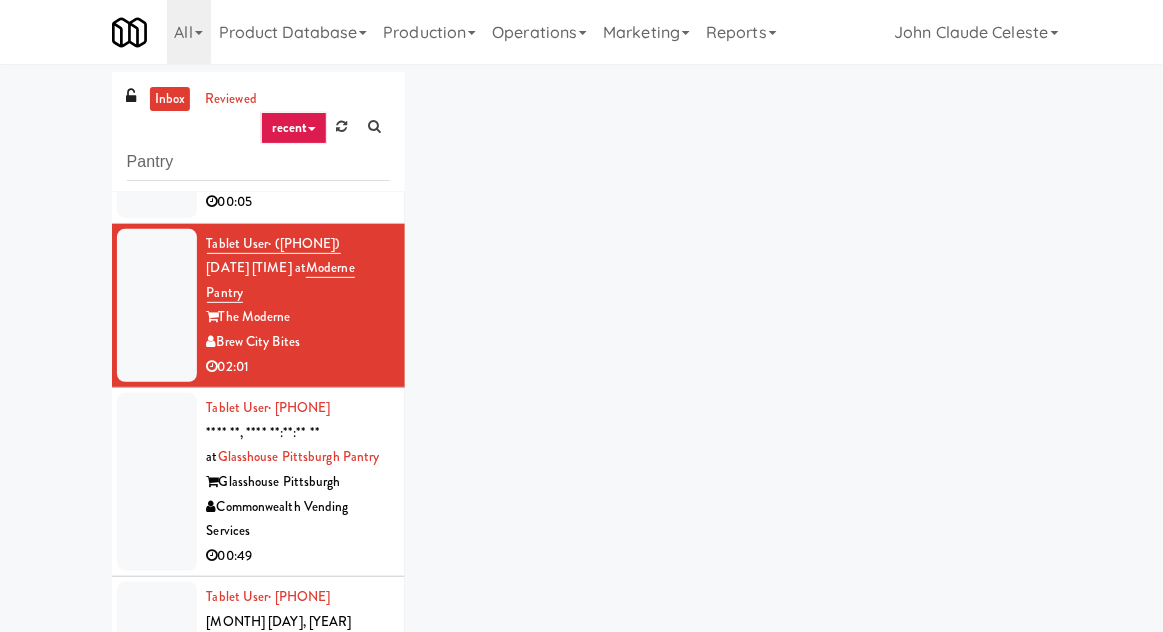 click at bounding box center (157, 482) 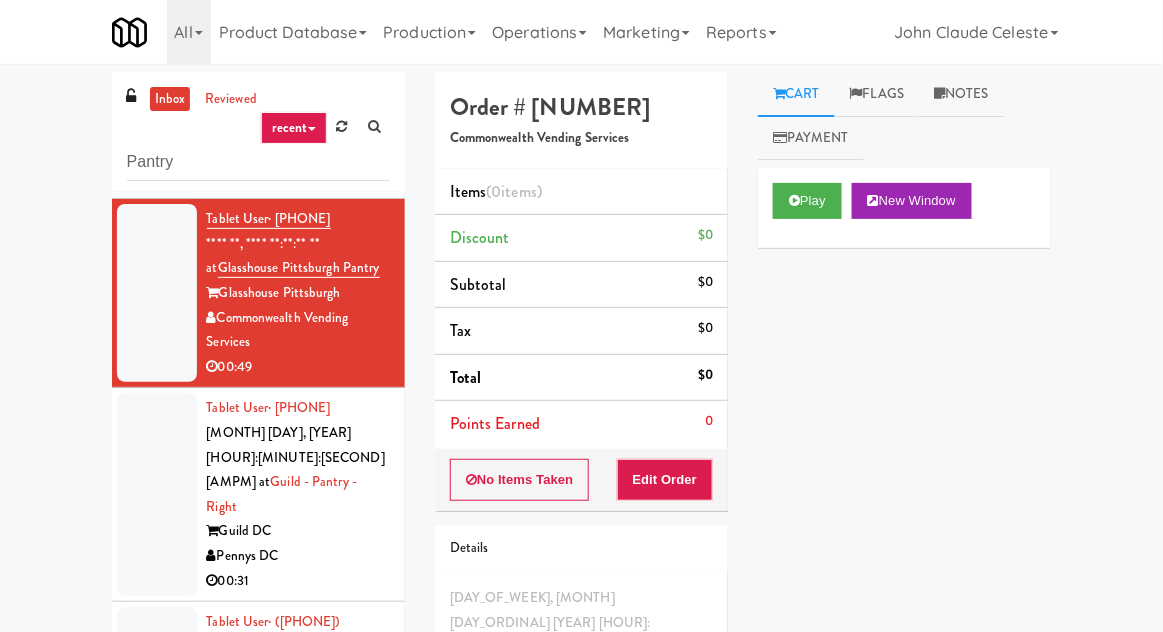 scroll, scrollTop: 345, scrollLeft: 0, axis: vertical 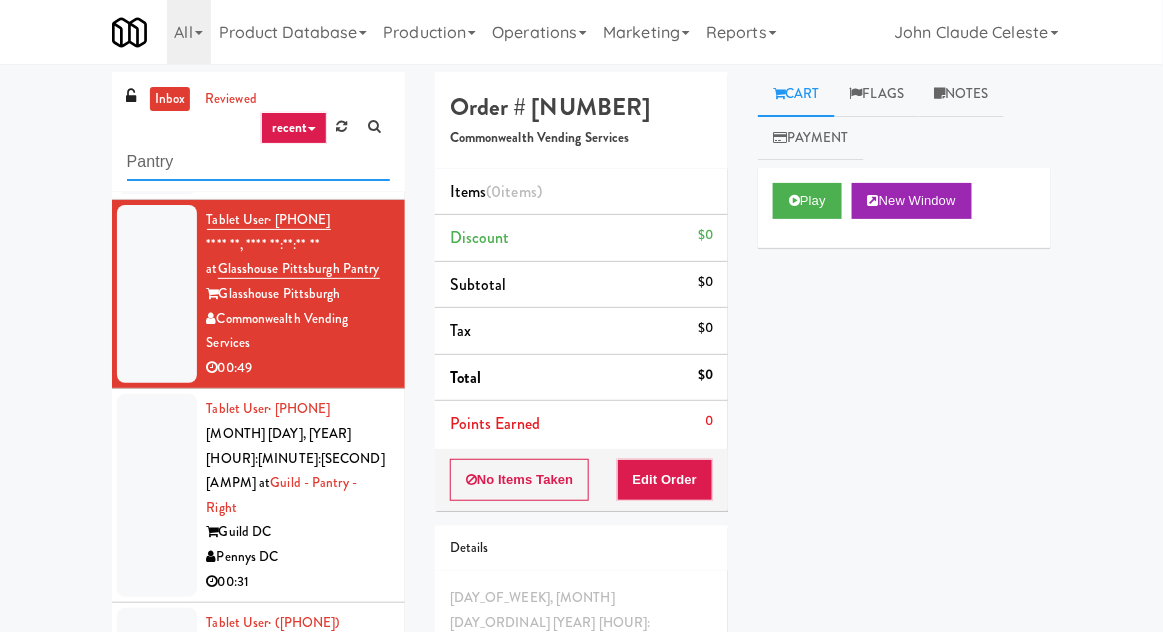 click on "Pantry" at bounding box center (258, 162) 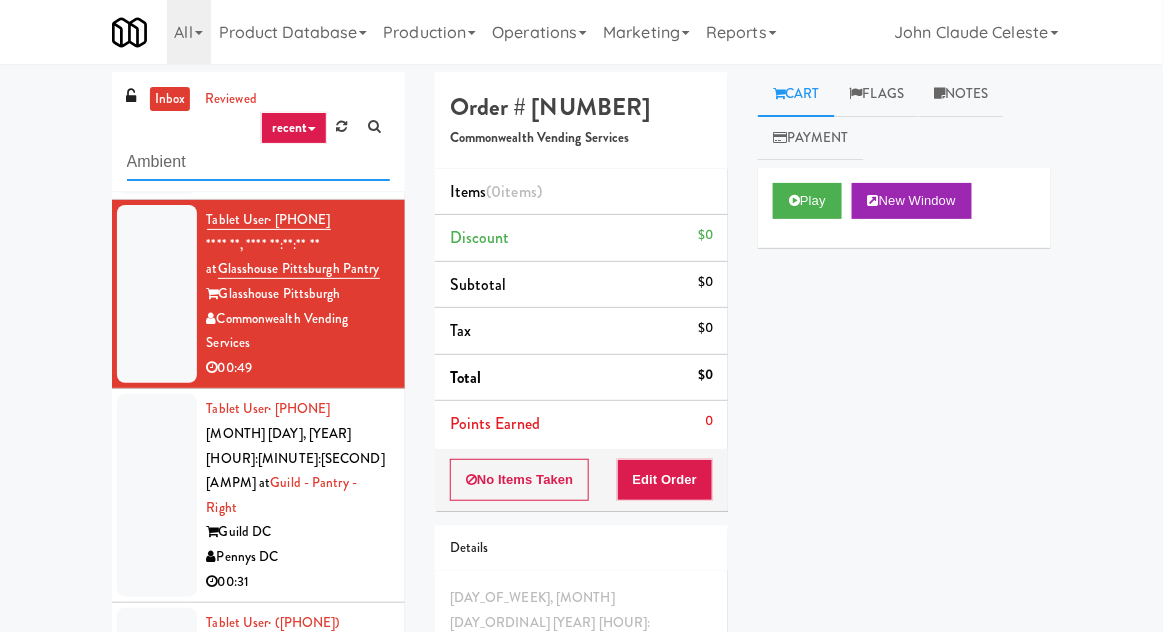 type on "Ambient" 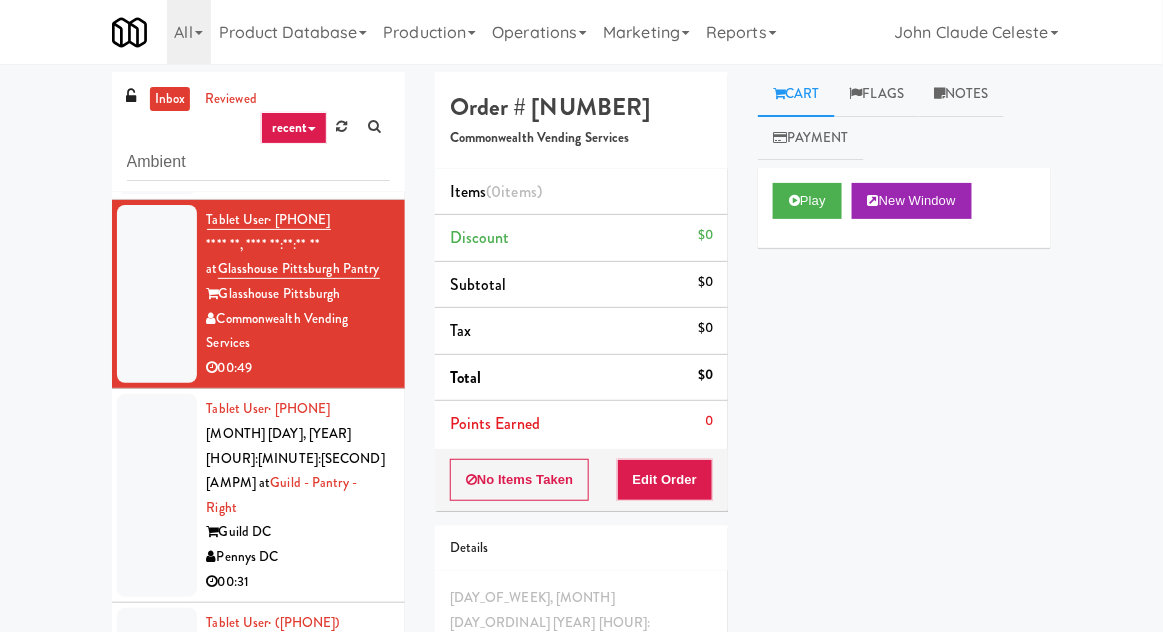 click on "inbox reviewed recent    all     unclear take     inventory issue     suspicious     failed     recent   [LOCATION] [USER] · [PHONE] [DATE] [TIME] at  [LOCATION] - [LOCATION]  [LOCATION]  [COMPANY]  [TIME]     [USER] · [PHONE] [DATE] [TIME] at  [LOCATION]  [LOCATION]  [COMPANY]  [TIME]     [USER] · [PHONE] [DATE] [TIME] at  [LOCATION] [LOCATION]  [COMPANY]  [TIME]     [USER] · [PHONE] [DATE] [TIME] at  [LOCATION] - [LOCATION]  [LOCATION]  [COMPANY]  [TIME]     [USER] · [PHONE] [DATE] [TIME] at  [LOCATION] [LOCATION]  [COMPANY]  [TIME]     [USER] · [PHONE] [DATE] [TIME] at  [LOCATION]   [LOCATION]  [COMPANY]  [TIME]      [TIME]" at bounding box center [581, 439] 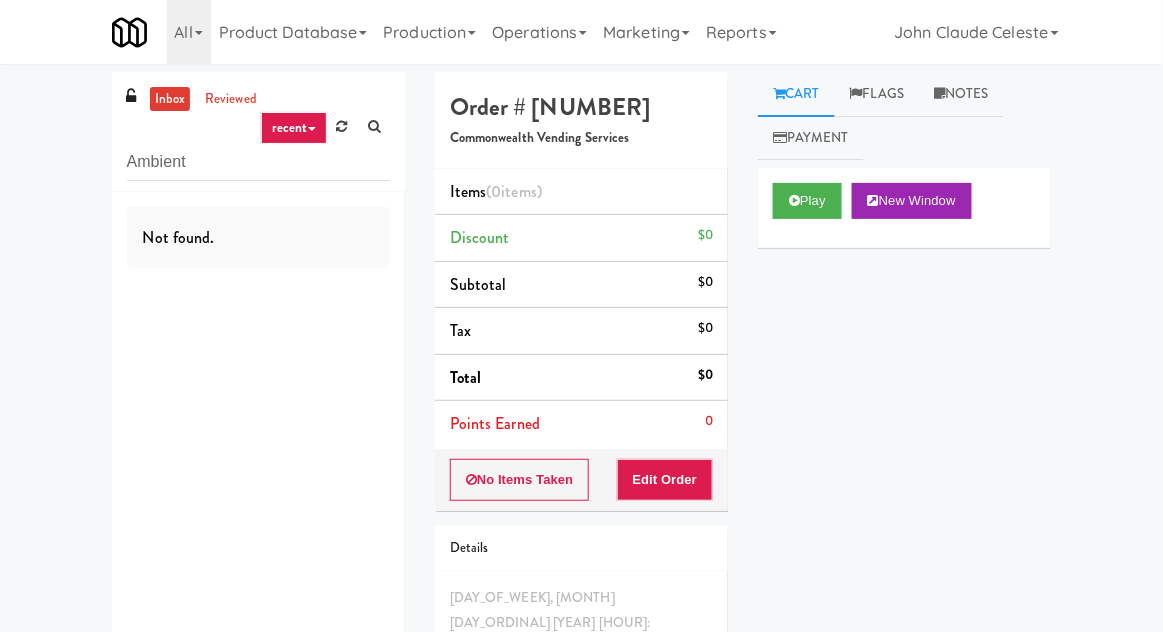 scroll, scrollTop: 0, scrollLeft: 0, axis: both 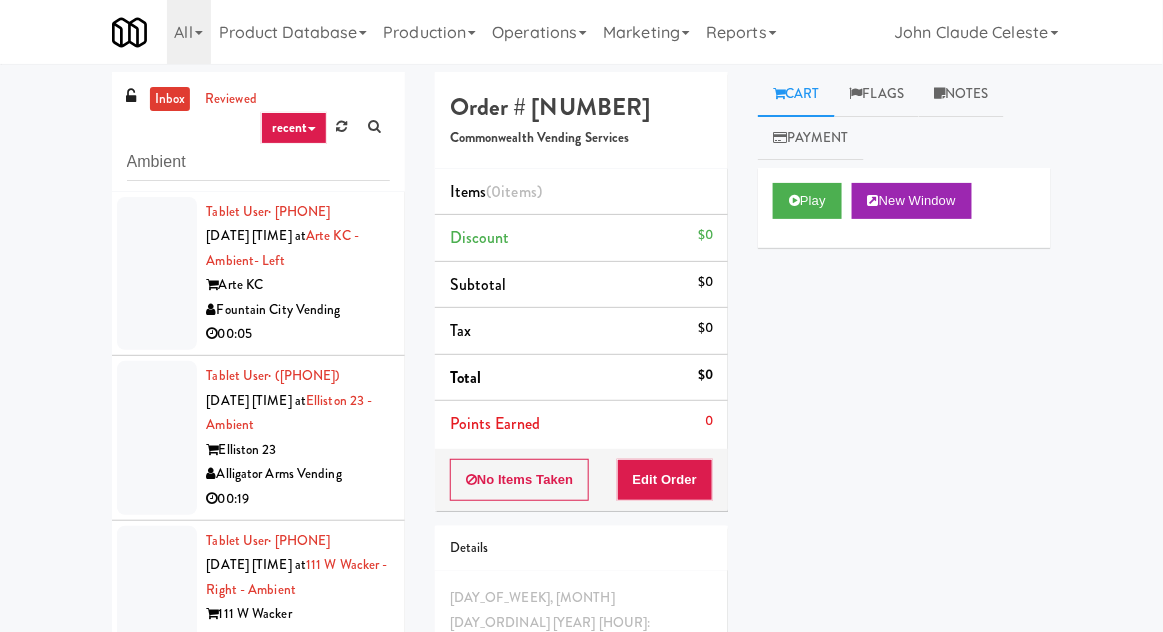 click at bounding box center [157, 274] 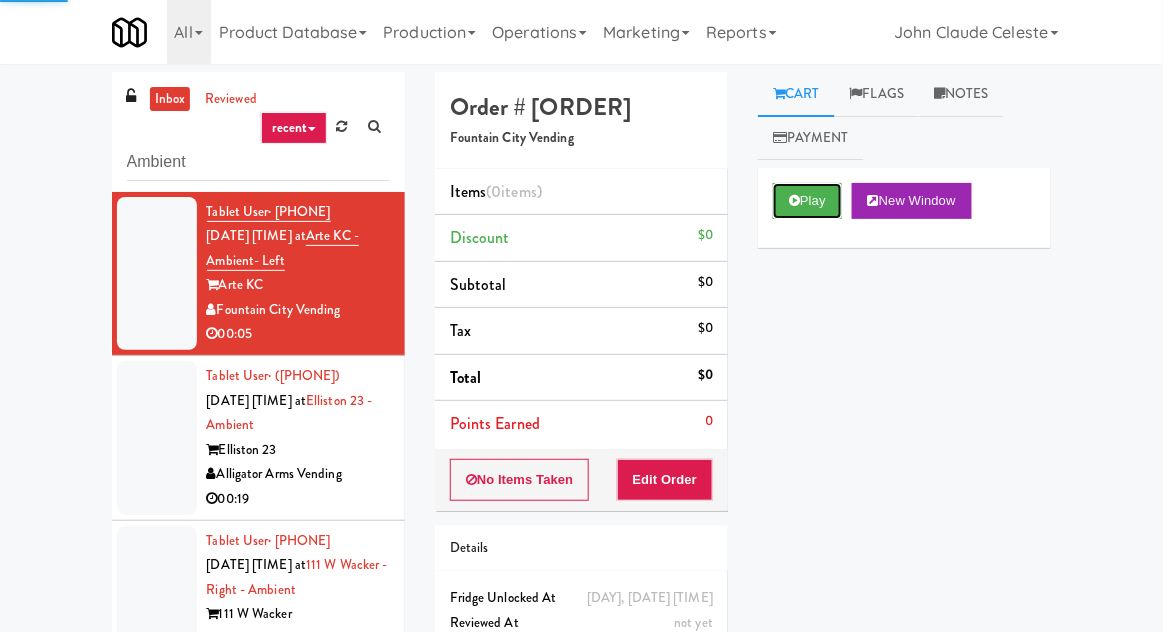 click on "Play" at bounding box center [807, 201] 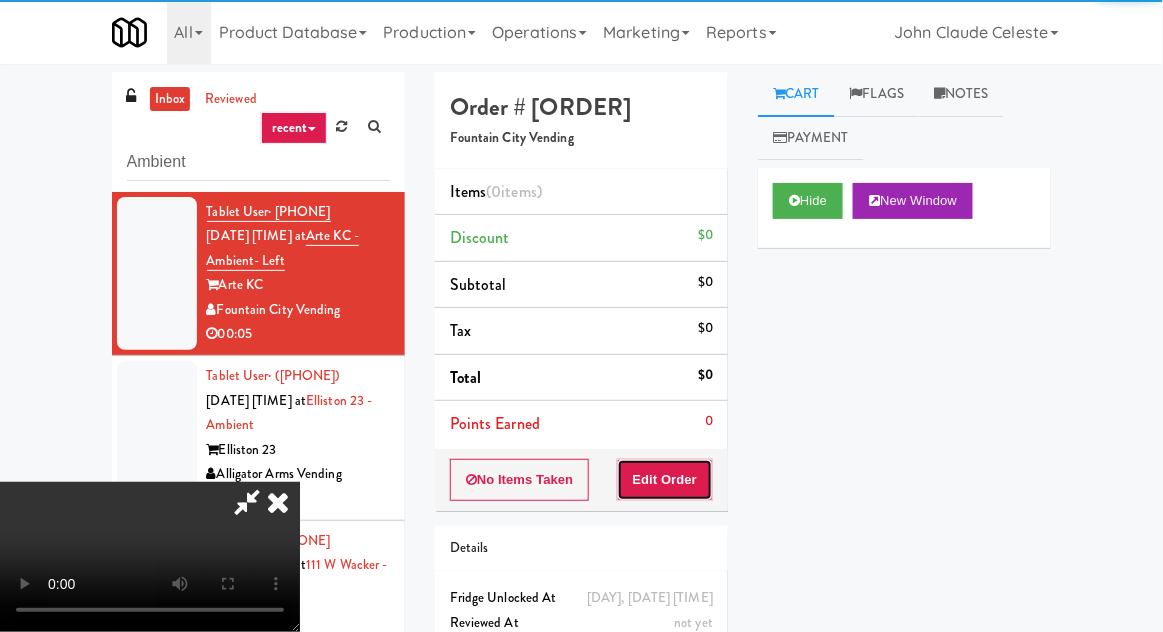 click on "Edit Order" at bounding box center [665, 480] 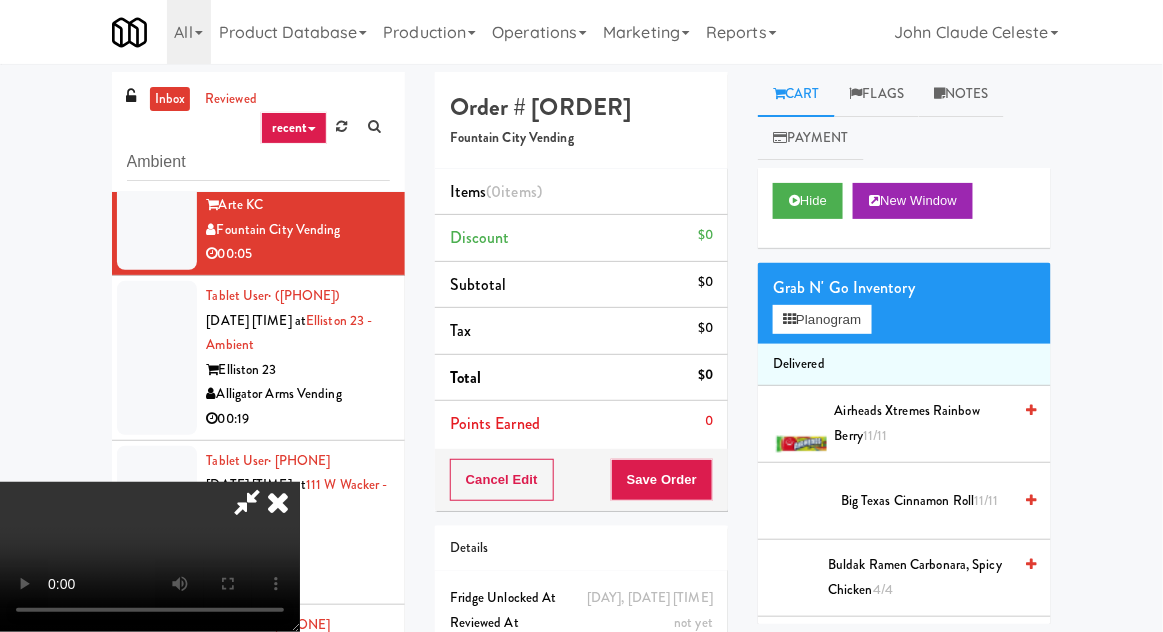 scroll, scrollTop: 92, scrollLeft: 0, axis: vertical 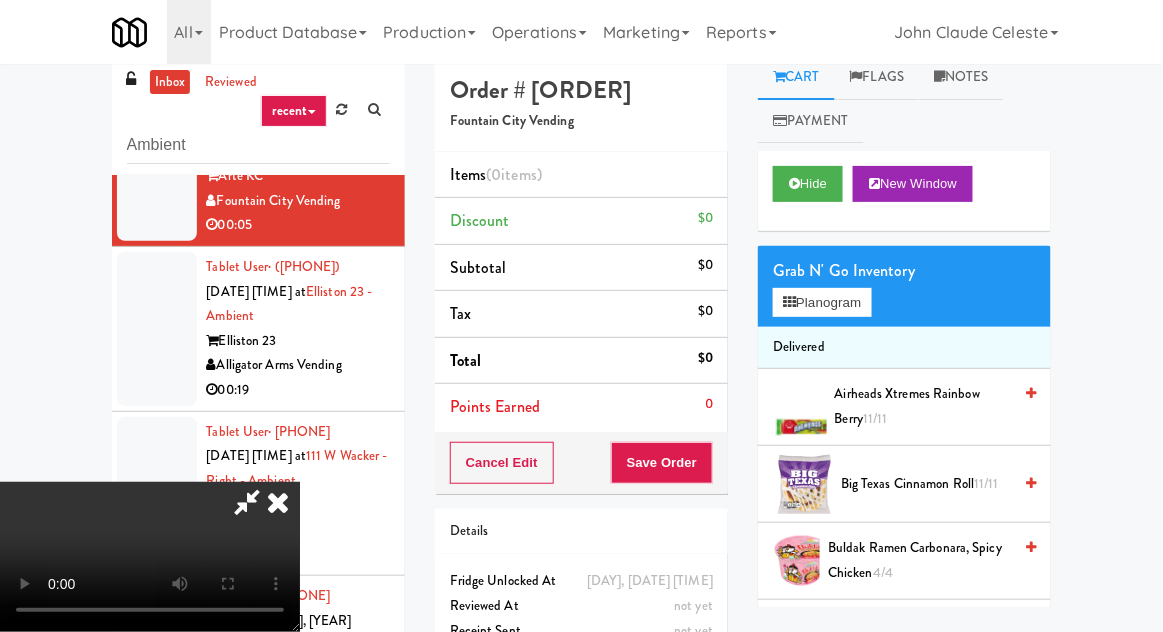 type 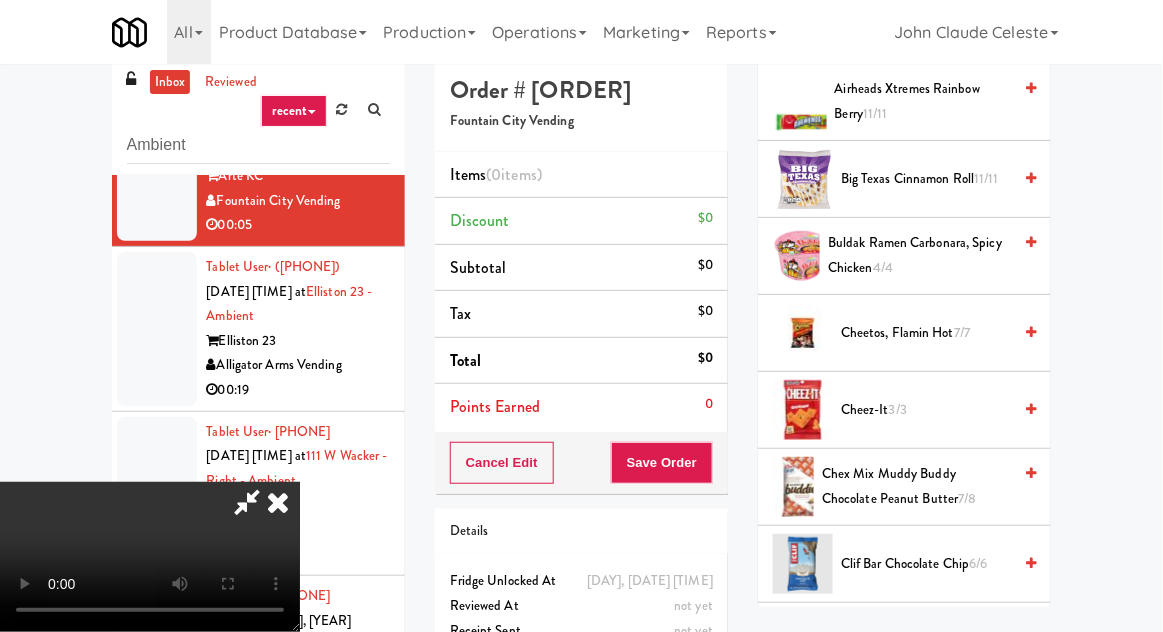 scroll, scrollTop: 304, scrollLeft: 0, axis: vertical 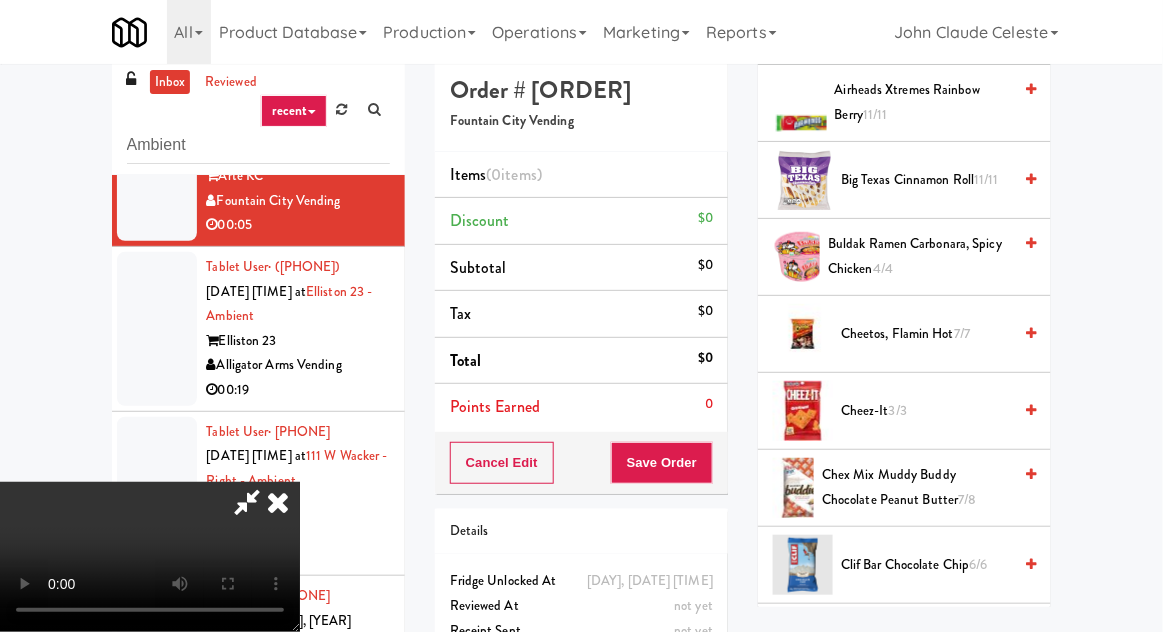click on "[PRODUCT], [FLAVOR] [QUANTITY]" at bounding box center (926, 334) 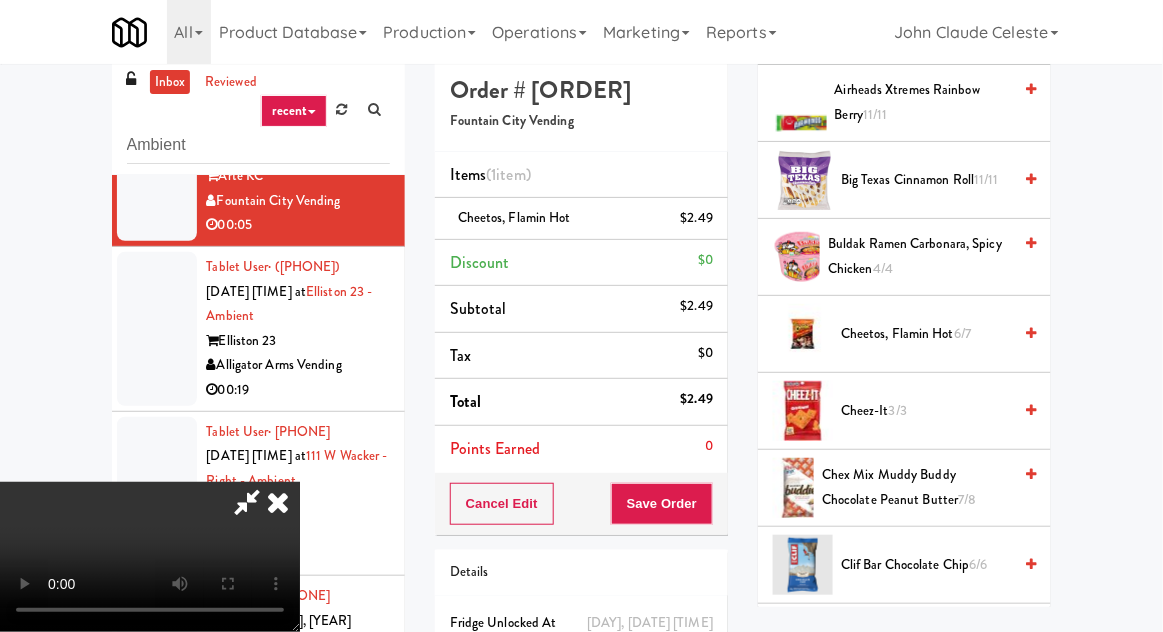 scroll, scrollTop: 73, scrollLeft: 0, axis: vertical 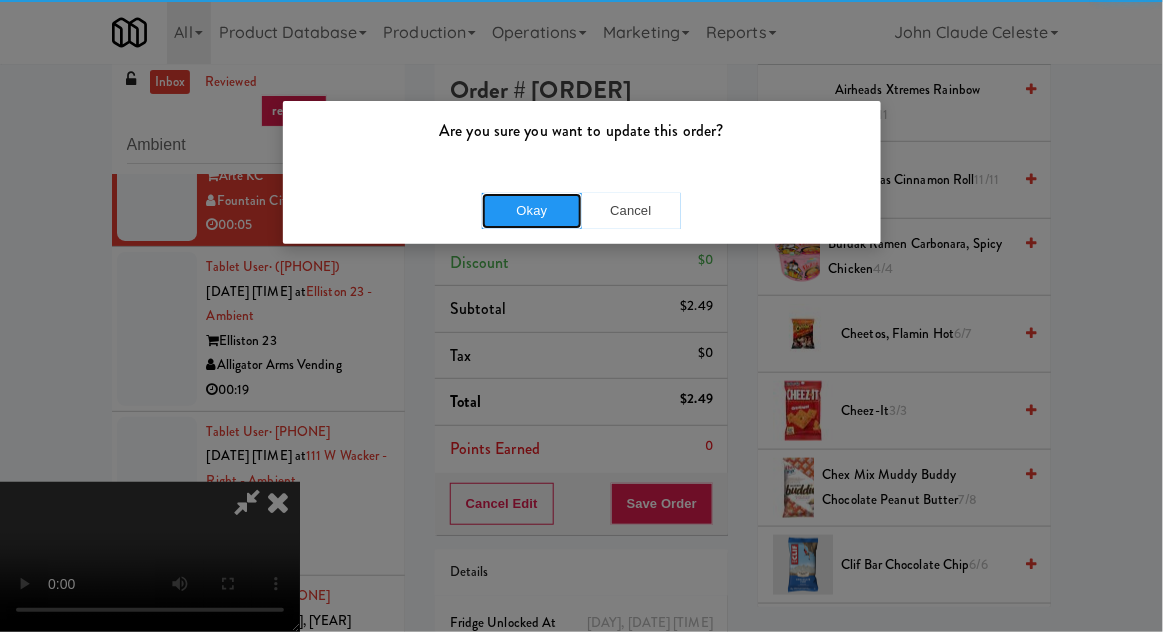 click on "Okay" at bounding box center (532, 211) 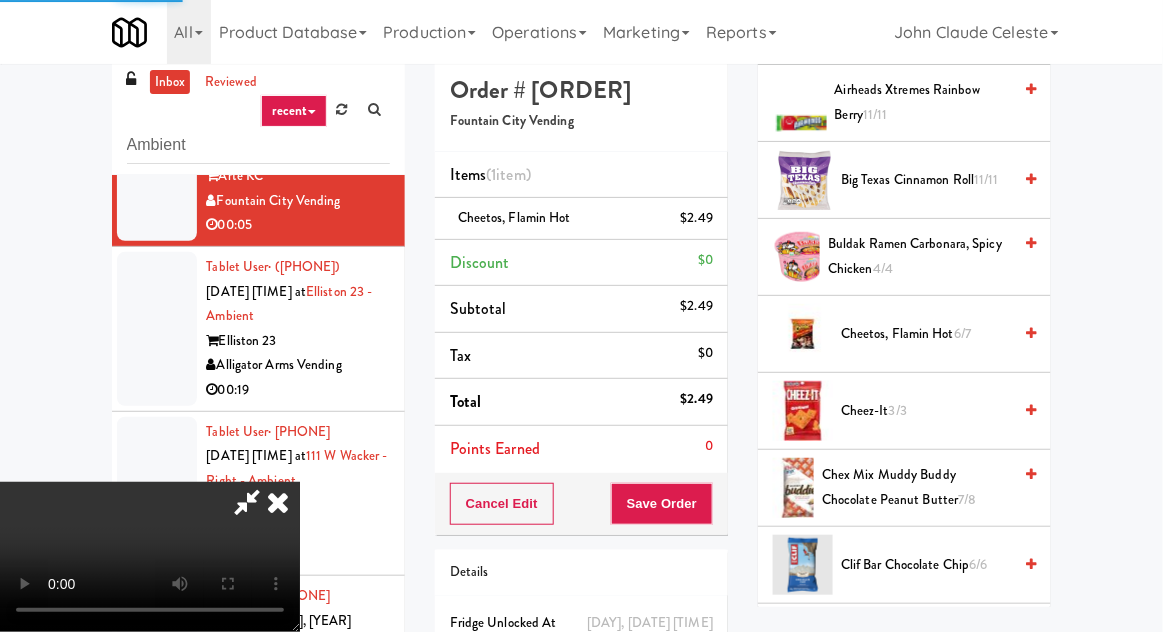 scroll, scrollTop: 197, scrollLeft: 0, axis: vertical 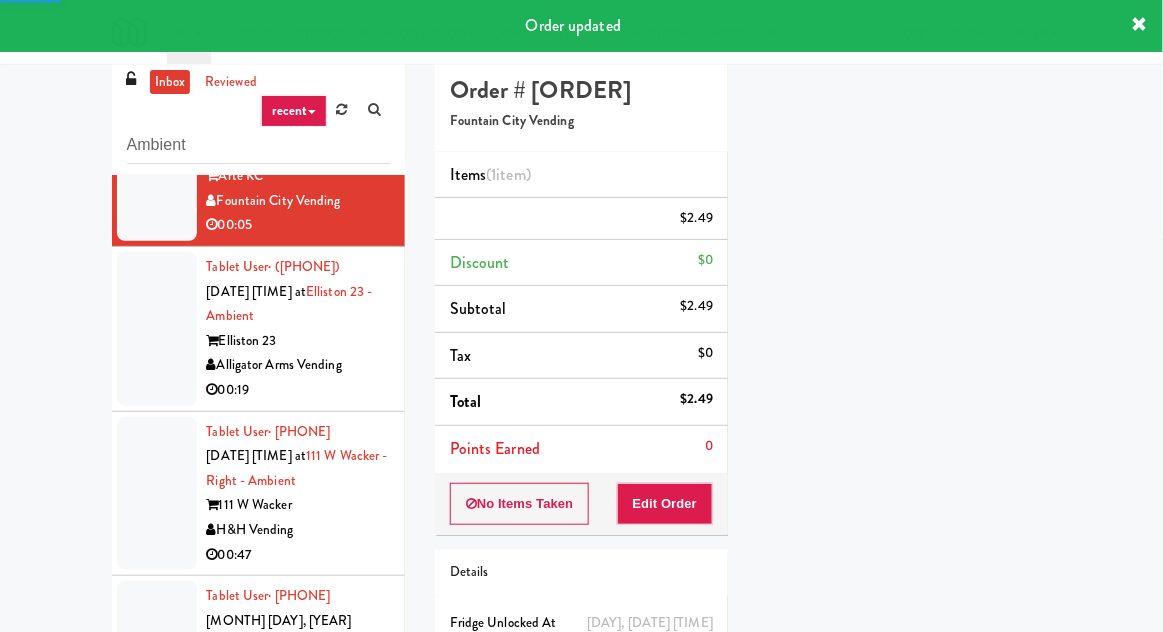 click at bounding box center [157, 329] 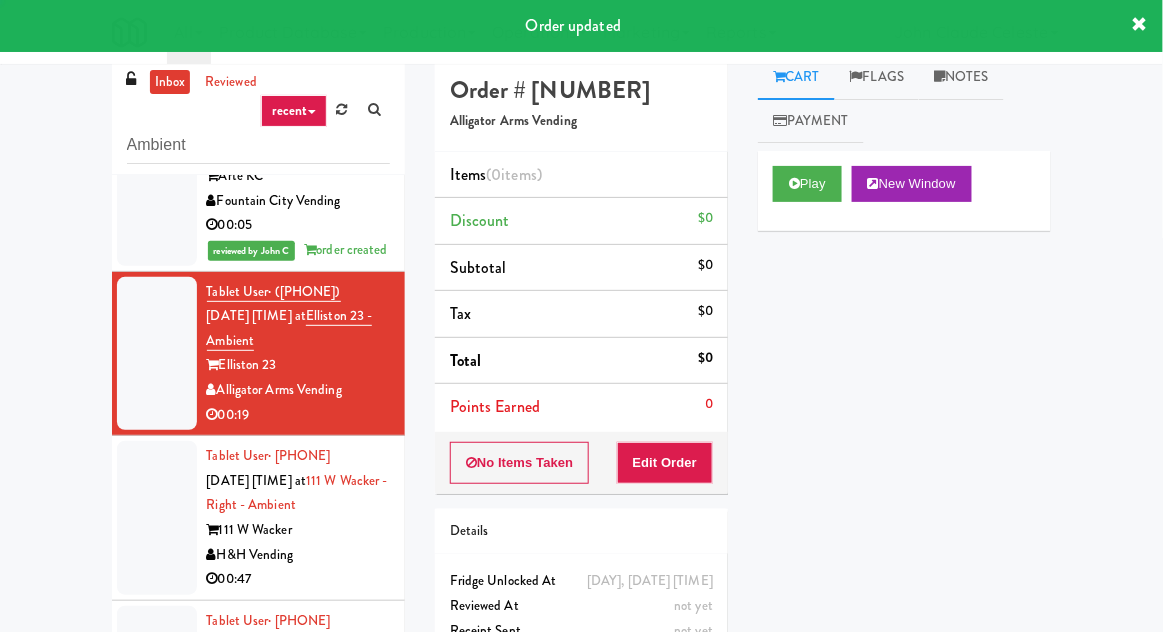 scroll, scrollTop: 0, scrollLeft: 0, axis: both 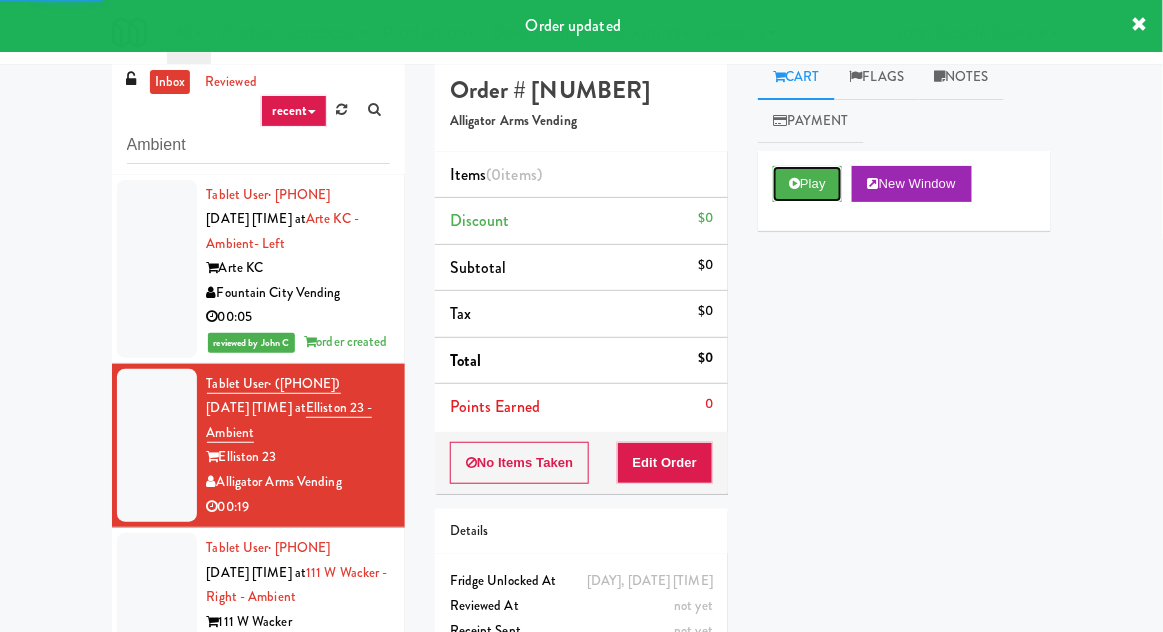 click on "Play" at bounding box center (807, 184) 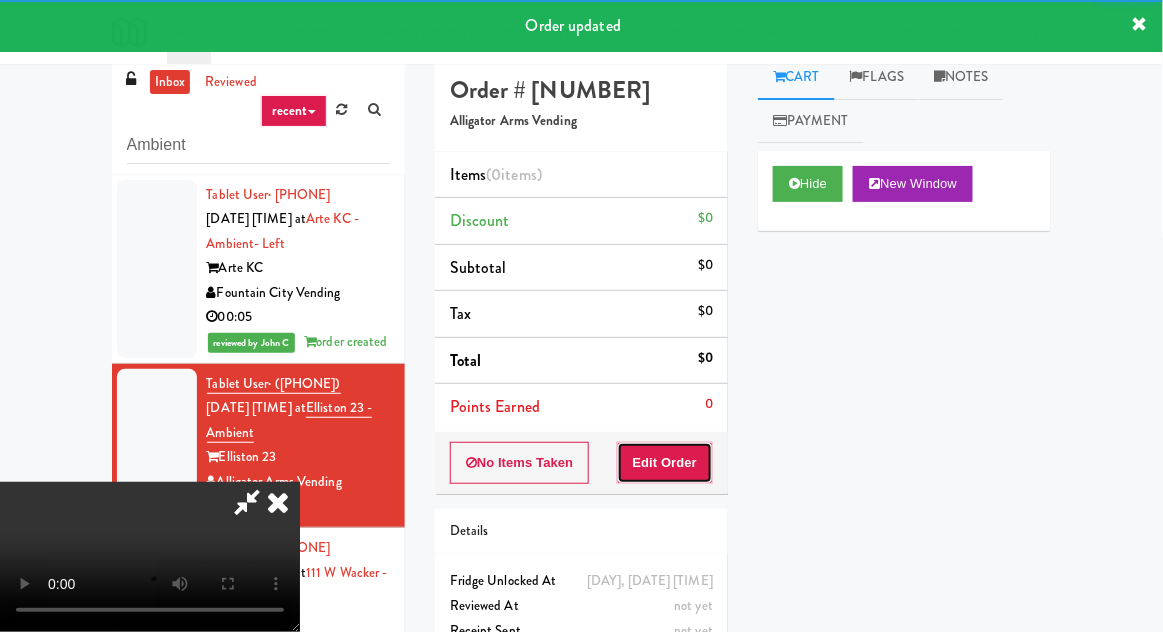 click on "Edit Order" at bounding box center [665, 463] 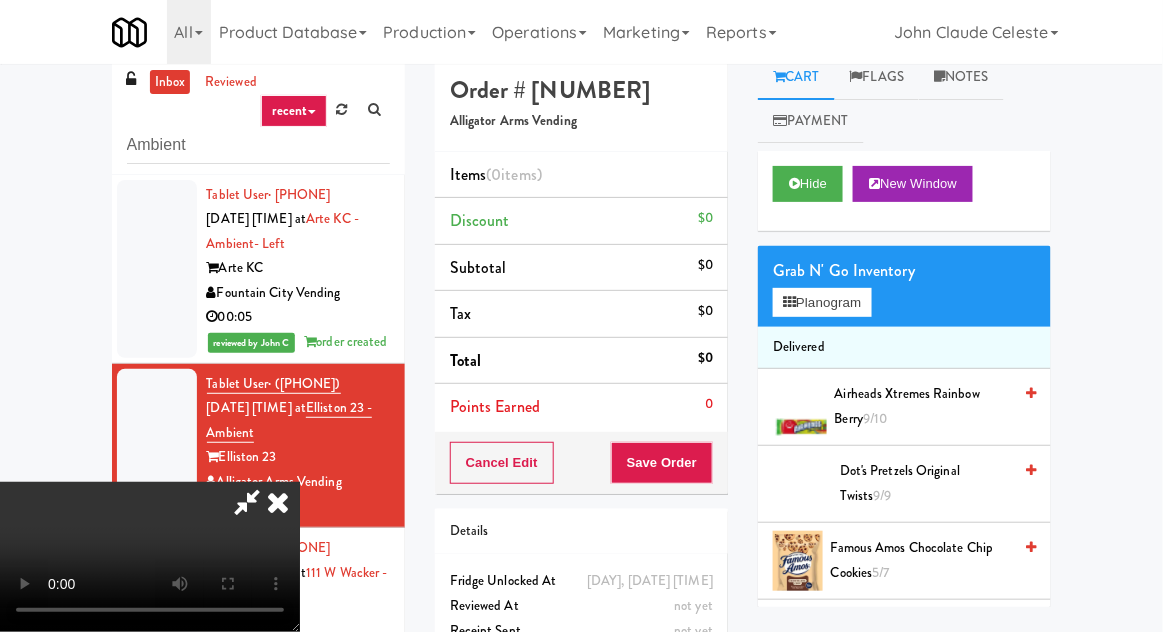 scroll, scrollTop: 73, scrollLeft: 0, axis: vertical 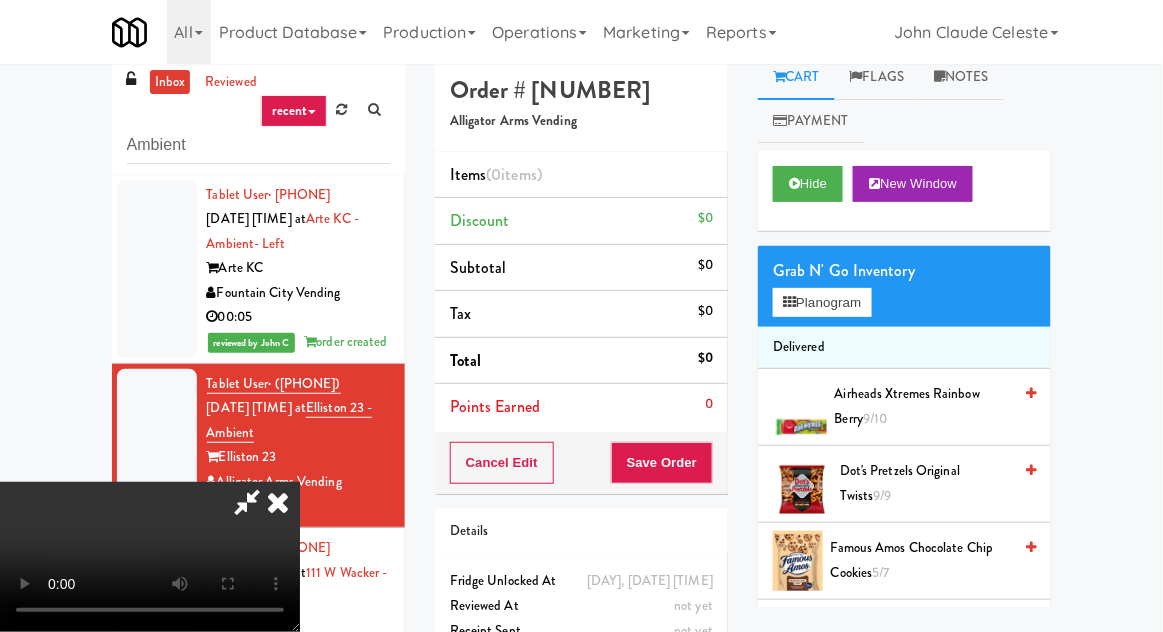 type 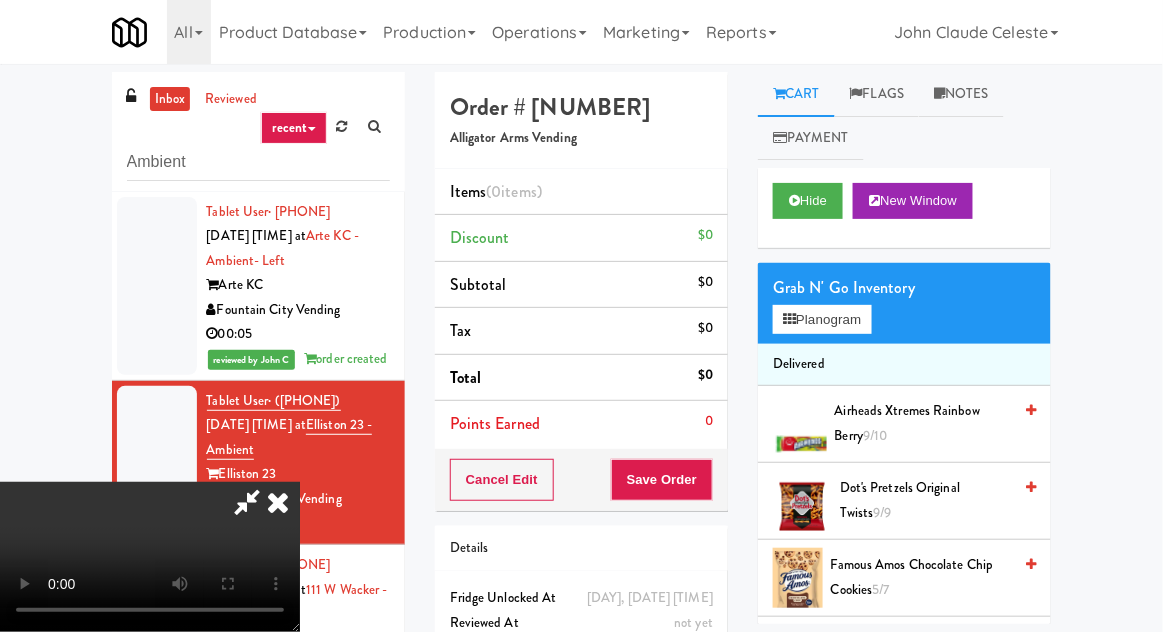scroll, scrollTop: 73, scrollLeft: 0, axis: vertical 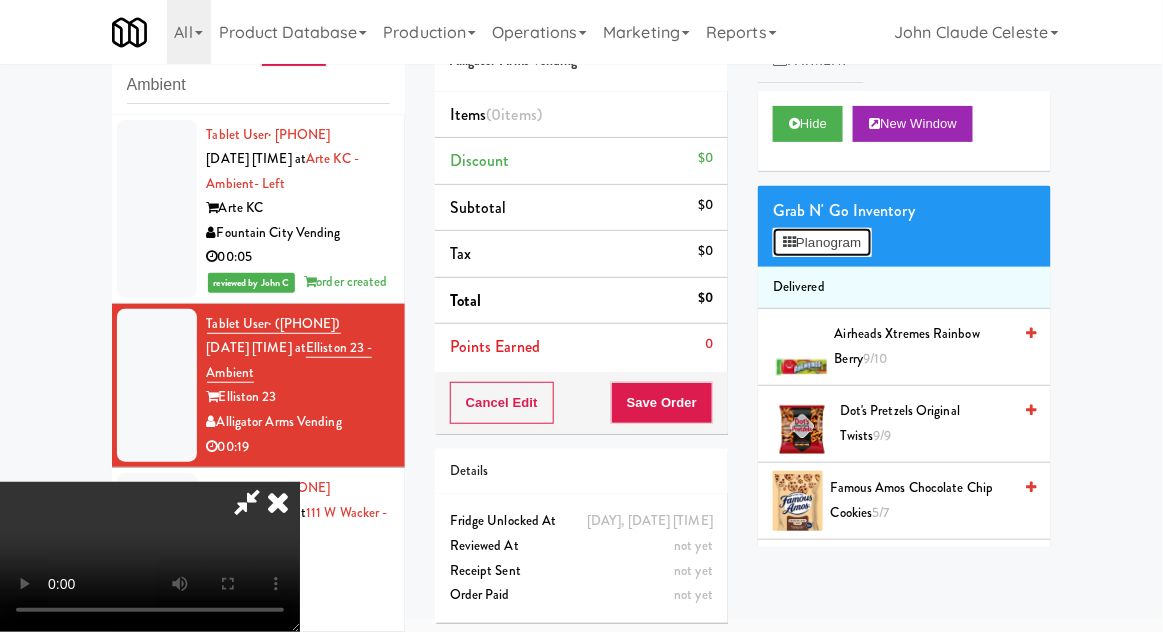 click on "Planogram" at bounding box center [822, 243] 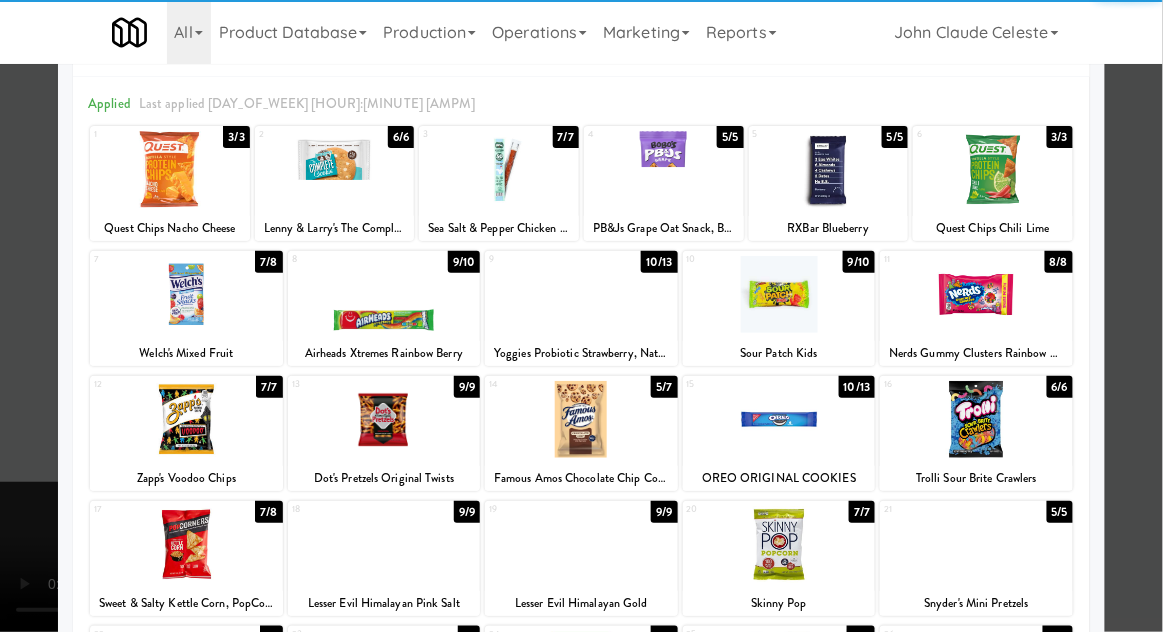 scroll, scrollTop: 69, scrollLeft: 0, axis: vertical 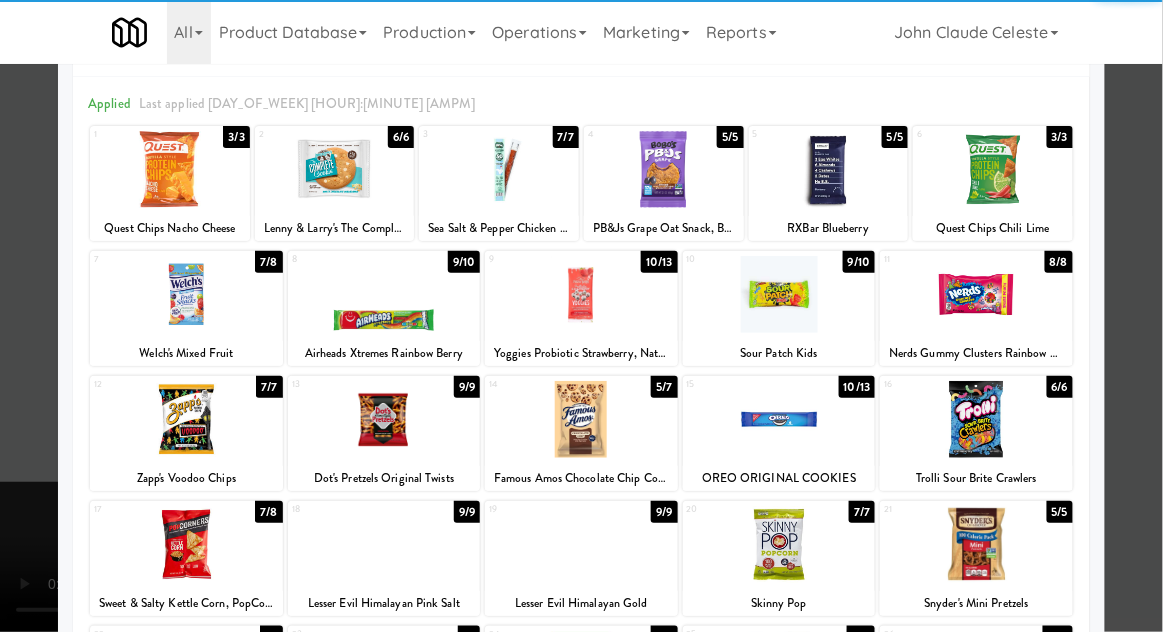 click at bounding box center [384, 419] 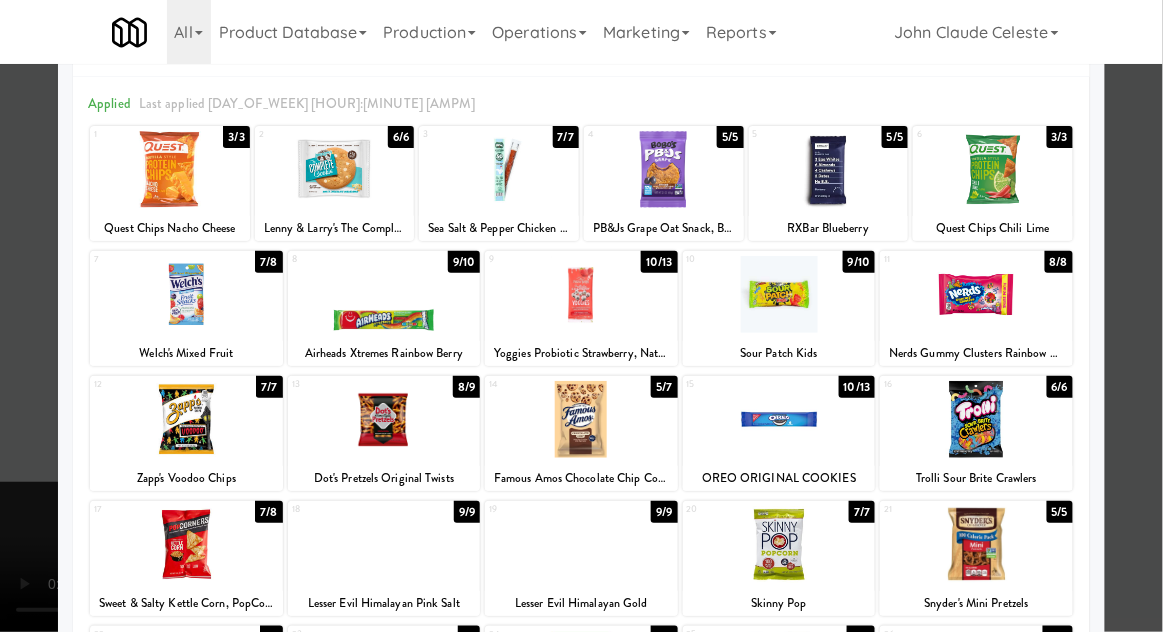 click at bounding box center (581, 316) 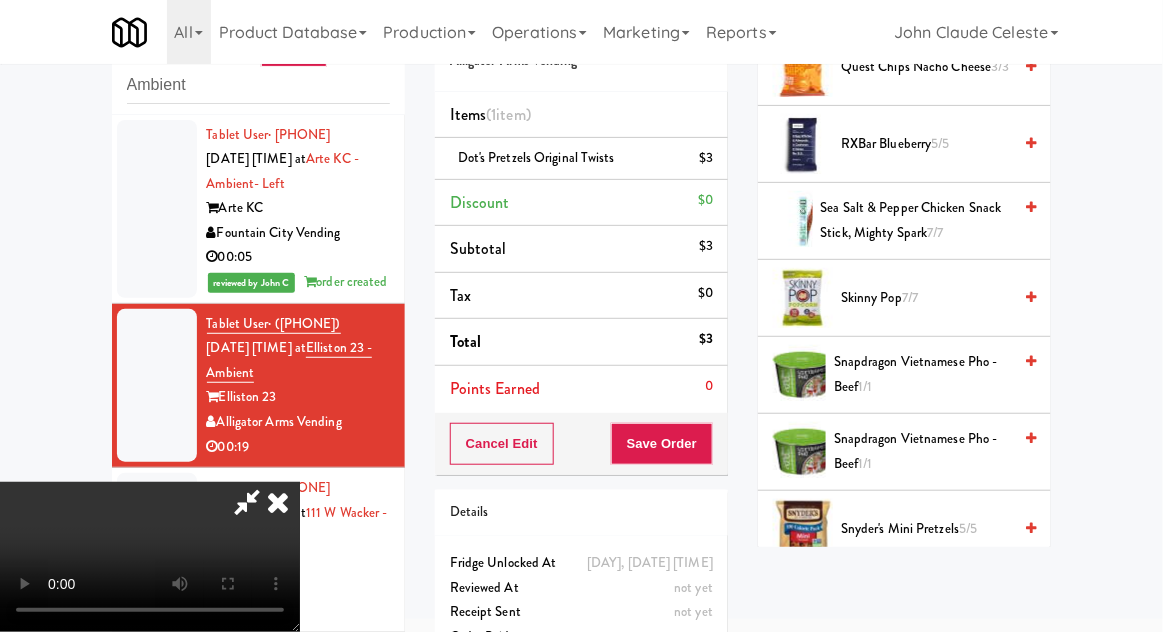 scroll, scrollTop: 1139, scrollLeft: 0, axis: vertical 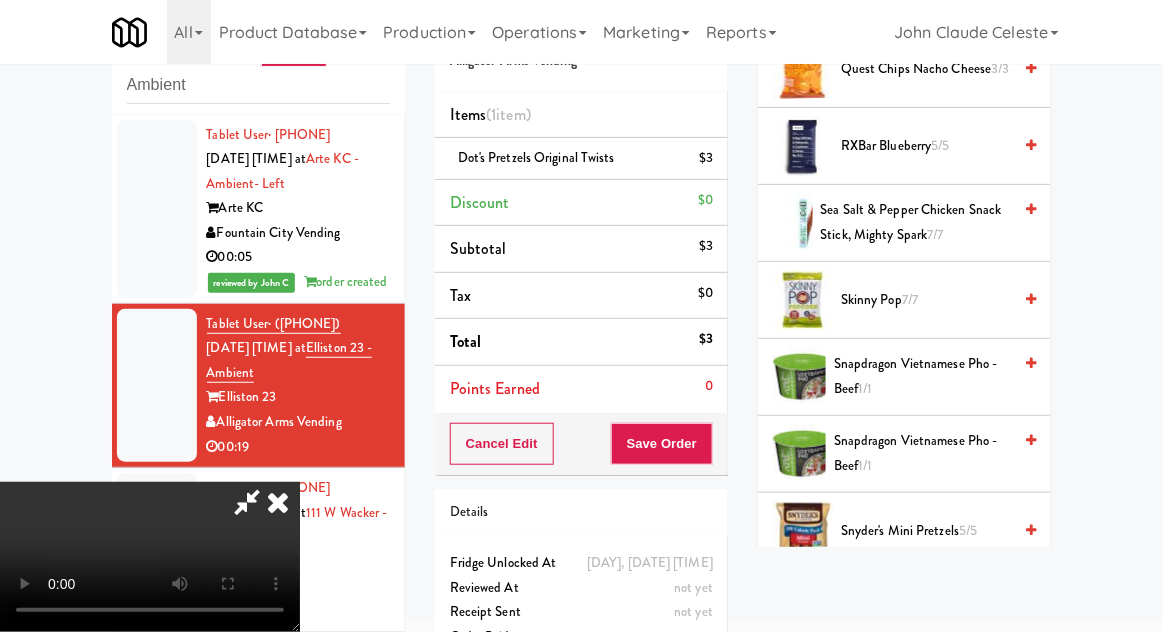 click on "Skinny Pop  7/7" at bounding box center [926, 300] 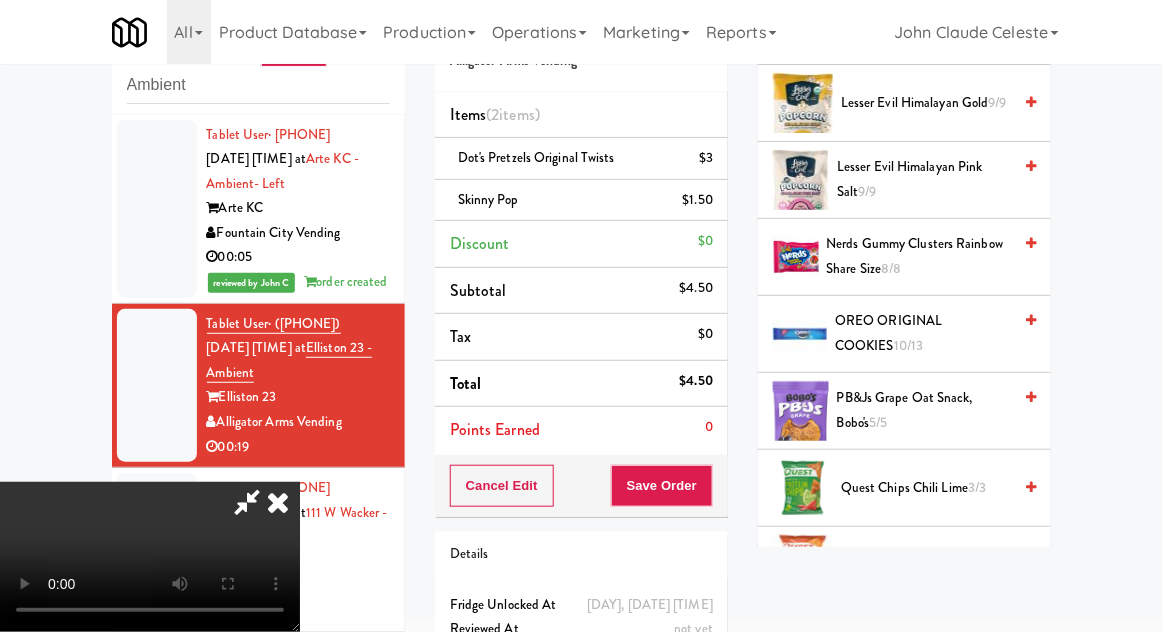 scroll, scrollTop: 628, scrollLeft: 0, axis: vertical 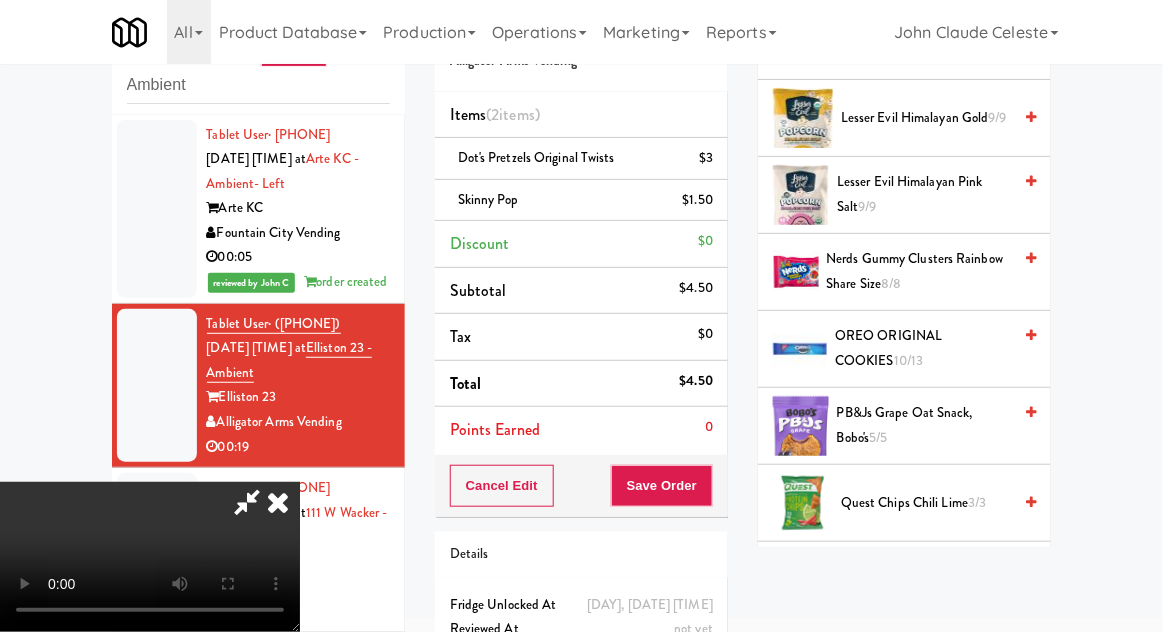 click on "OREO ORIGINAL COOKIES  10/13" at bounding box center (923, 348) 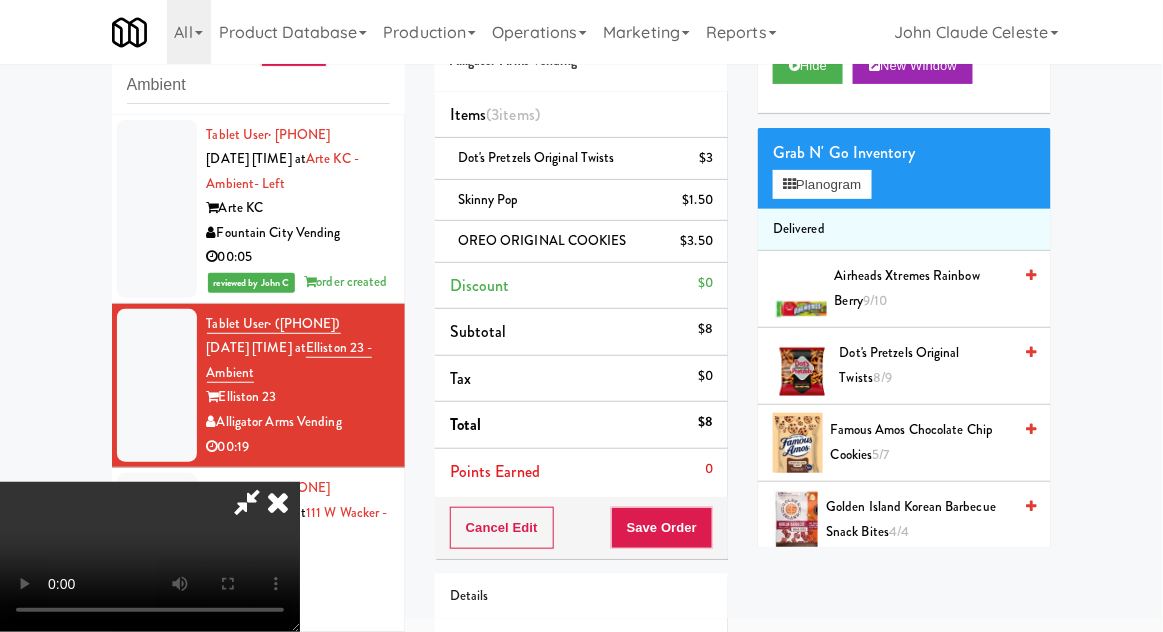 scroll, scrollTop: 55, scrollLeft: 0, axis: vertical 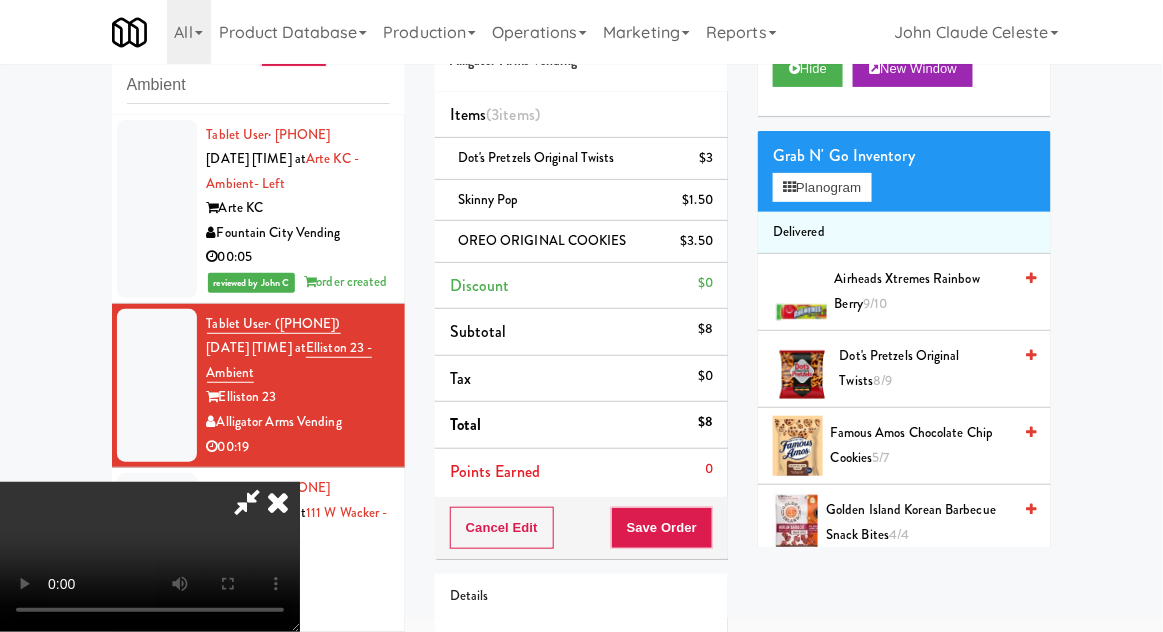 click on "[PRODUCT] [FLAVOR] [QUANTITY]" at bounding box center (923, 291) 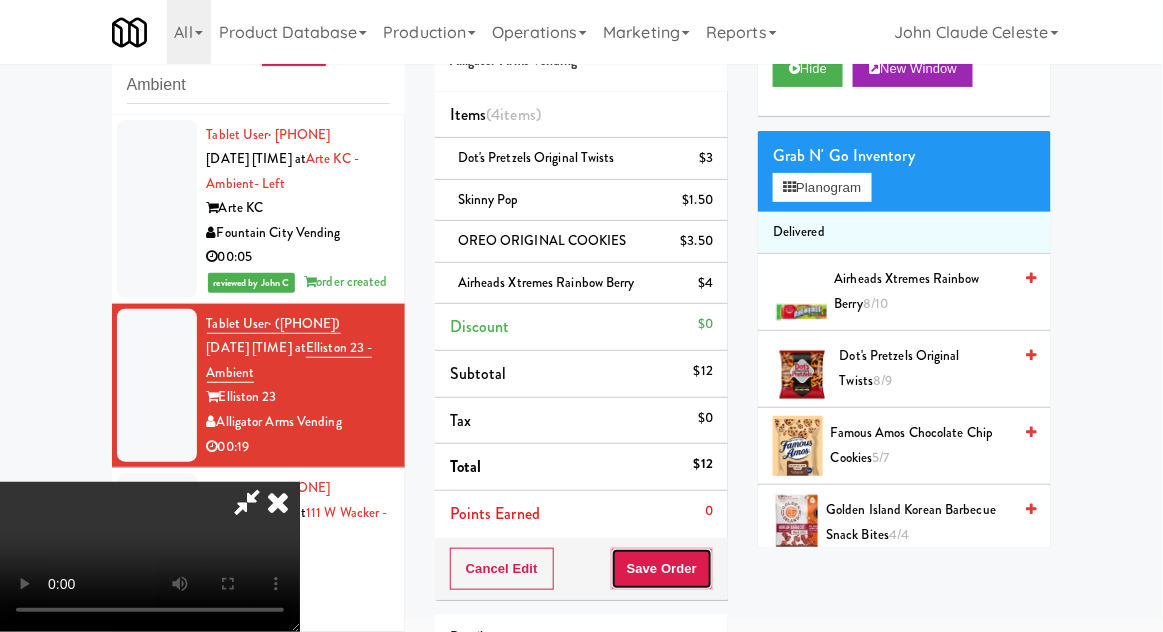click on "Save Order" at bounding box center [662, 569] 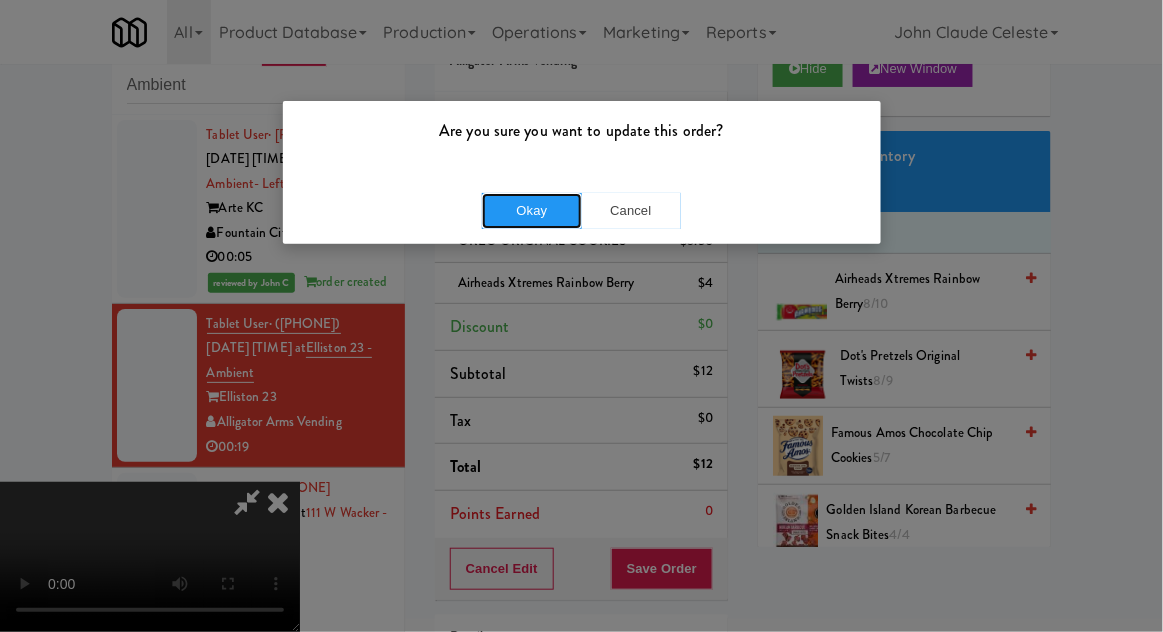 click on "Okay" at bounding box center [532, 211] 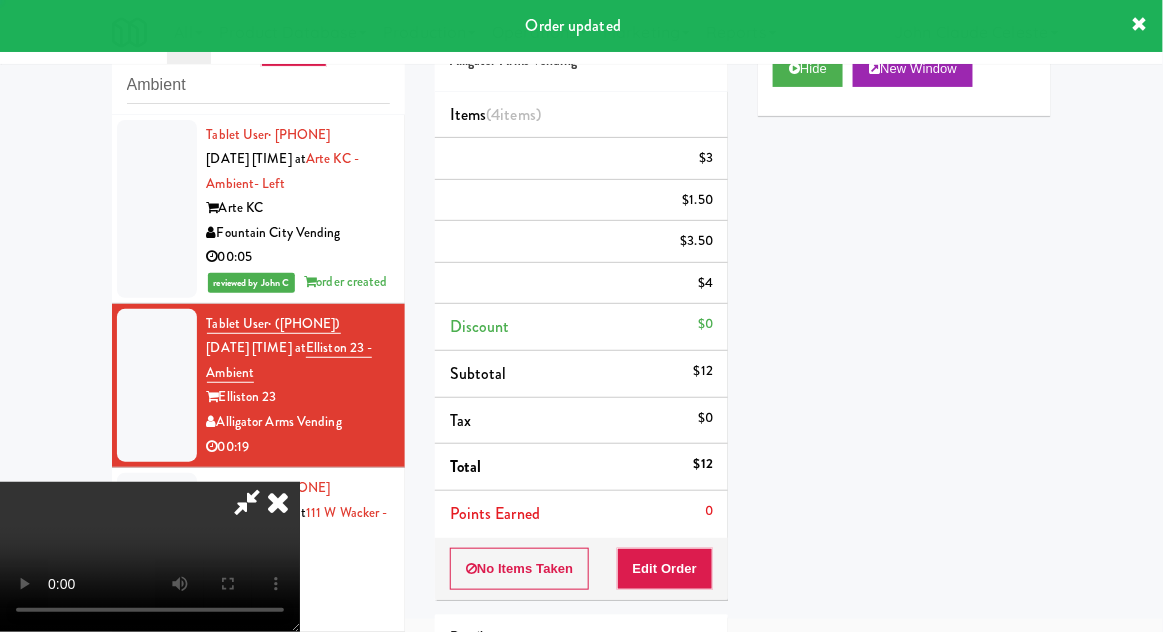 scroll, scrollTop: 0, scrollLeft: 0, axis: both 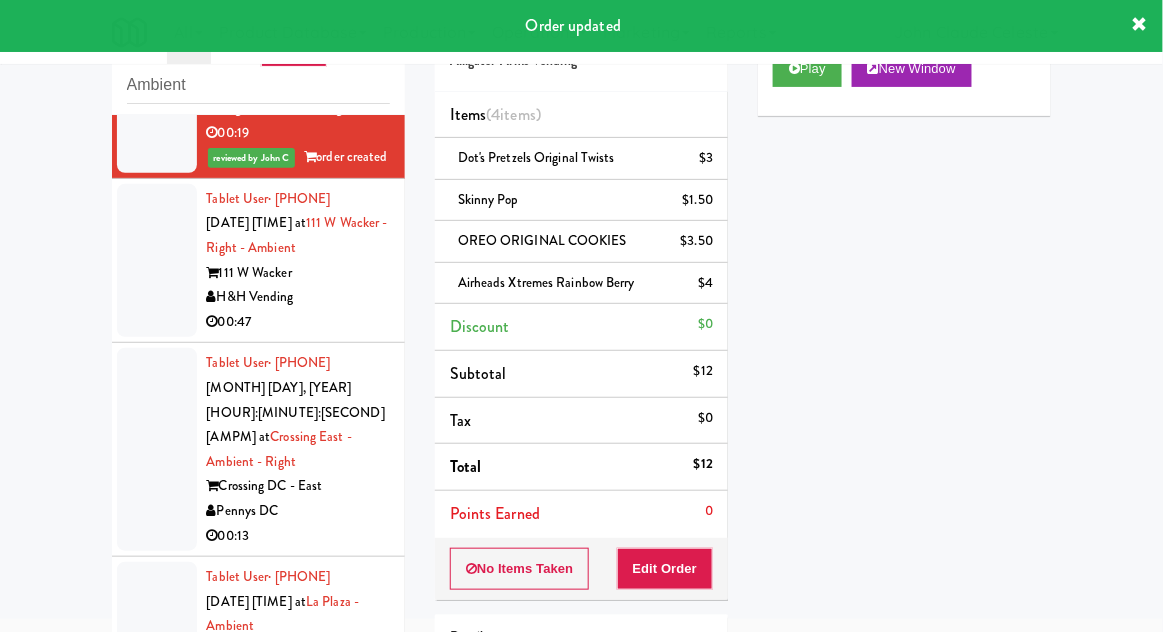 click on "[USER] · [PHONE] [DATE] [TIME] at  [LOCATION] - [LOCATION]  [LOCATION]  [COMPANY]  [TIME]" at bounding box center (258, 450) 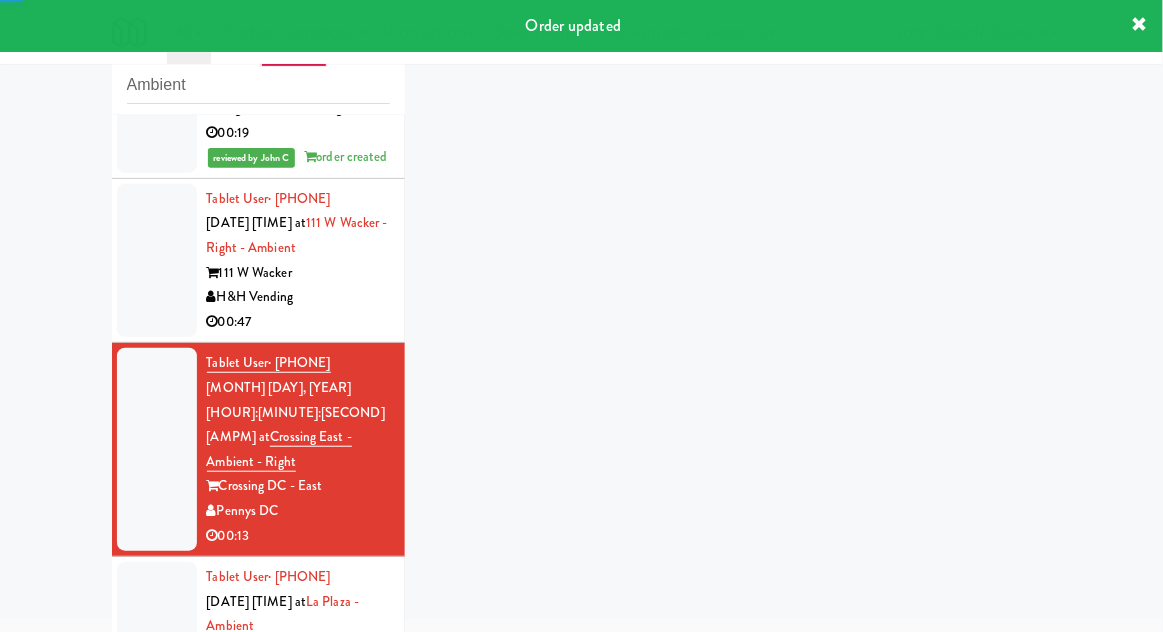 click at bounding box center (157, 261) 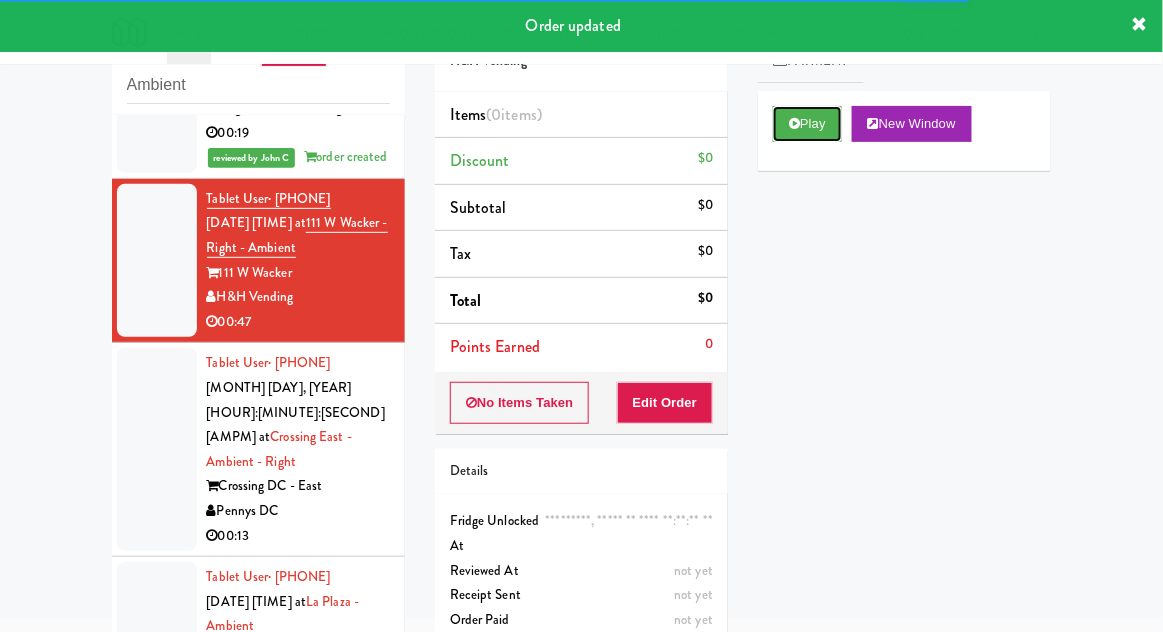 click on "Play" at bounding box center [807, 124] 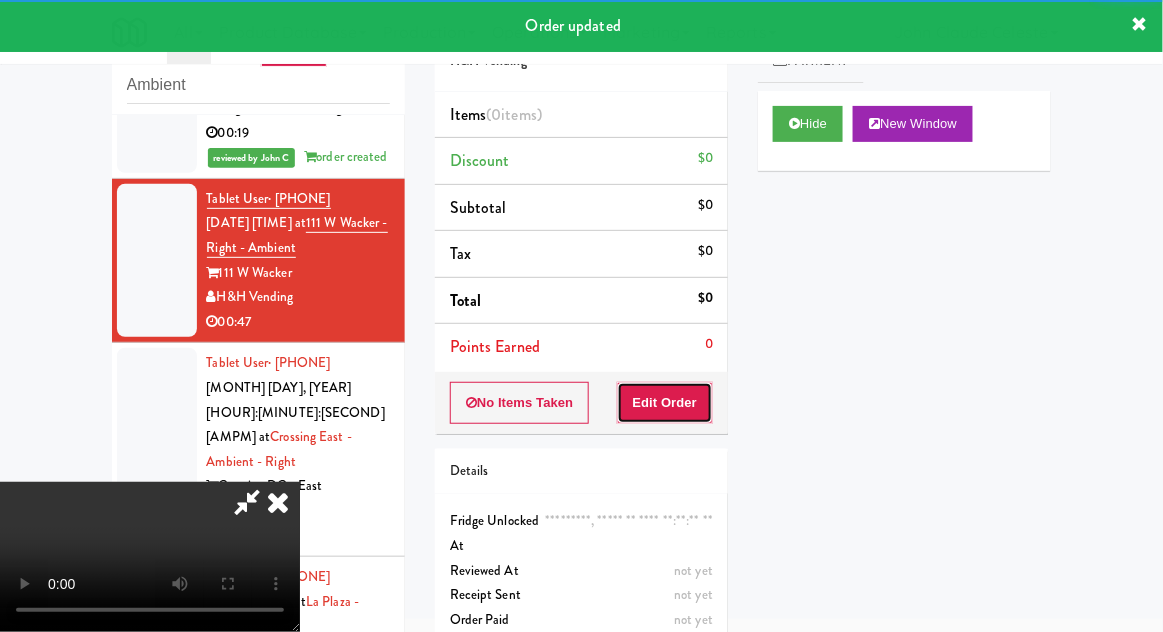 click on "Edit Order" at bounding box center (665, 403) 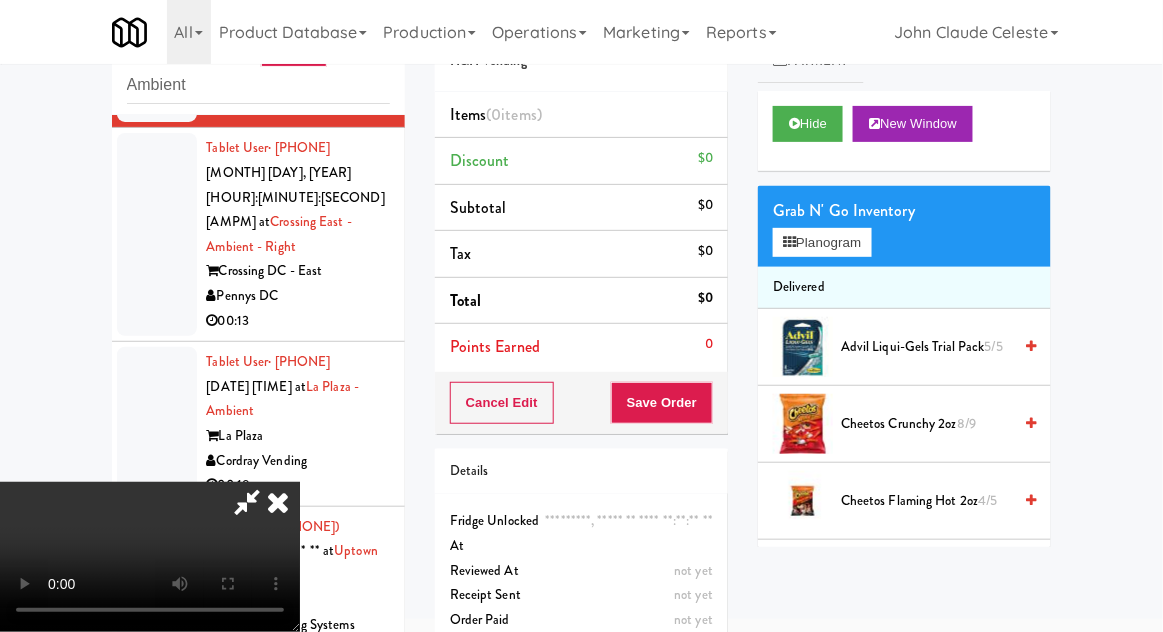 scroll, scrollTop: 533, scrollLeft: 0, axis: vertical 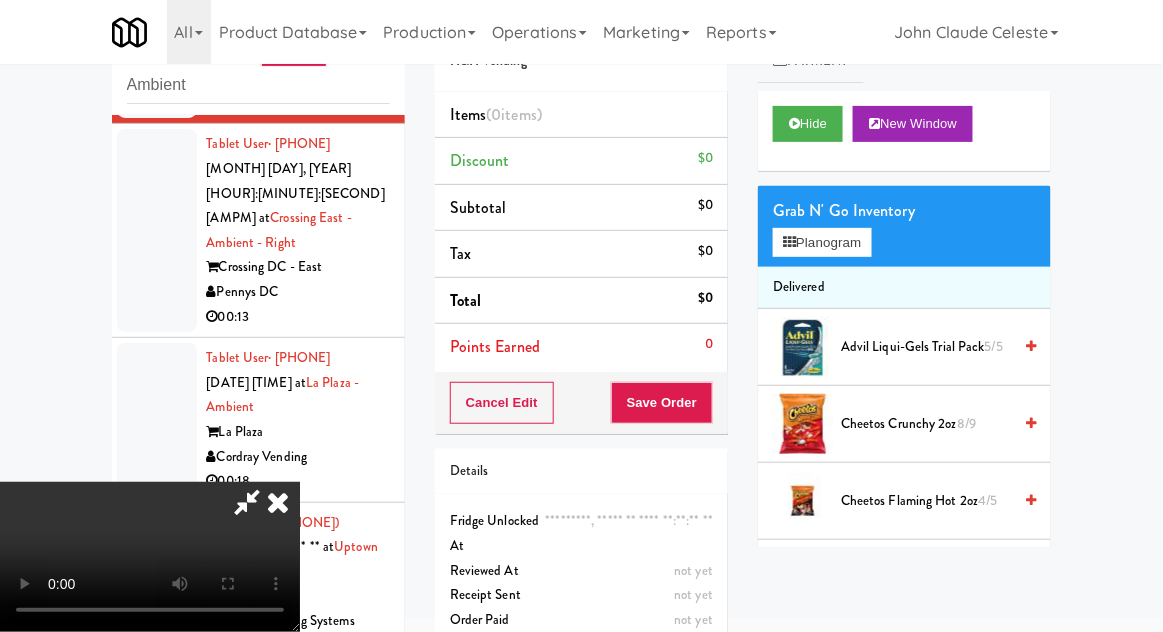 type 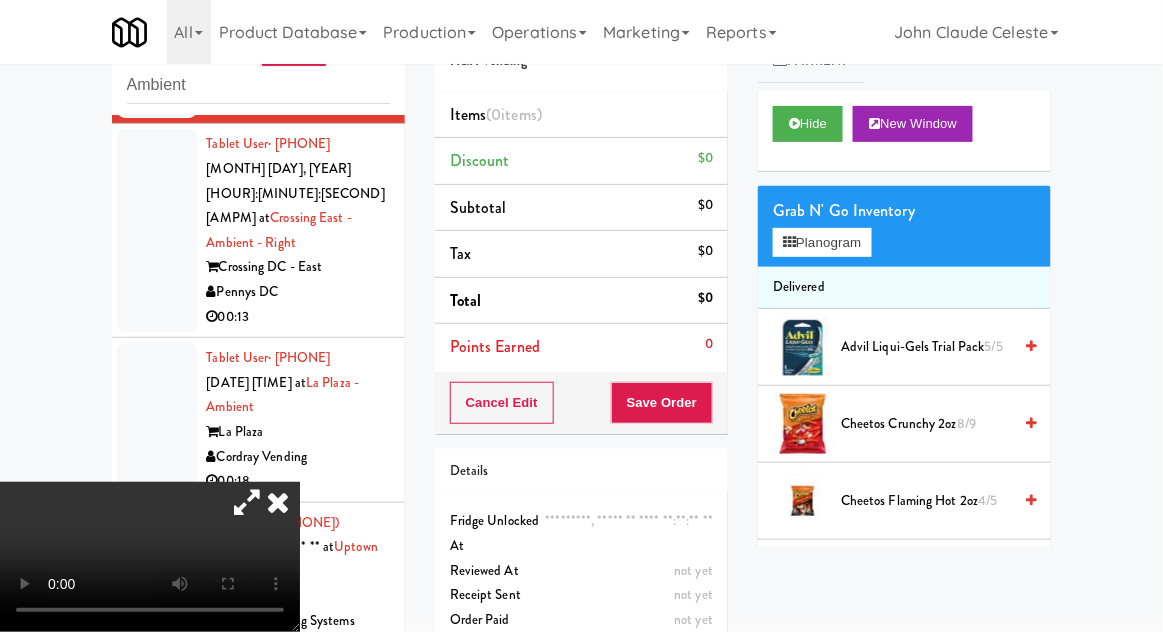 click at bounding box center (157, 230) 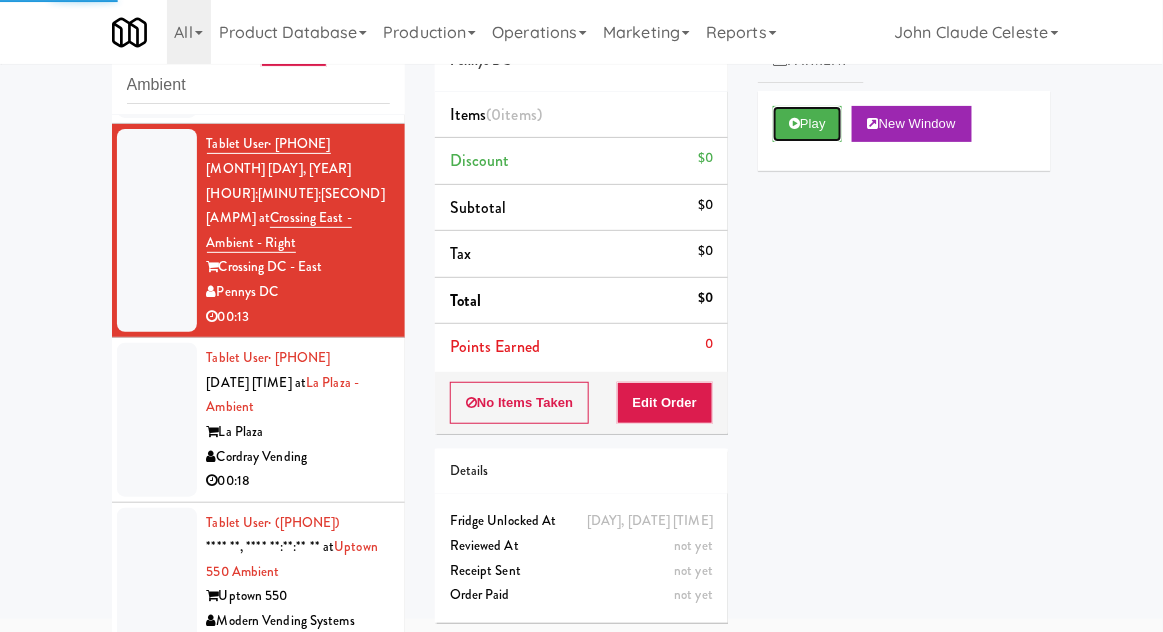 click on "Play" at bounding box center [807, 124] 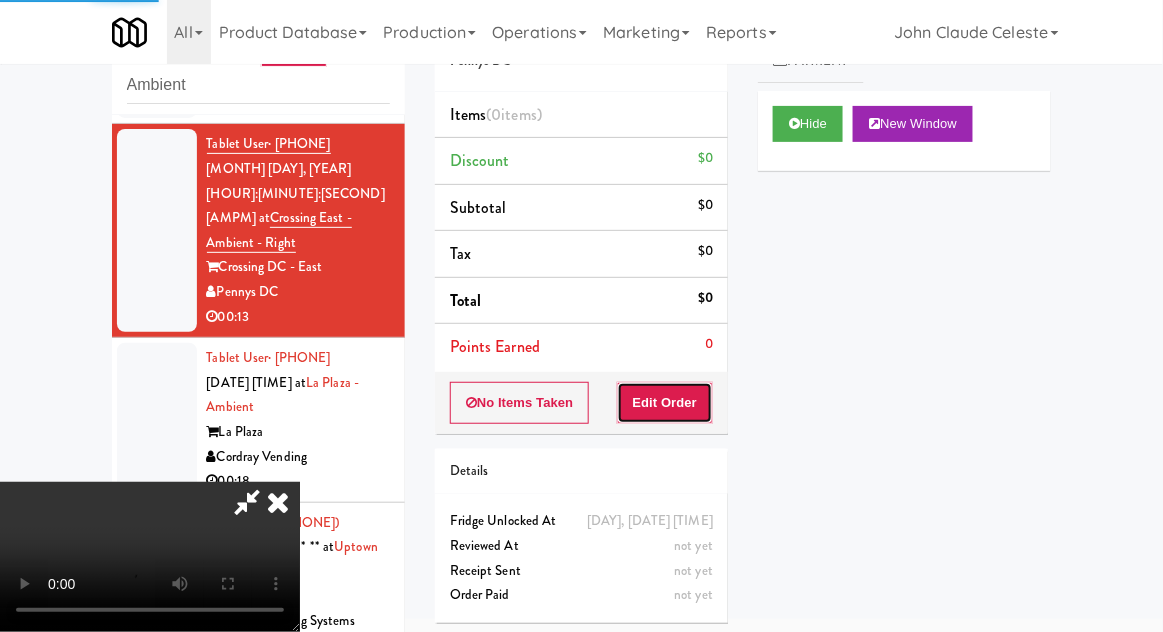 click on "Edit Order" at bounding box center (665, 403) 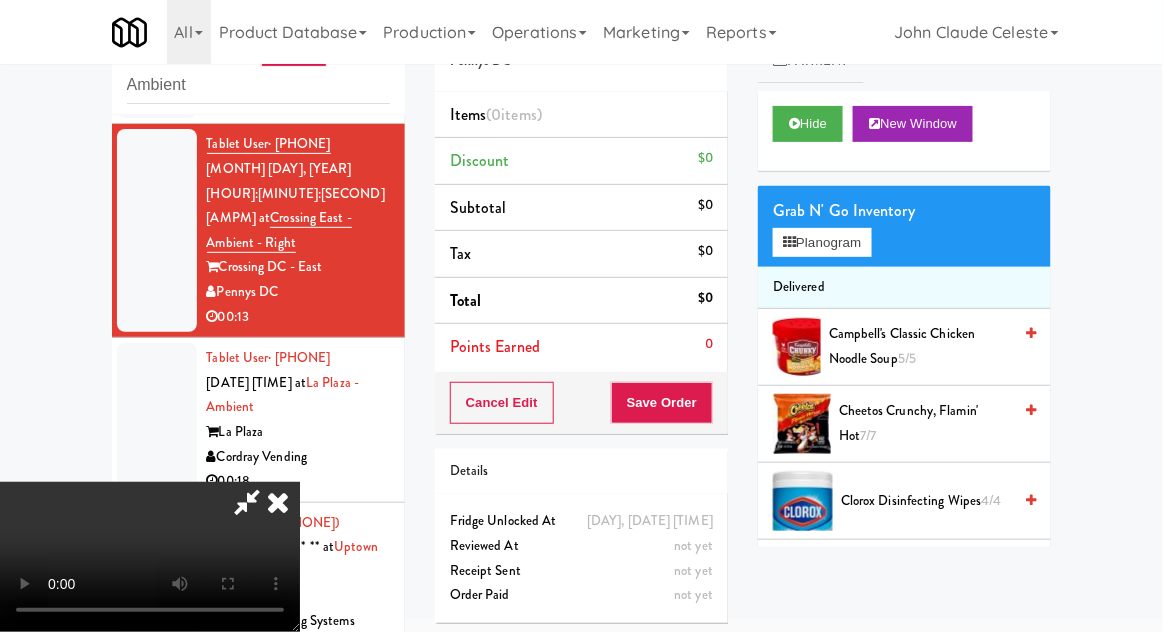 type 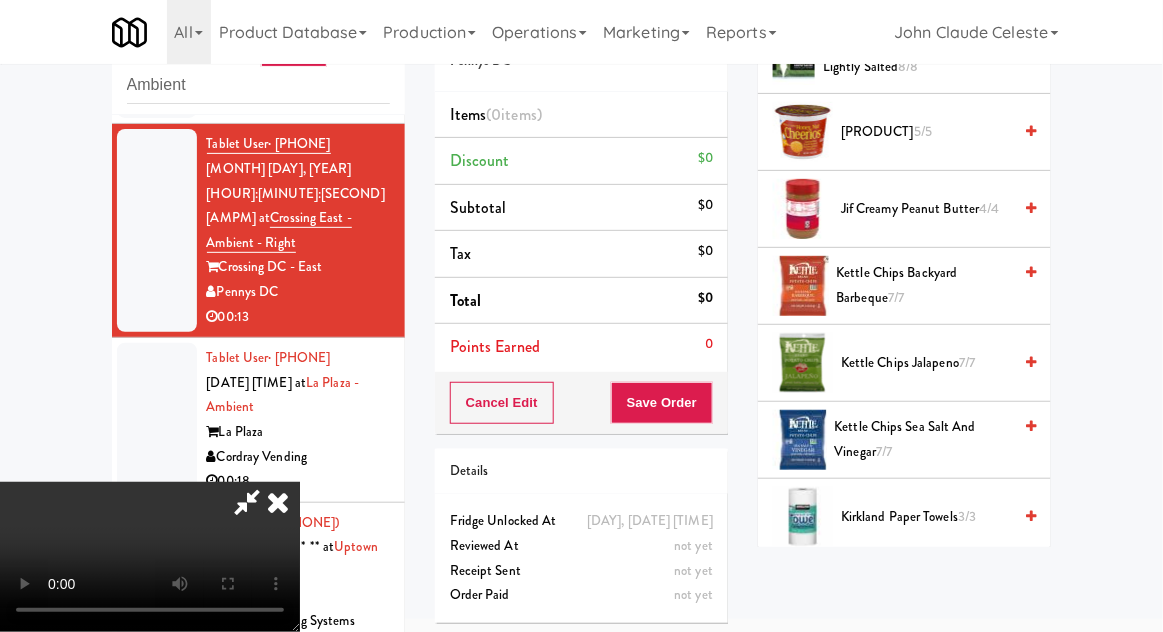 scroll, scrollTop: 774, scrollLeft: 0, axis: vertical 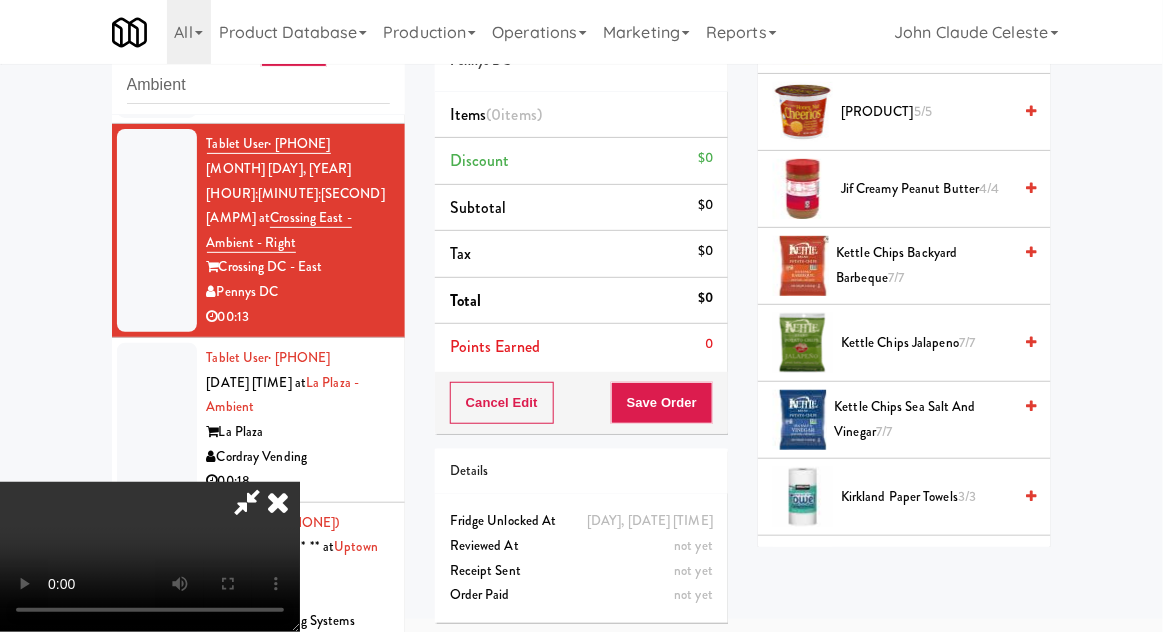 click on "Kettle Chips Jalapeno  7/7" at bounding box center [926, 343] 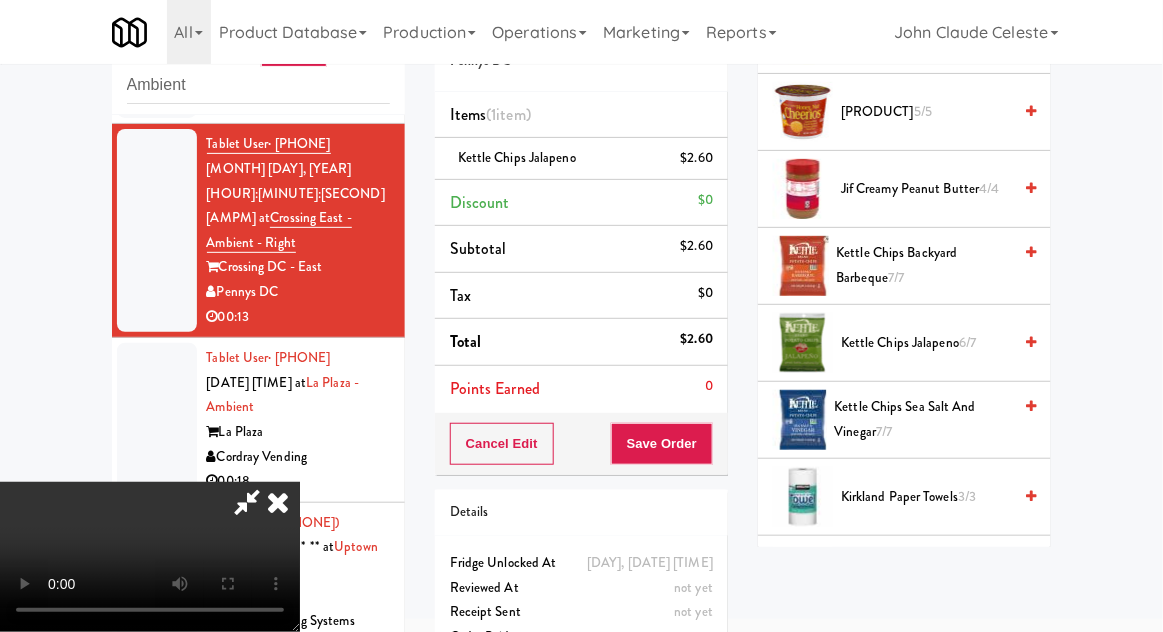 click on "[PRODUCT] [QUANTITY]" at bounding box center [926, 574] 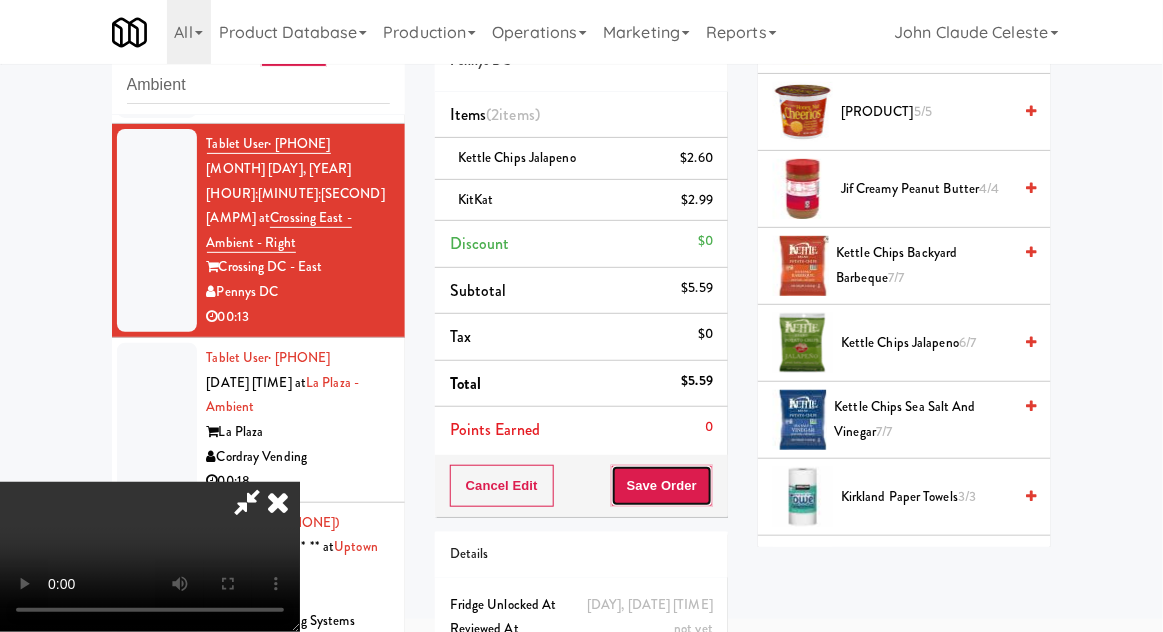 click on "Save Order" at bounding box center (662, 486) 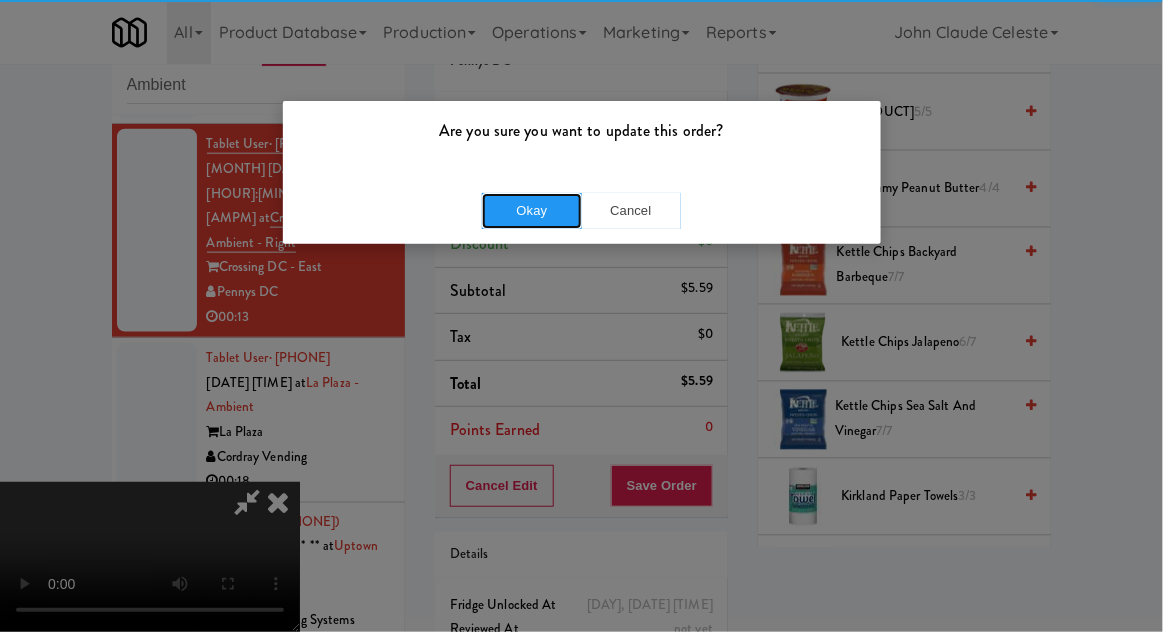 click on "Okay" at bounding box center (532, 211) 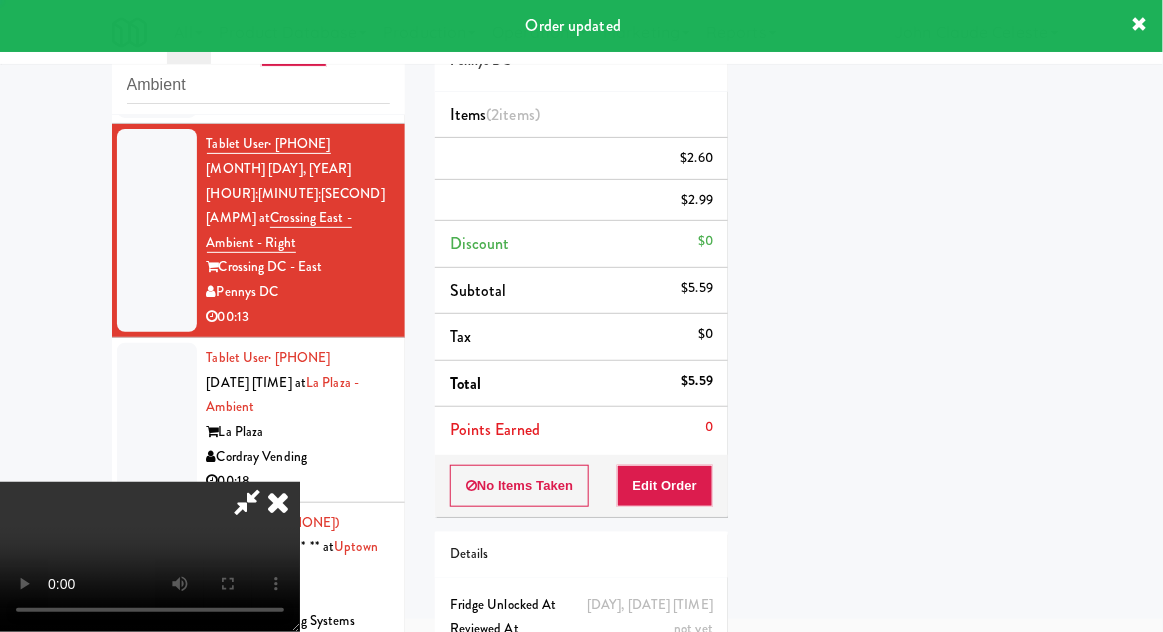 scroll, scrollTop: 197, scrollLeft: 0, axis: vertical 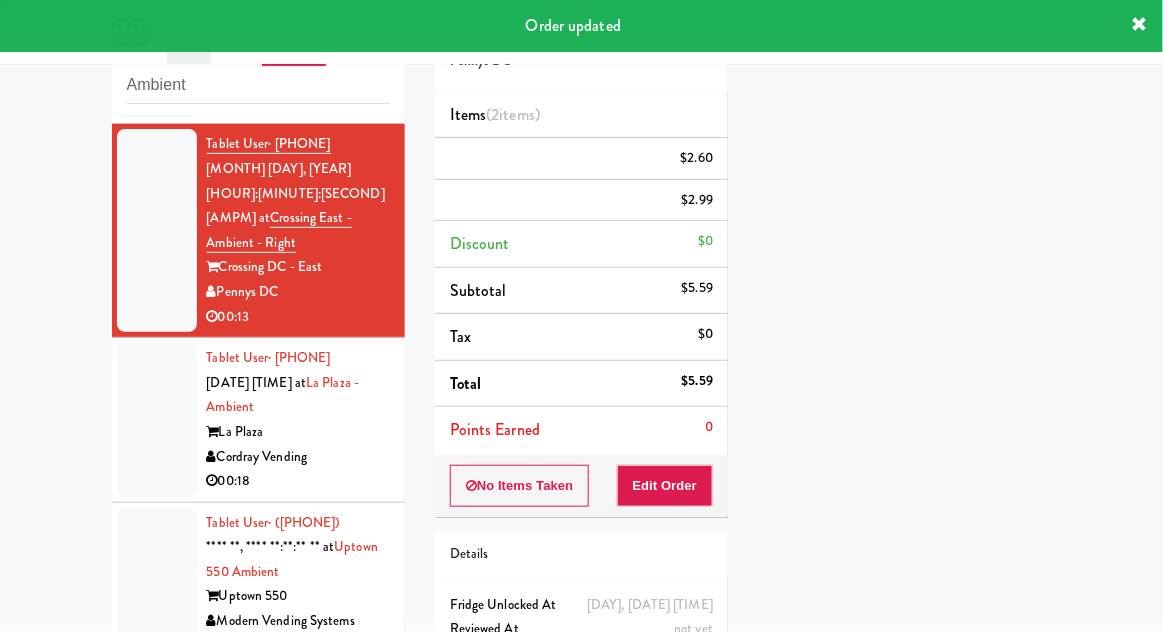 click at bounding box center [157, 420] 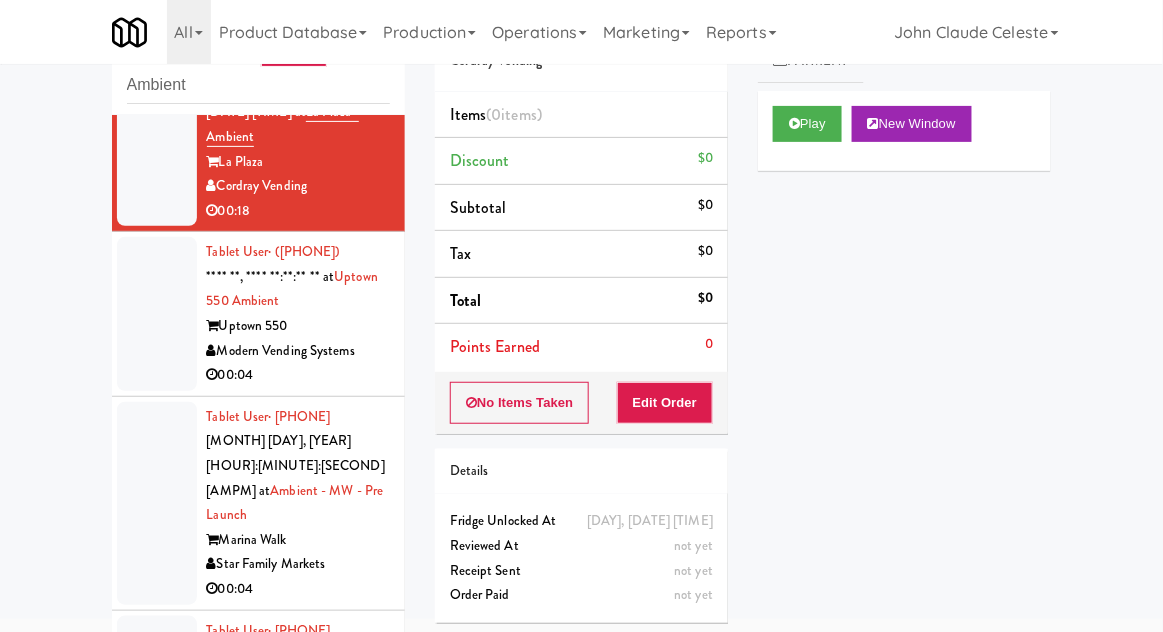 scroll, scrollTop: 833, scrollLeft: 0, axis: vertical 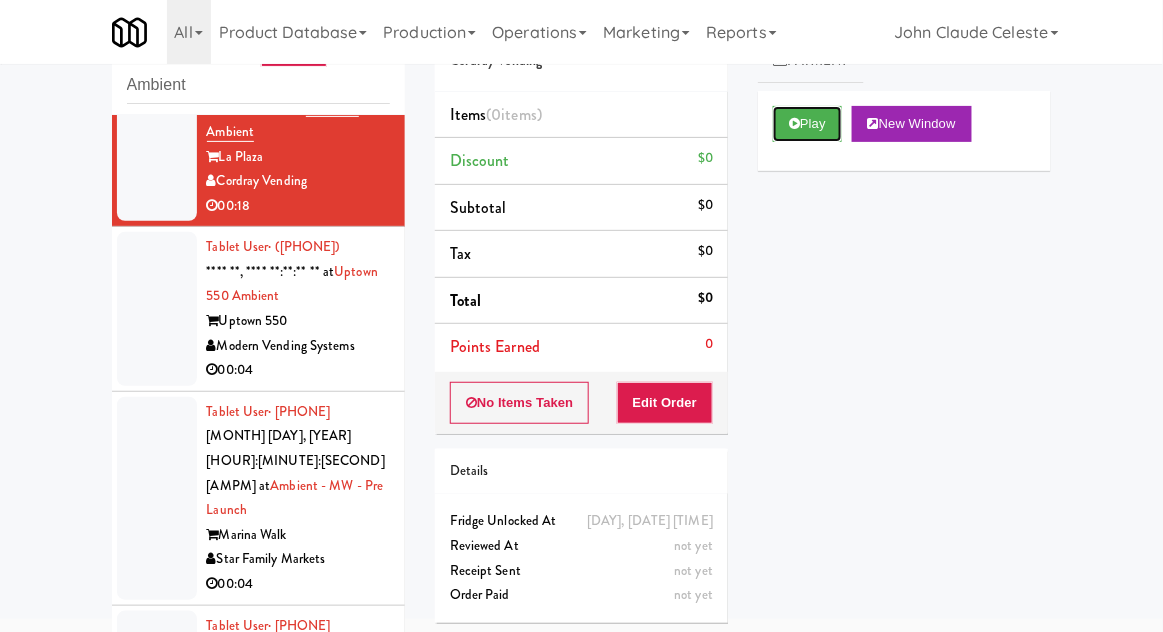click on "Play" at bounding box center (807, 124) 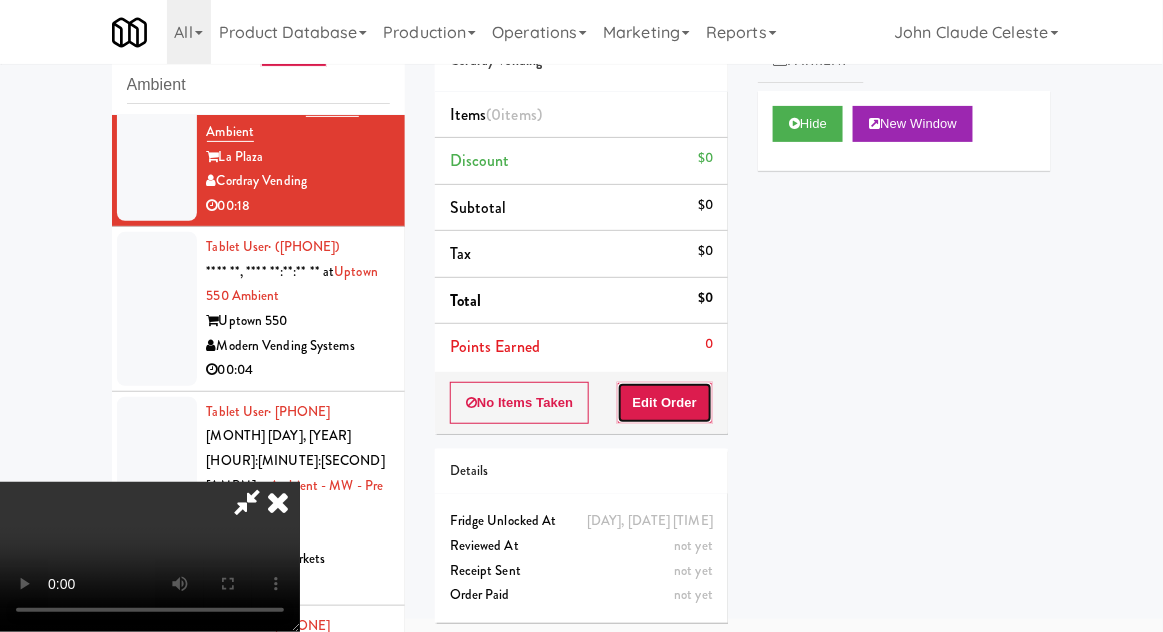 click on "Edit Order" at bounding box center [665, 403] 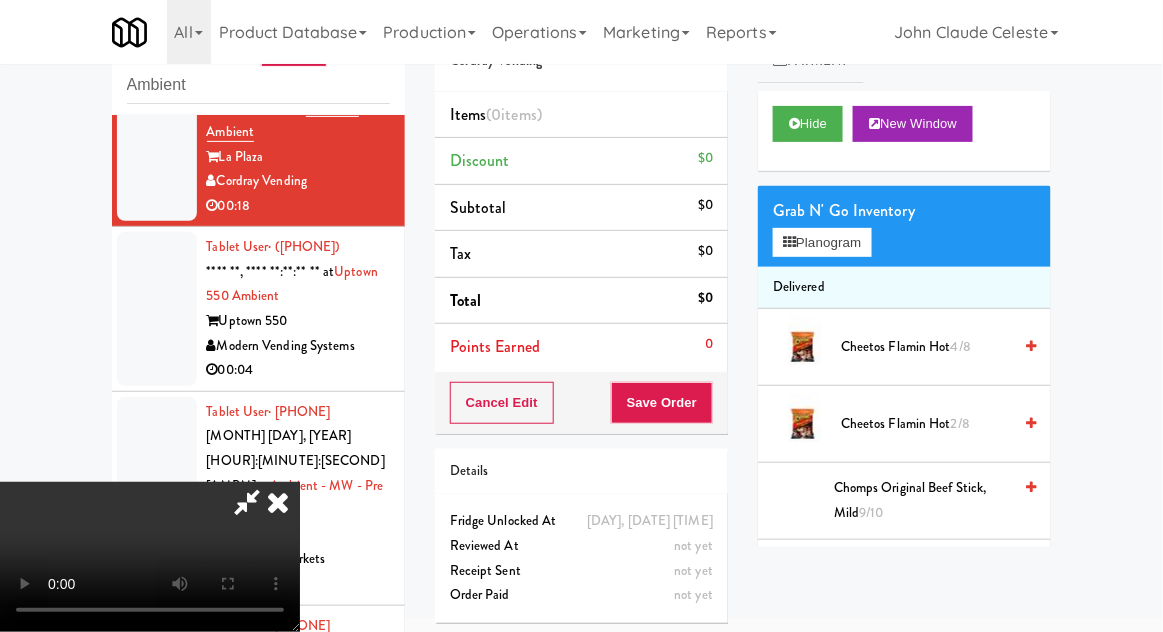 scroll, scrollTop: 73, scrollLeft: 0, axis: vertical 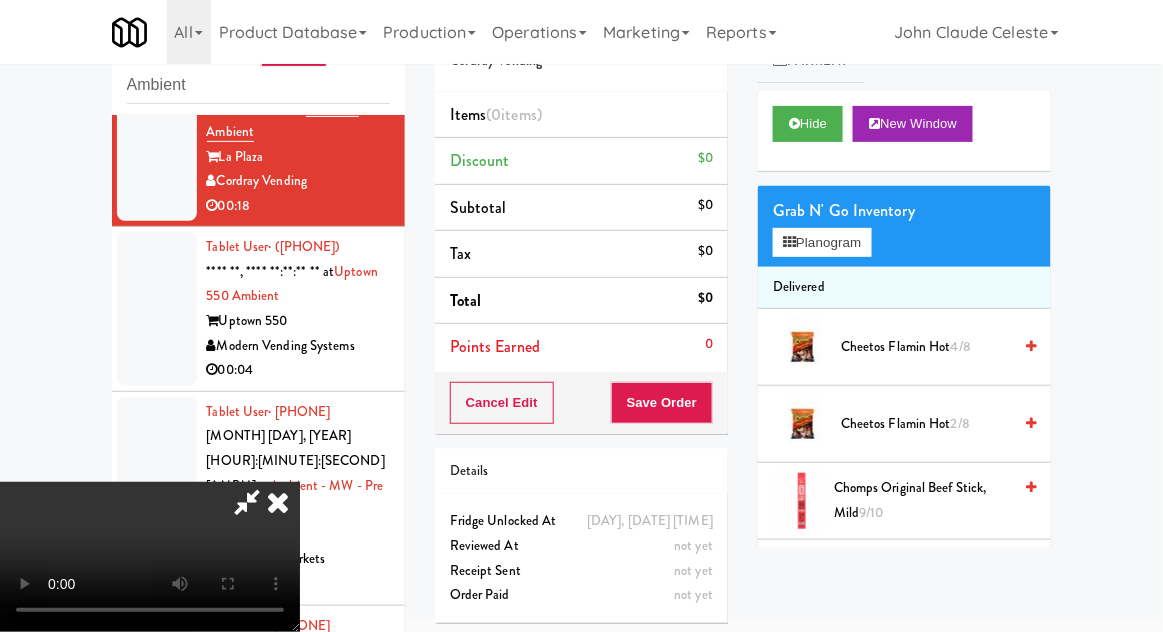type 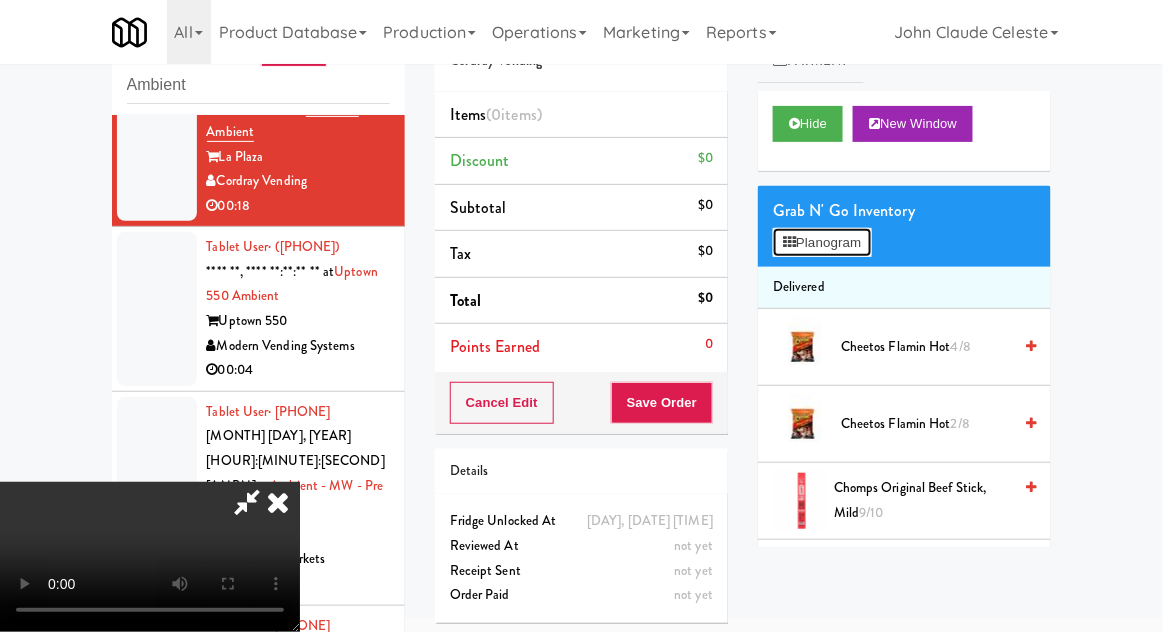 click on "Planogram" at bounding box center [822, 243] 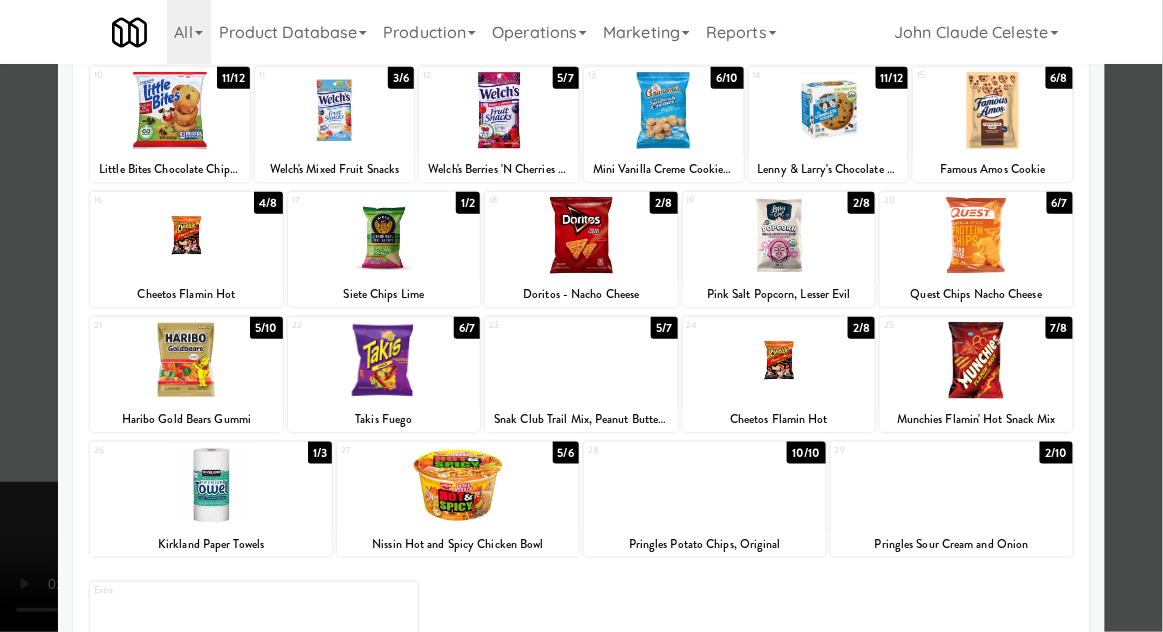scroll, scrollTop: 285, scrollLeft: 0, axis: vertical 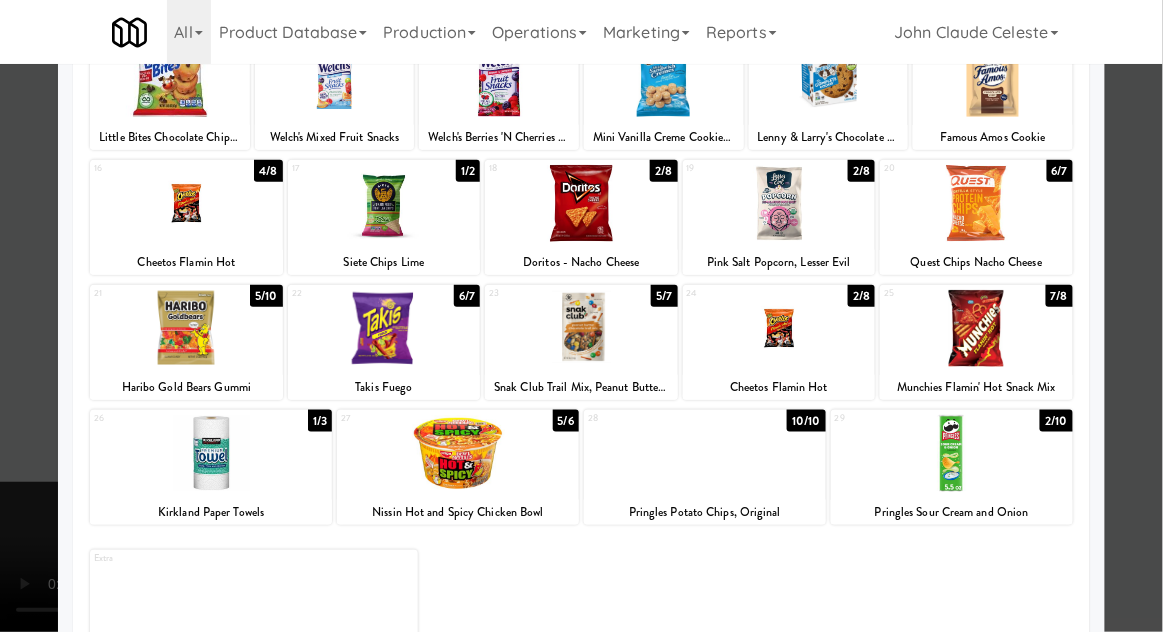 click at bounding box center [581, 328] 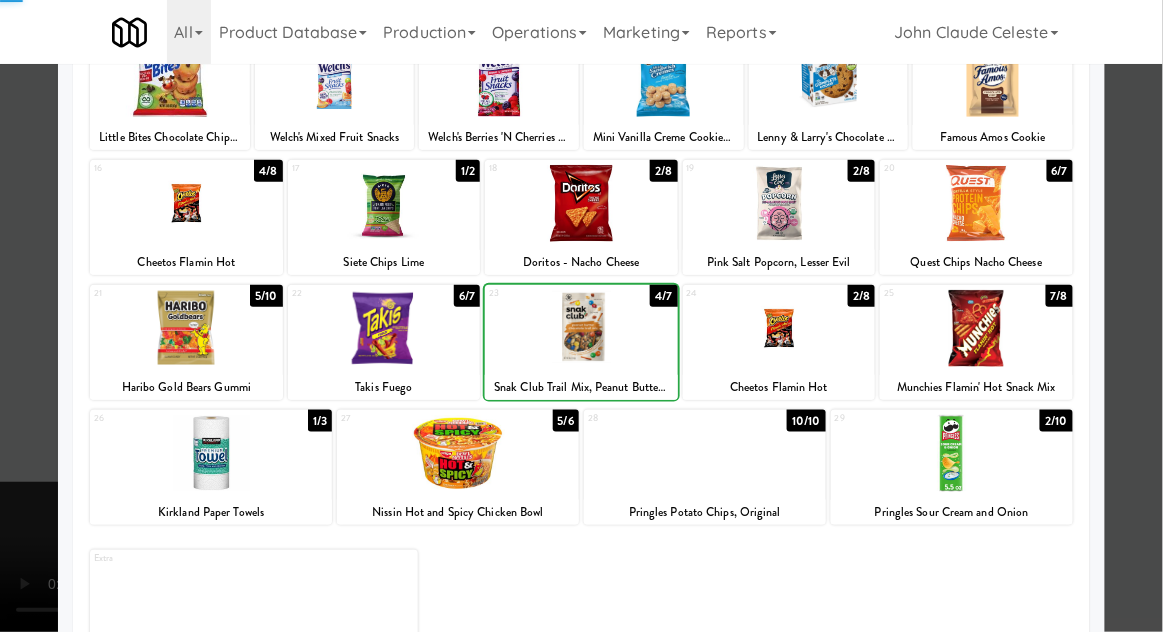 click at bounding box center (581, 316) 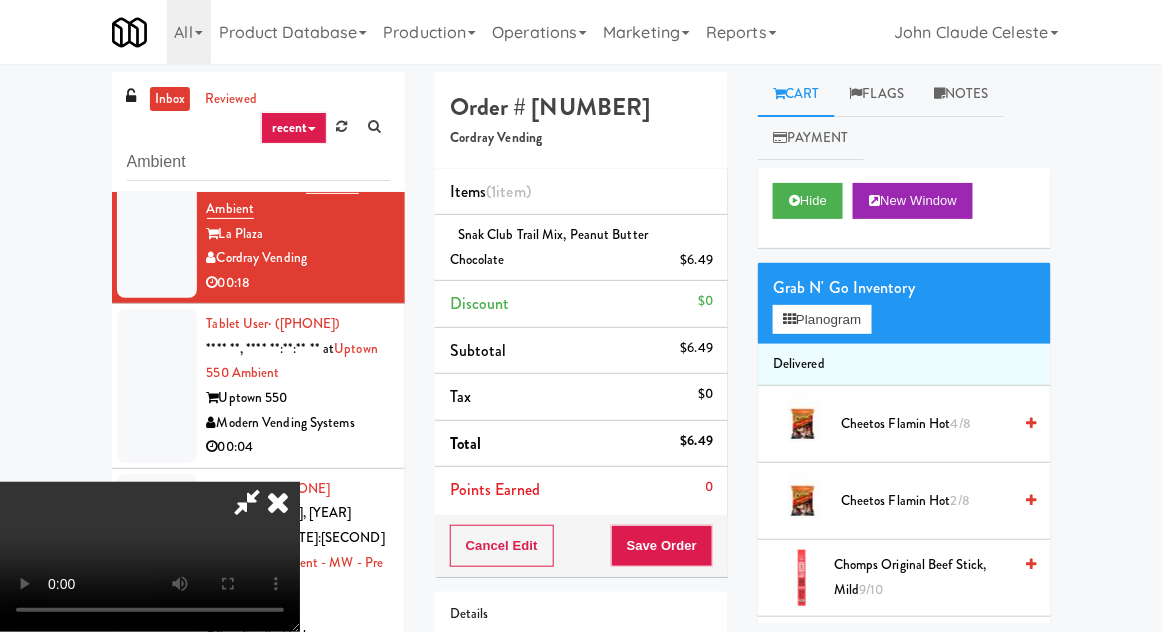scroll, scrollTop: 77, scrollLeft: 0, axis: vertical 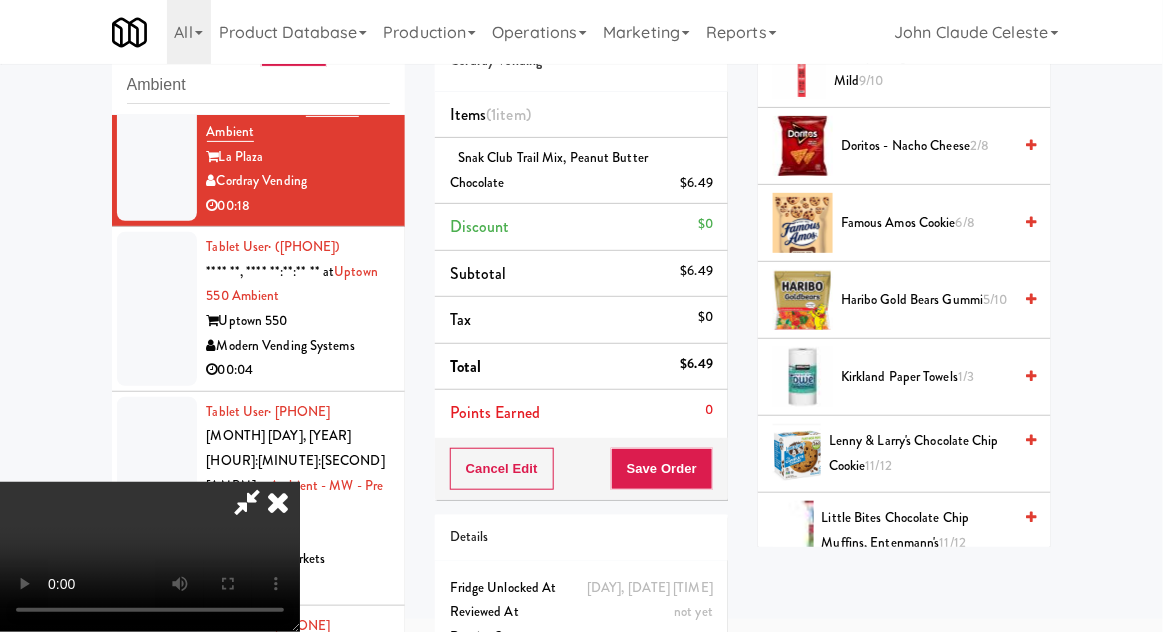 click on "6/8" at bounding box center (965, 222) 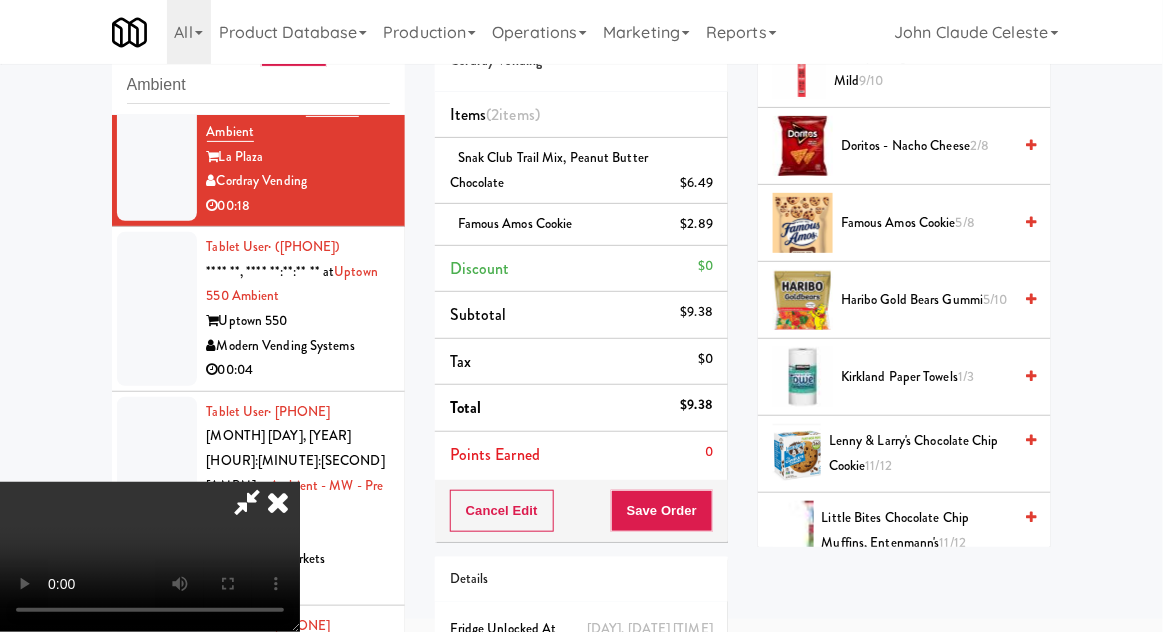click on "5/8" at bounding box center [965, 222] 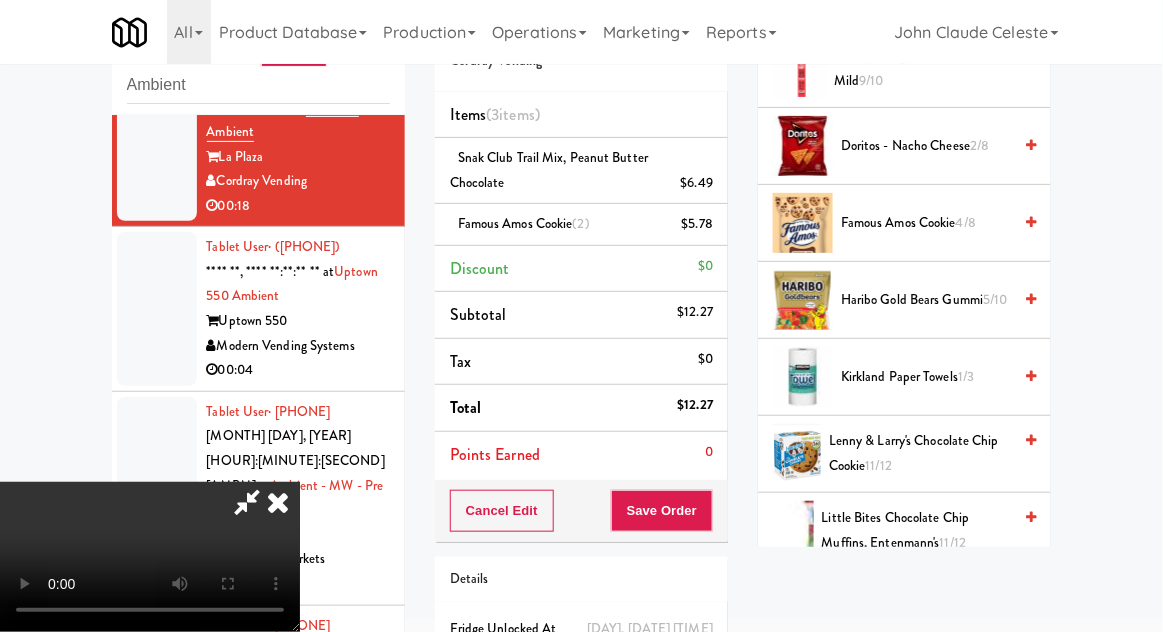 scroll, scrollTop: 73, scrollLeft: 0, axis: vertical 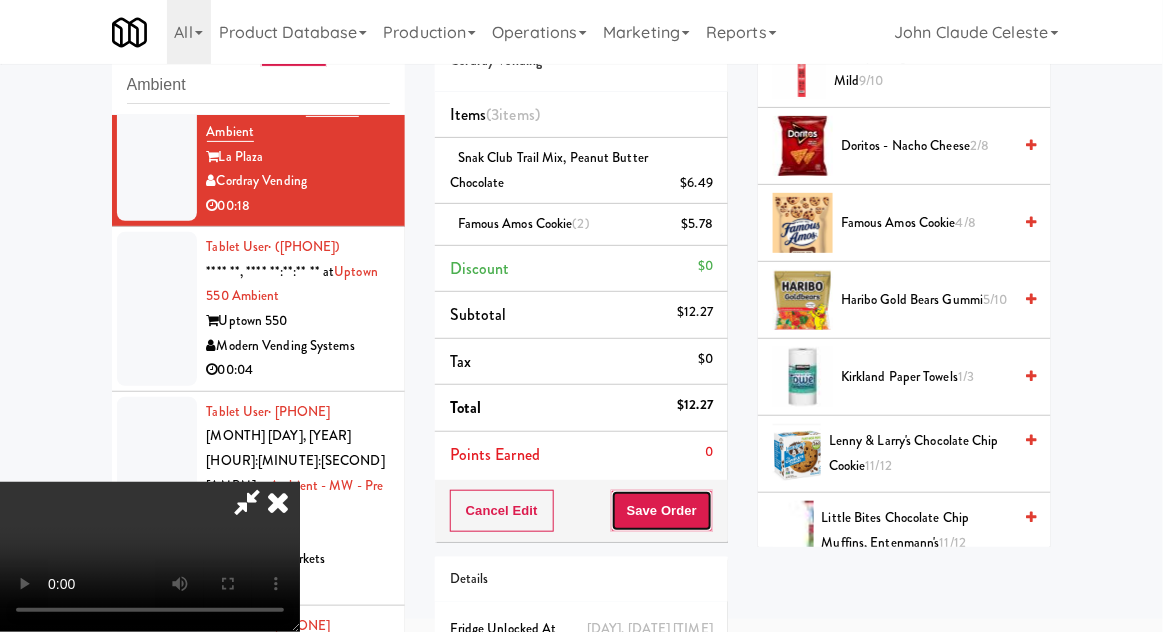 click on "Save Order" at bounding box center (662, 511) 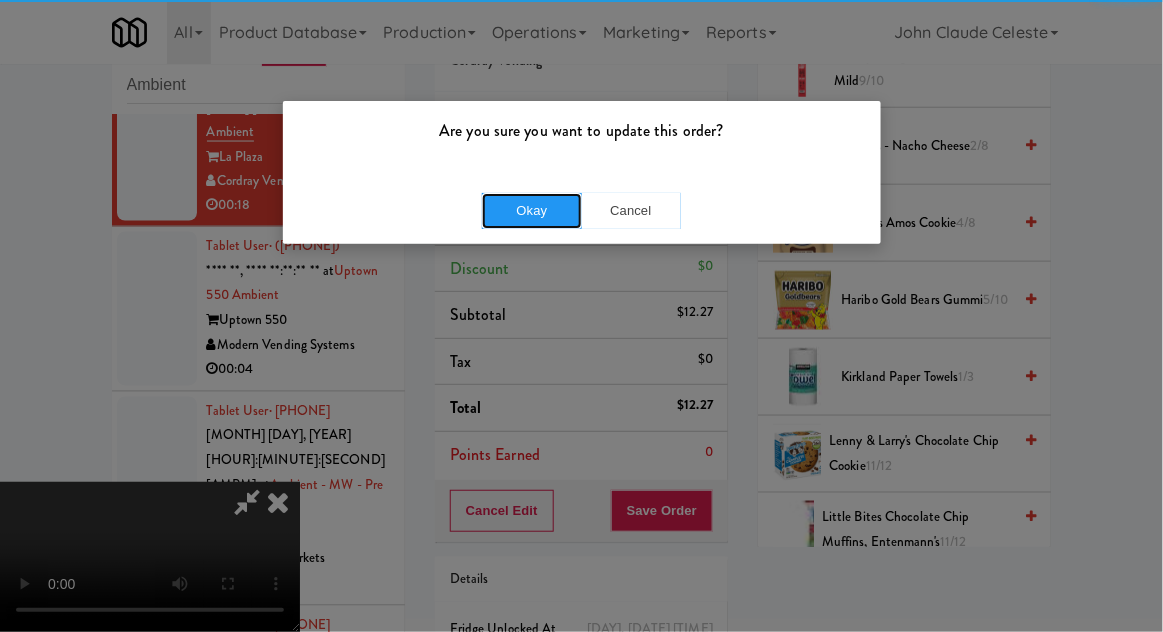 click on "Okay" at bounding box center (532, 211) 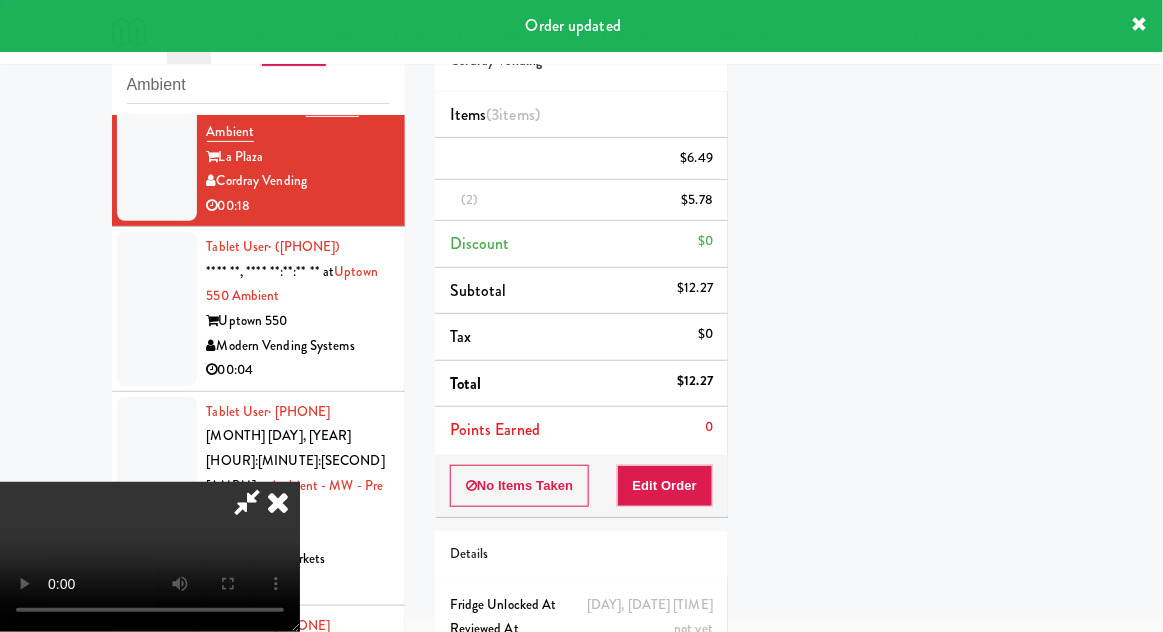 scroll, scrollTop: 197, scrollLeft: 0, axis: vertical 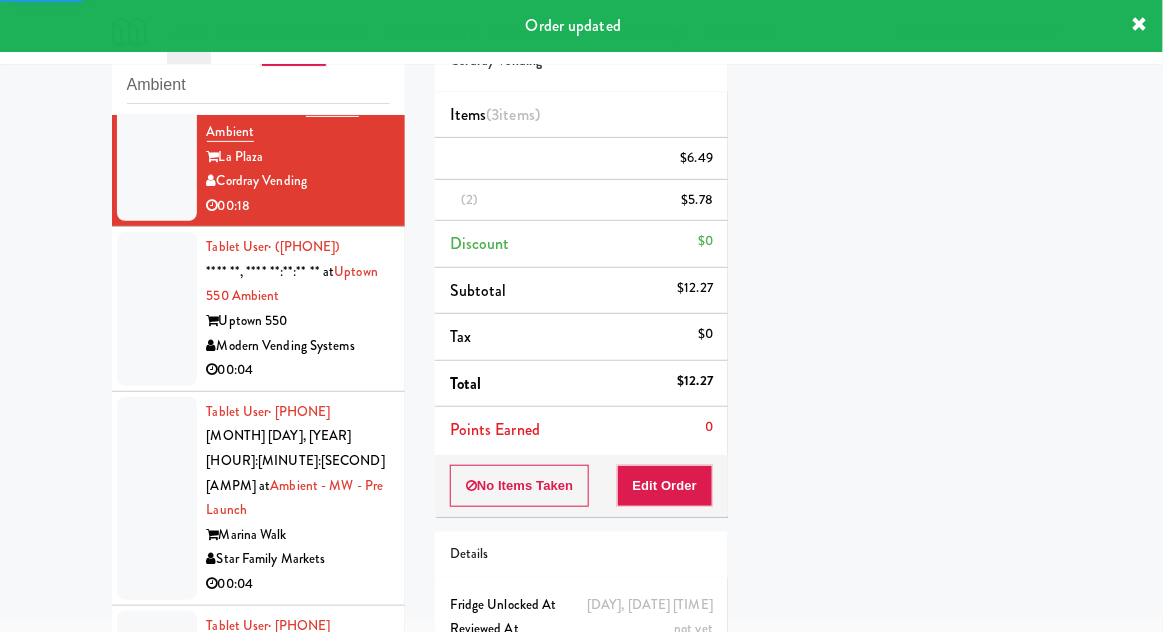 click at bounding box center (157, 309) 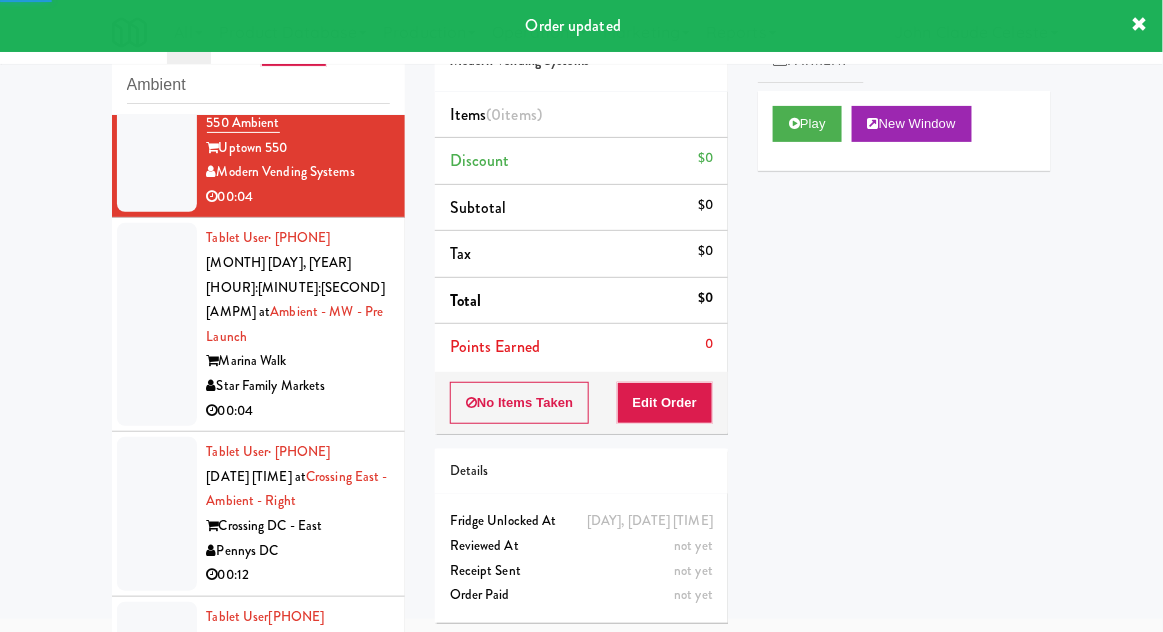 scroll, scrollTop: 1031, scrollLeft: 0, axis: vertical 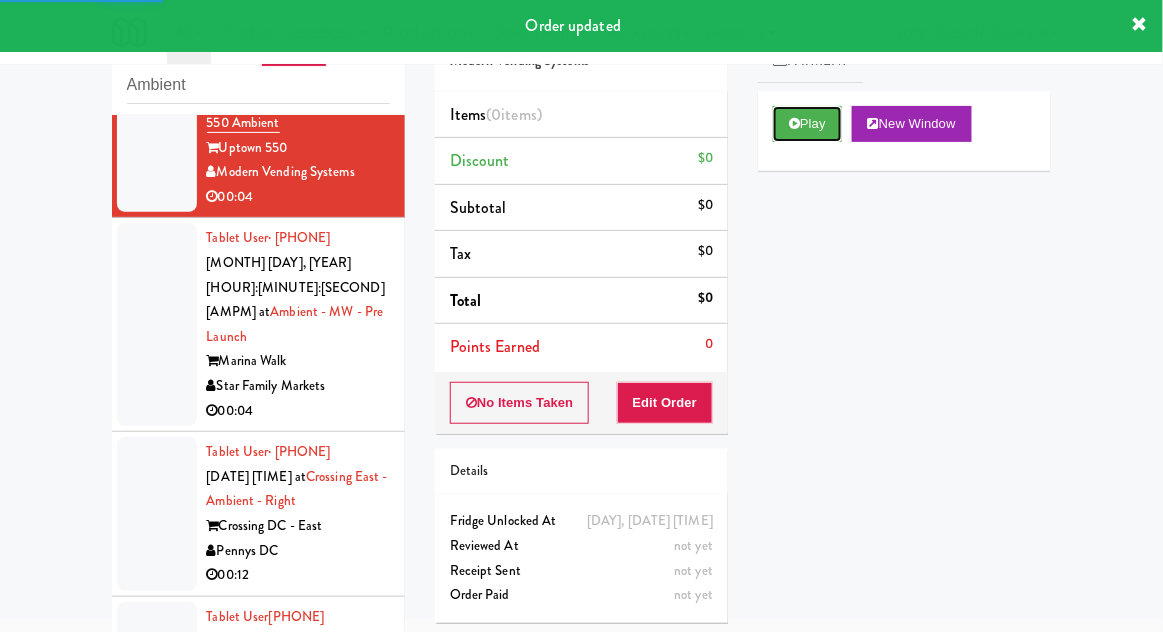 click on "Play" at bounding box center [807, 124] 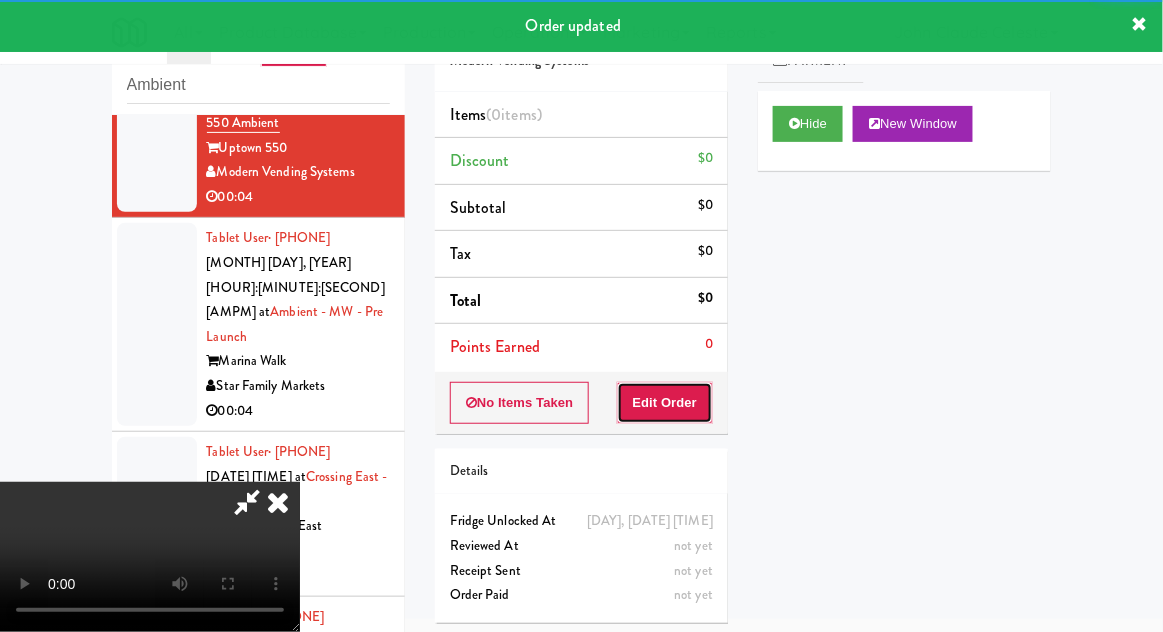 click on "Edit Order" at bounding box center (665, 403) 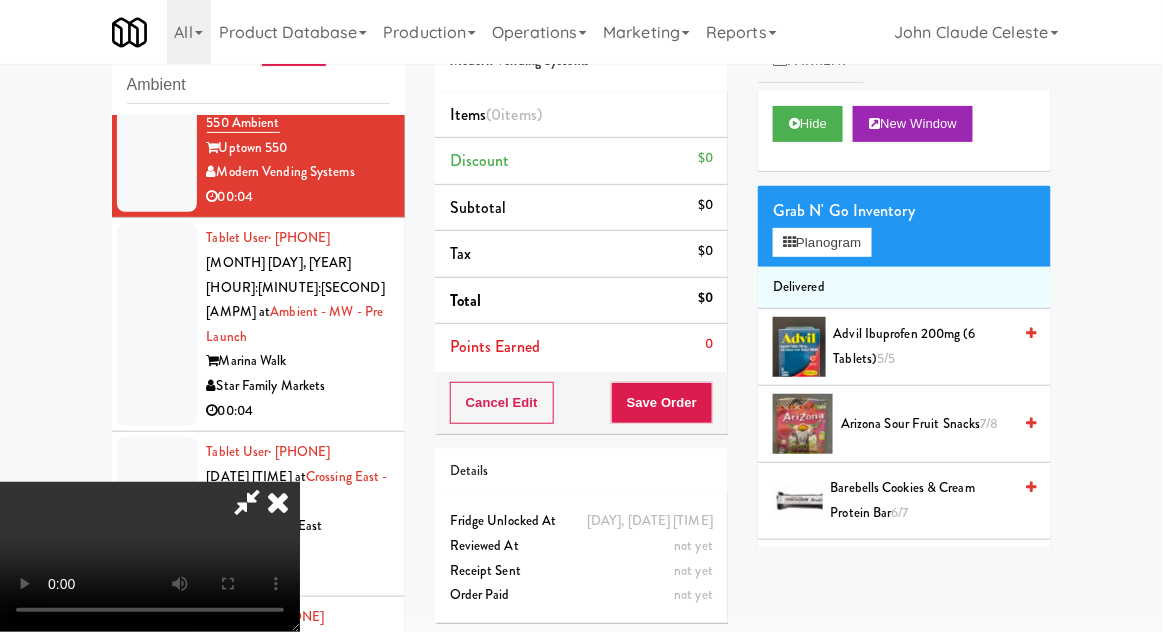 scroll, scrollTop: 73, scrollLeft: 0, axis: vertical 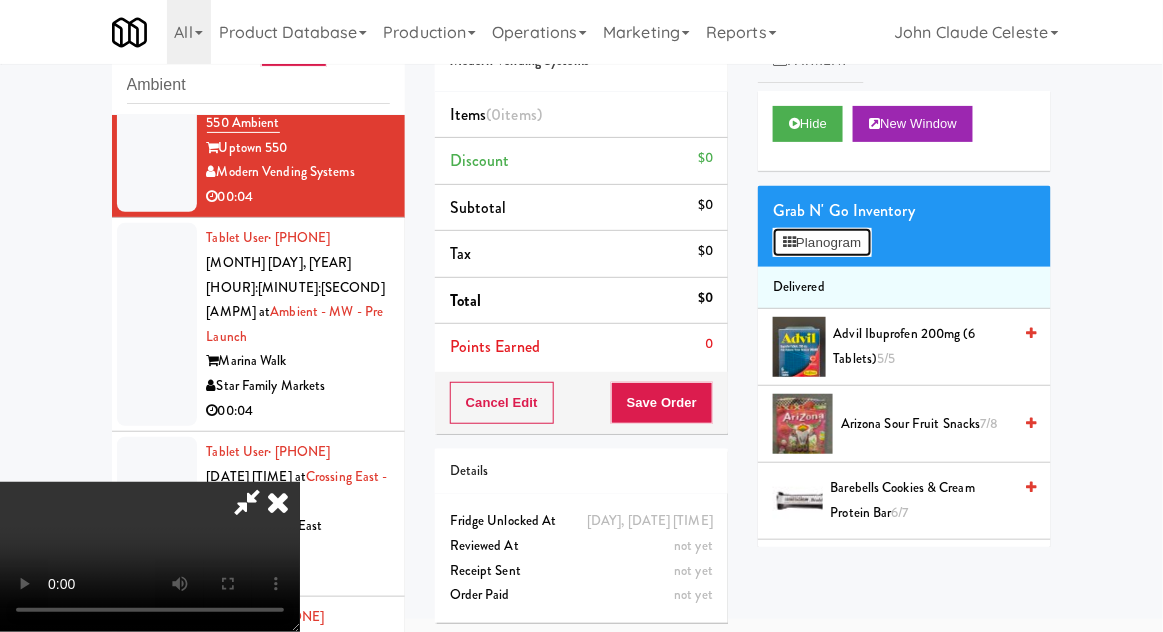 click on "Planogram" at bounding box center [822, 243] 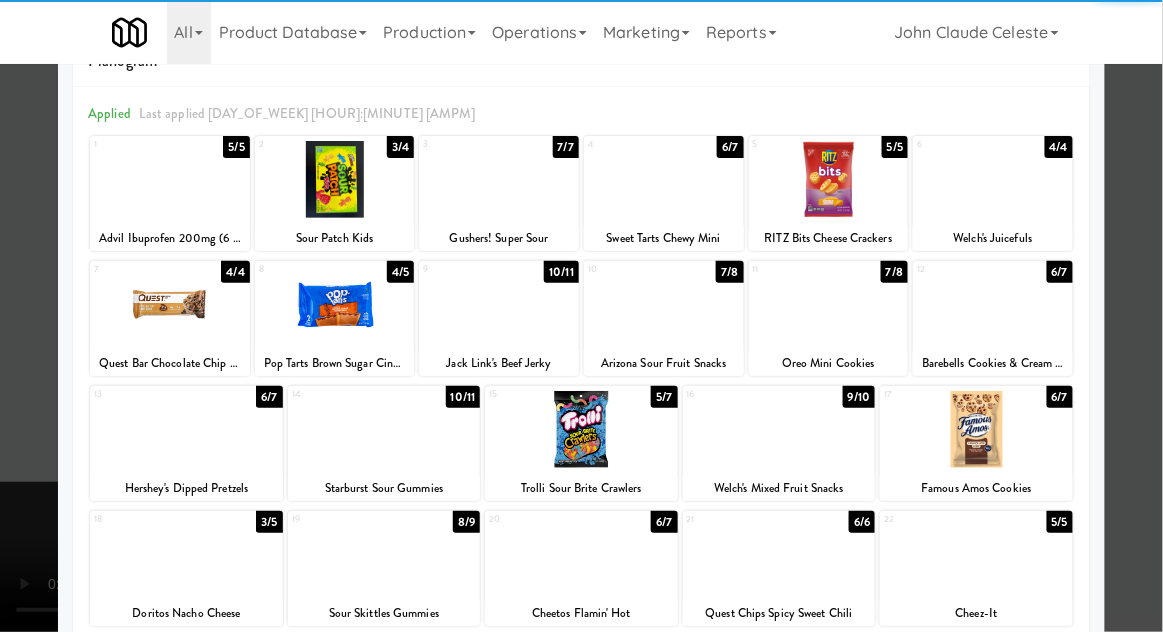 scroll, scrollTop: 70, scrollLeft: 0, axis: vertical 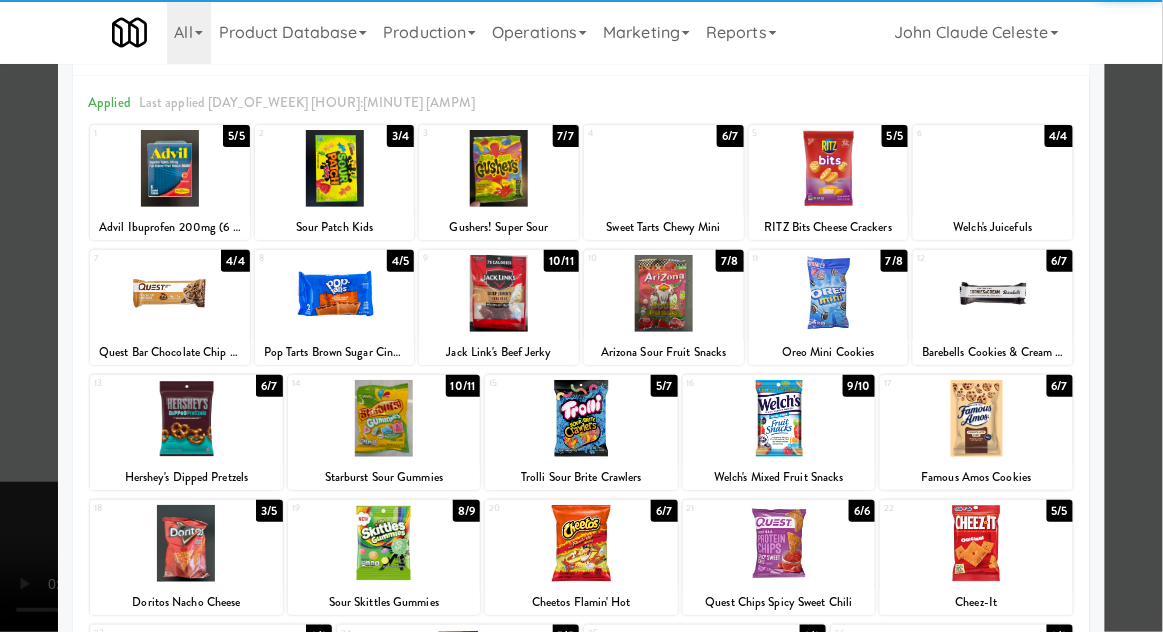click at bounding box center (186, 418) 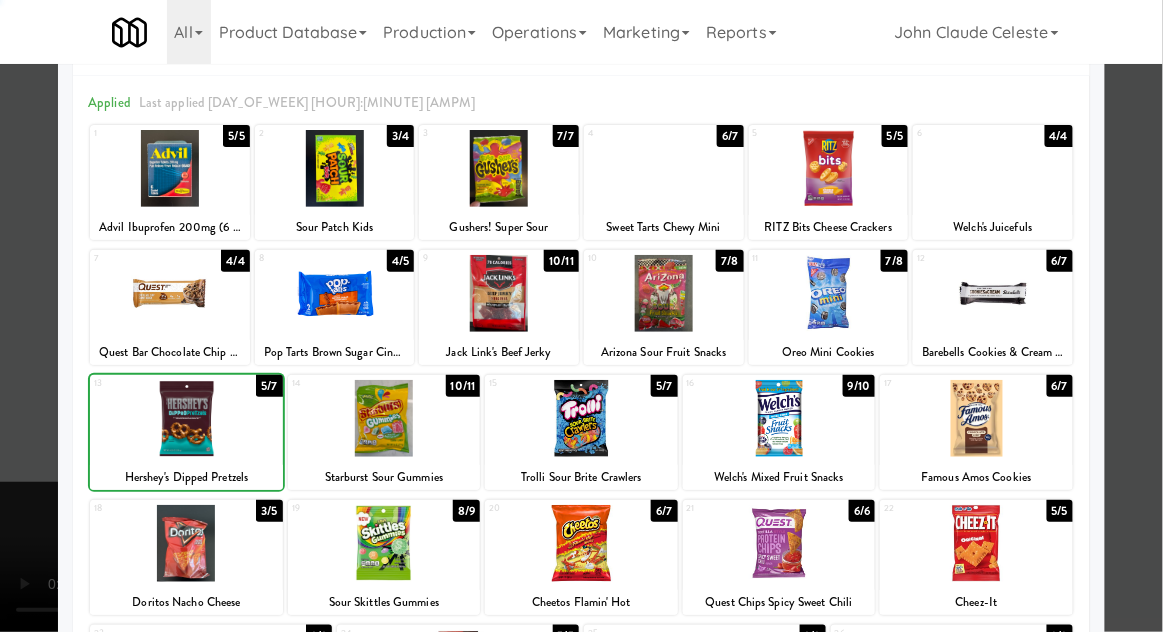 click at bounding box center (581, 316) 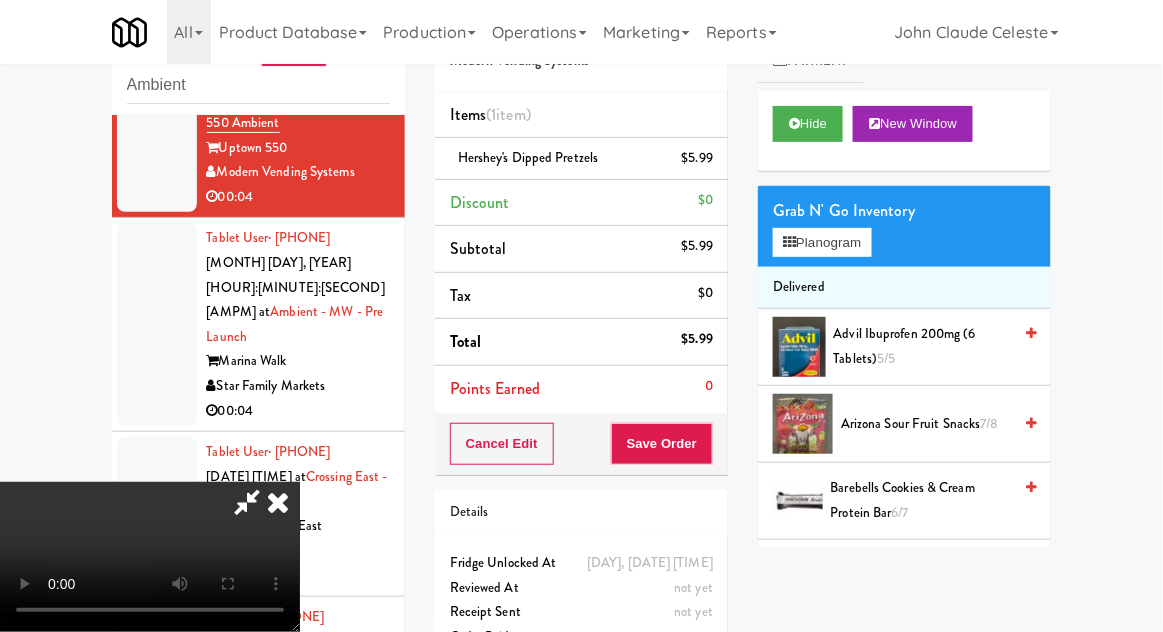 scroll, scrollTop: 73, scrollLeft: 0, axis: vertical 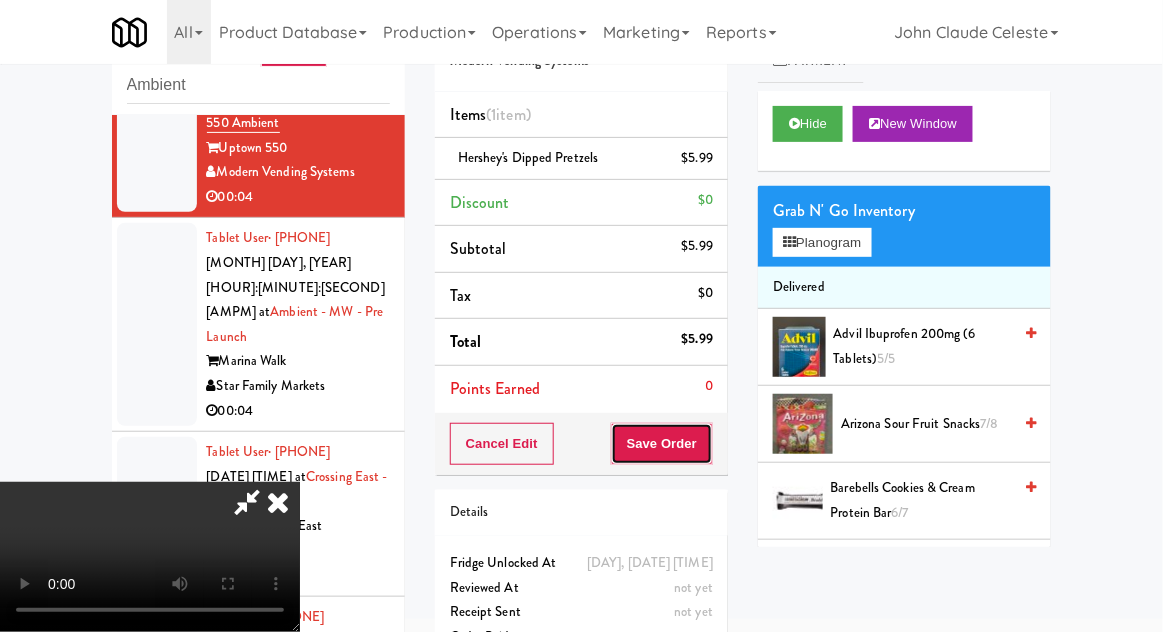 click on "Save Order" at bounding box center [662, 444] 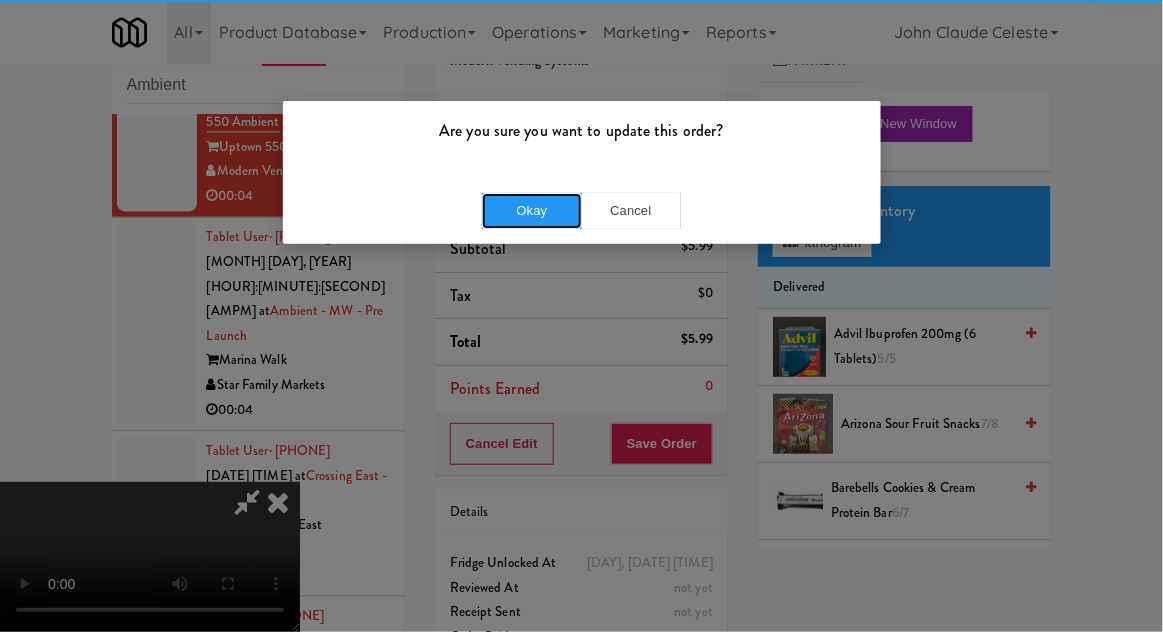 click on "Okay" at bounding box center [532, 211] 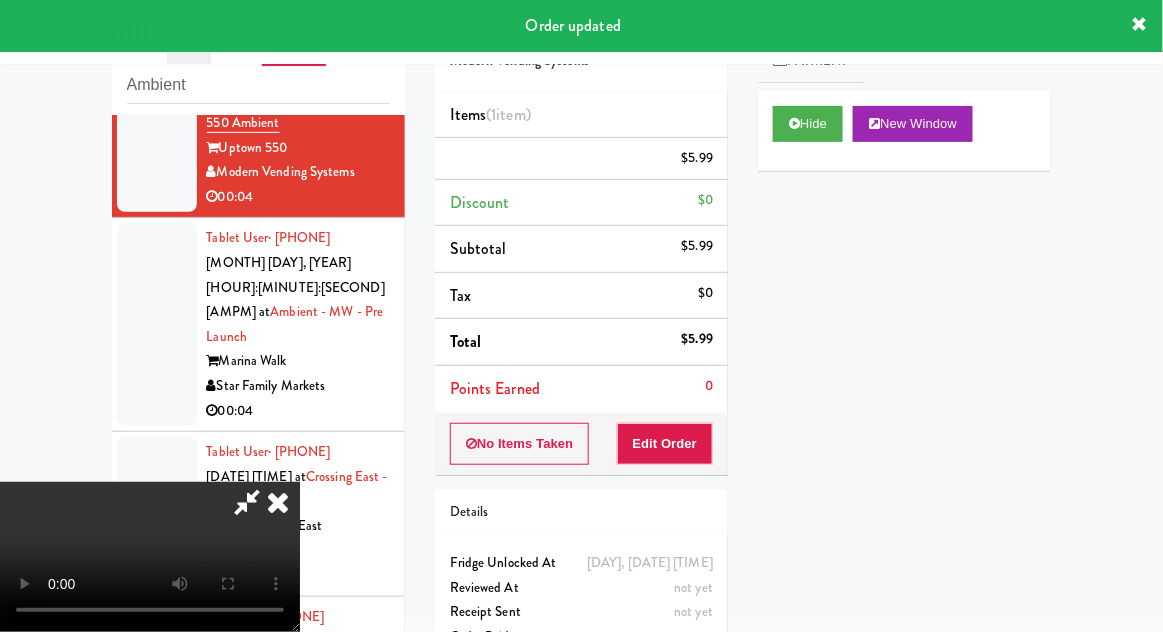 scroll, scrollTop: 0, scrollLeft: 0, axis: both 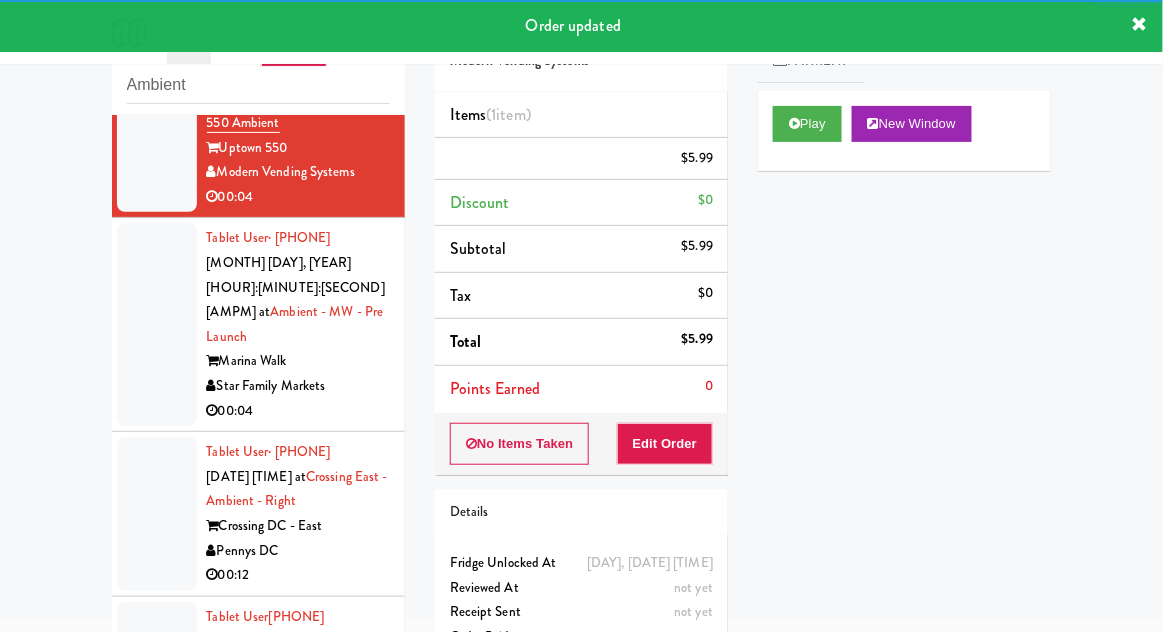 click at bounding box center (157, 324) 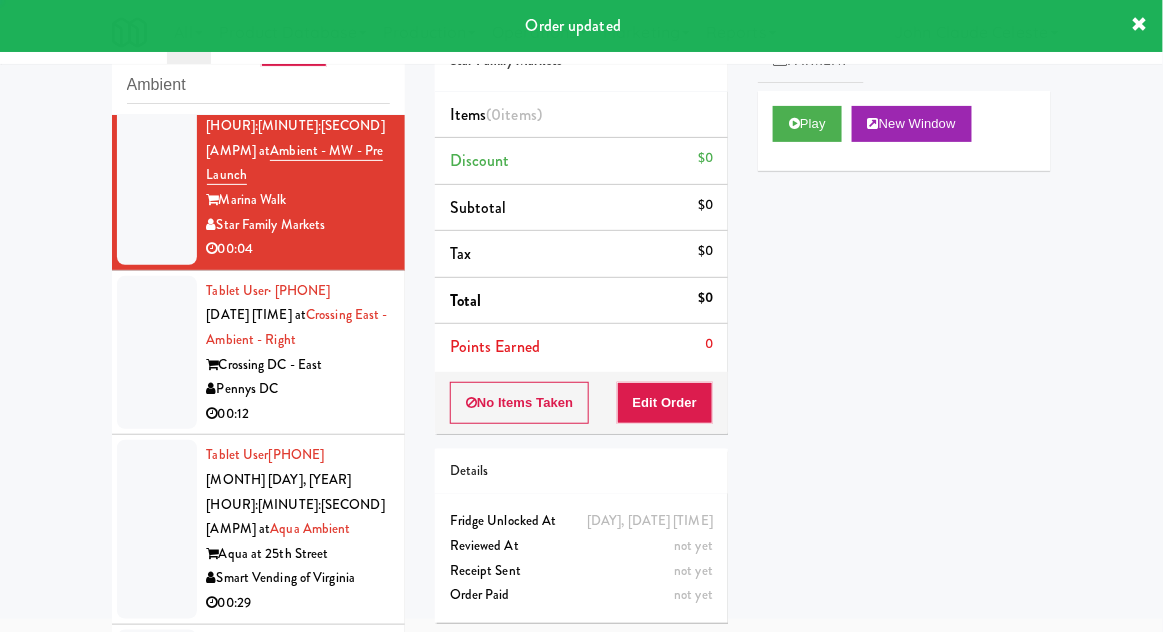 scroll, scrollTop: 1218, scrollLeft: 0, axis: vertical 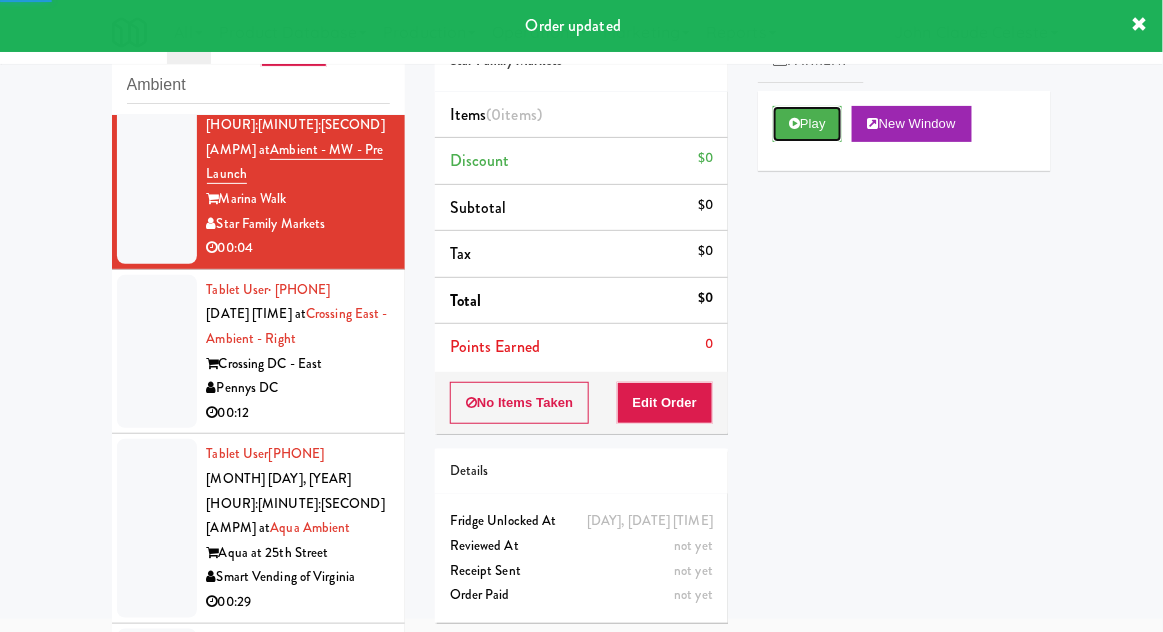 click on "Play" at bounding box center (807, 124) 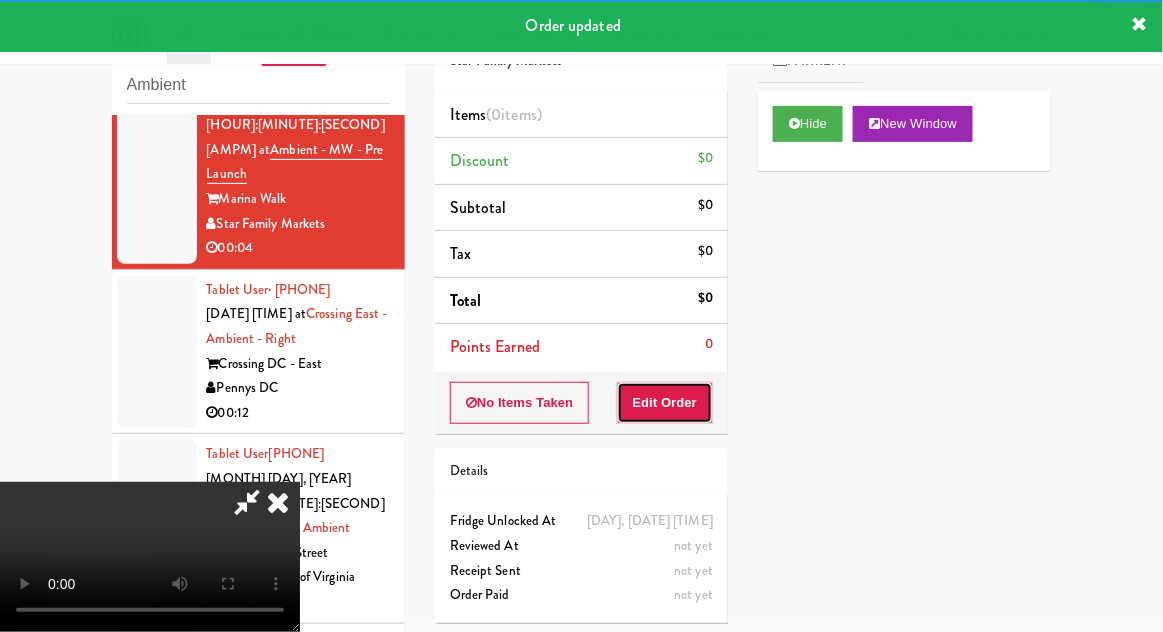 click on "Edit Order" at bounding box center (665, 403) 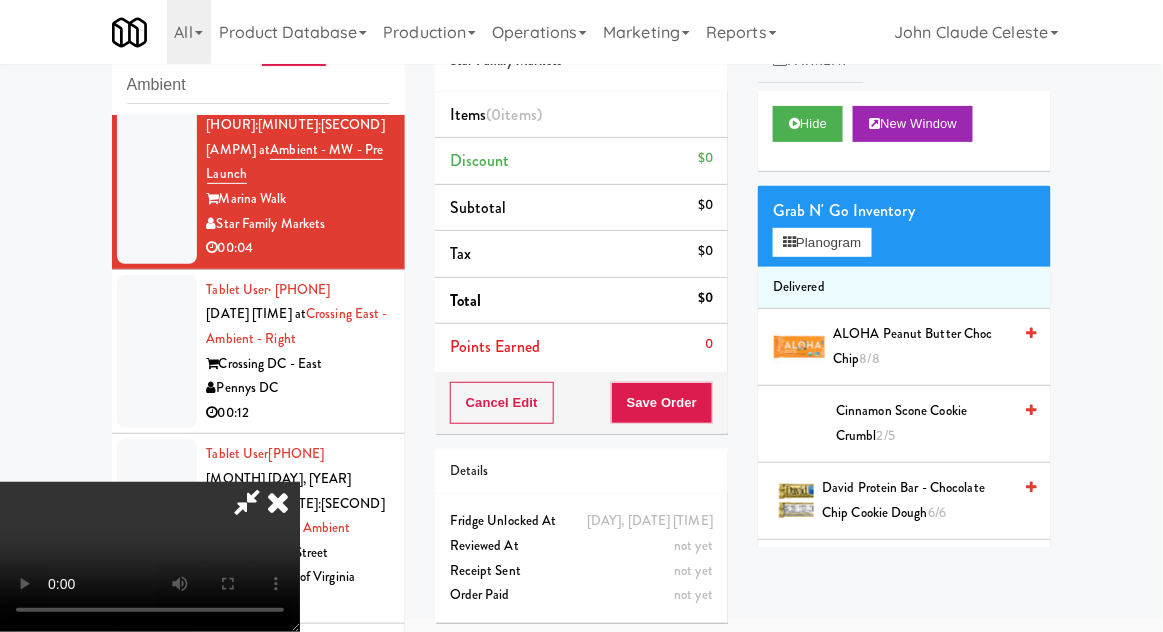 scroll, scrollTop: 73, scrollLeft: 0, axis: vertical 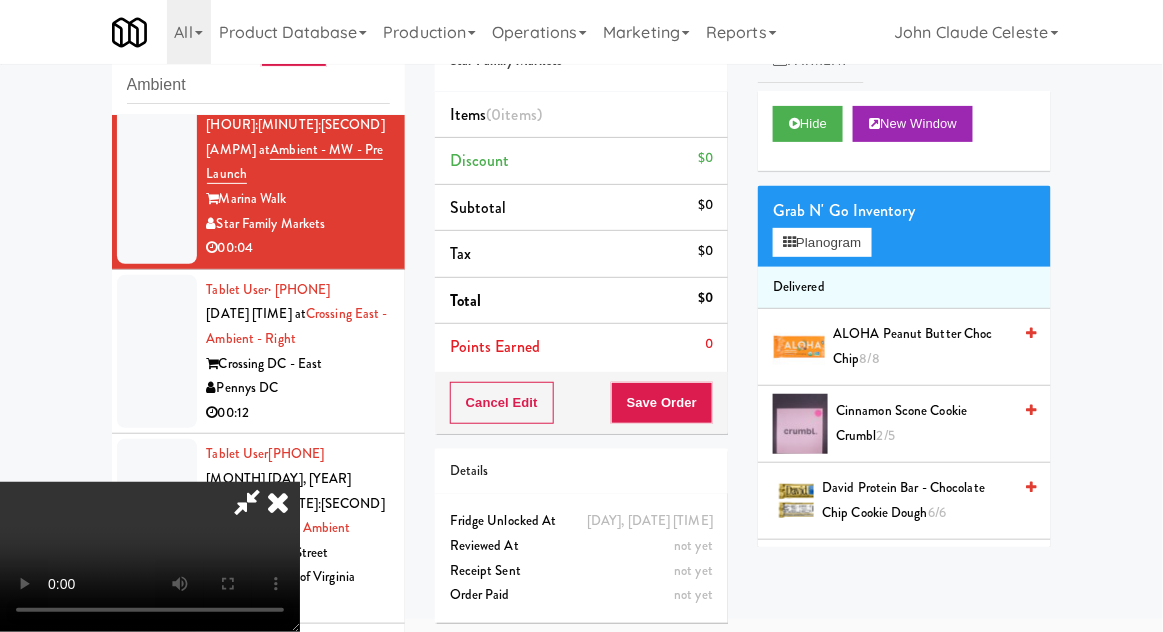 type 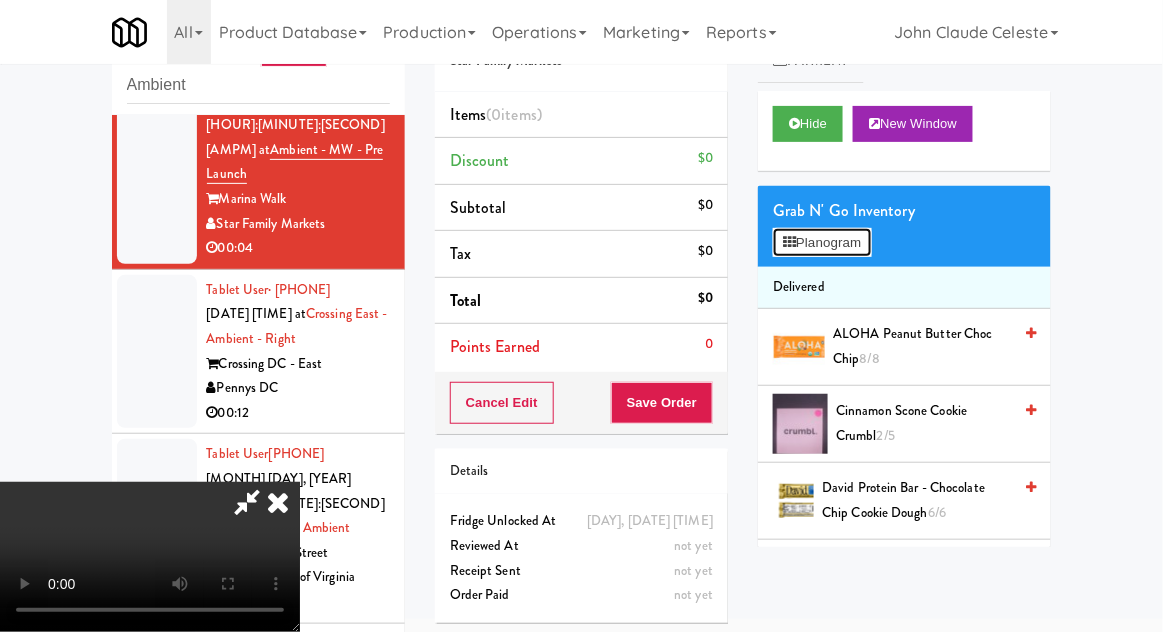 click on "Planogram" at bounding box center (822, 243) 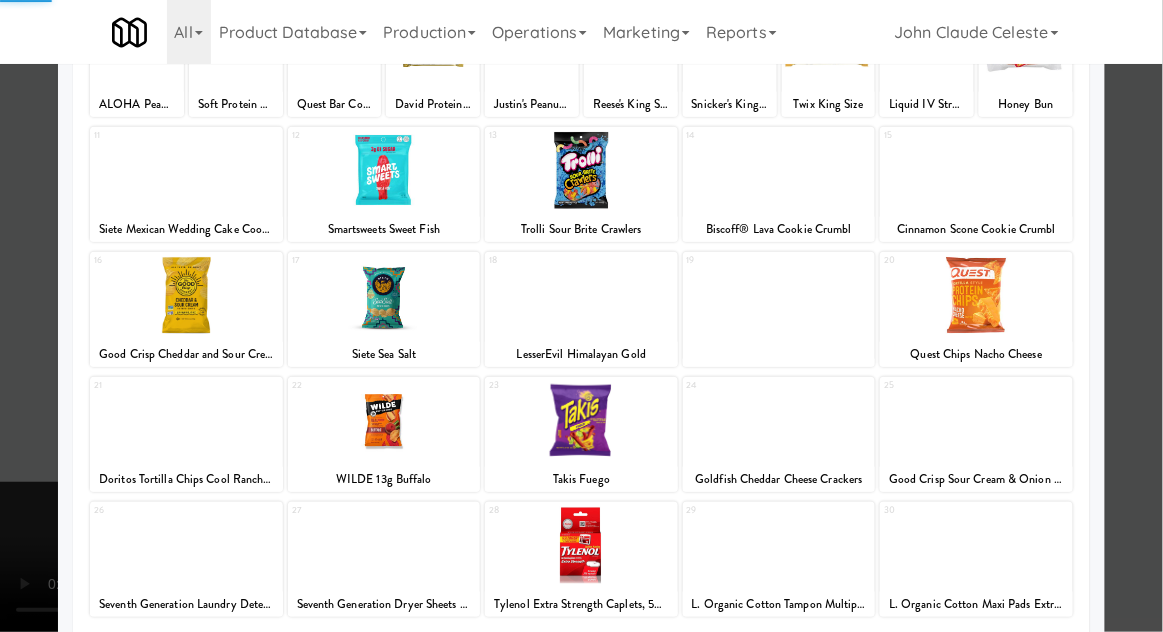 scroll, scrollTop: 253, scrollLeft: 0, axis: vertical 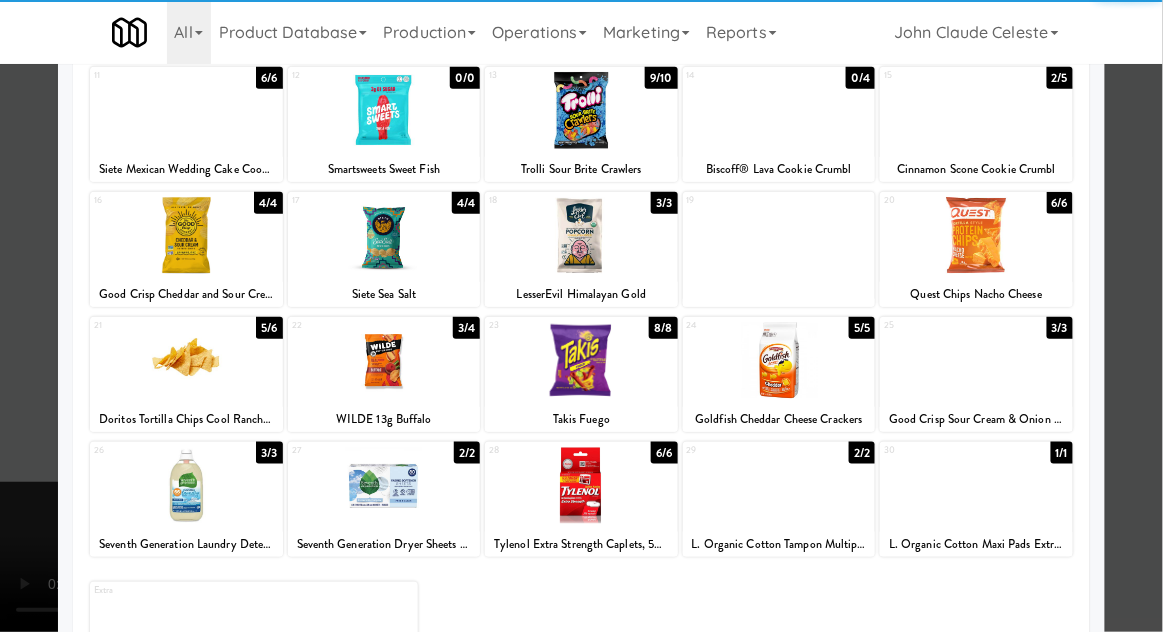 click at bounding box center (779, 485) 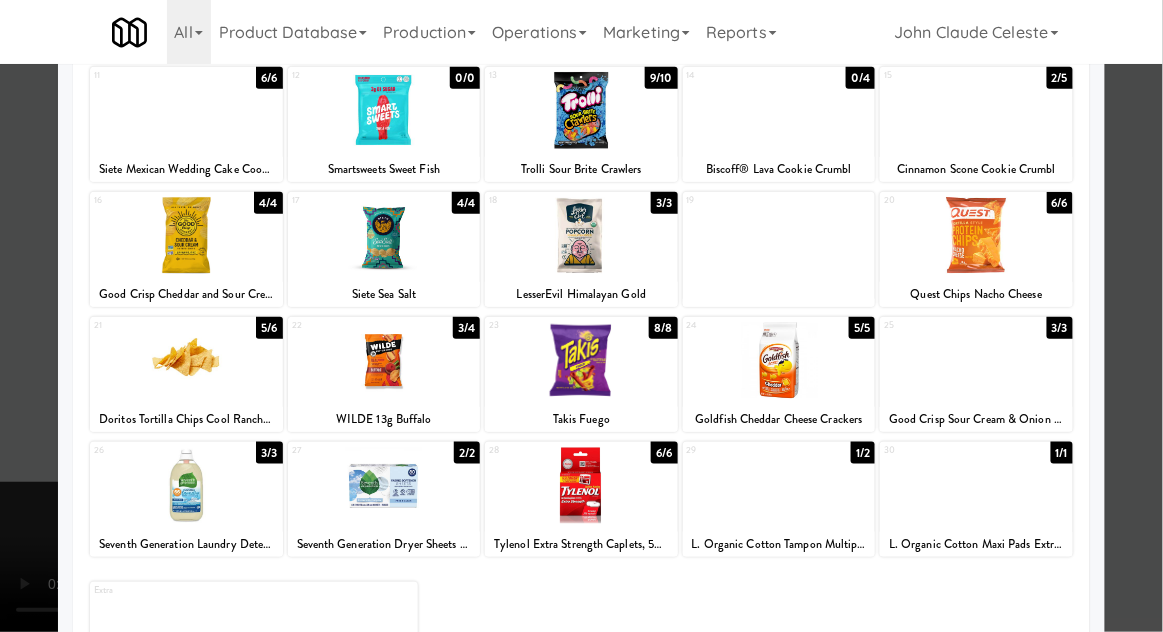 click at bounding box center [581, 316] 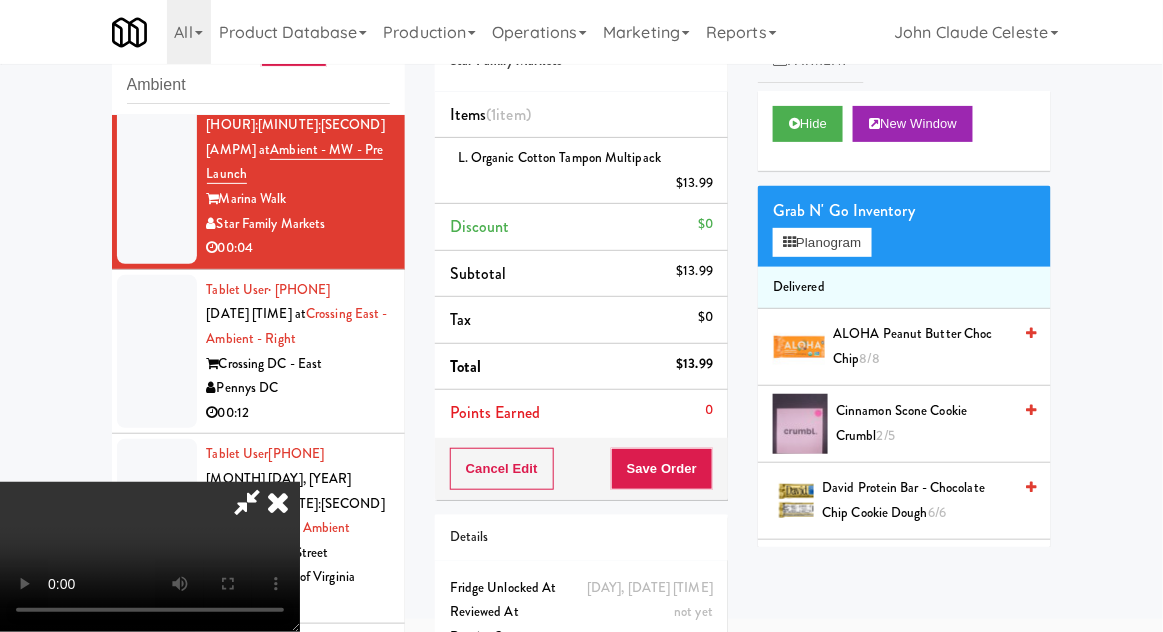scroll, scrollTop: 73, scrollLeft: 0, axis: vertical 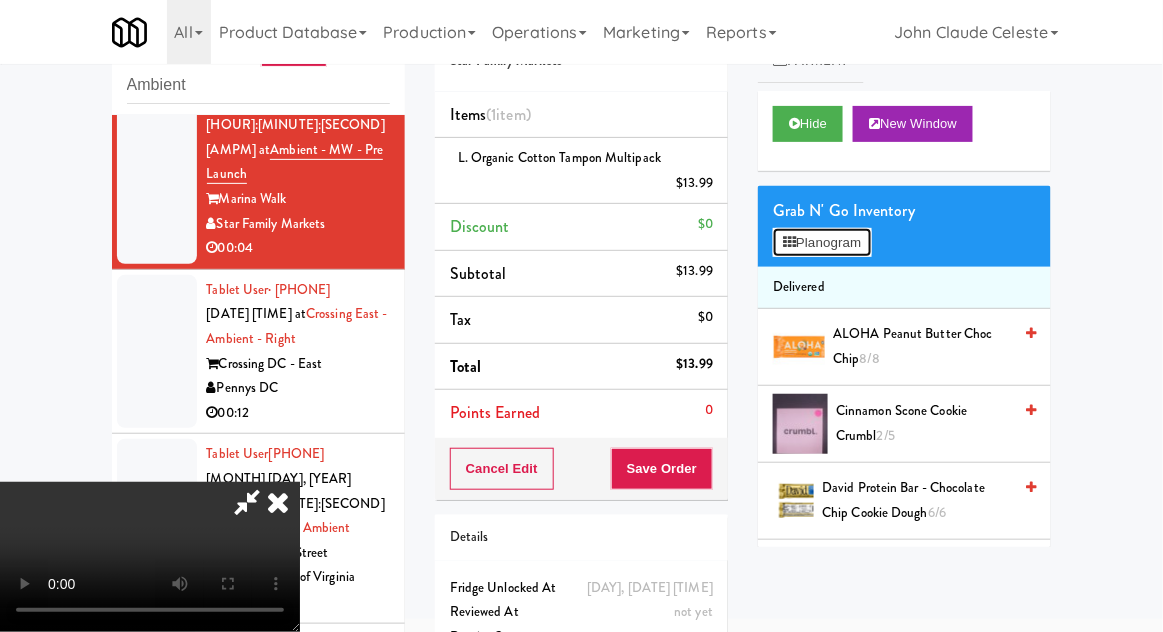 click on "Planogram" at bounding box center (822, 243) 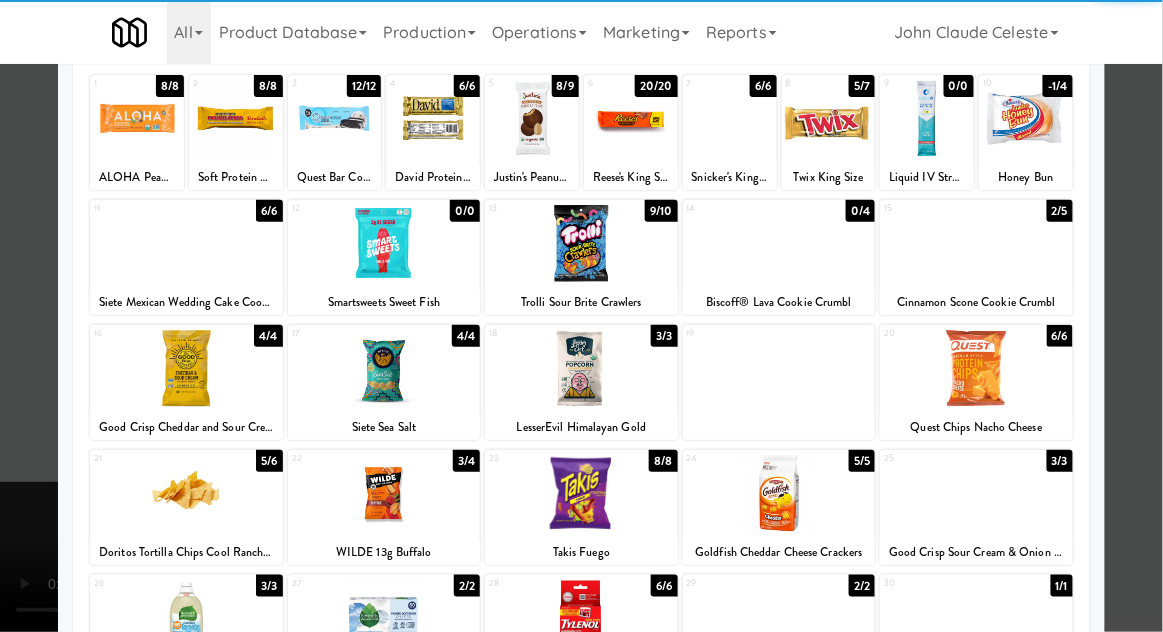 scroll, scrollTop: 124, scrollLeft: 0, axis: vertical 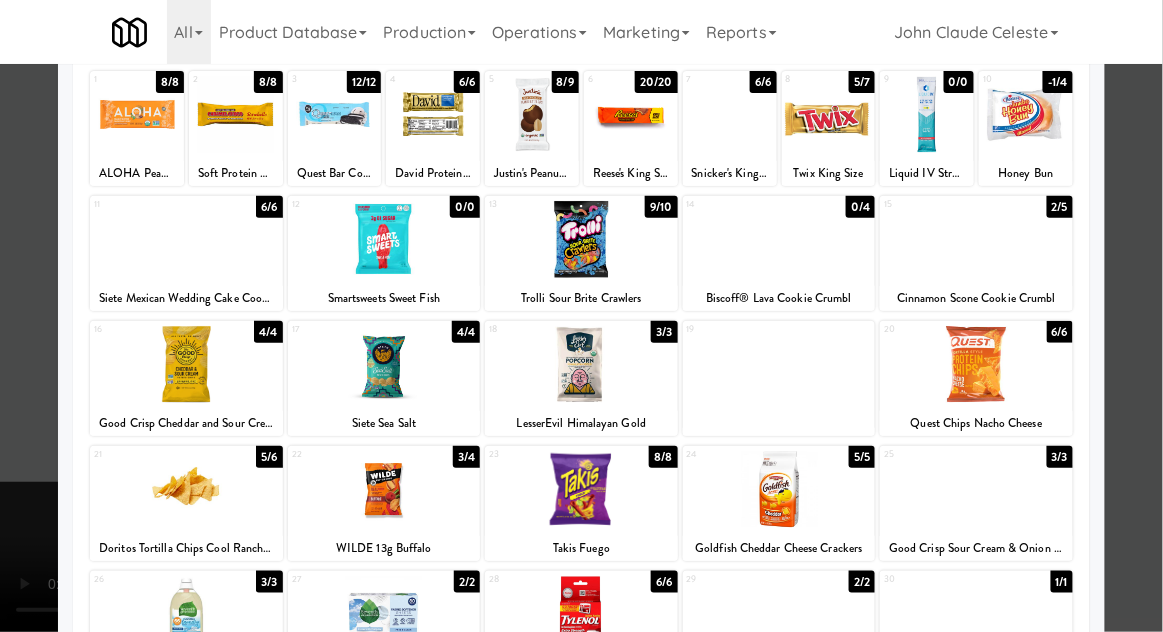 click at bounding box center (581, 316) 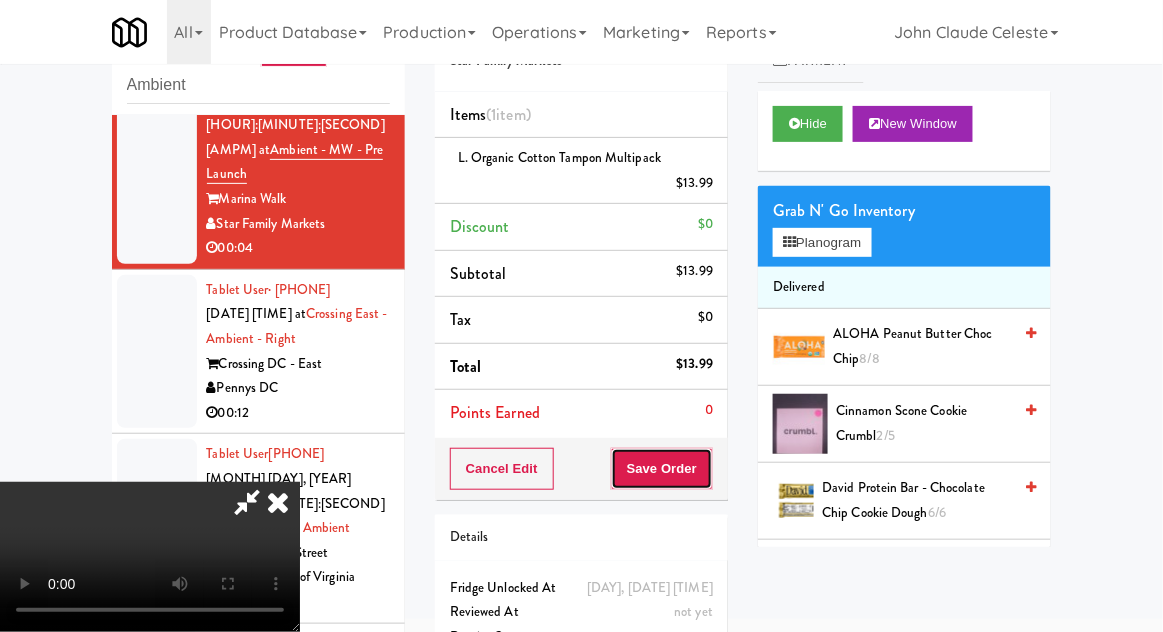 click on "Save Order" at bounding box center (662, 469) 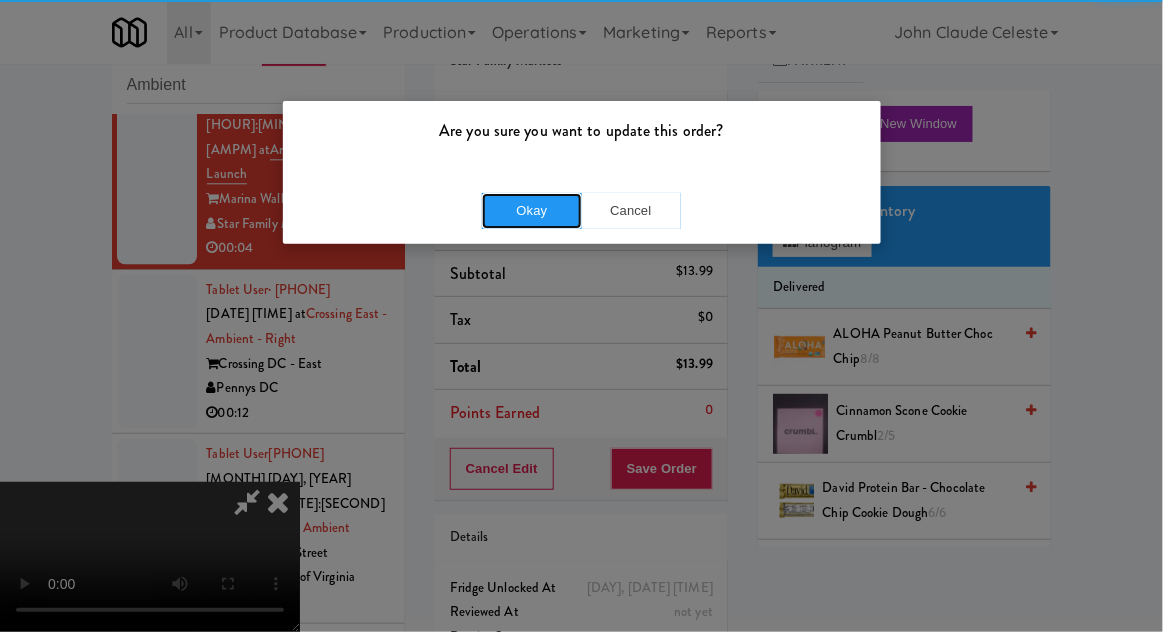 click on "Okay" at bounding box center [532, 211] 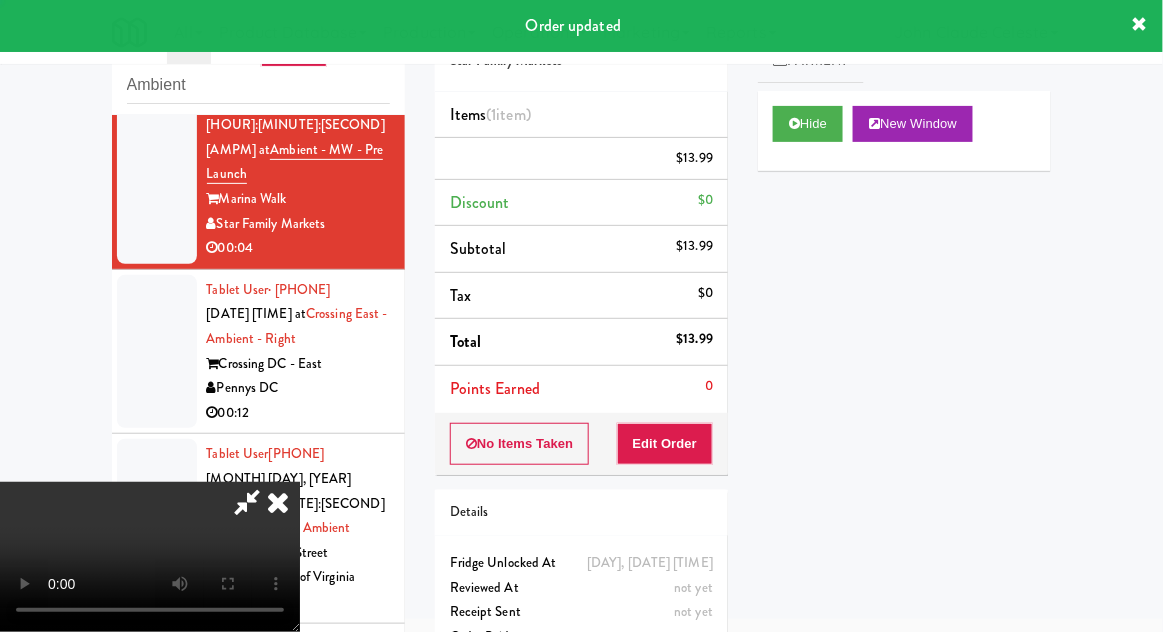 scroll, scrollTop: 0, scrollLeft: 0, axis: both 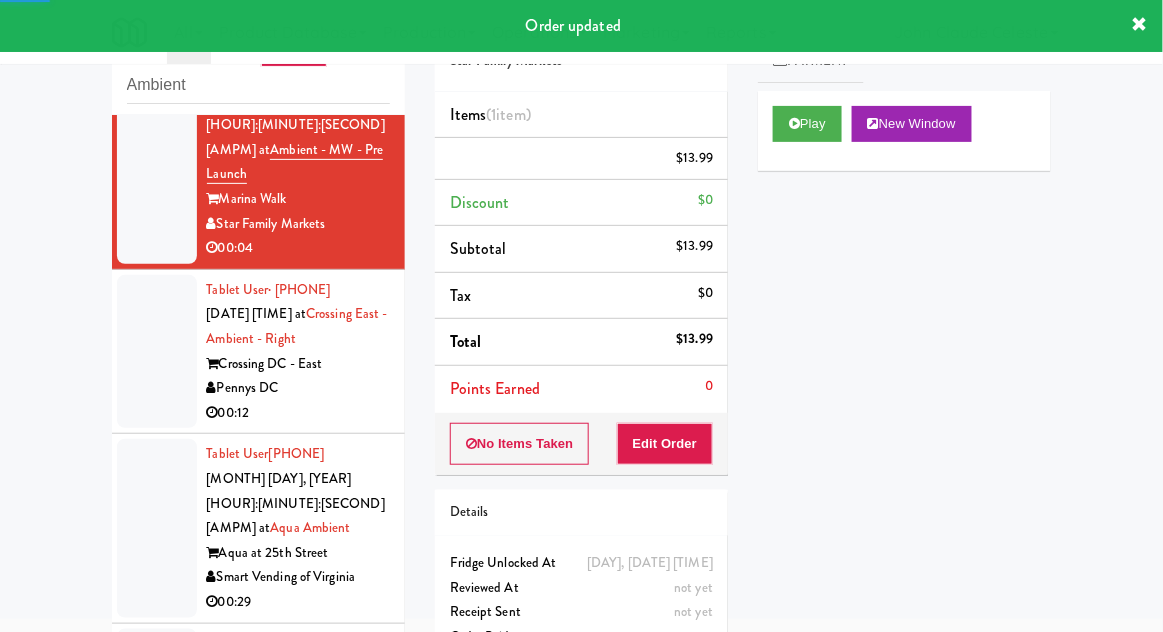 click at bounding box center [157, 352] 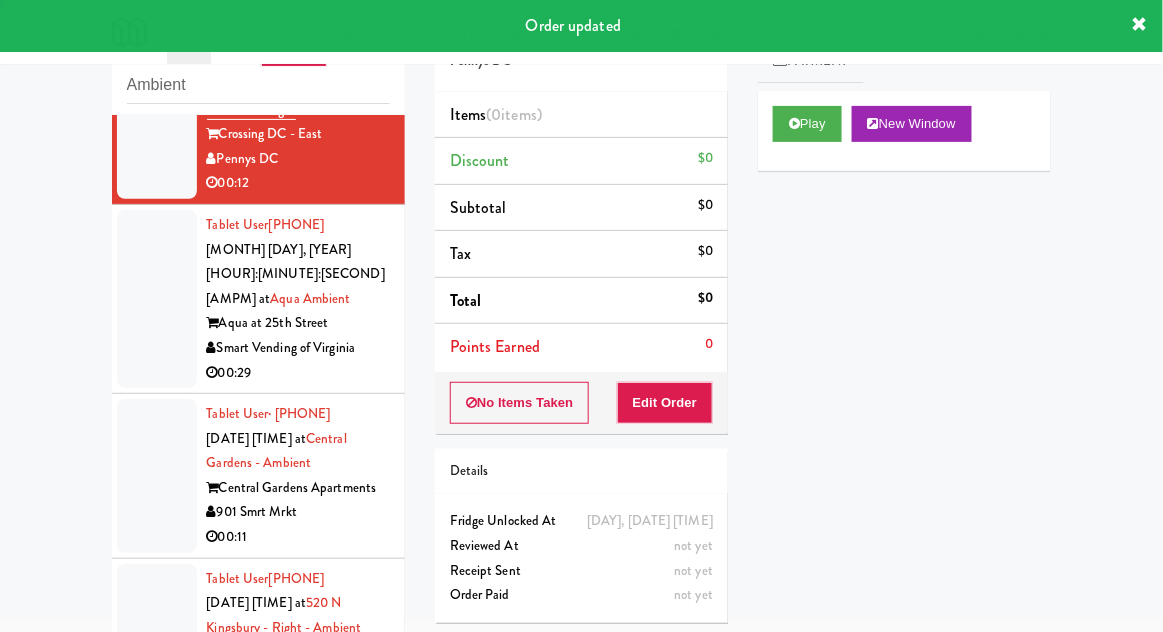 scroll, scrollTop: 1486, scrollLeft: 0, axis: vertical 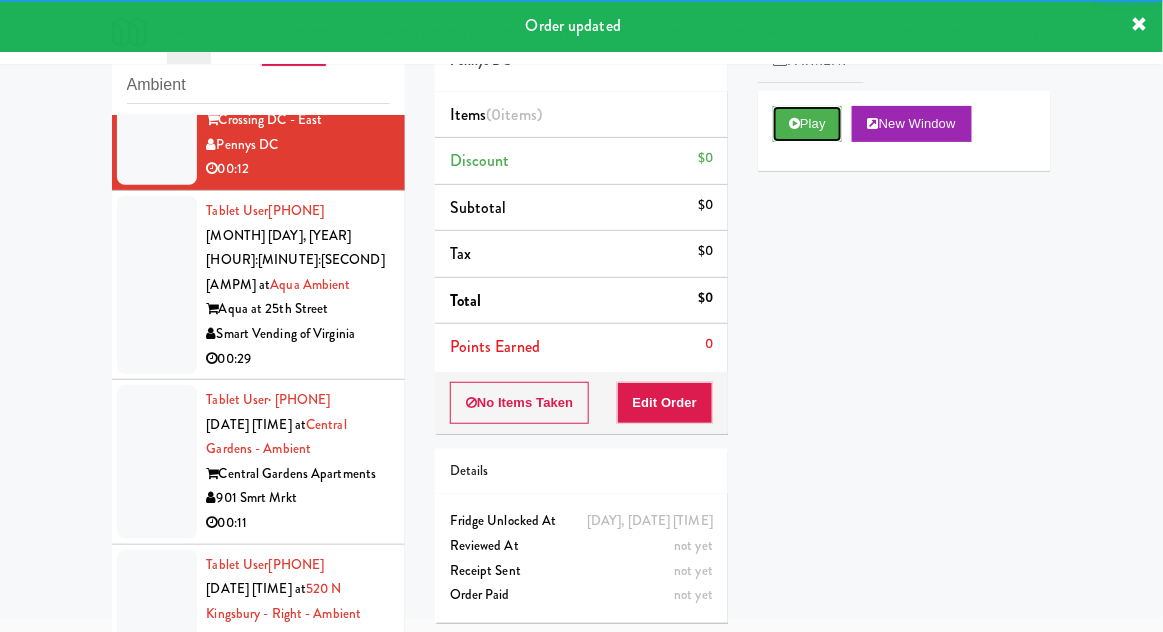 click on "Play" at bounding box center [807, 124] 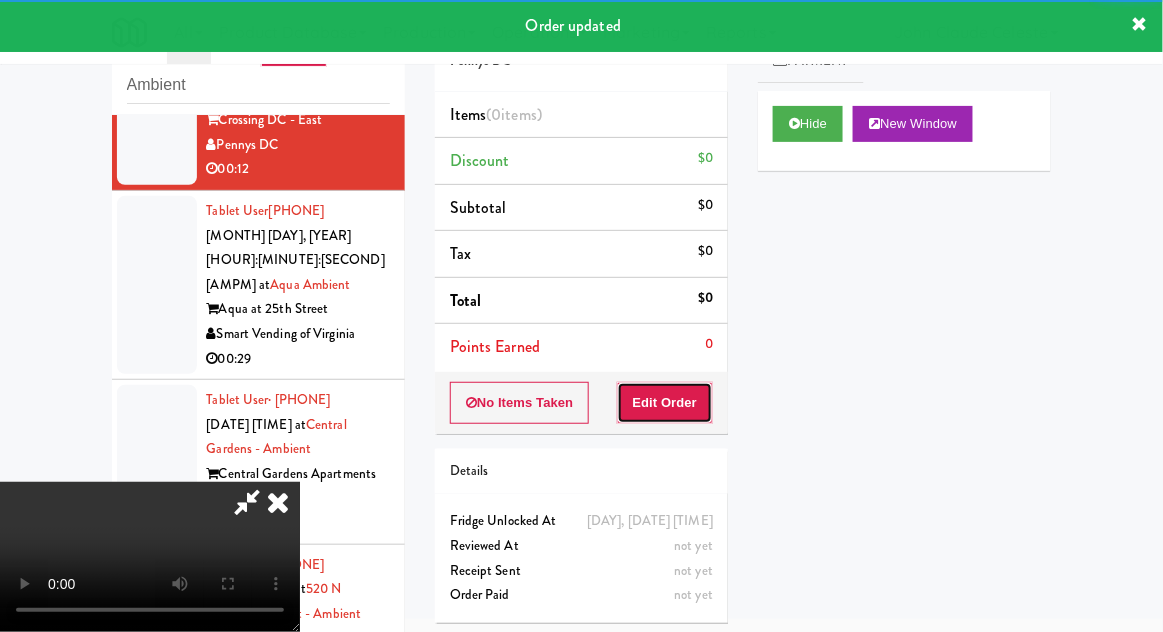 click on "Edit Order" at bounding box center [665, 403] 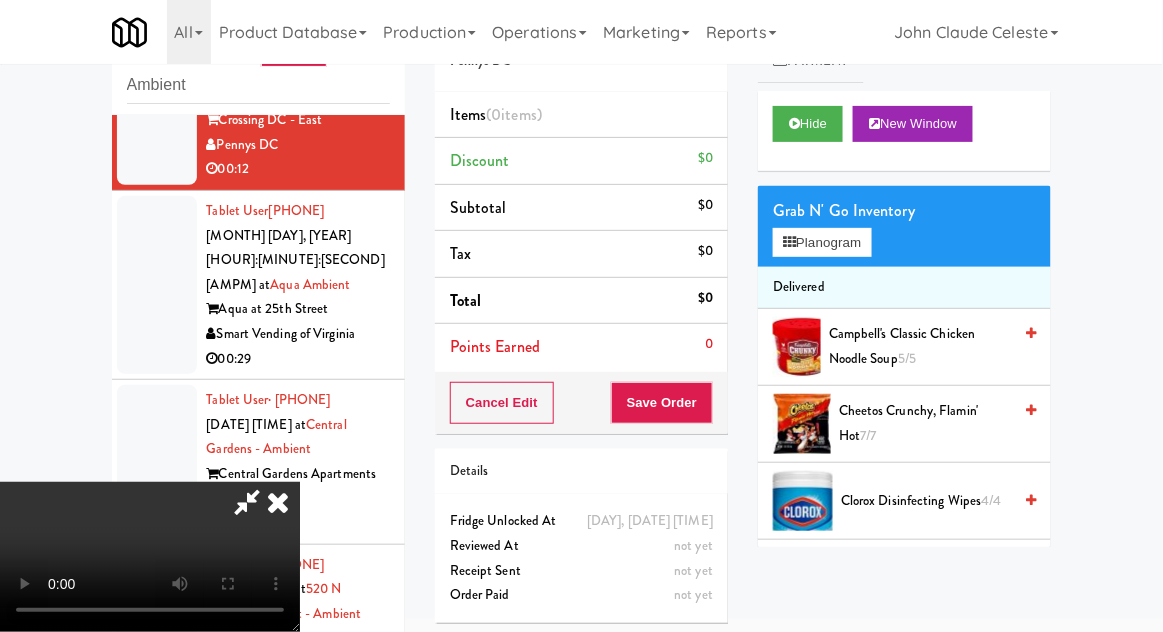 type 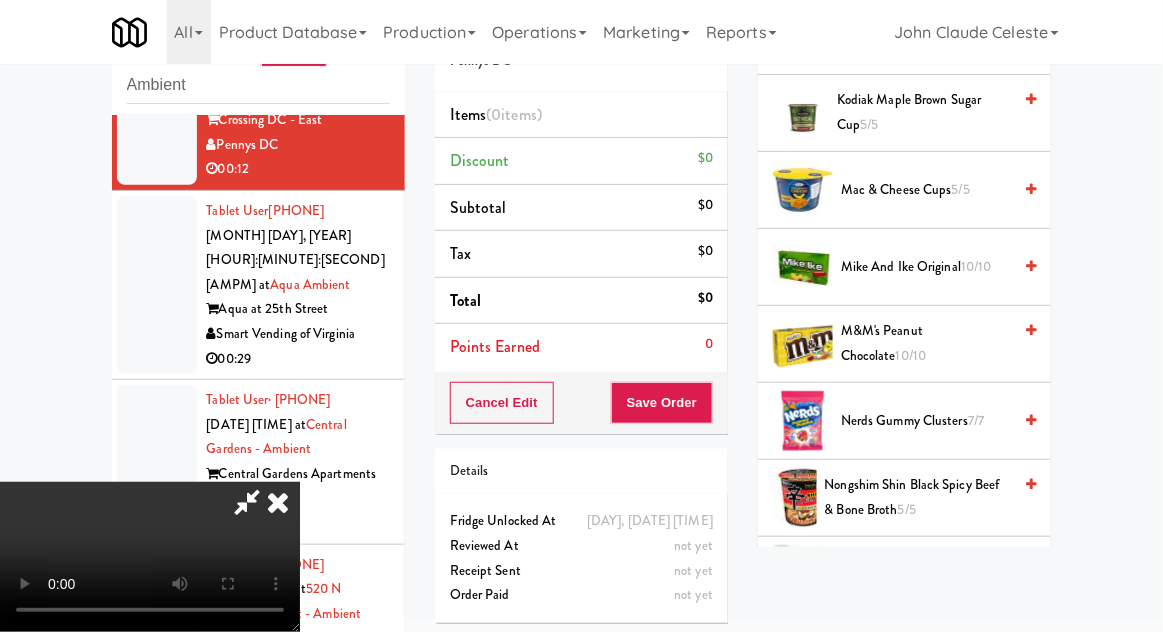 scroll, scrollTop: 1316, scrollLeft: 0, axis: vertical 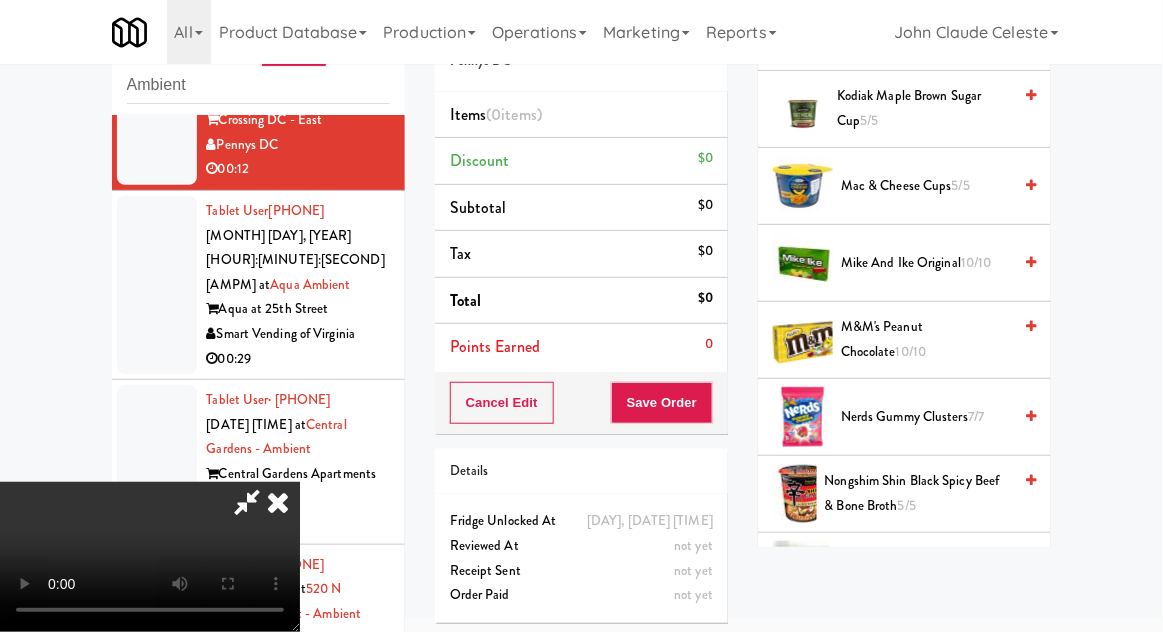 click on "Nerds Gummy Clusters  7/7" at bounding box center [926, 417] 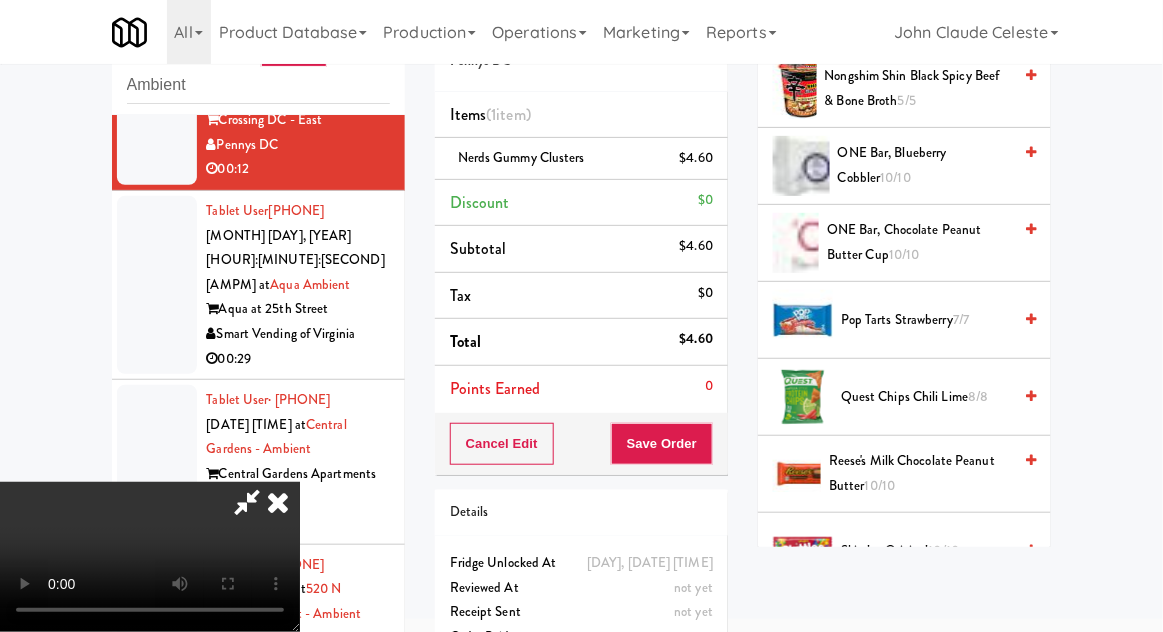scroll, scrollTop: 1720, scrollLeft: 0, axis: vertical 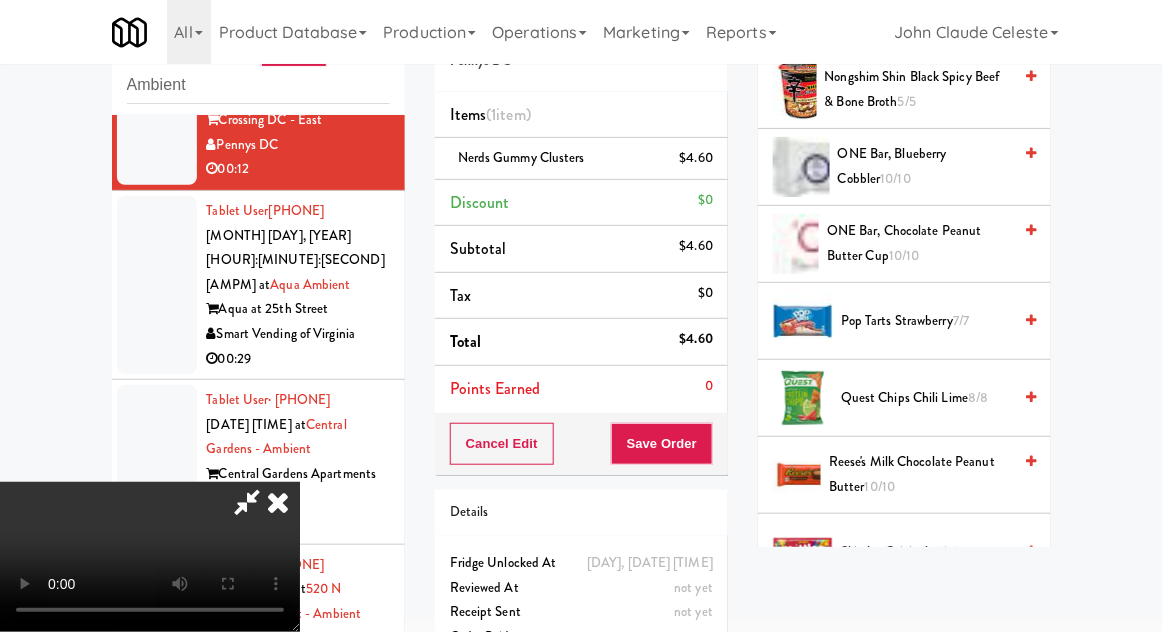 click on "Pop Tarts Strawberry  7/7" at bounding box center [926, 321] 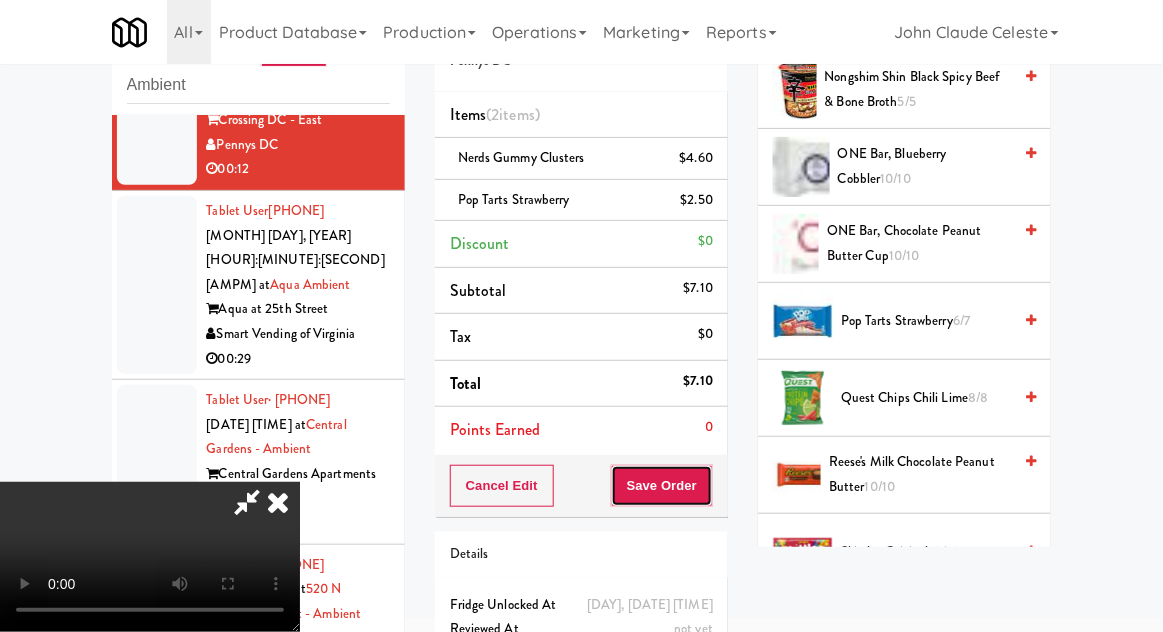 click on "Save Order" at bounding box center (662, 486) 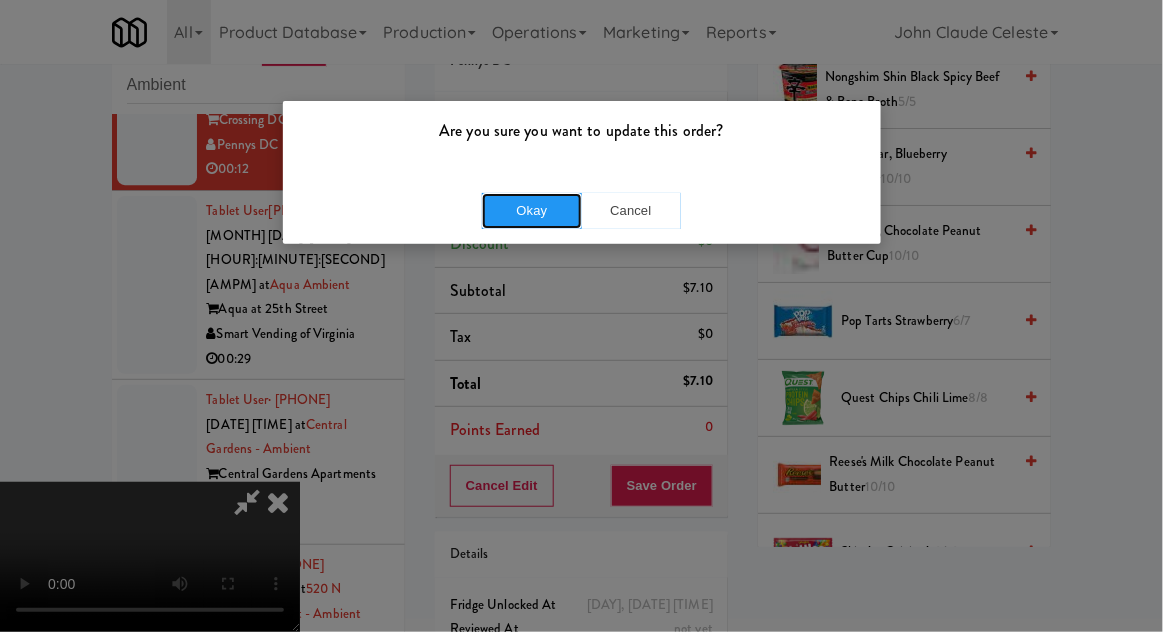 click on "Okay" at bounding box center [532, 211] 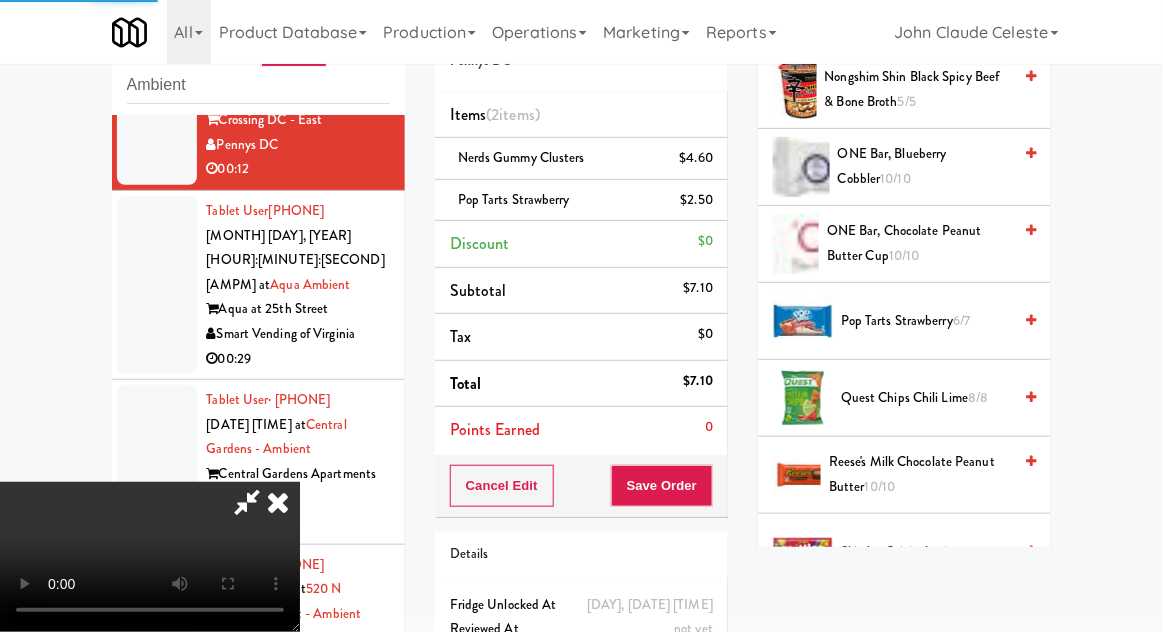 scroll, scrollTop: 197, scrollLeft: 0, axis: vertical 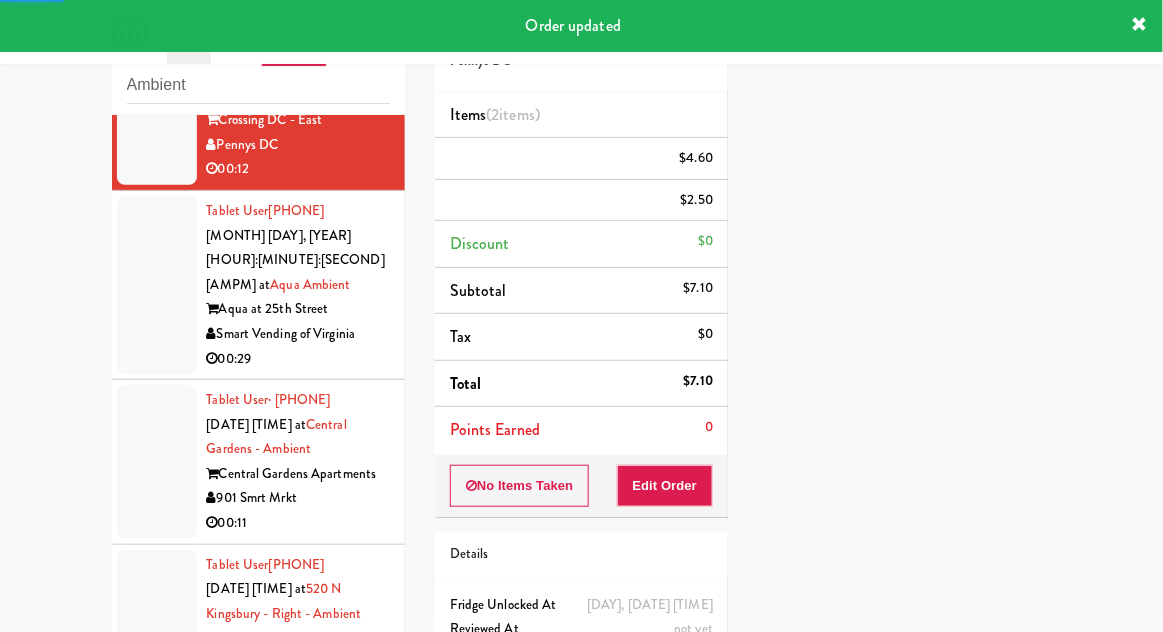 click at bounding box center (157, 285) 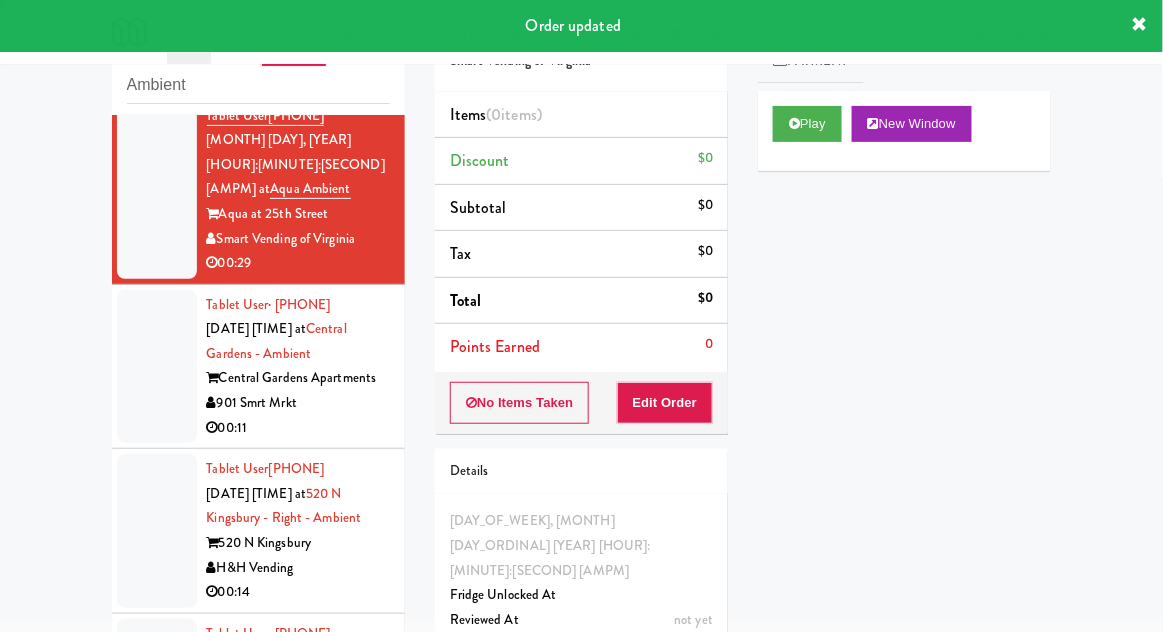 scroll, scrollTop: 1617, scrollLeft: 0, axis: vertical 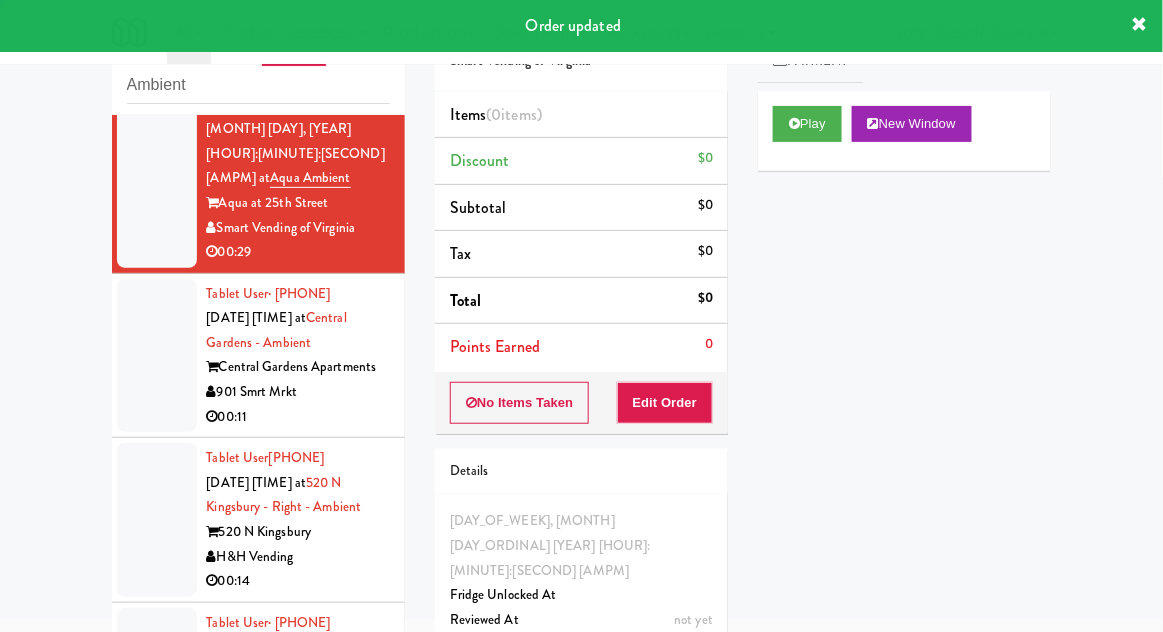 click at bounding box center [157, 356] 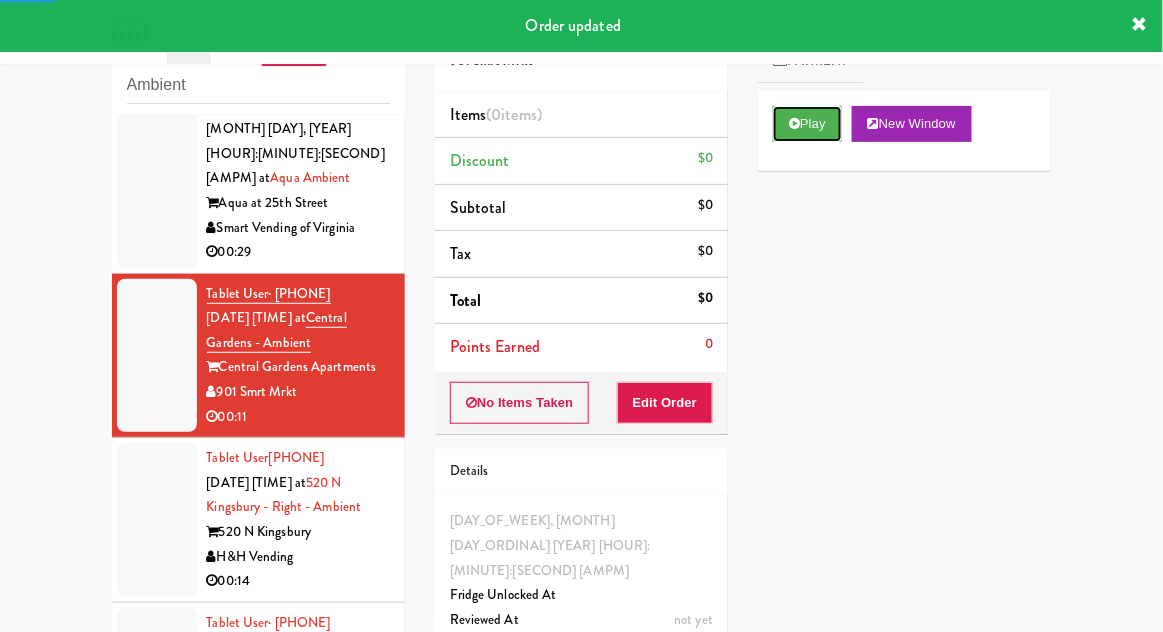 click at bounding box center (794, 123) 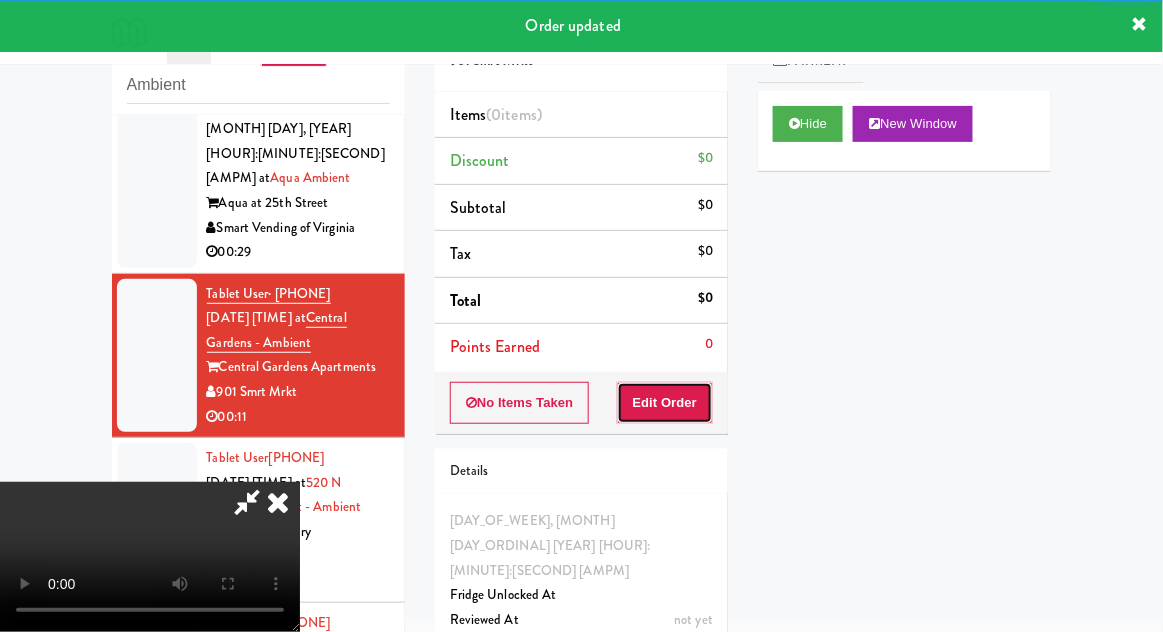 click on "Edit Order" at bounding box center [665, 403] 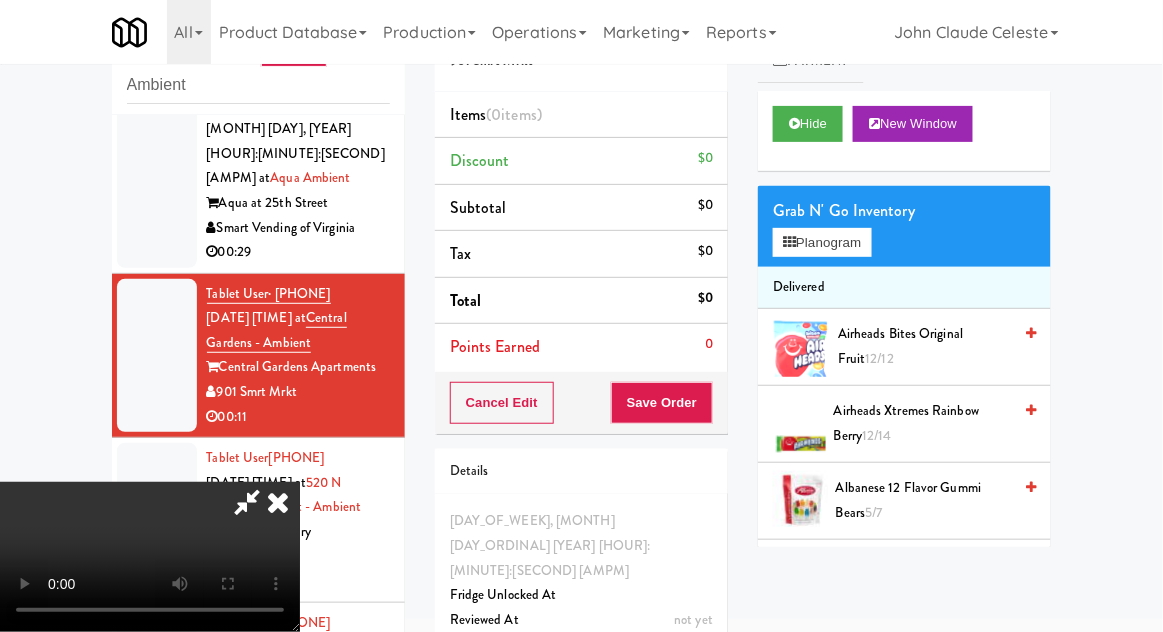 scroll, scrollTop: 73, scrollLeft: 0, axis: vertical 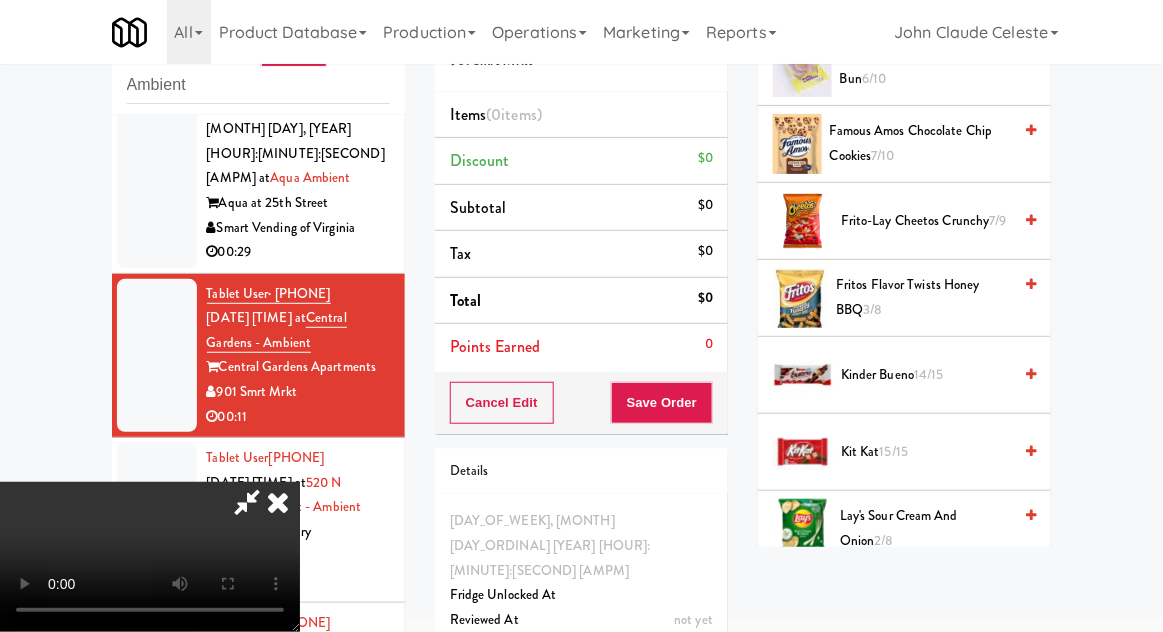 click on "Fritos Flavor Twists Honey BBQ  3/8" at bounding box center [923, 297] 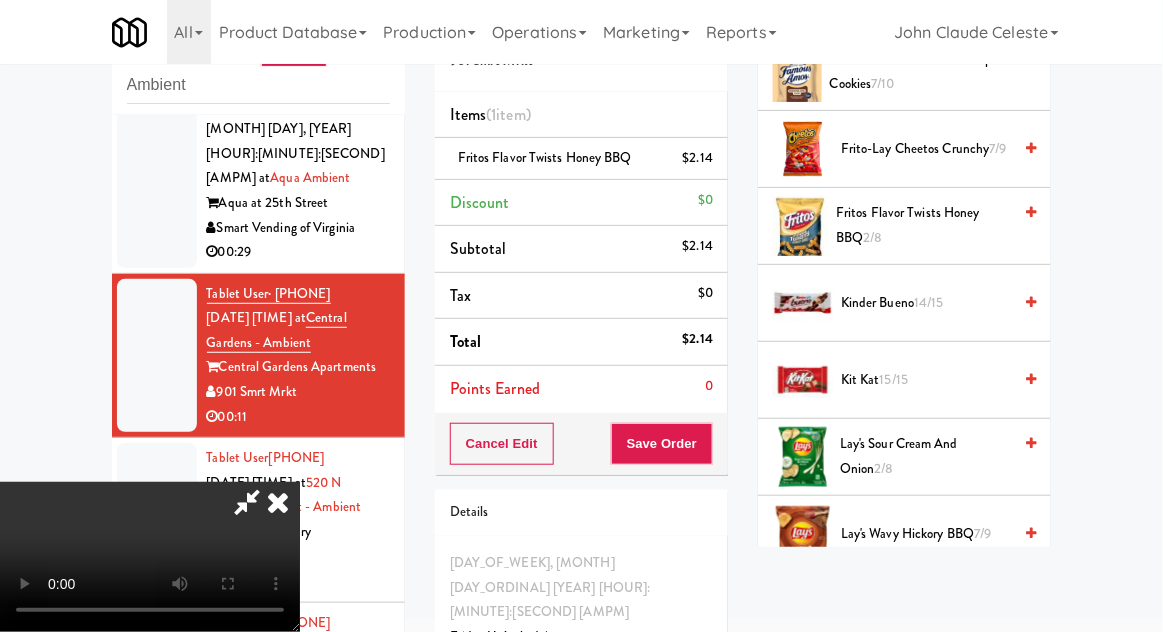 scroll, scrollTop: 818, scrollLeft: 0, axis: vertical 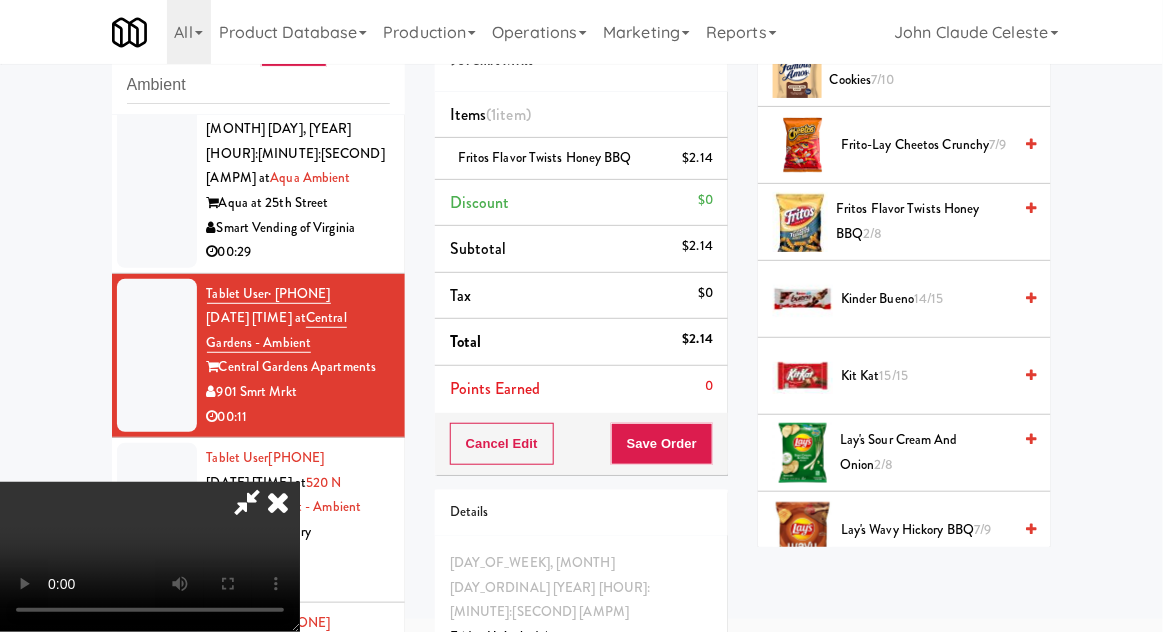 click on "14/15" at bounding box center [929, 298] 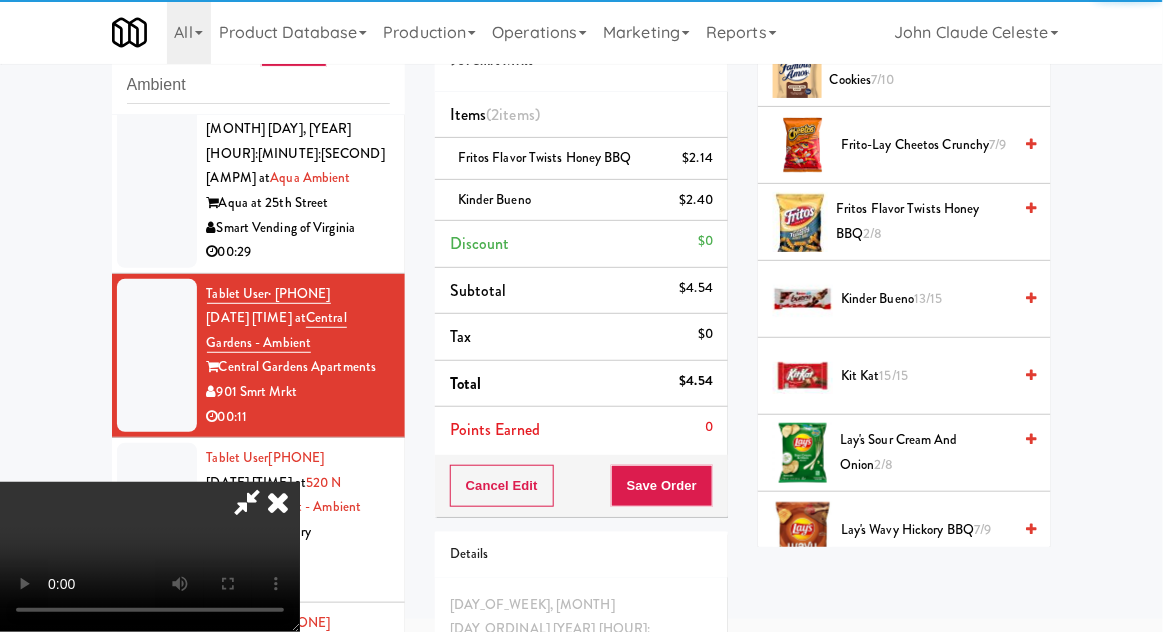 scroll, scrollTop: 91, scrollLeft: 0, axis: vertical 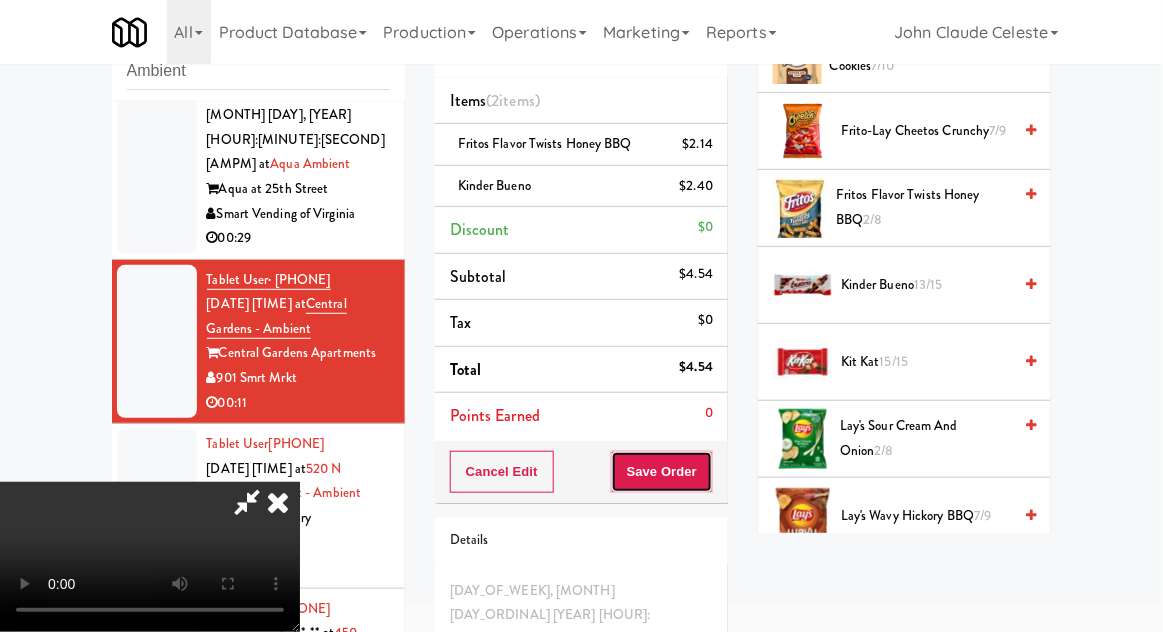 click on "Save Order" at bounding box center (662, 472) 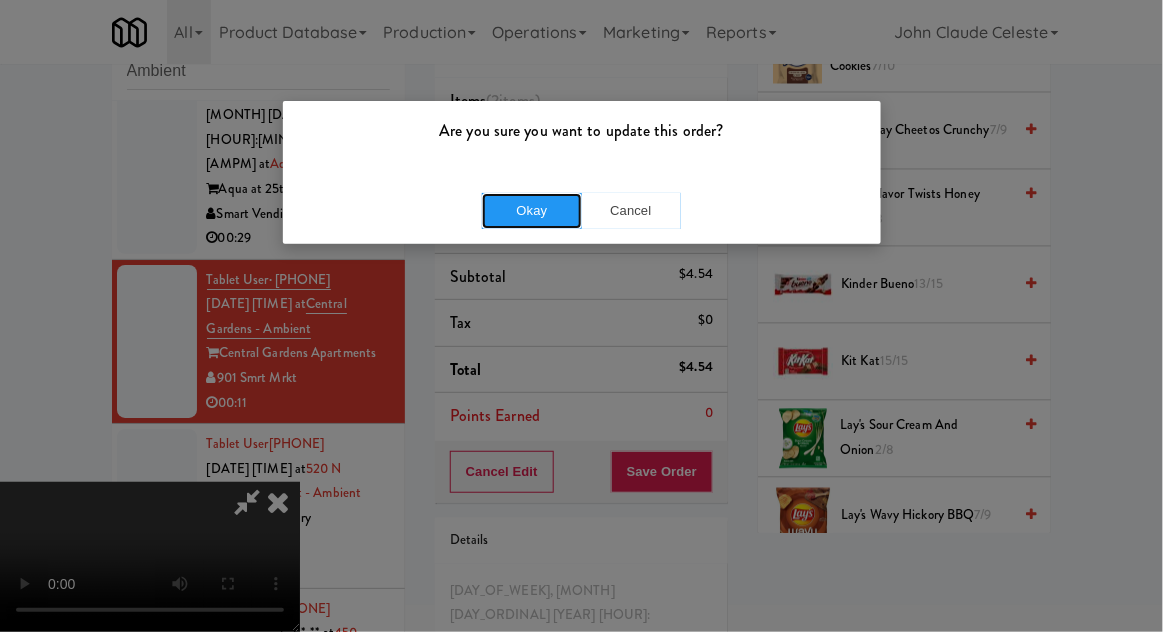 click on "Okay" at bounding box center (532, 211) 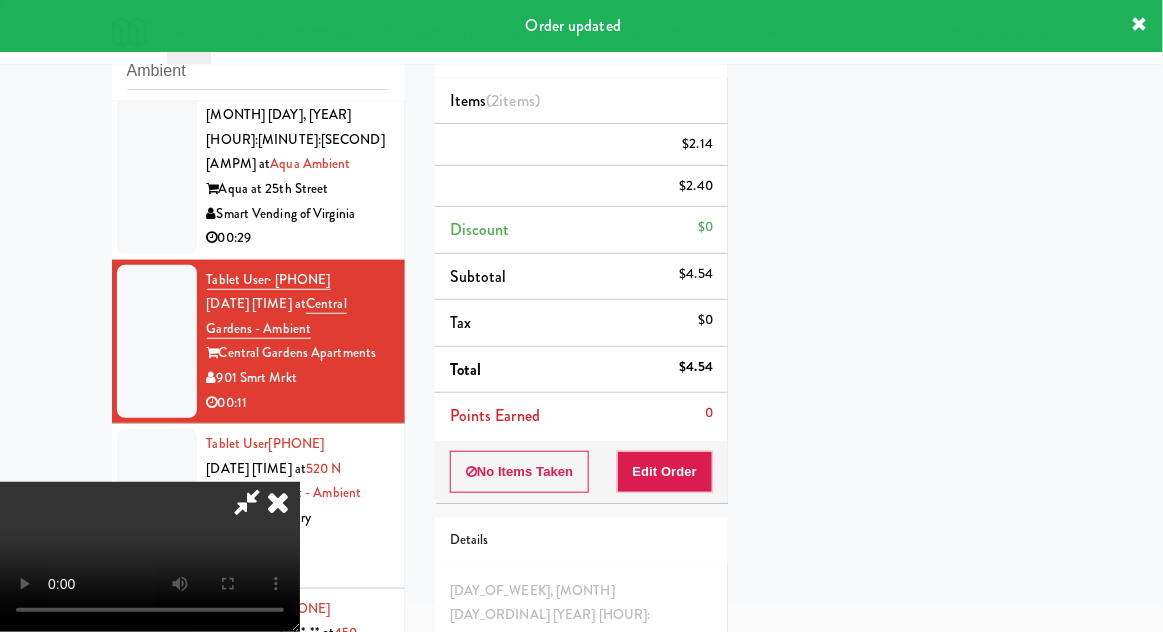 scroll, scrollTop: 197, scrollLeft: 0, axis: vertical 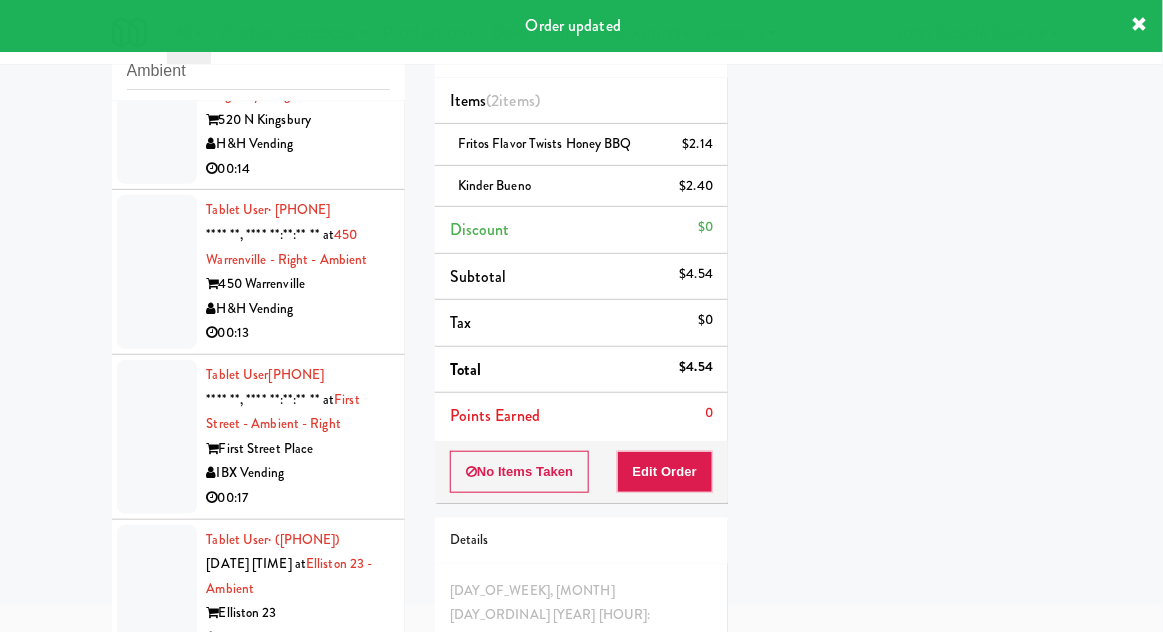 click at bounding box center [157, 108] 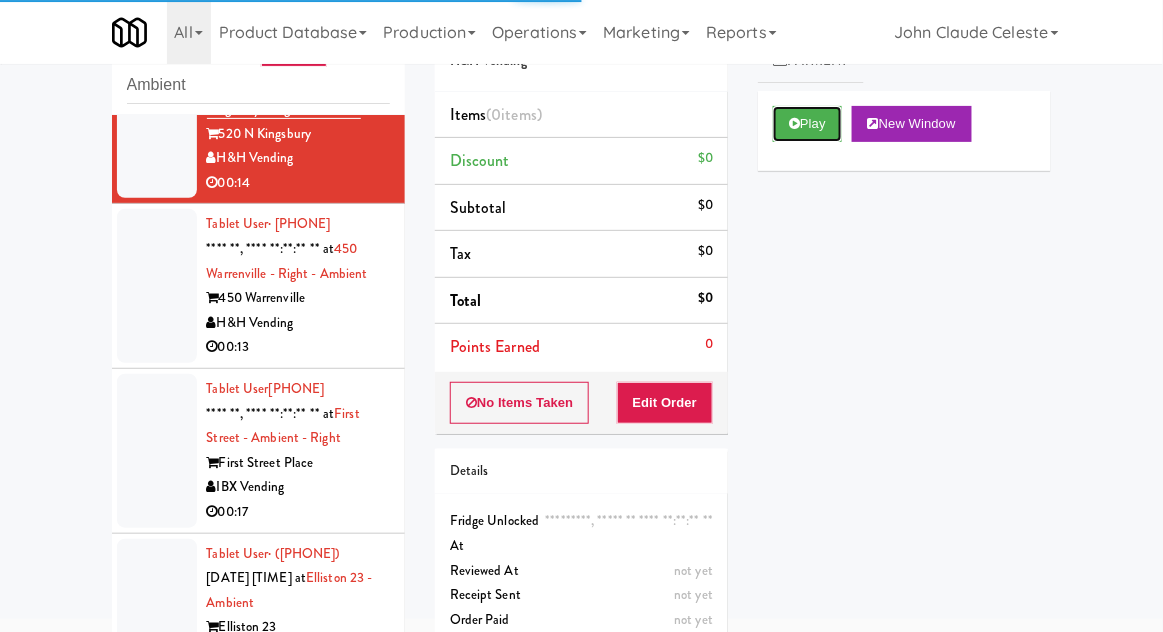 click on "Play" at bounding box center [807, 124] 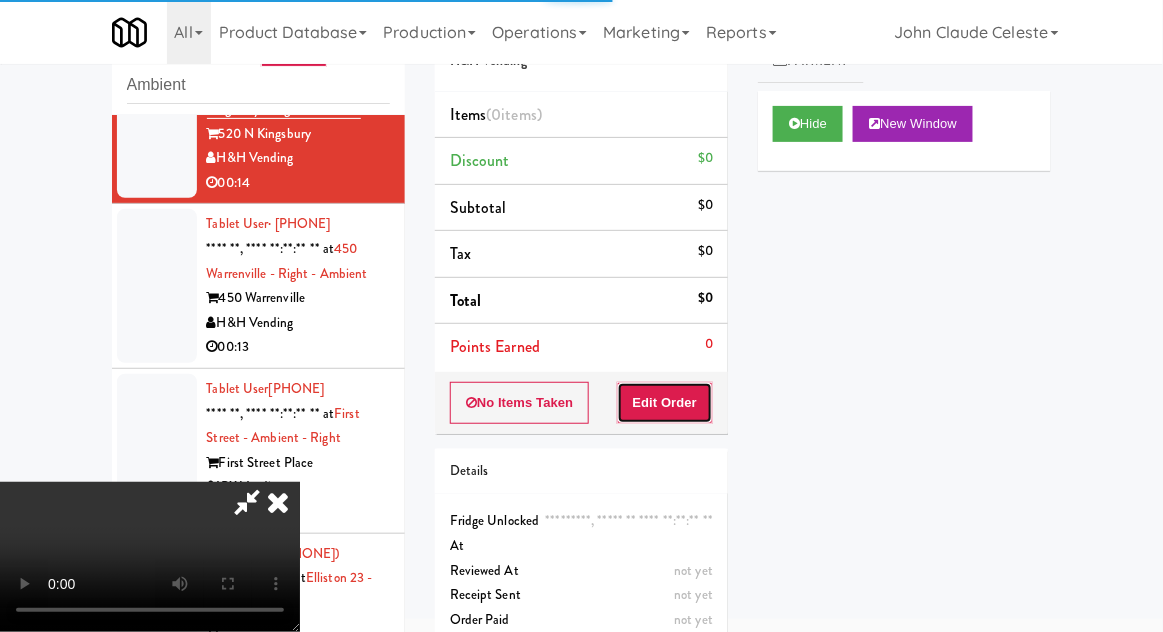 click on "Edit Order" at bounding box center [665, 403] 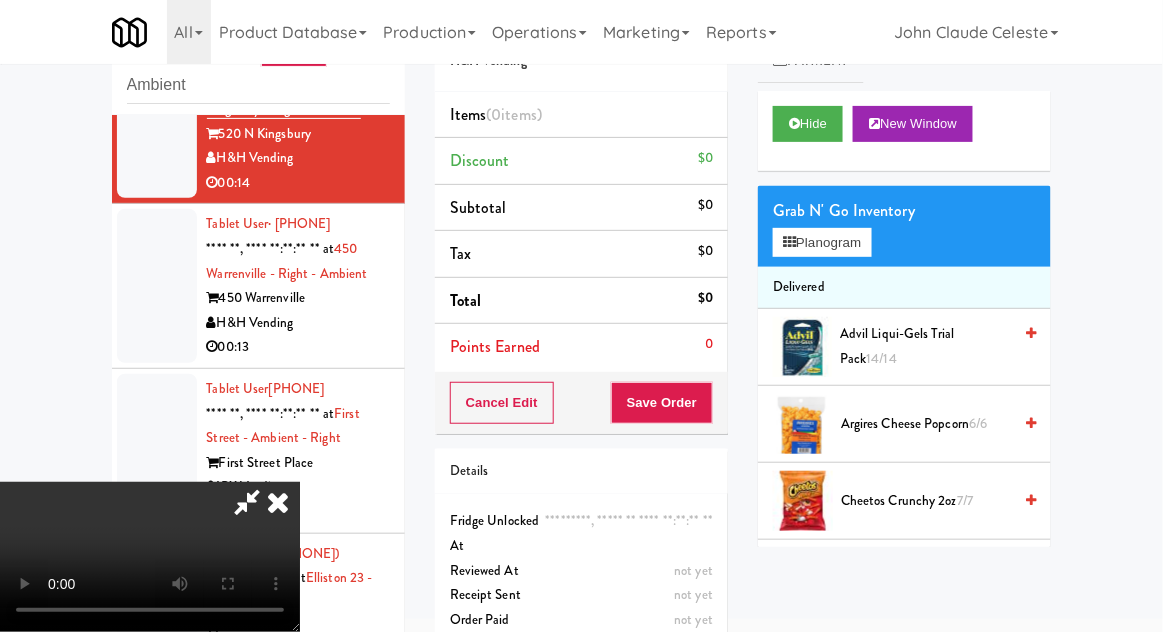 type 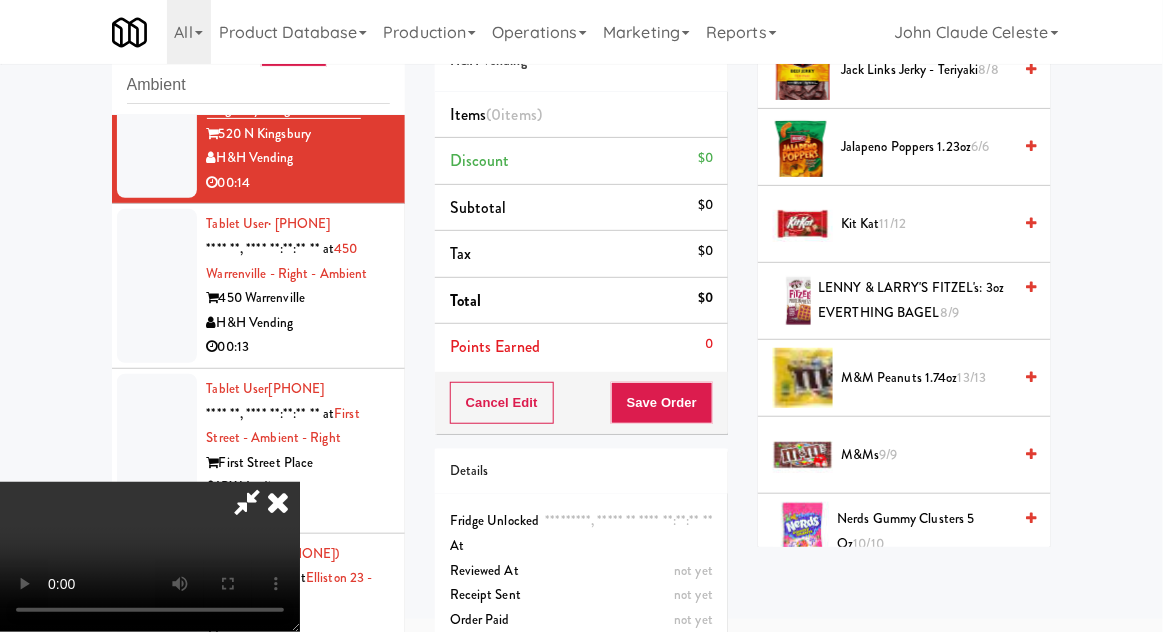 scroll, scrollTop: 1210, scrollLeft: 0, axis: vertical 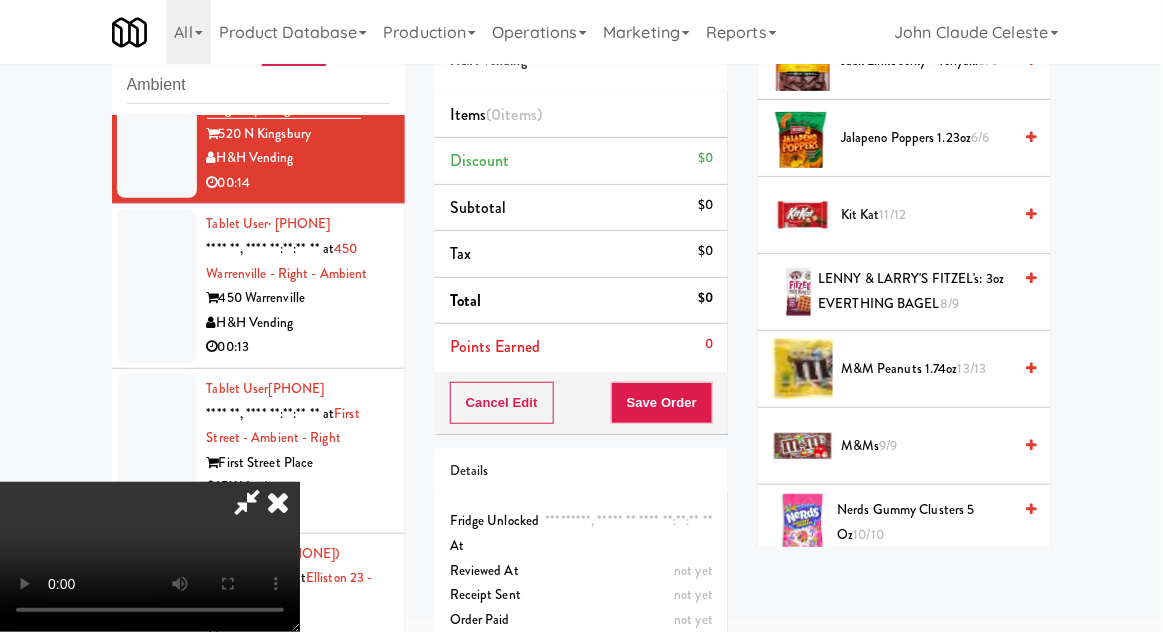 click on "13/13" at bounding box center [972, 368] 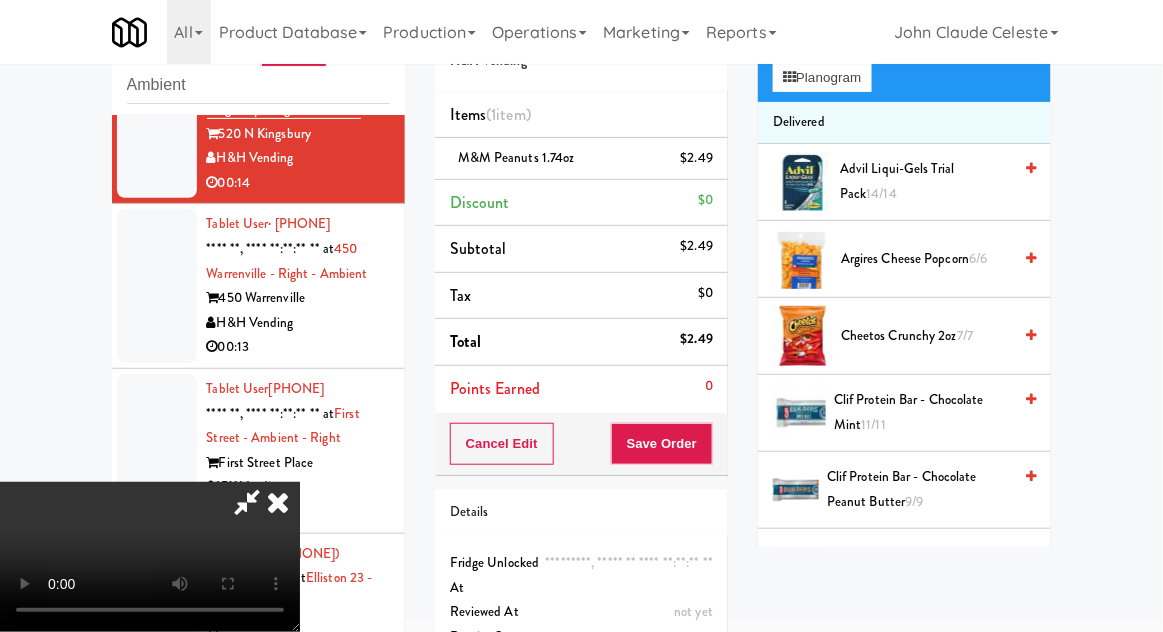 scroll, scrollTop: 0, scrollLeft: 0, axis: both 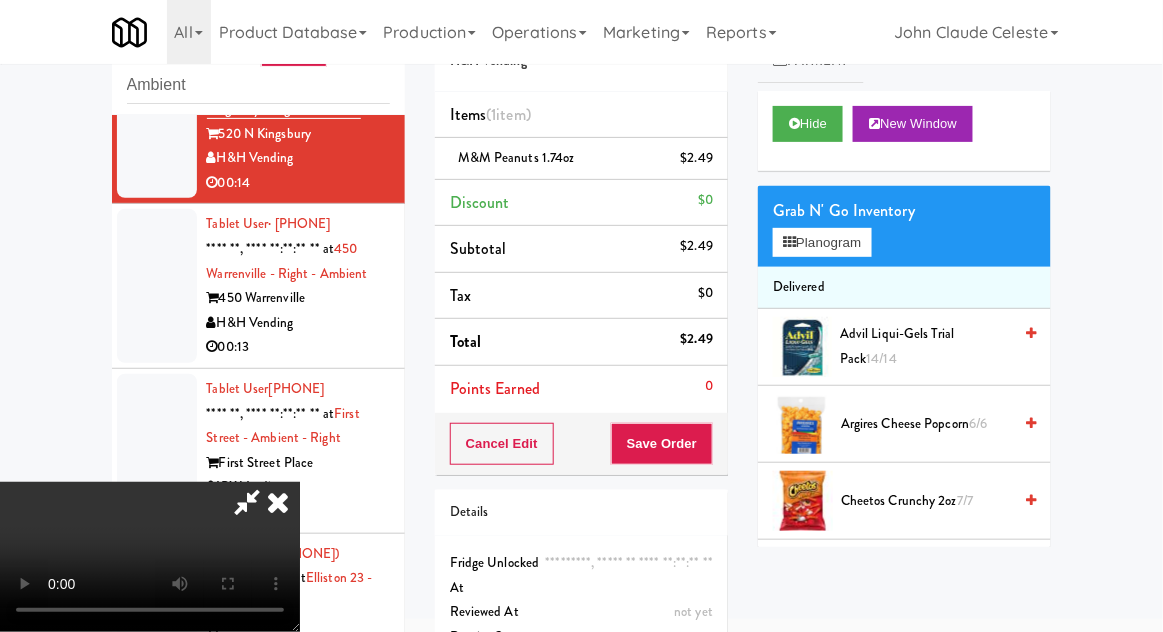 click on "Argires Cheese Popcorn  6/6" at bounding box center (926, 424) 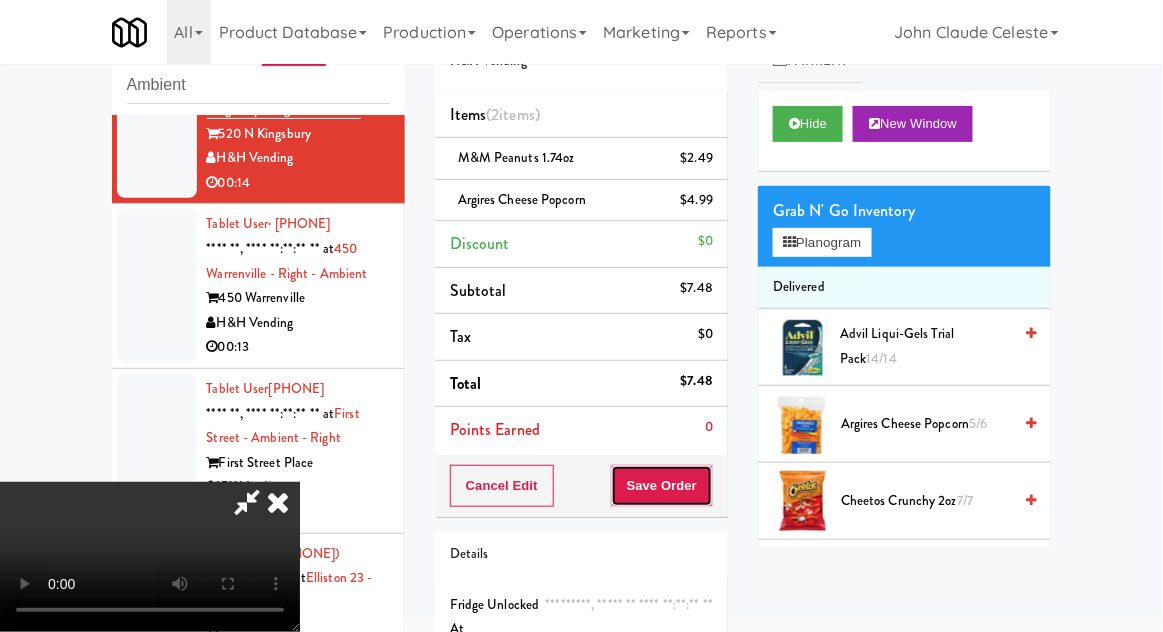 click on "Save Order" at bounding box center (662, 486) 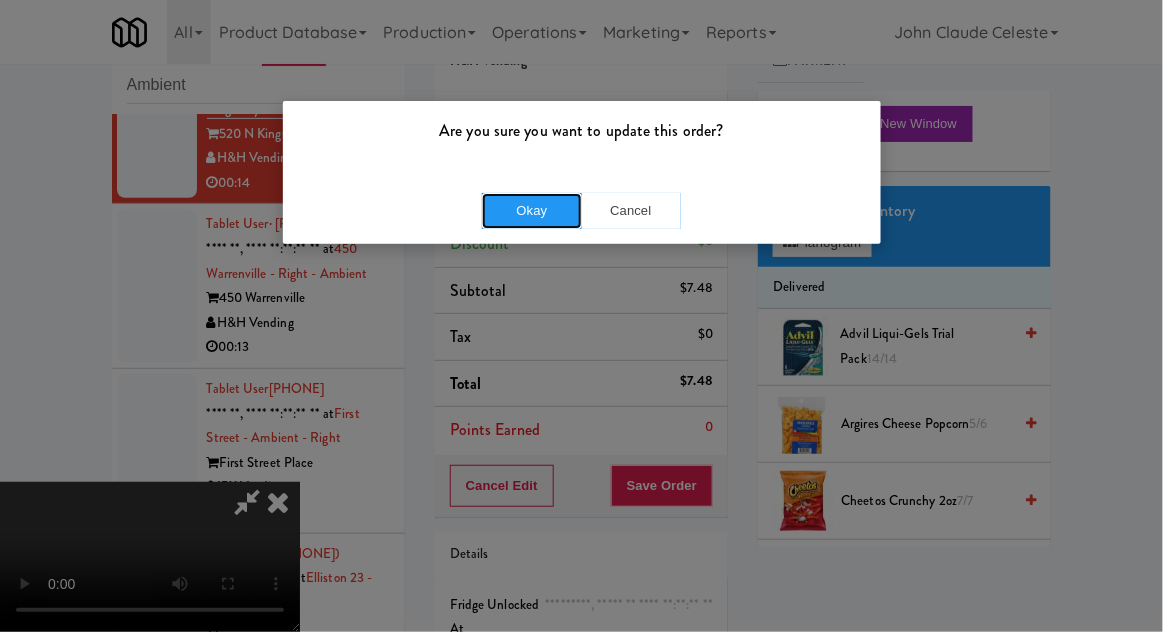 click on "Okay" at bounding box center [532, 211] 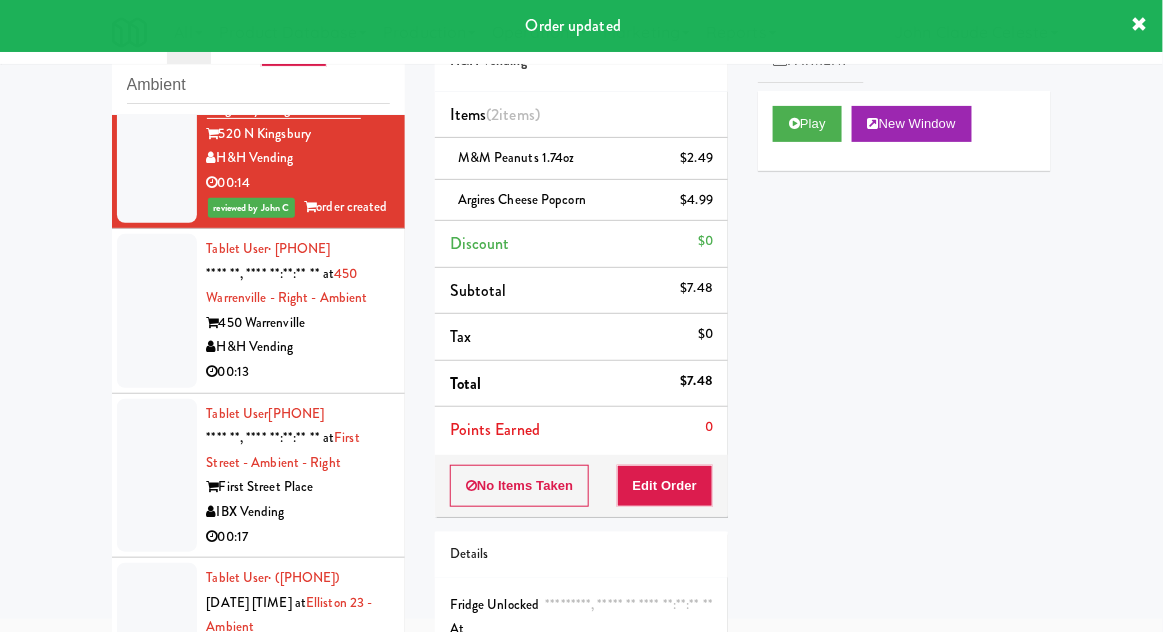 click at bounding box center (157, 311) 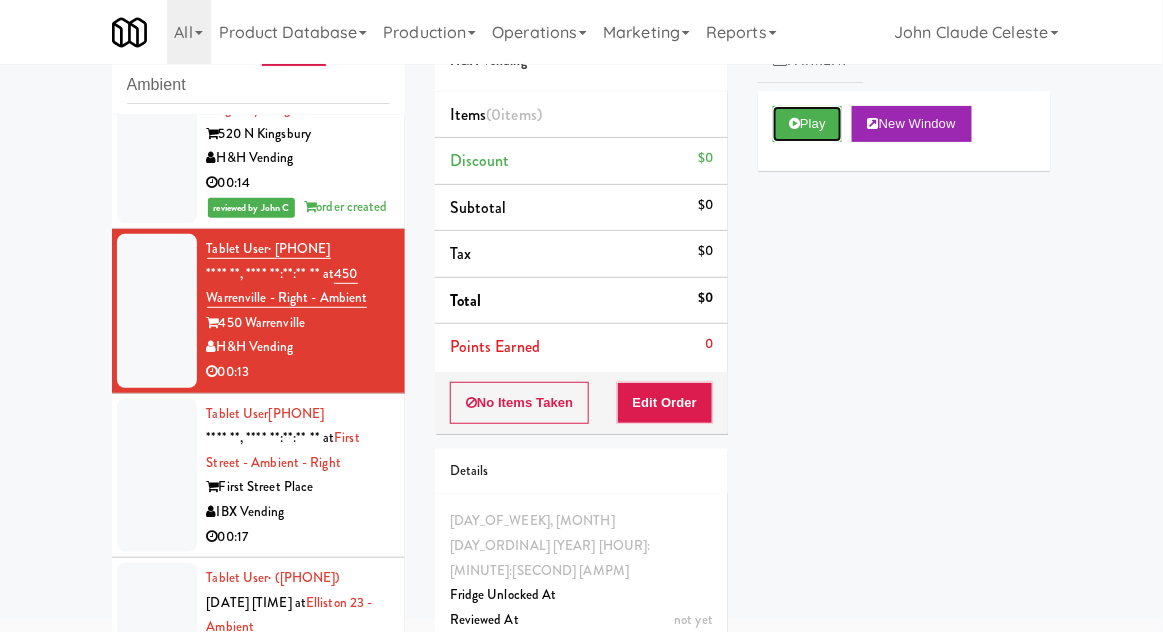 click on "Play" at bounding box center (807, 124) 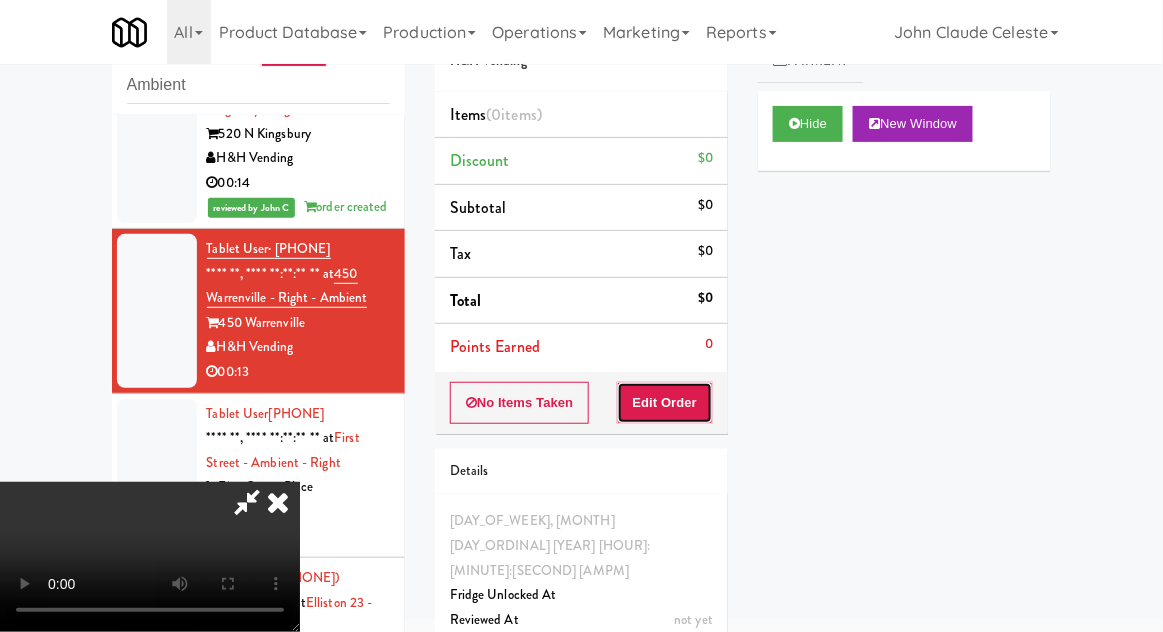 click on "Edit Order" at bounding box center [665, 403] 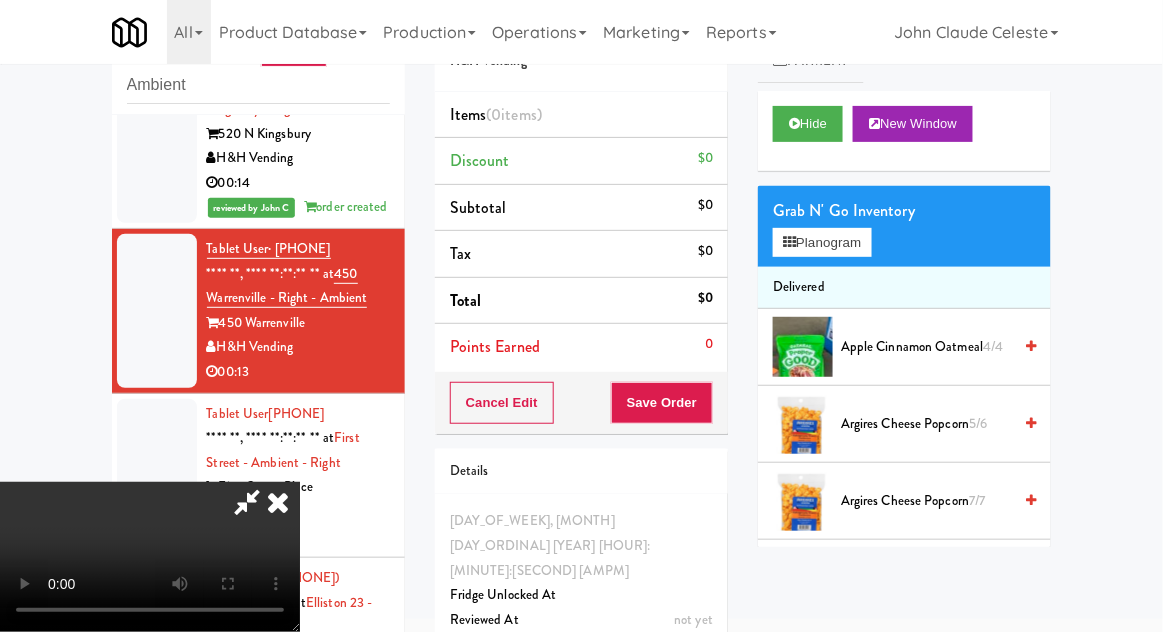 scroll, scrollTop: 73, scrollLeft: 0, axis: vertical 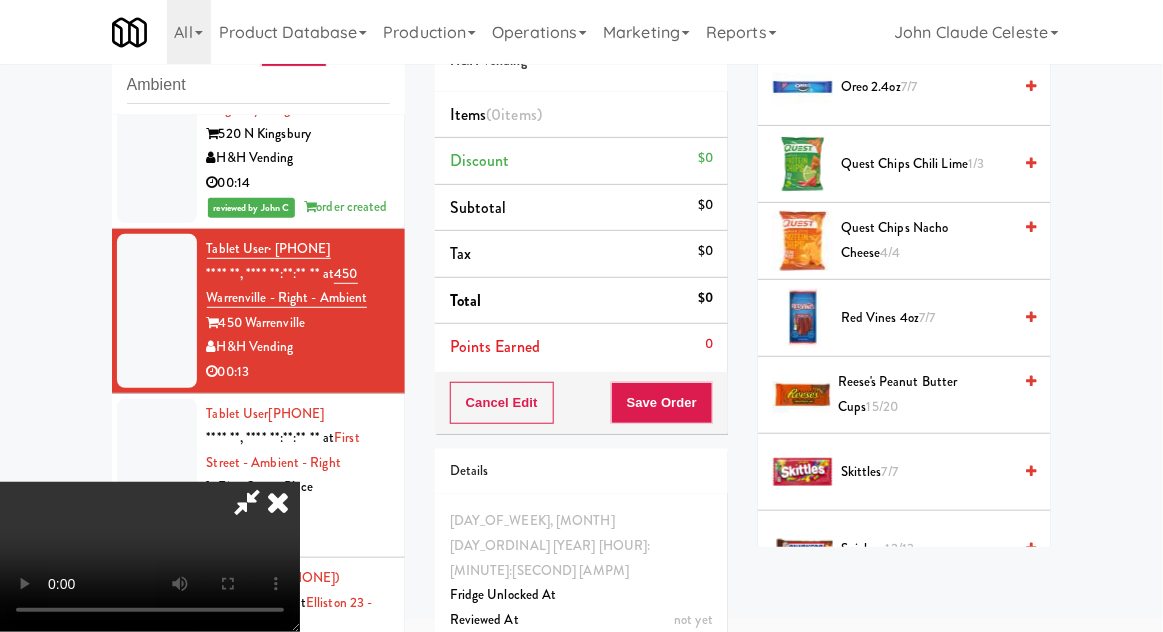 click on "[PRODUCT] [FLAVOR] [QUANTITY]" at bounding box center (925, 394) 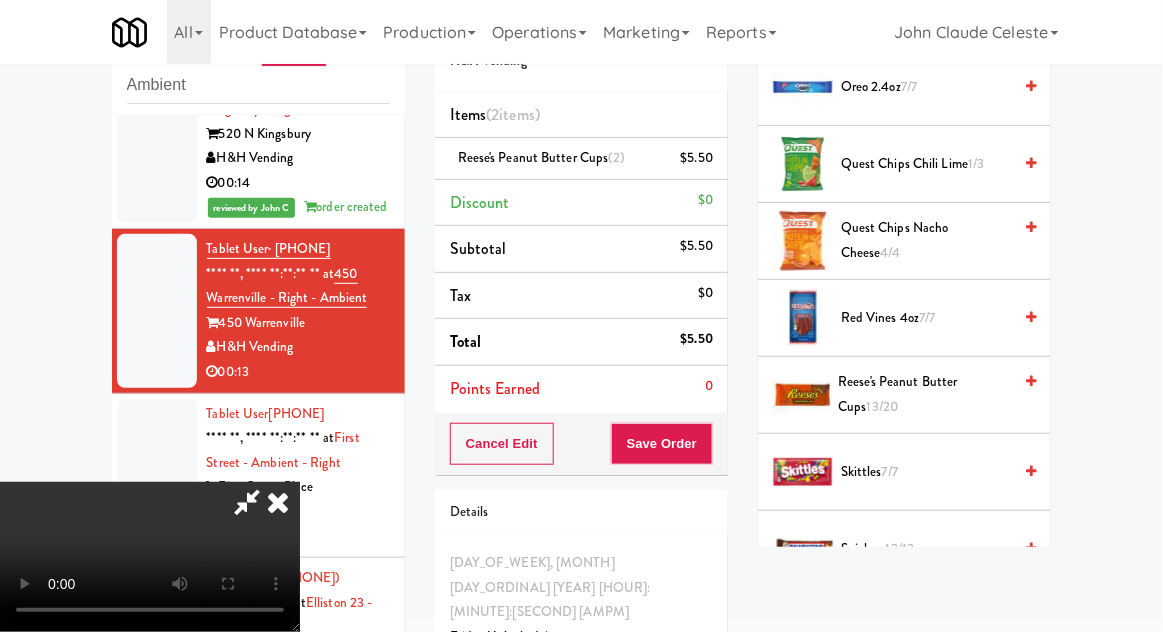 scroll, scrollTop: 0, scrollLeft: 0, axis: both 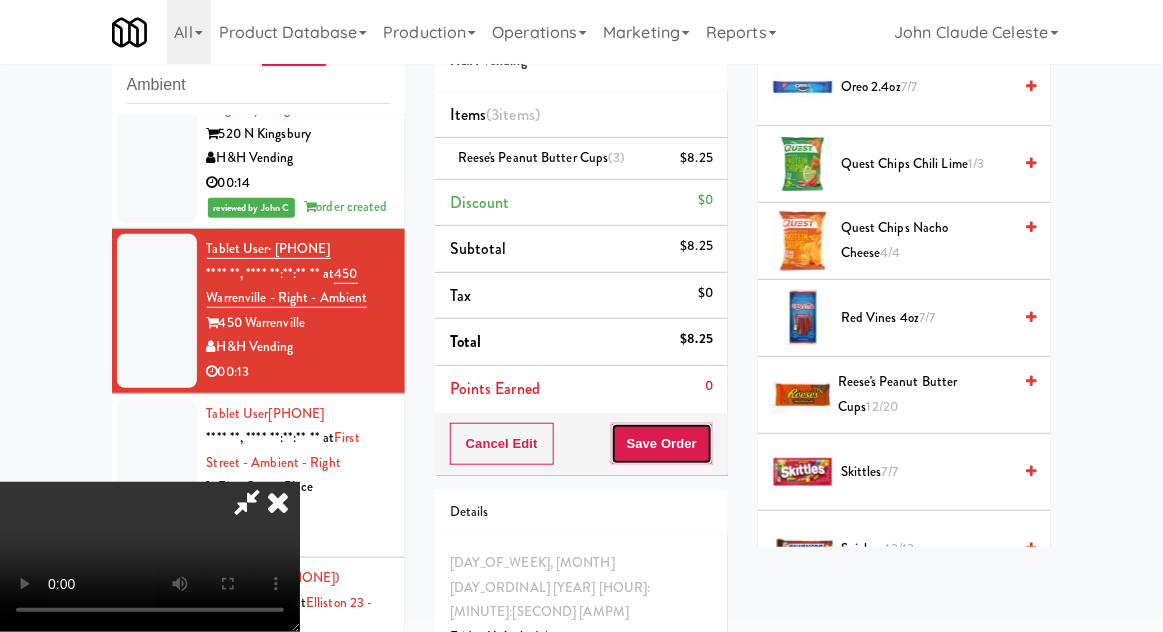 click on "Save Order" at bounding box center [662, 444] 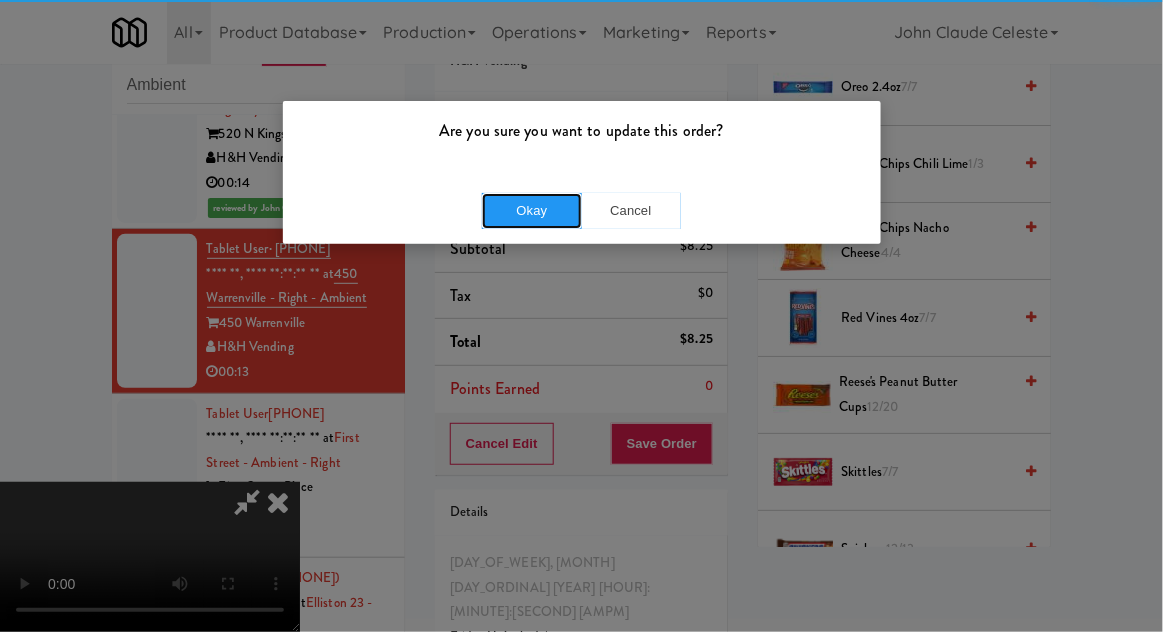 click on "Okay" at bounding box center (532, 211) 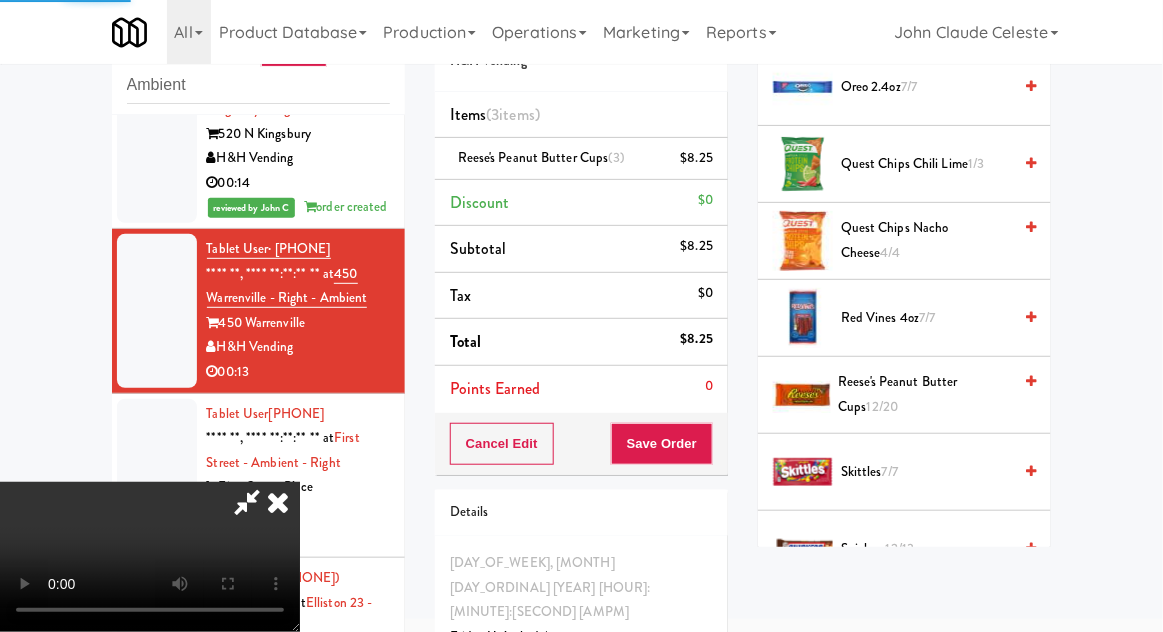 scroll, scrollTop: 197, scrollLeft: 0, axis: vertical 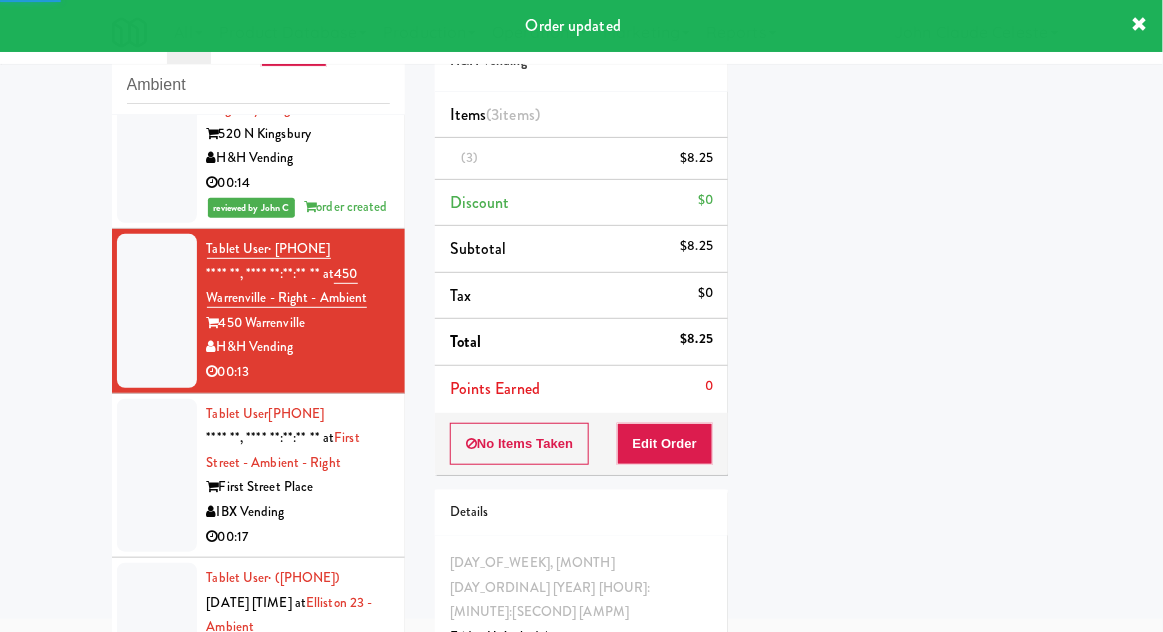 click at bounding box center (157, 311) 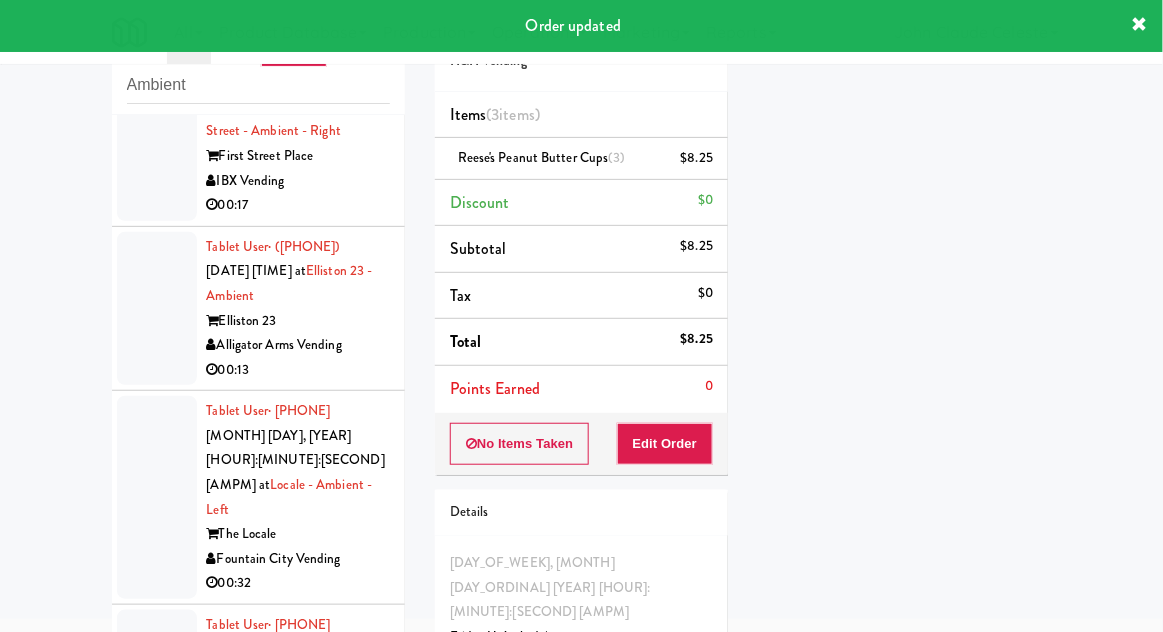 scroll, scrollTop: 2400, scrollLeft: 0, axis: vertical 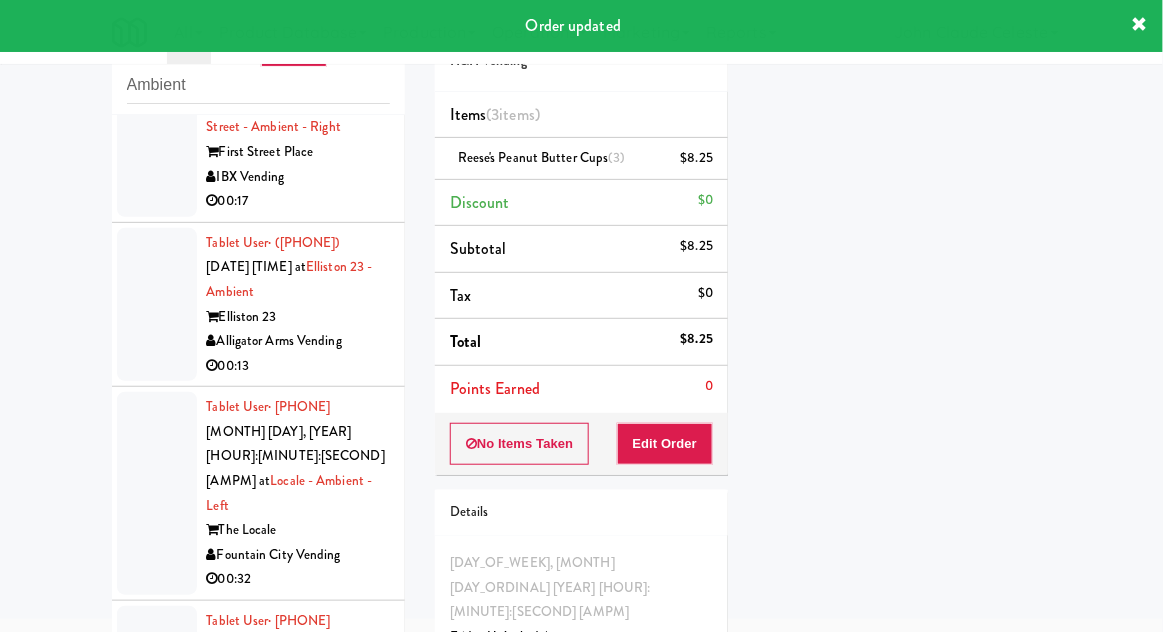 click at bounding box center [157, 140] 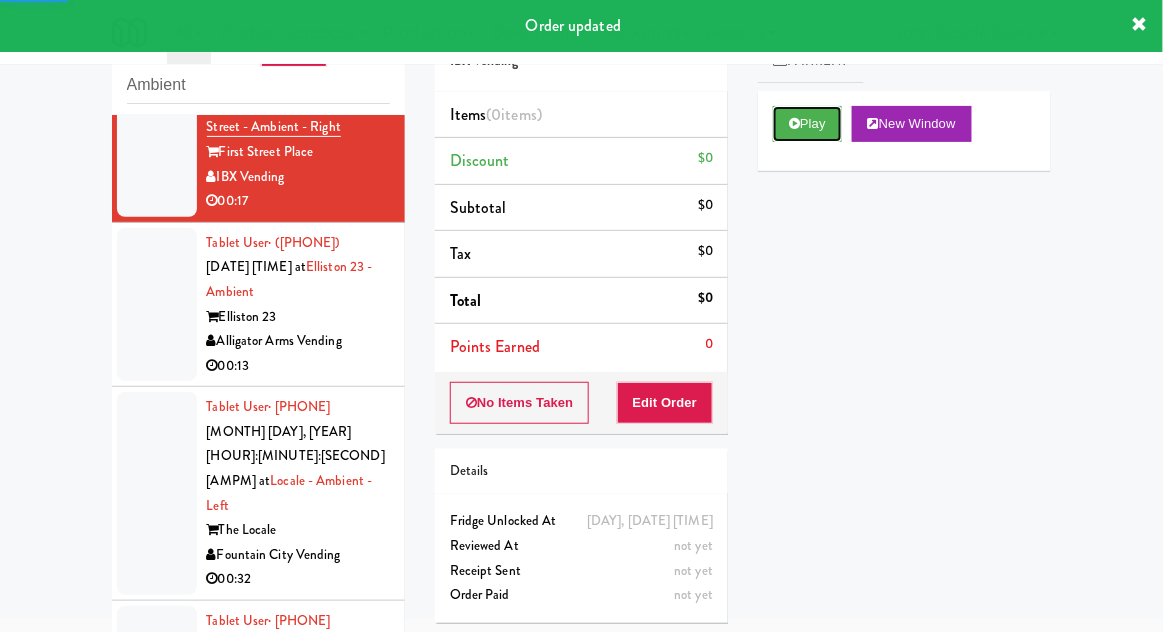 click on "Play" at bounding box center (807, 124) 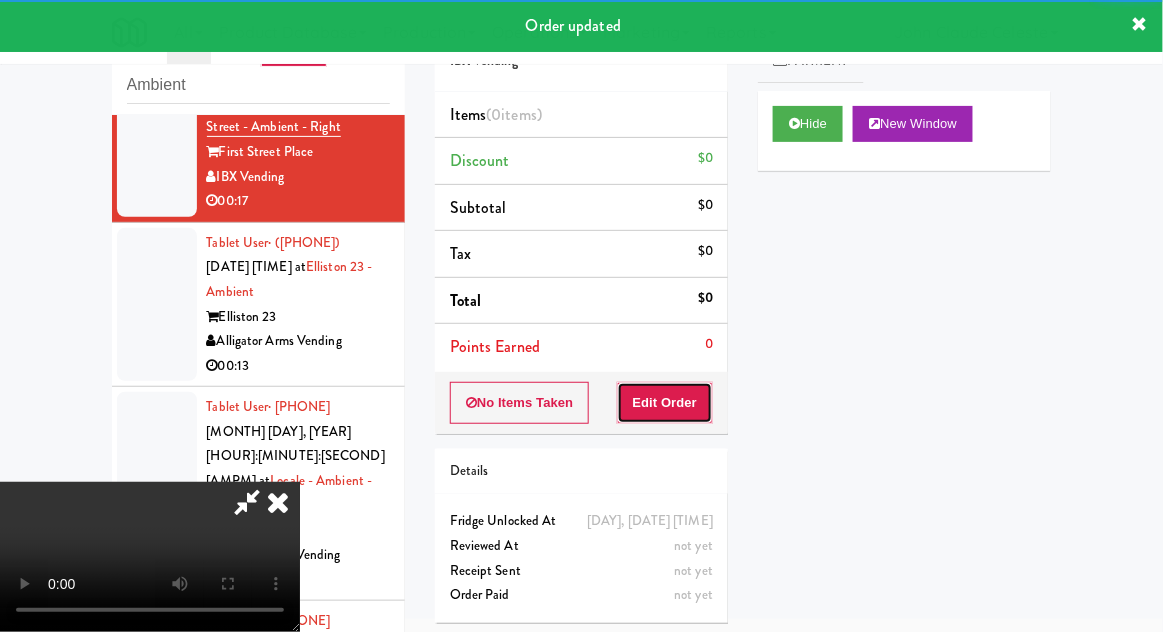 click on "Edit Order" at bounding box center [665, 403] 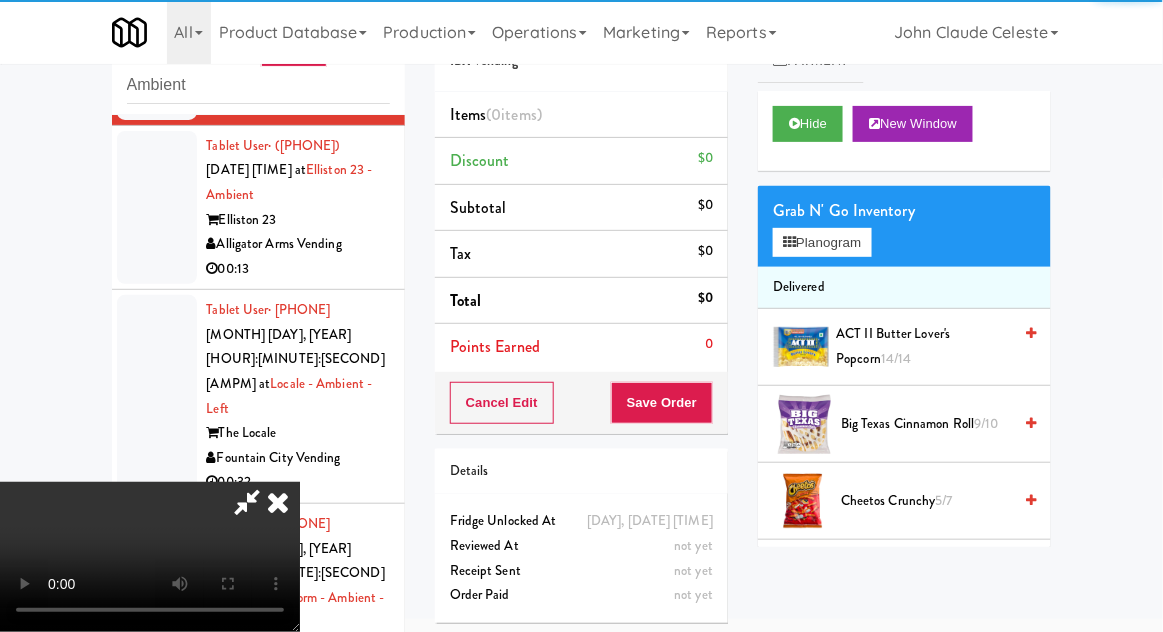 scroll, scrollTop: 2531, scrollLeft: 0, axis: vertical 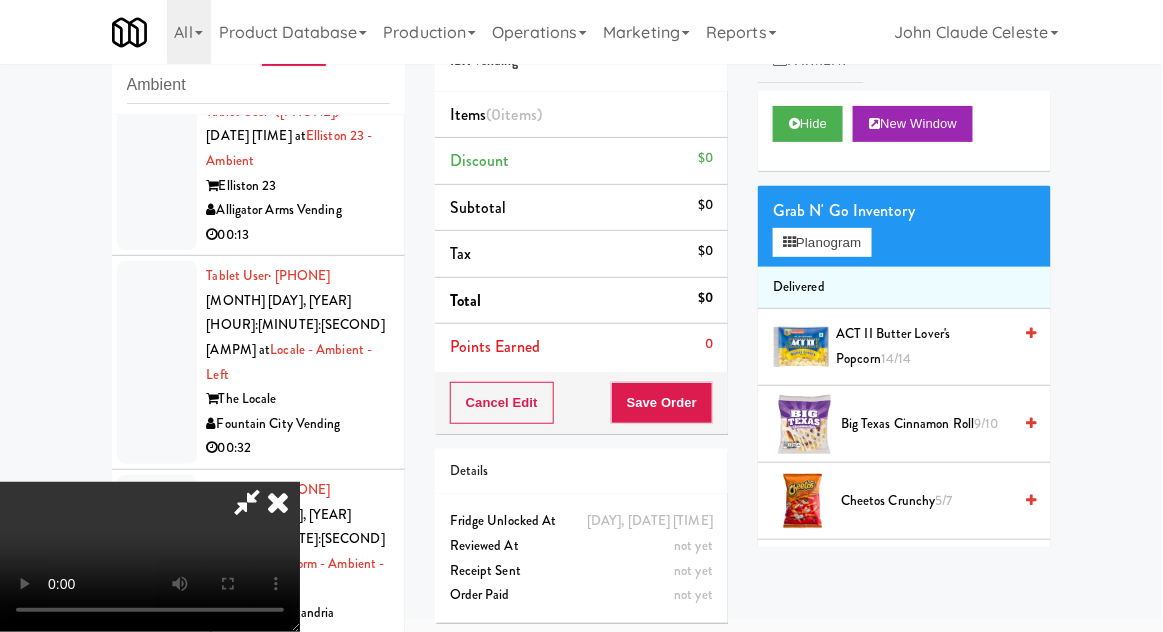 type 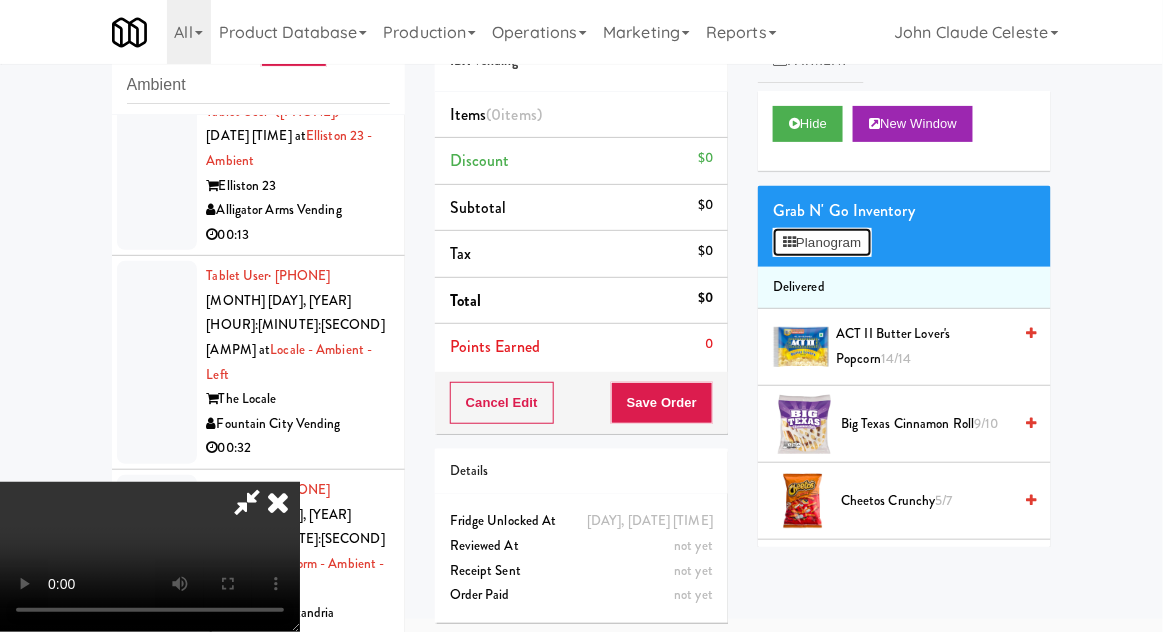 click on "Planogram" at bounding box center [822, 243] 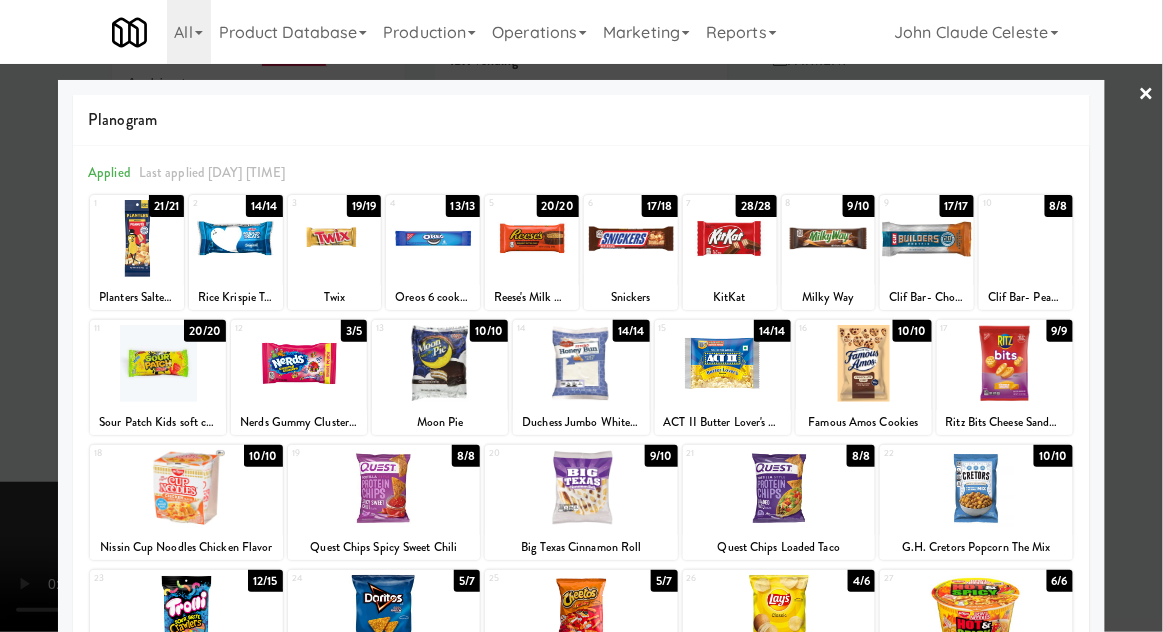 click at bounding box center [335, 238] 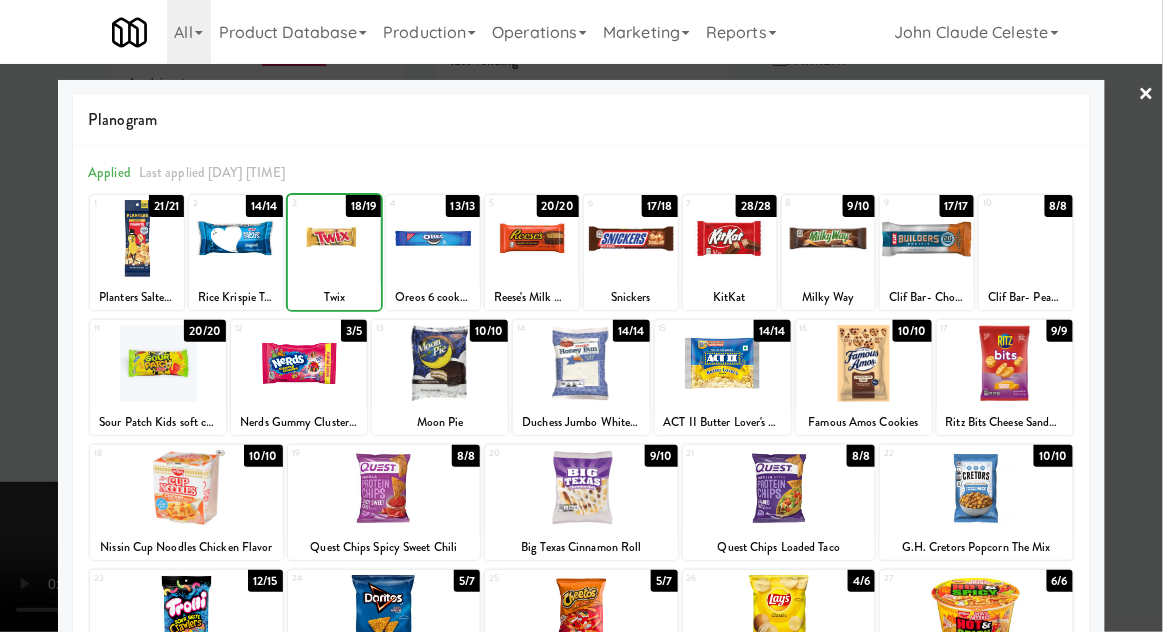 click at bounding box center [581, 316] 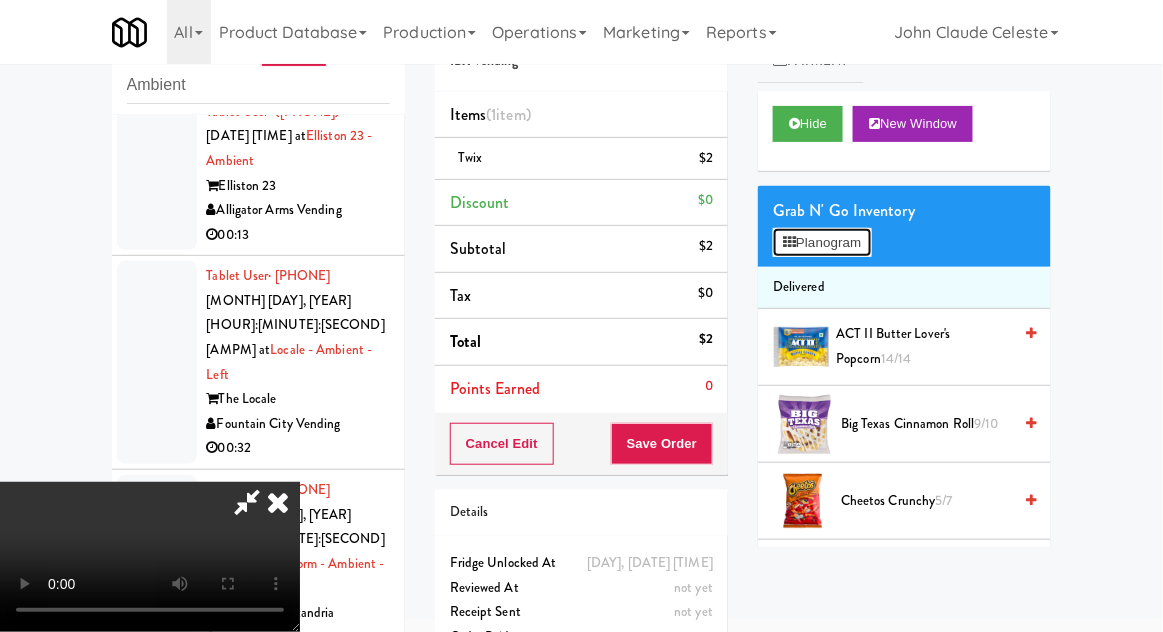 click on "Planogram" at bounding box center (822, 243) 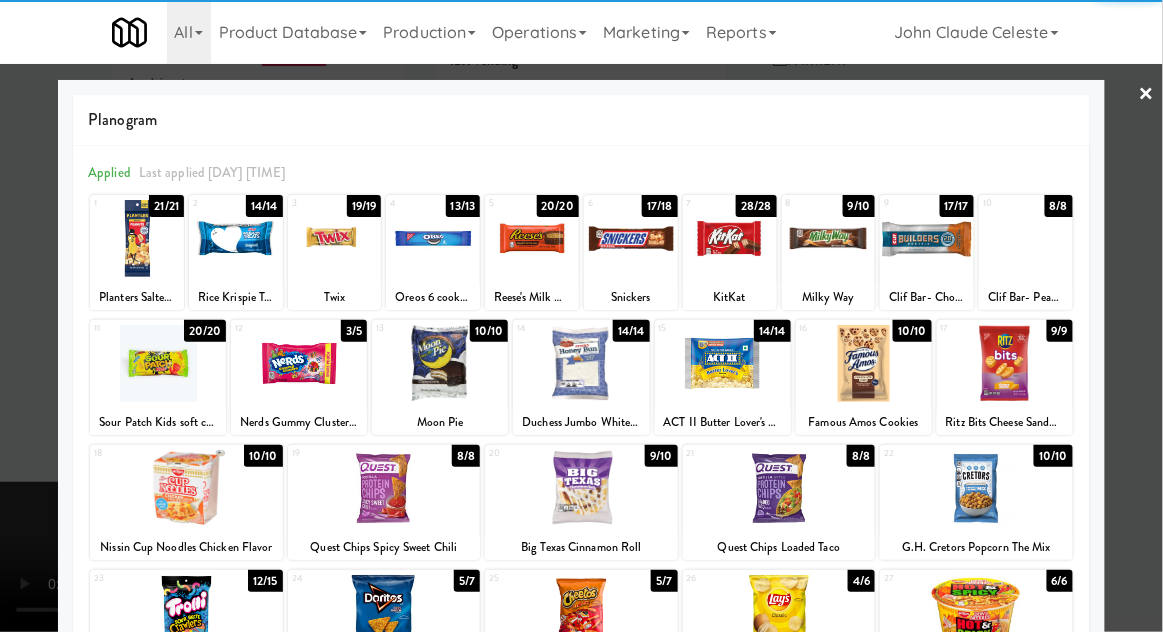 click at bounding box center [829, 238] 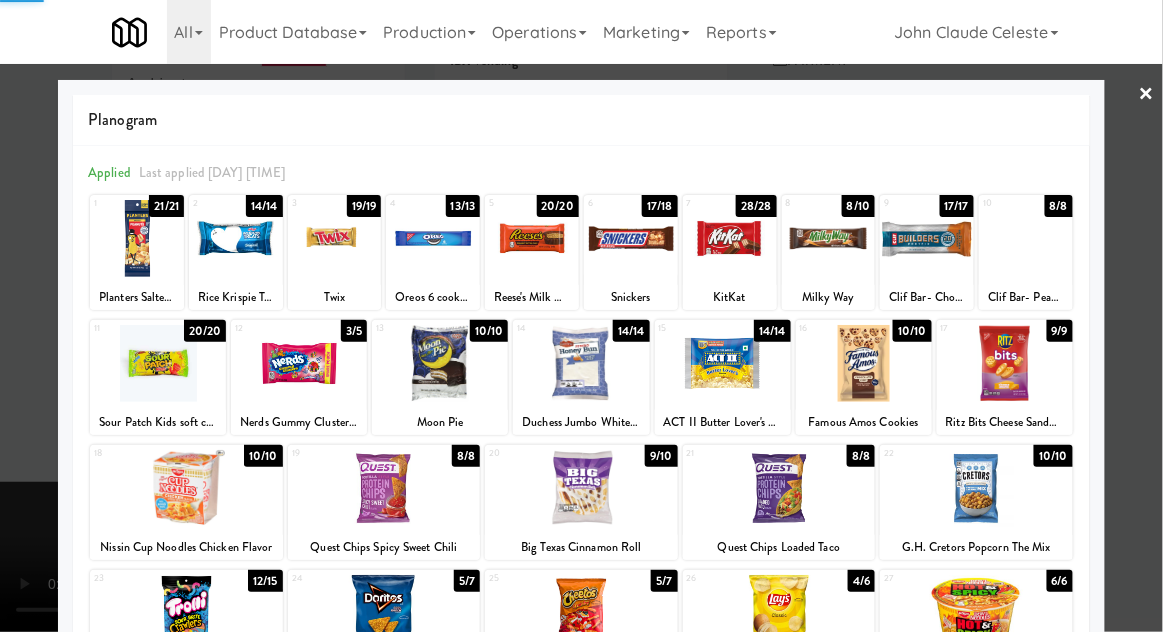click at bounding box center (581, 316) 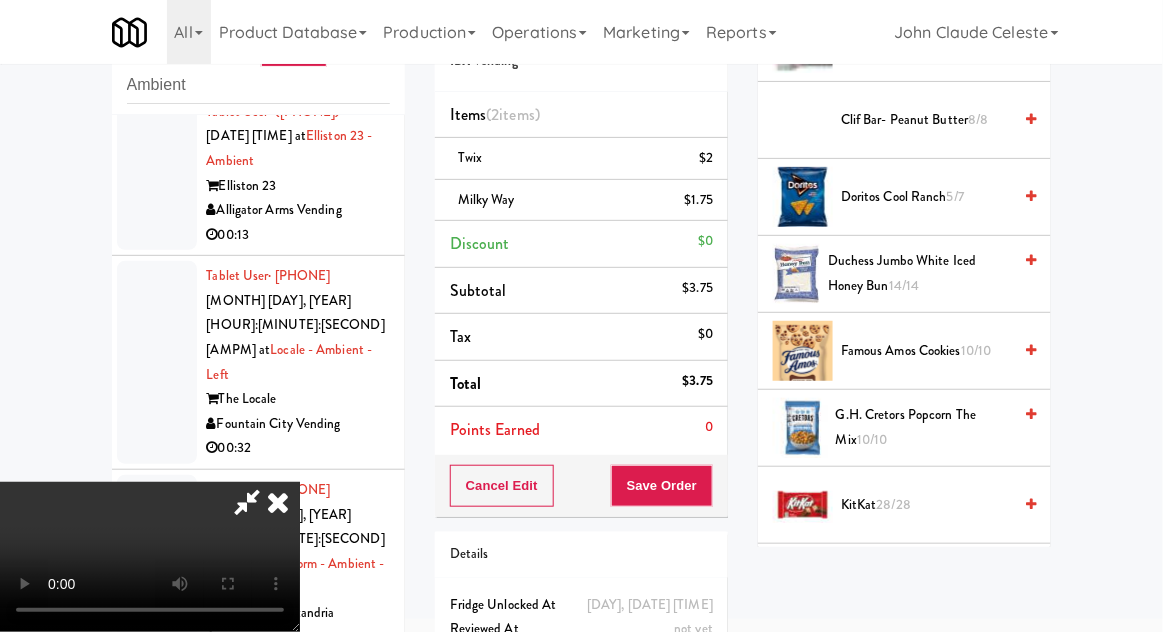 scroll, scrollTop: 533, scrollLeft: 0, axis: vertical 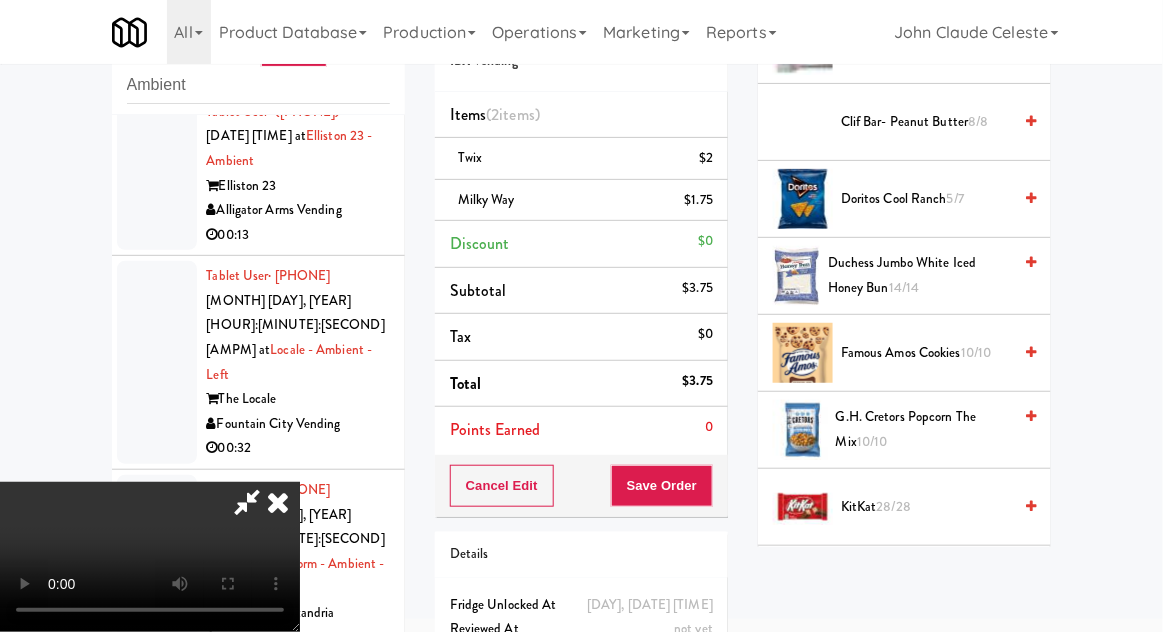 click on "10/10" at bounding box center [976, 352] 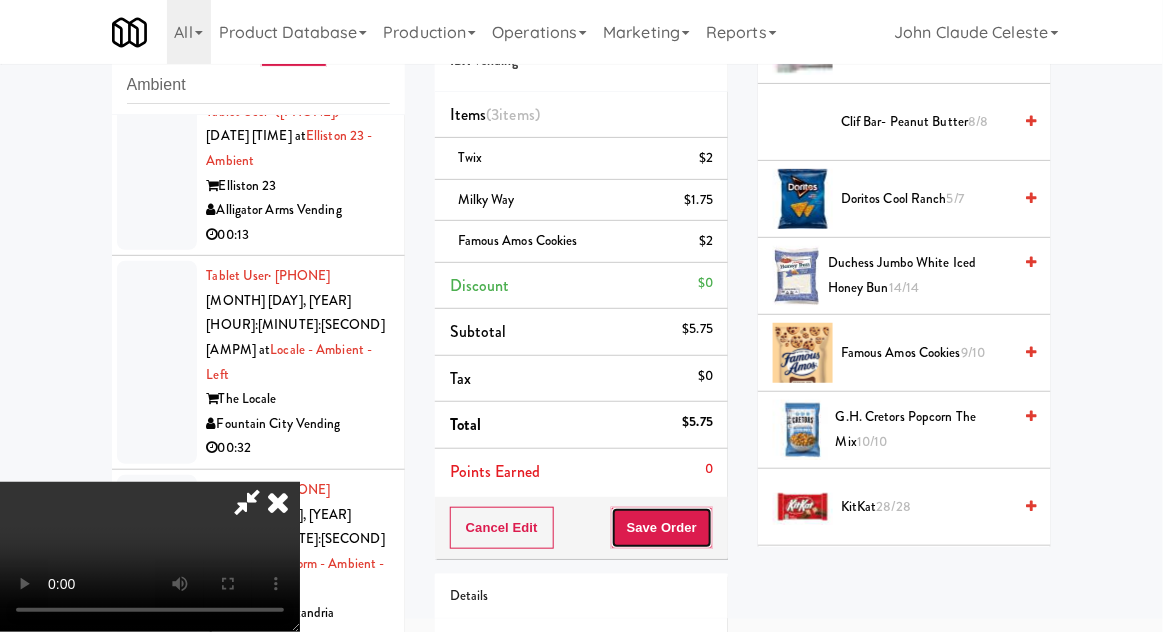 click on "Save Order" at bounding box center [662, 528] 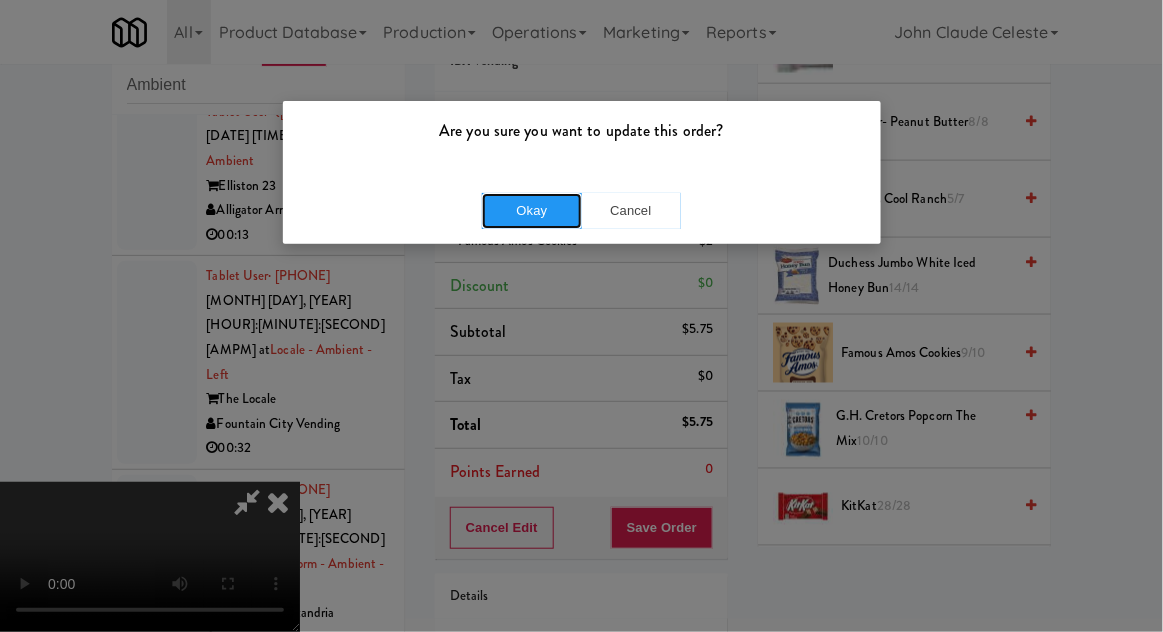 click on "Okay" at bounding box center [532, 211] 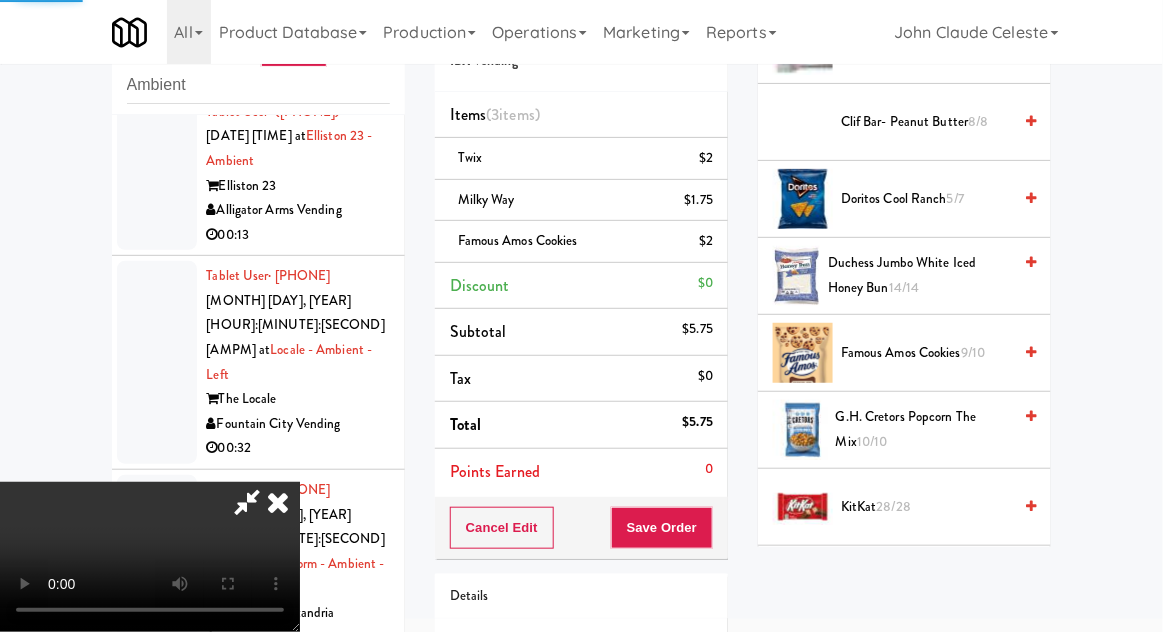 scroll, scrollTop: 197, scrollLeft: 0, axis: vertical 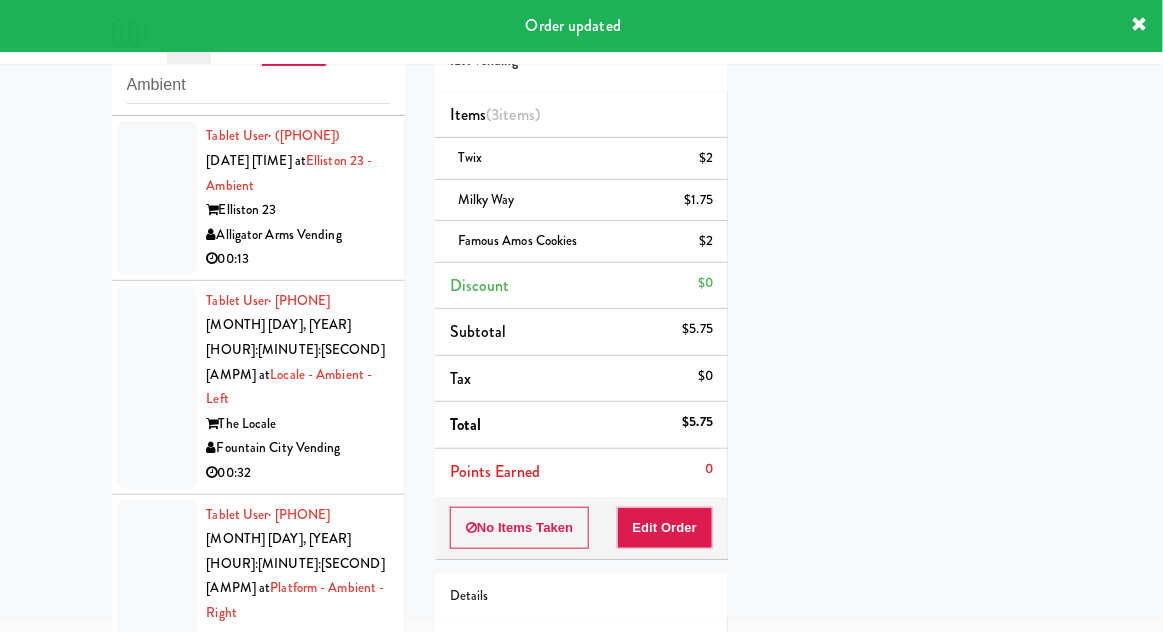 click at bounding box center (157, 198) 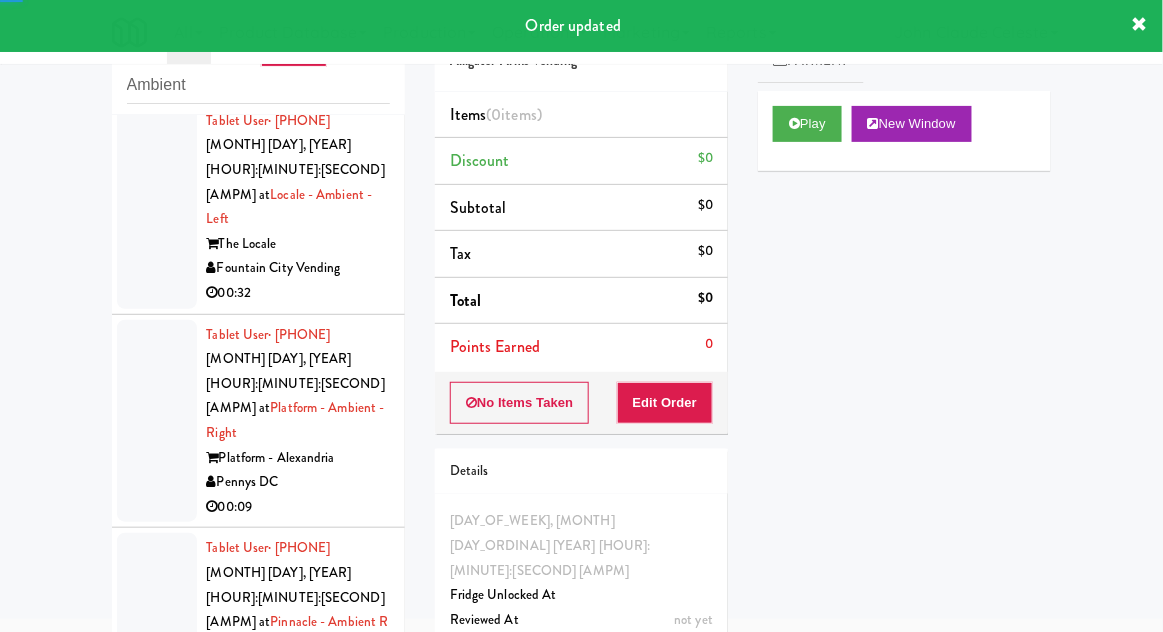 scroll, scrollTop: 2712, scrollLeft: 0, axis: vertical 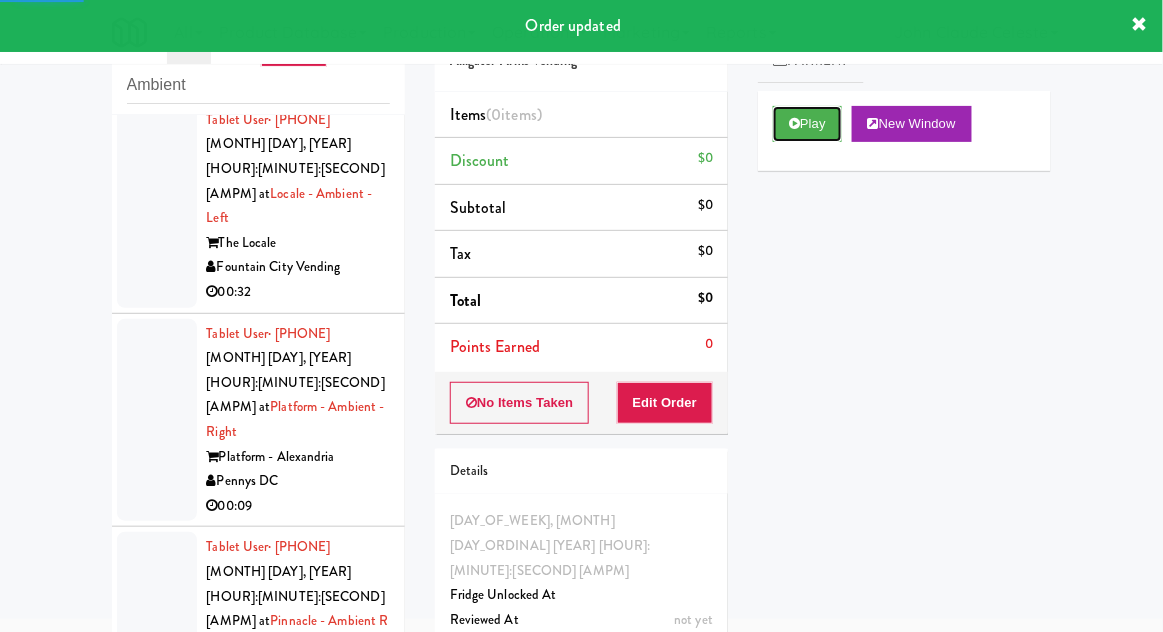 click on "Play" at bounding box center (807, 124) 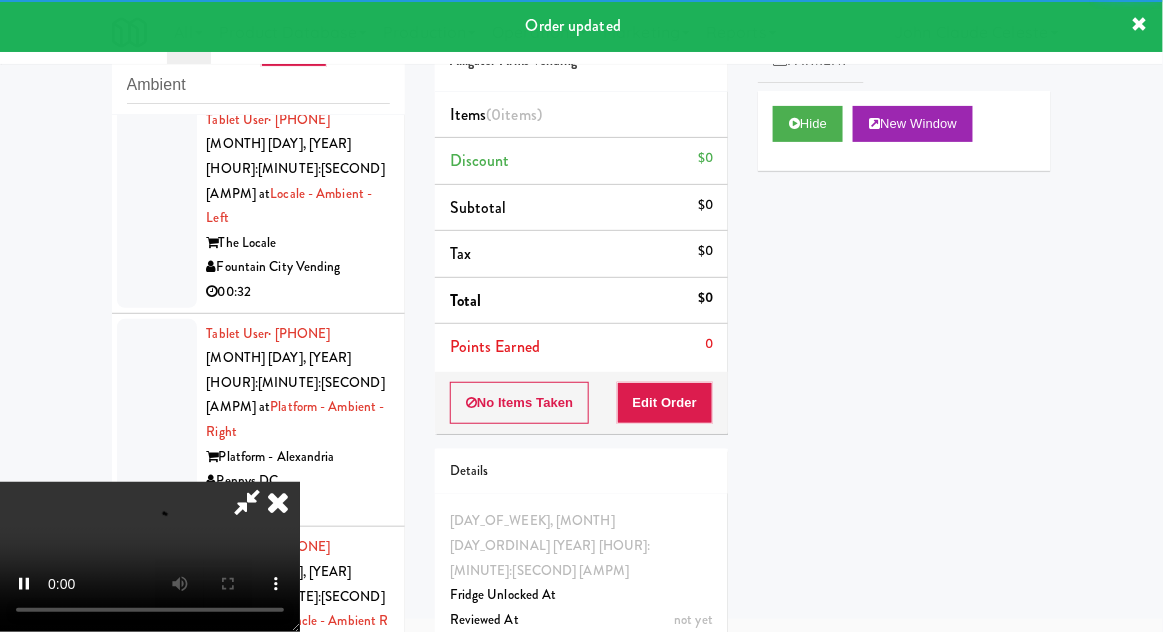 click on "Order # ****** Alligator Arms Vending Items  (0  items )  Discount  $0 Subtotal $0 Tax $0 Total $0 Points Earned  0  No Items Taken Edit Order Details ********, ***** ** **** **:**:** ** Fridge Unlocked At not yet Reviewed At not yet Receipt Sent not yet Order Paid" at bounding box center [581, 353] 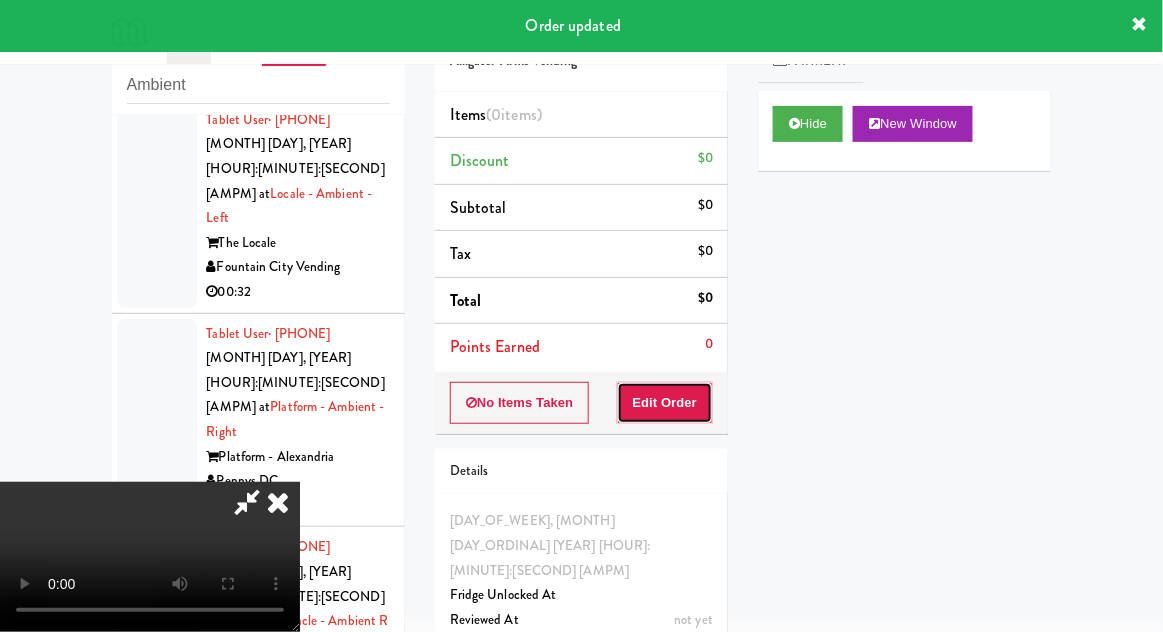 click on "Edit Order" at bounding box center [665, 403] 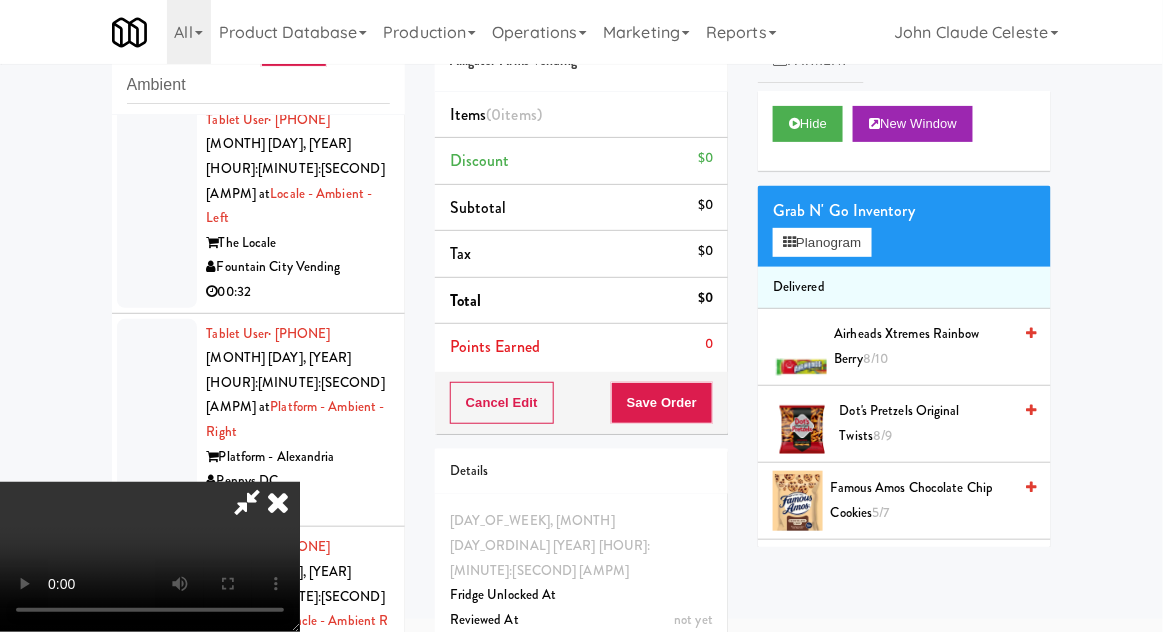 scroll, scrollTop: 73, scrollLeft: 0, axis: vertical 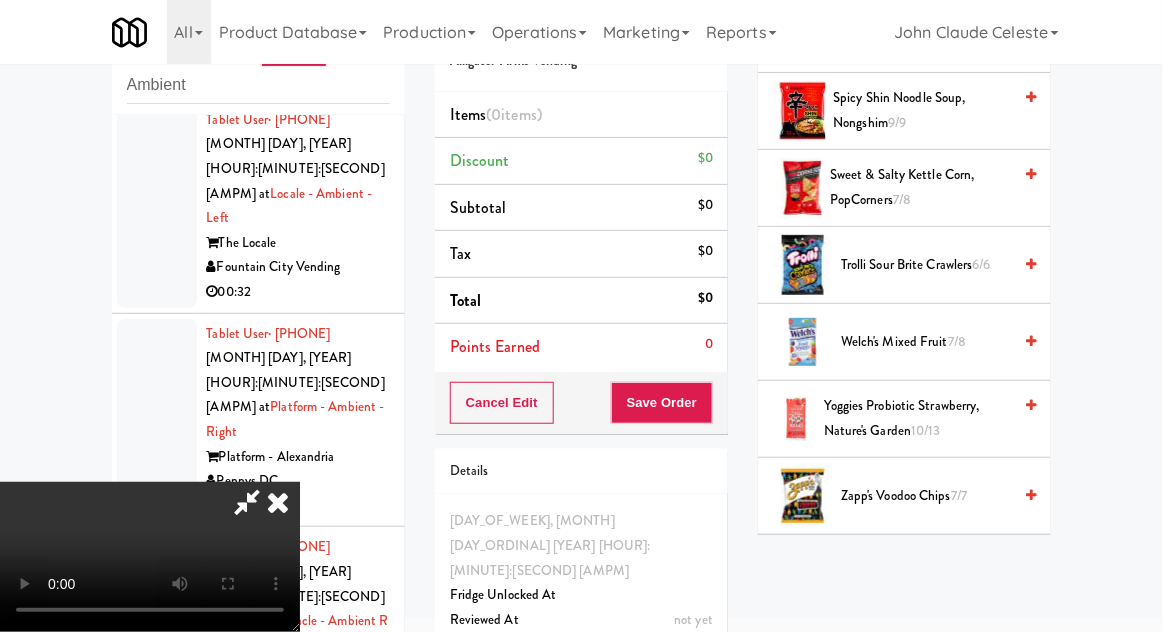 click on "7/8" at bounding box center [957, 341] 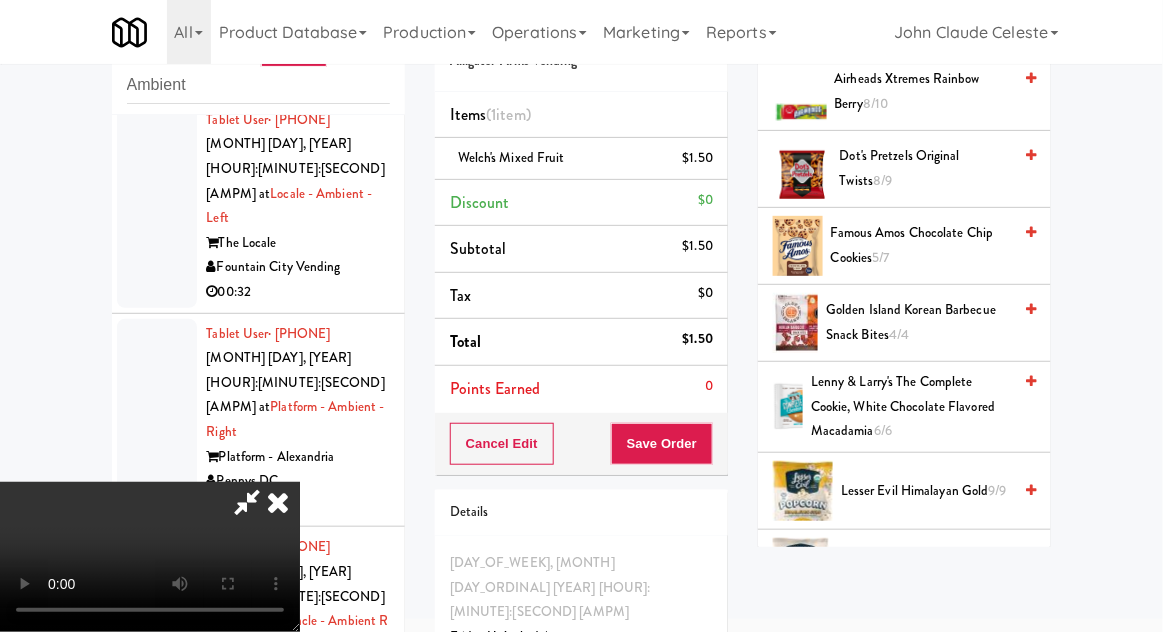 scroll, scrollTop: 253, scrollLeft: 0, axis: vertical 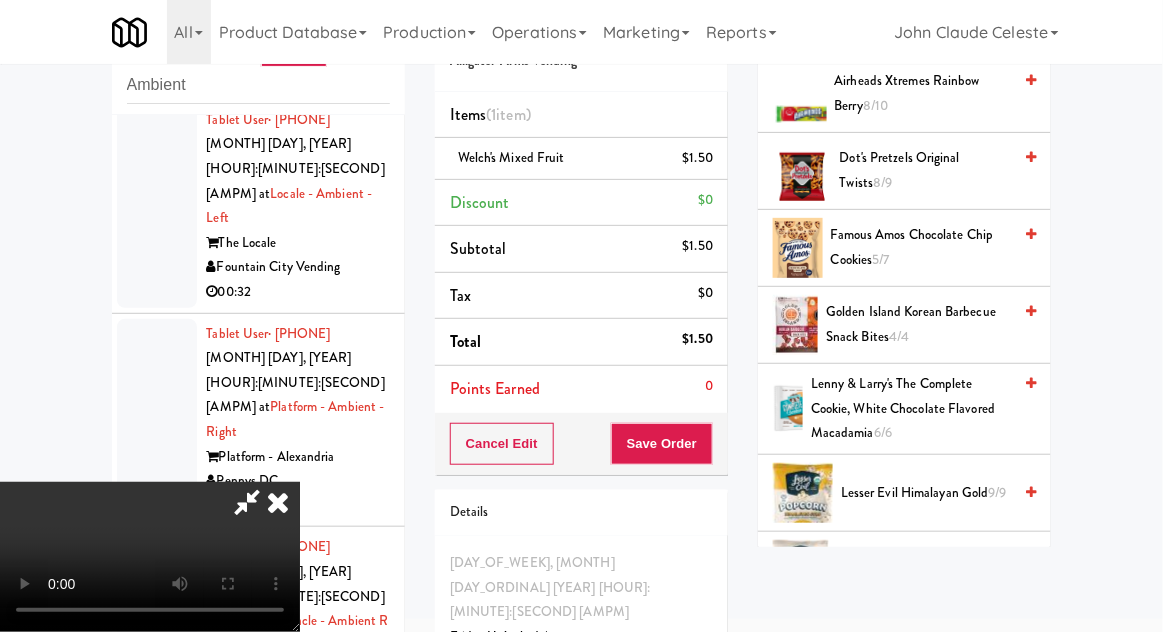 click on "[PRODUCT] [FLAVOR] [QUANTITY]" at bounding box center [926, 170] 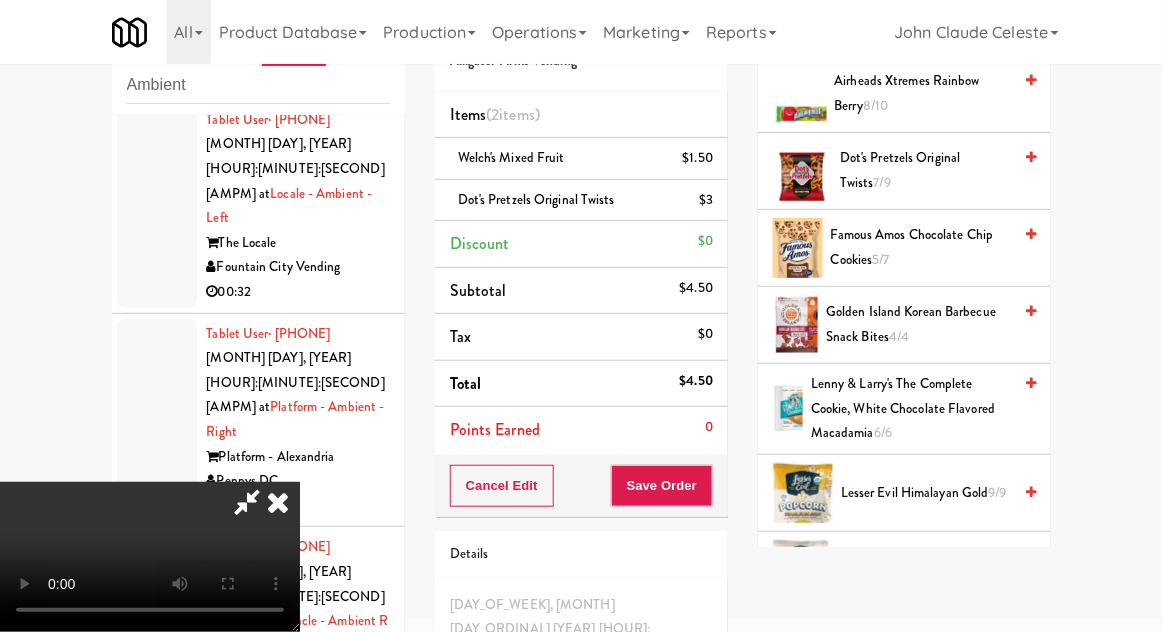 scroll, scrollTop: 73, scrollLeft: 0, axis: vertical 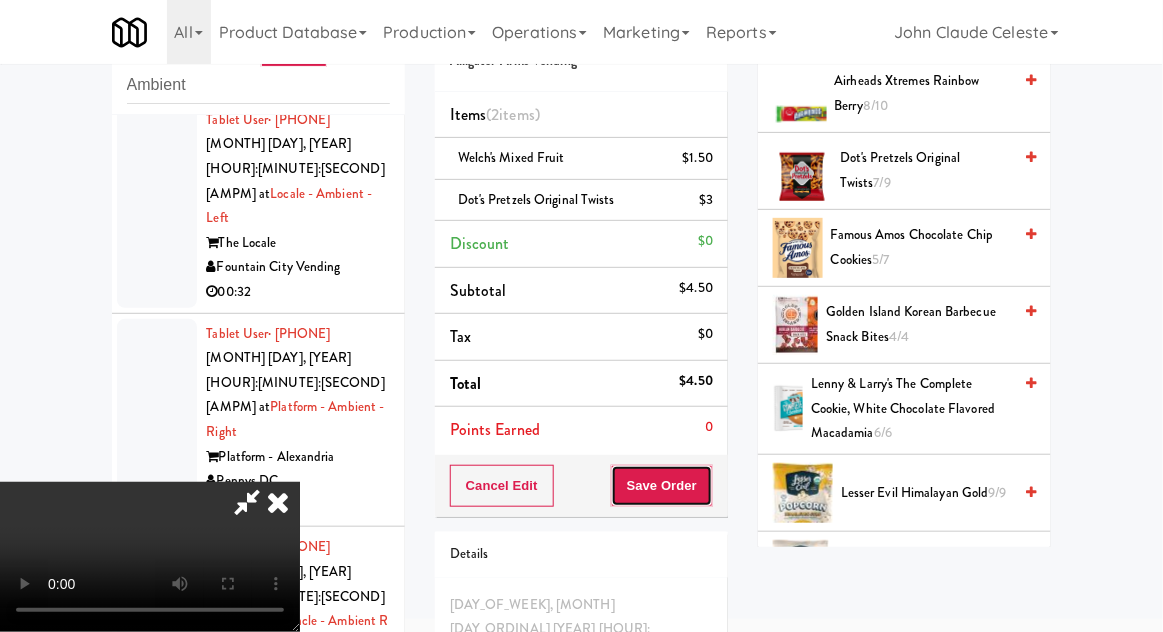 click on "Save Order" at bounding box center [662, 486] 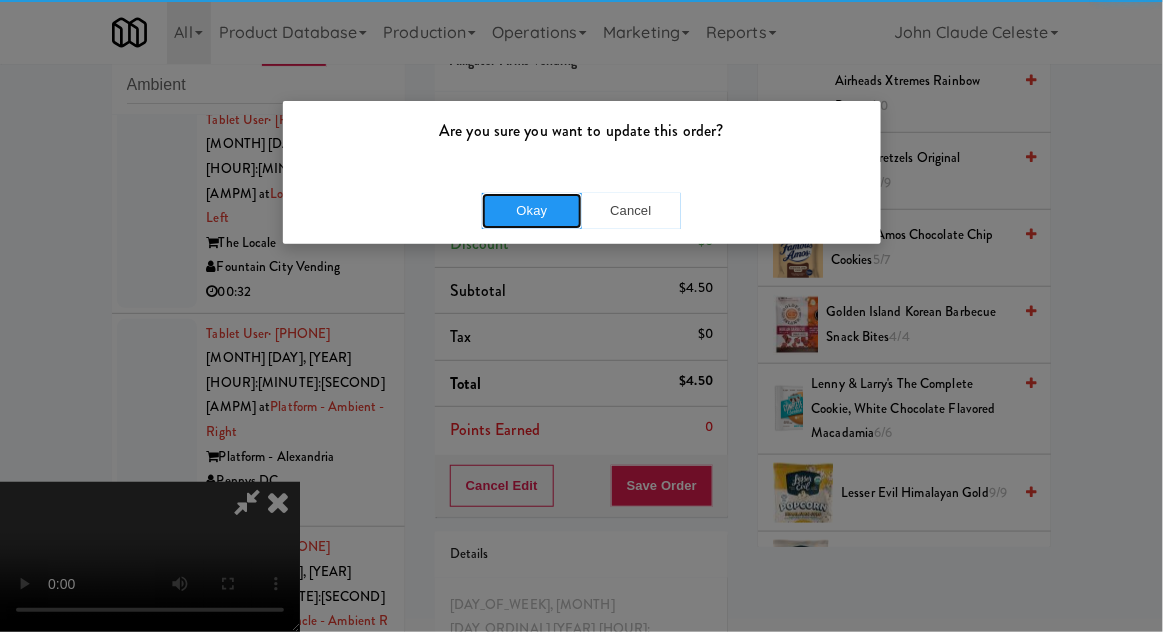 click on "Okay" at bounding box center (532, 211) 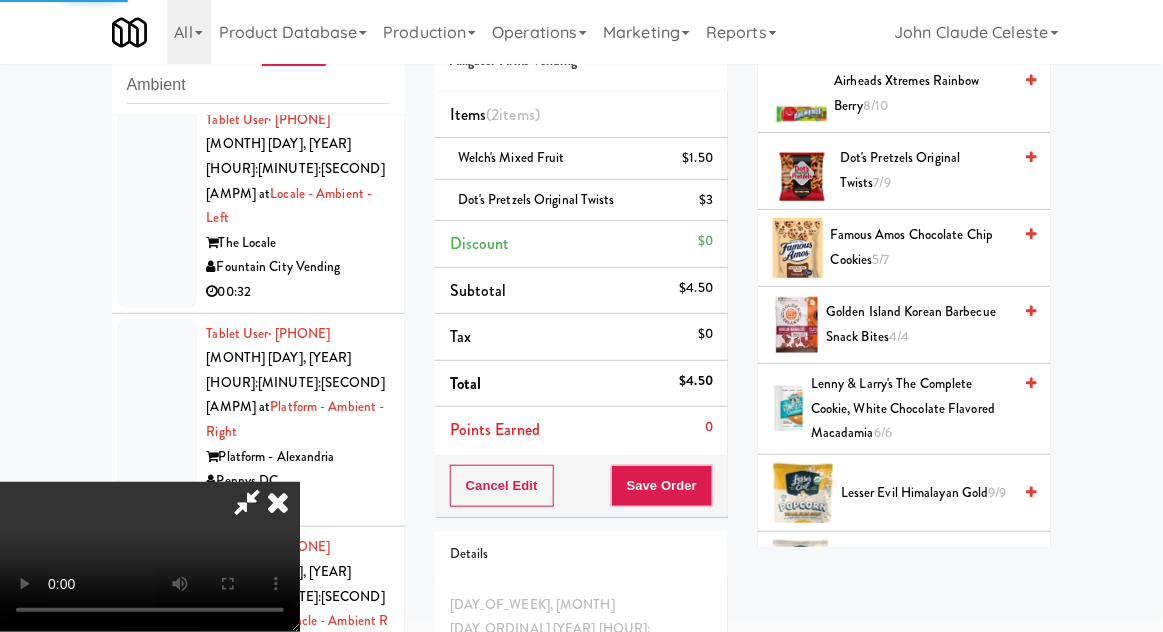 scroll, scrollTop: 197, scrollLeft: 0, axis: vertical 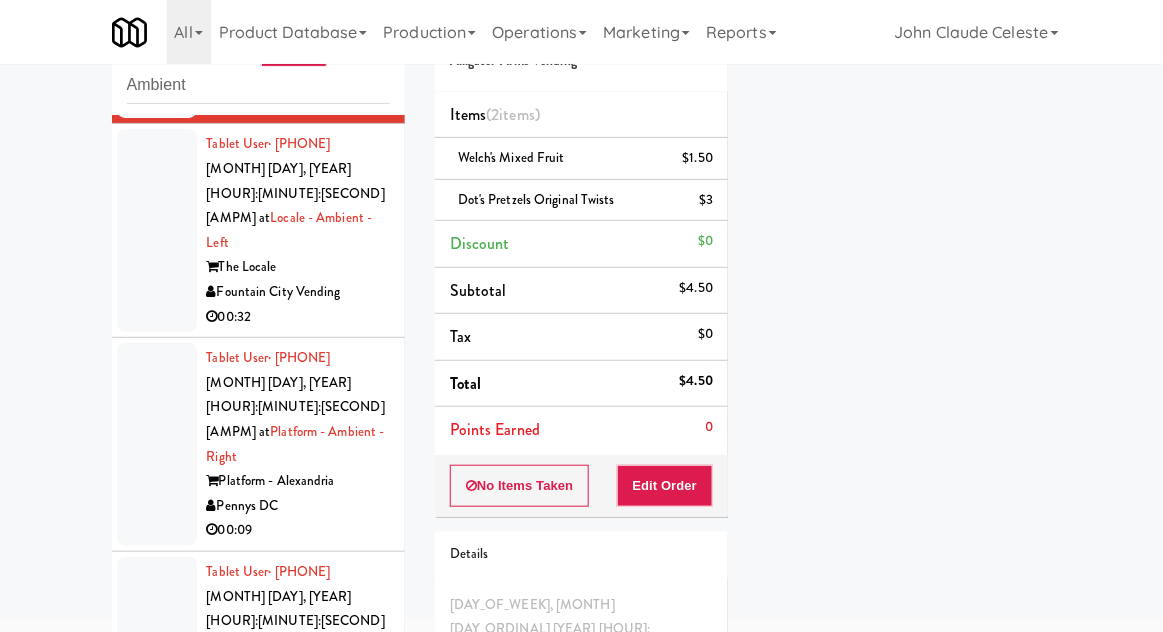 click at bounding box center [157, 230] 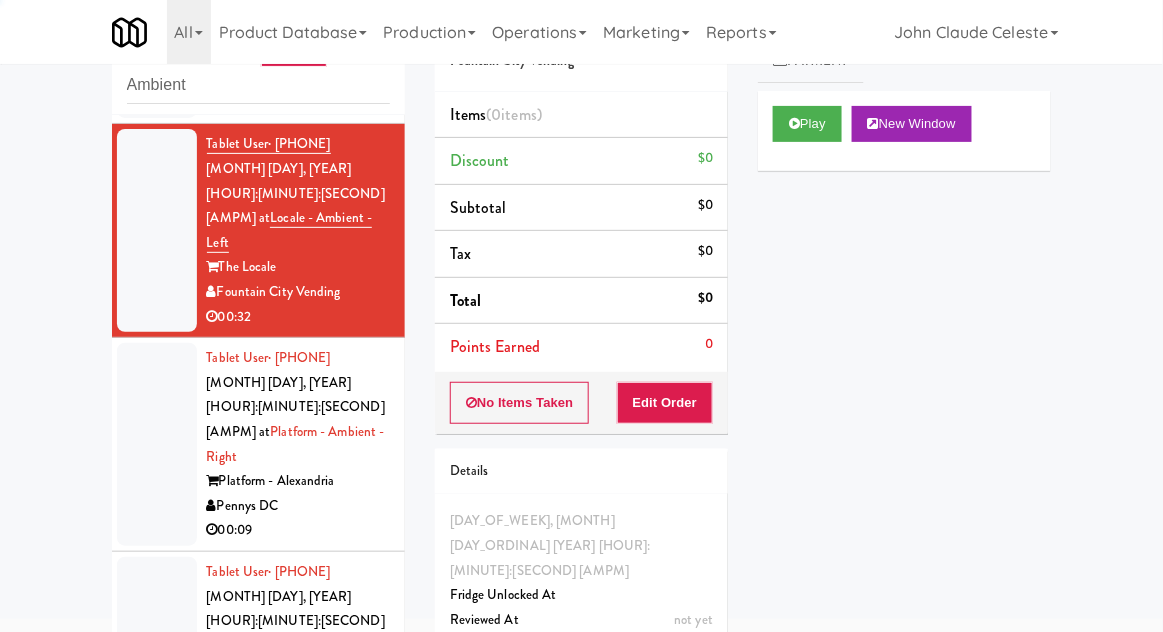 click at bounding box center (157, 444) 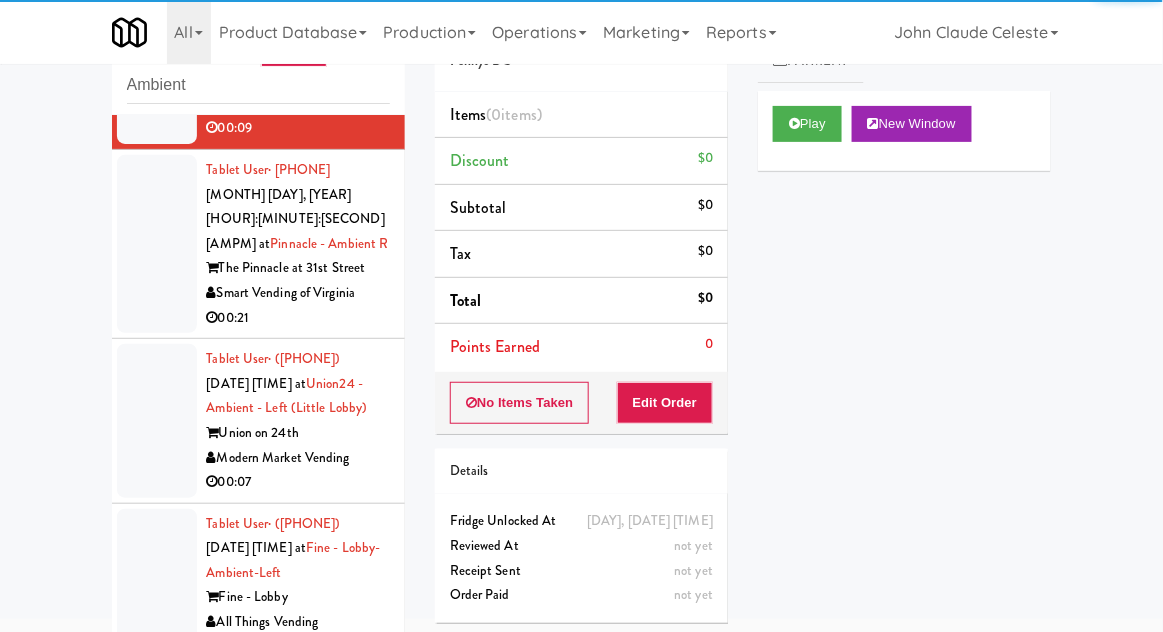 scroll, scrollTop: 3116, scrollLeft: 0, axis: vertical 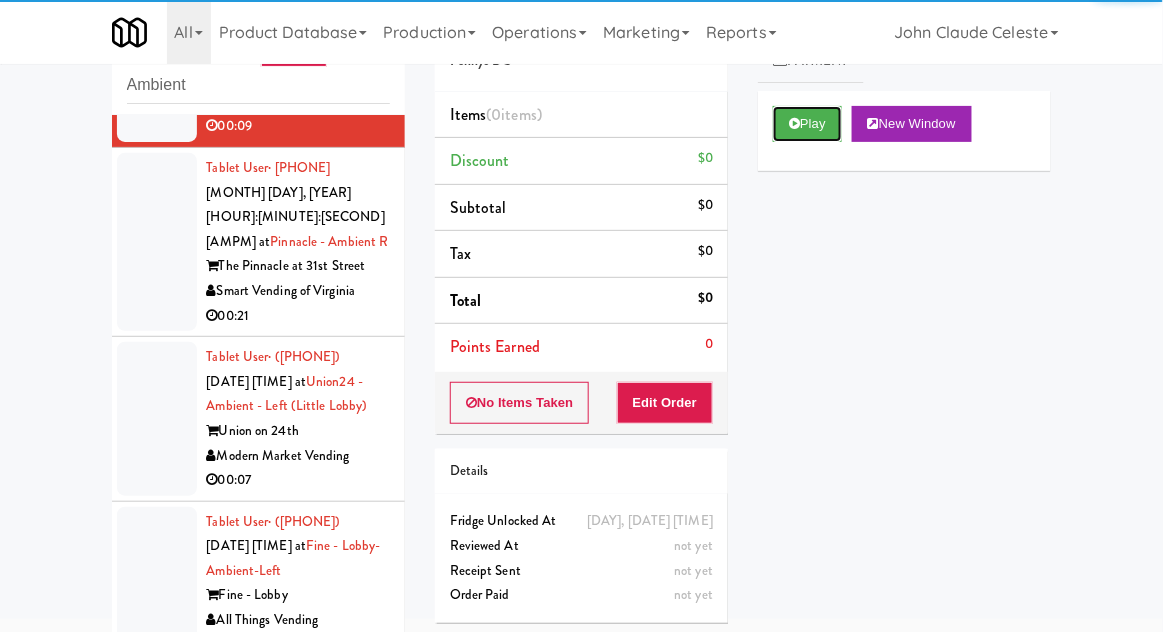 click on "Play" at bounding box center [807, 124] 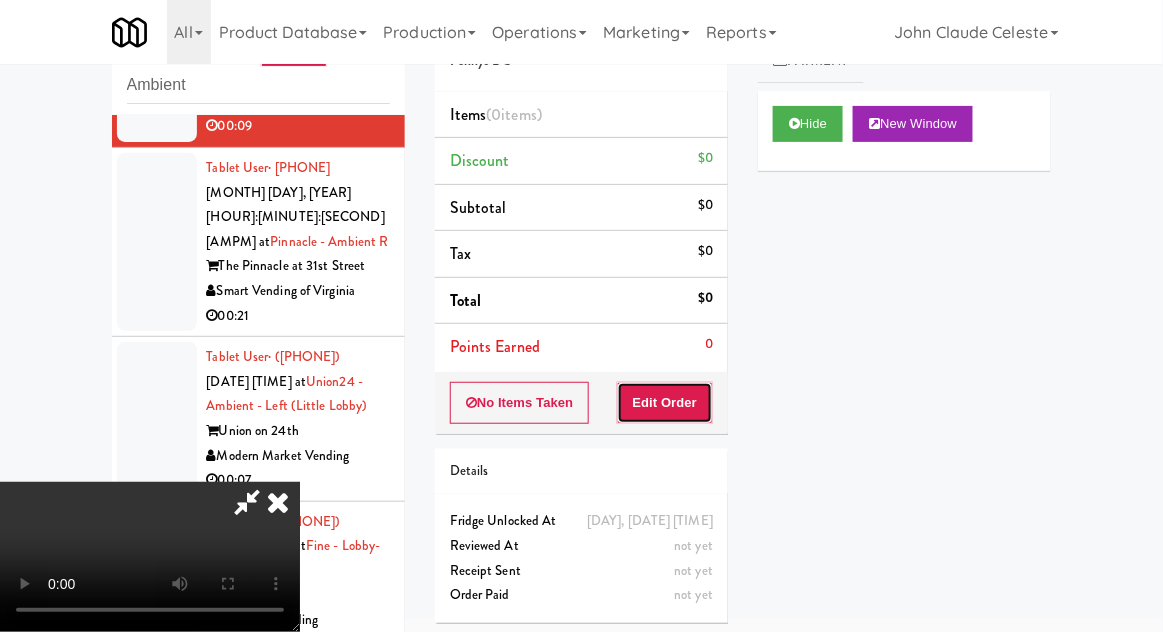 click on "Edit Order" at bounding box center [665, 403] 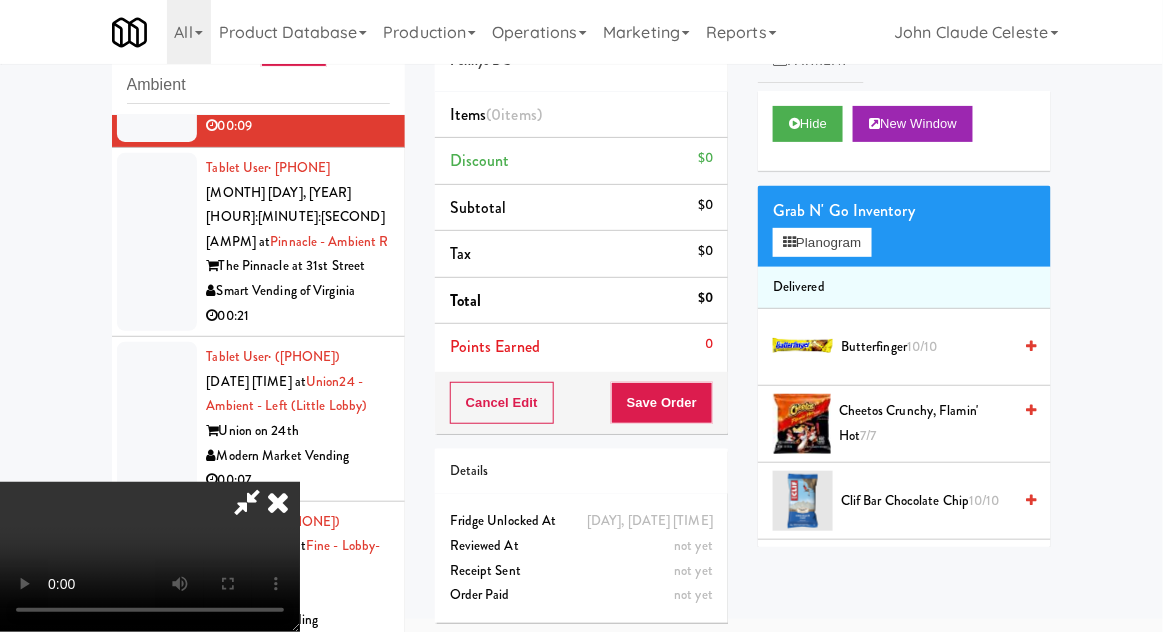 type 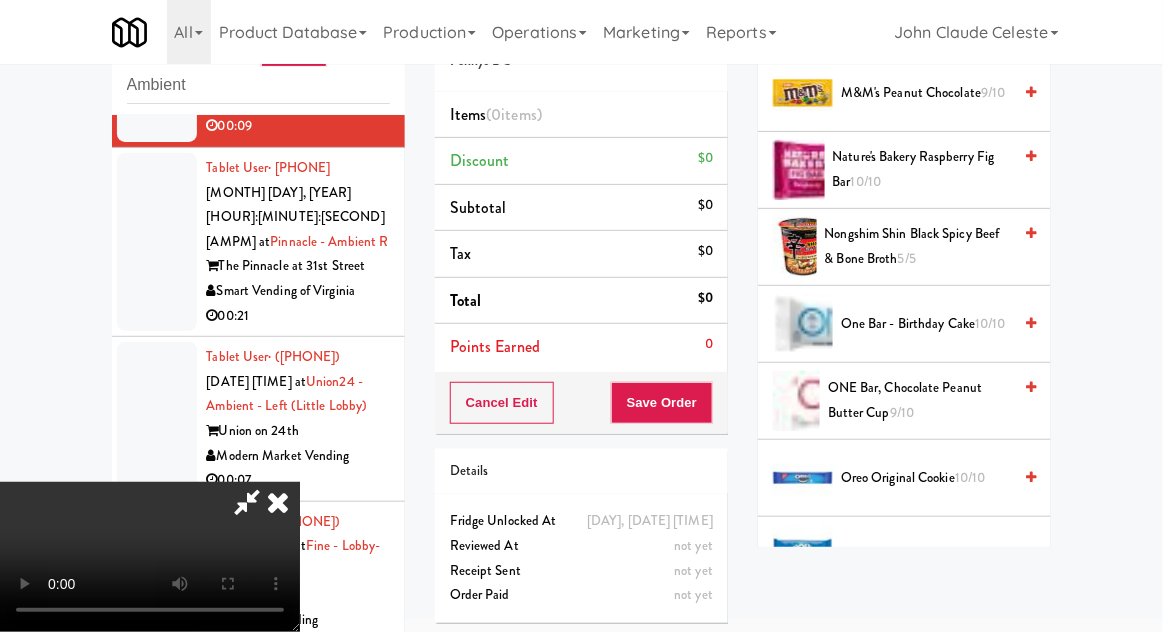 scroll, scrollTop: 1650, scrollLeft: 0, axis: vertical 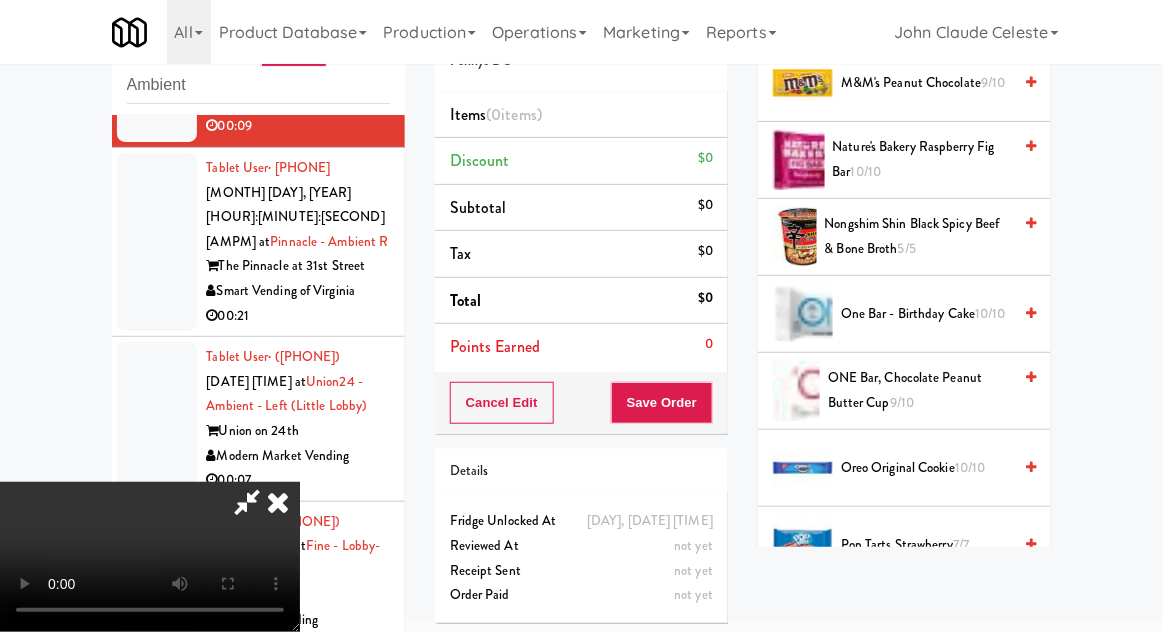 click on "ONE Bar, Chocolate Peanut Butter Cup  9/10" at bounding box center [919, 390] 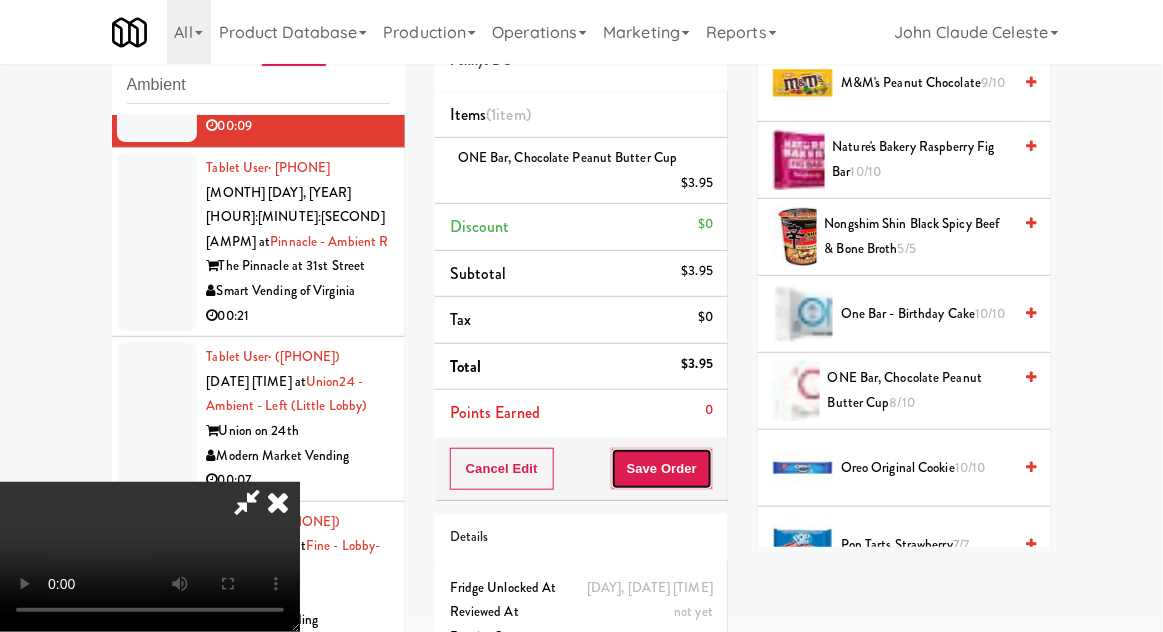 click on "Save Order" at bounding box center (662, 469) 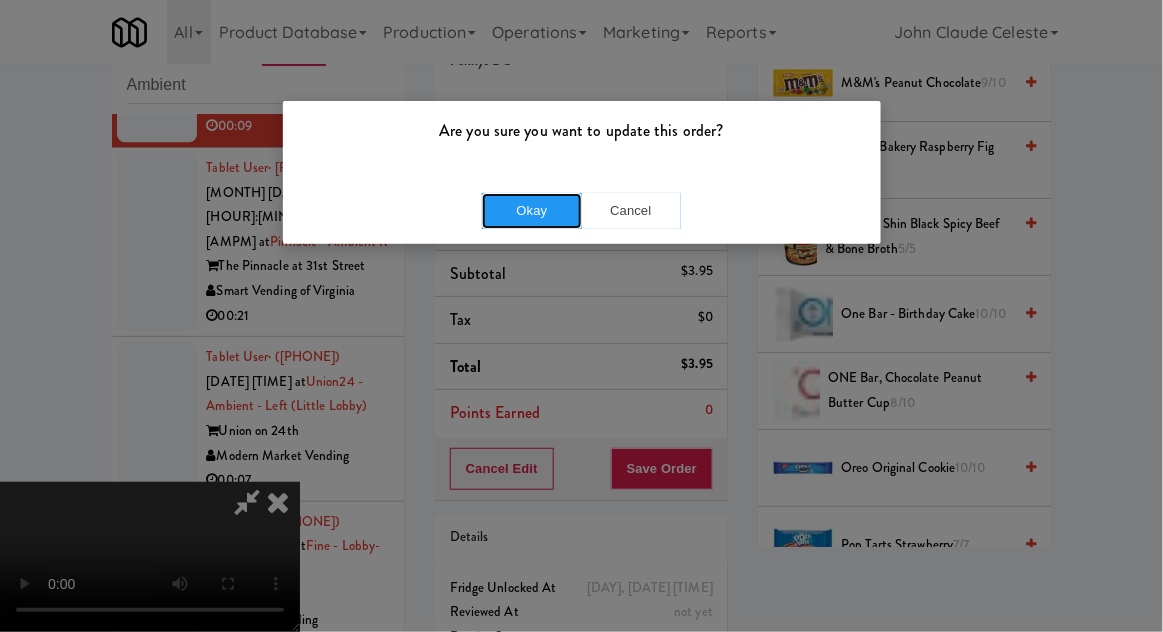 click on "Okay" at bounding box center [532, 211] 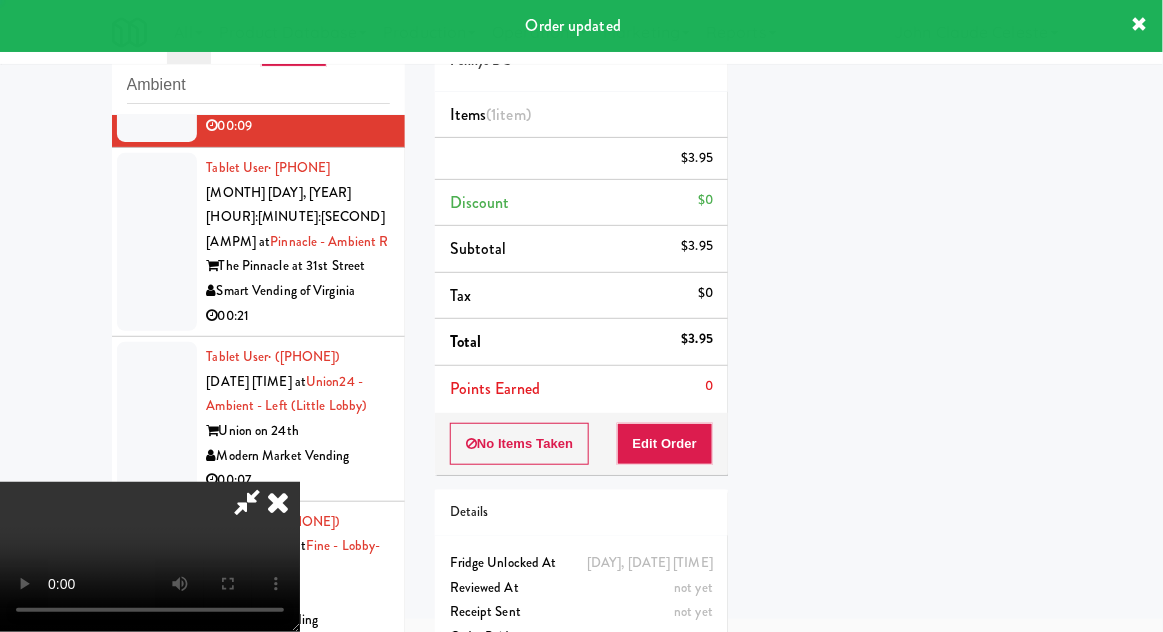 scroll, scrollTop: 197, scrollLeft: 0, axis: vertical 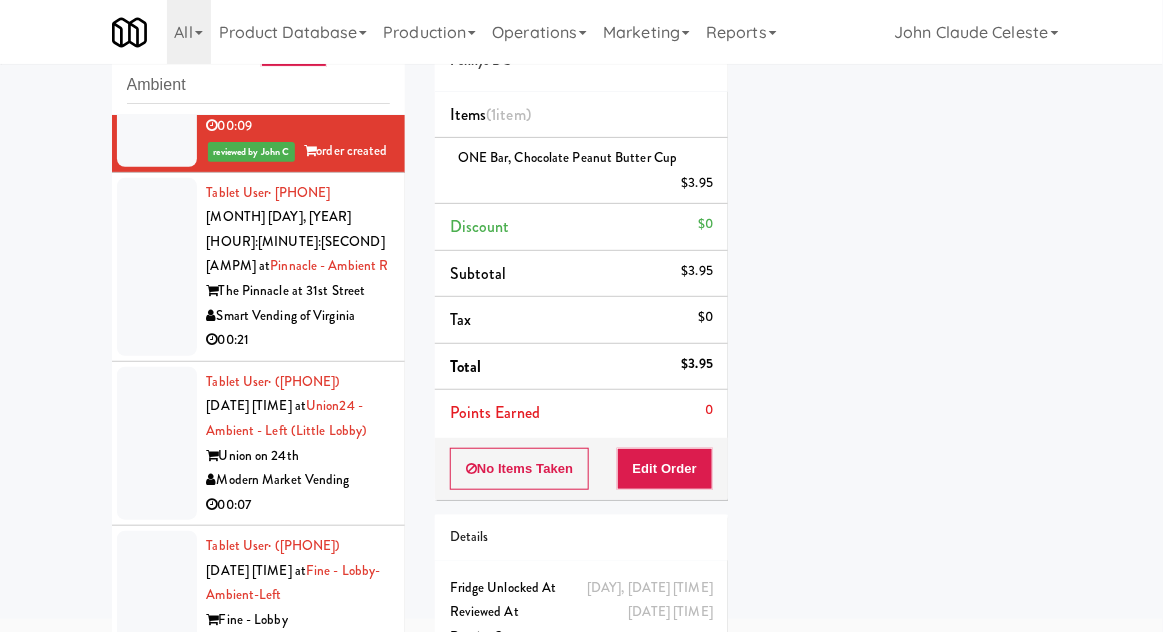 click at bounding box center (157, 267) 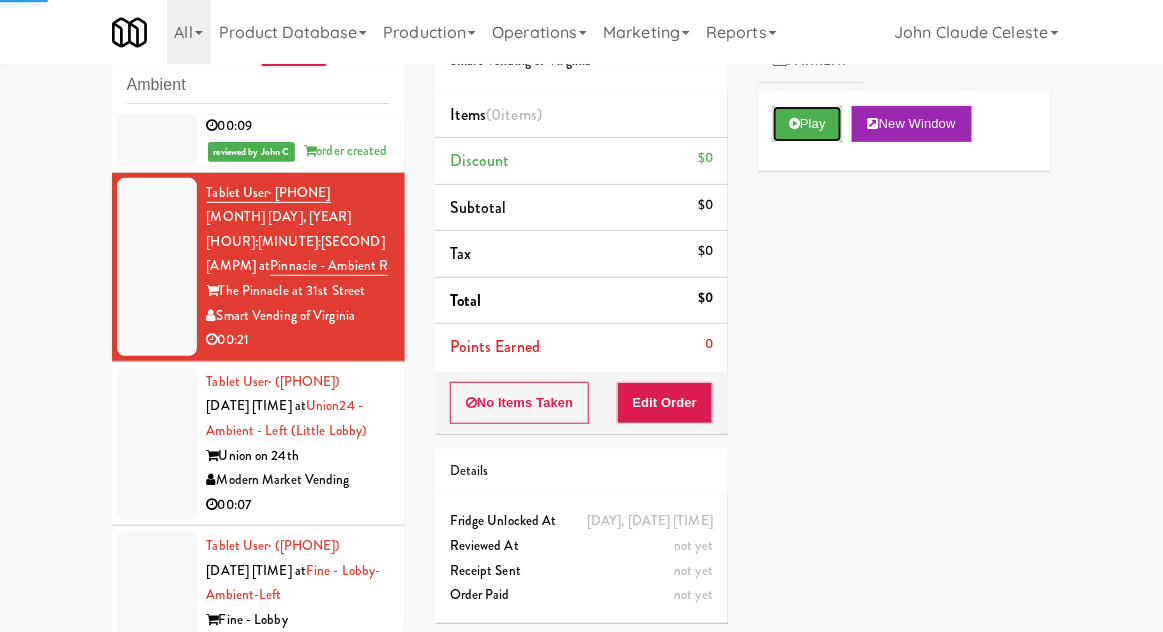 click on "Play" at bounding box center [807, 124] 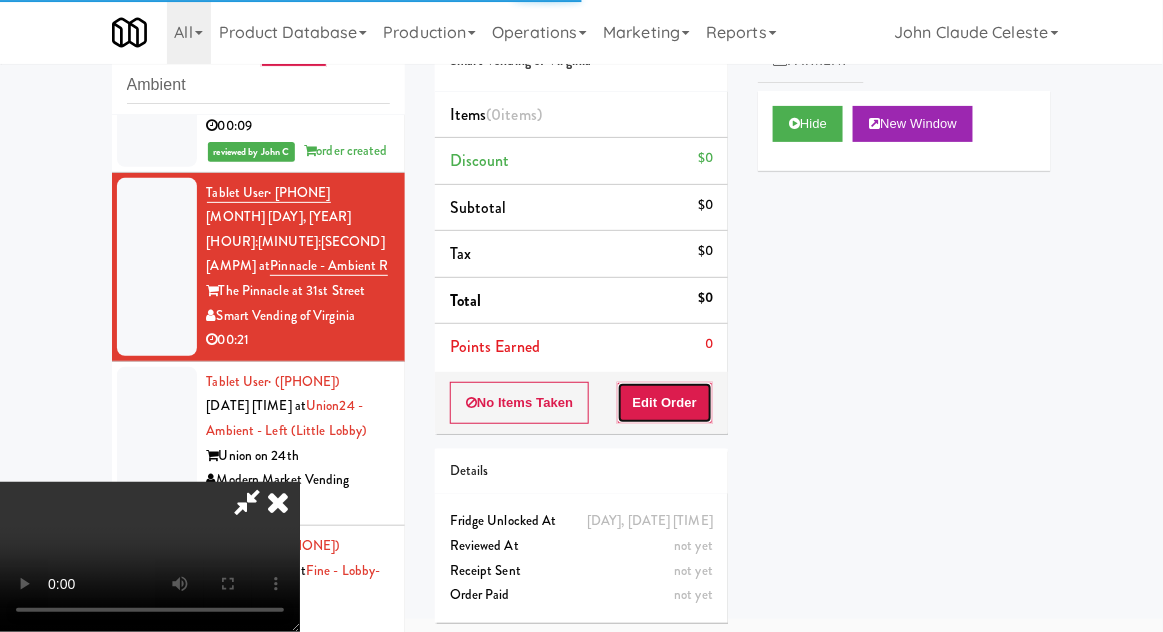 click on "Edit Order" at bounding box center (665, 403) 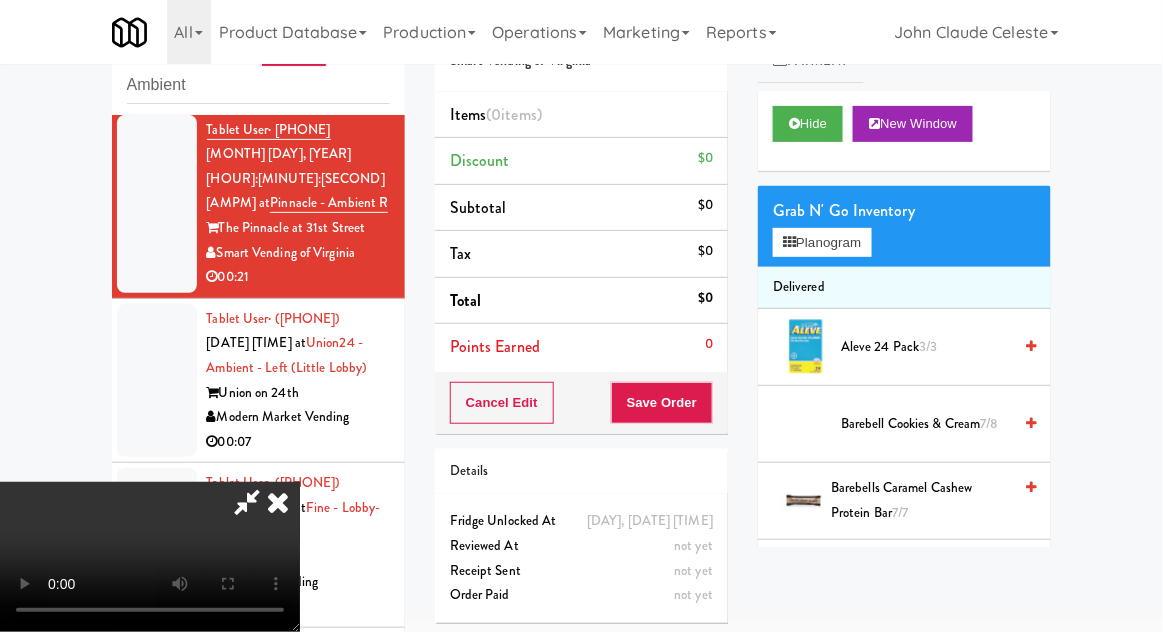 scroll, scrollTop: 3183, scrollLeft: 0, axis: vertical 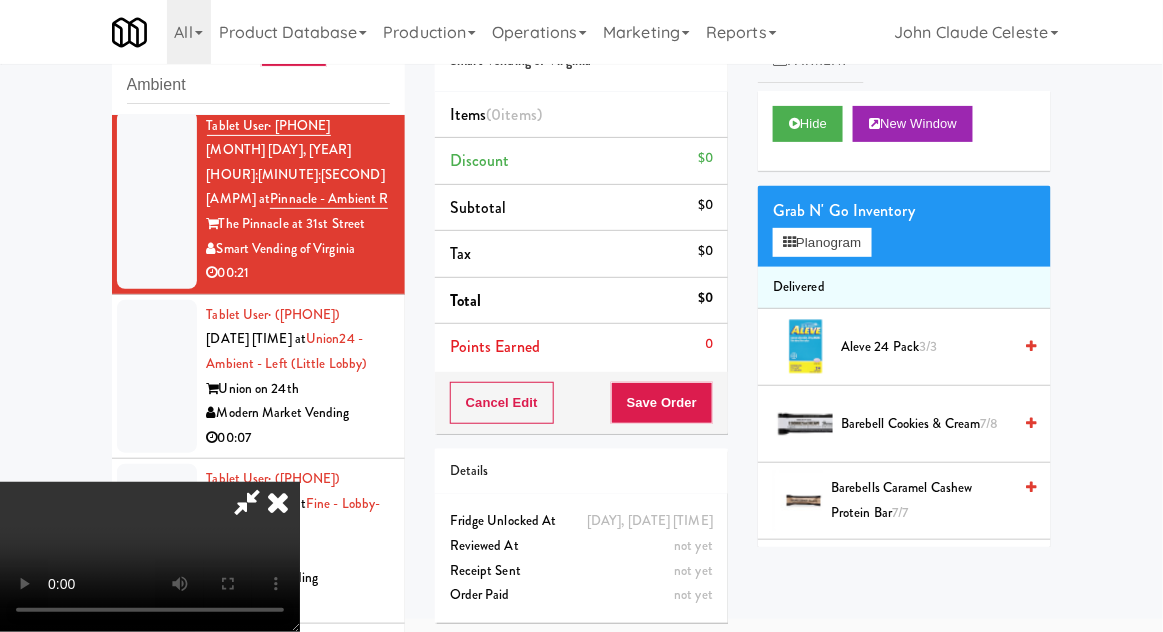 type 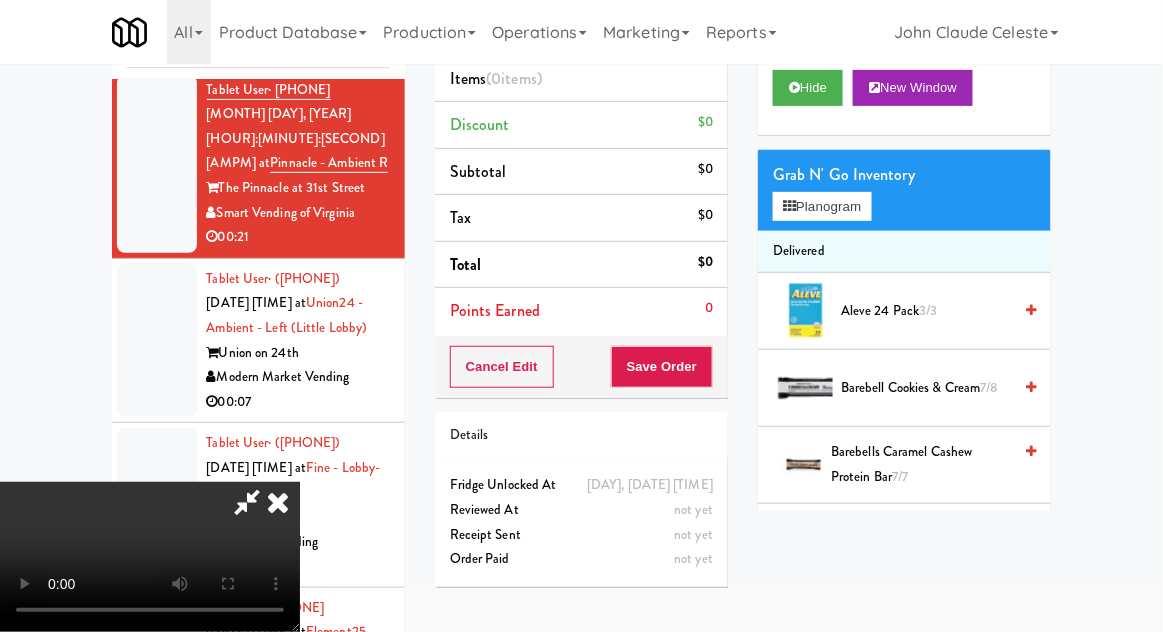 scroll, scrollTop: 161, scrollLeft: 0, axis: vertical 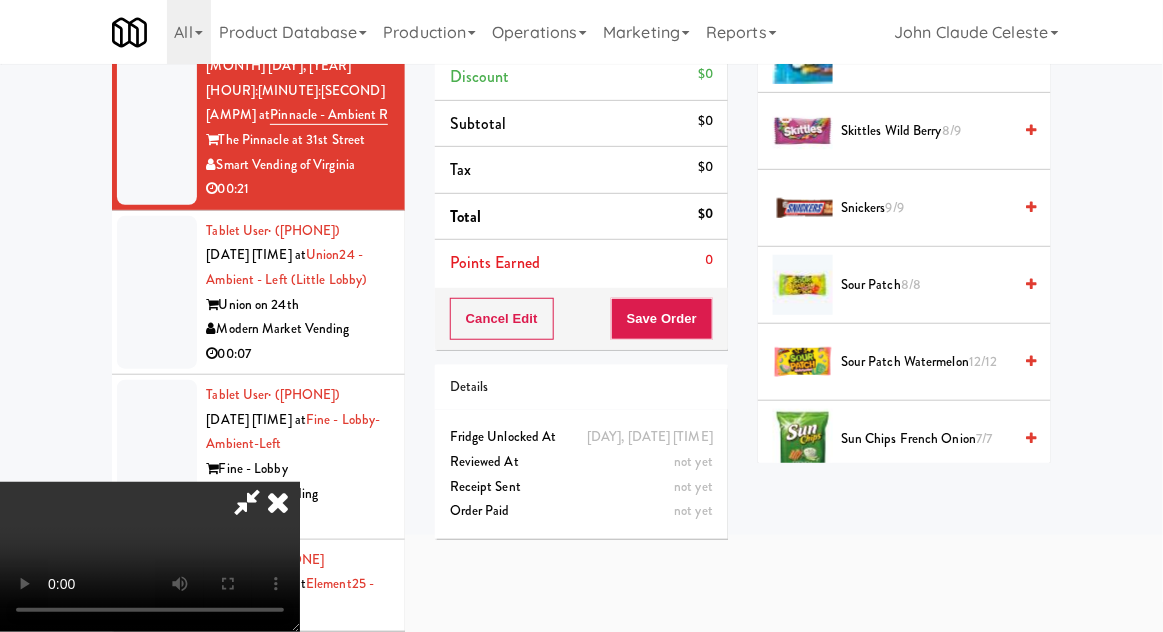 click on "Sour Patch  8/8" at bounding box center [926, 285] 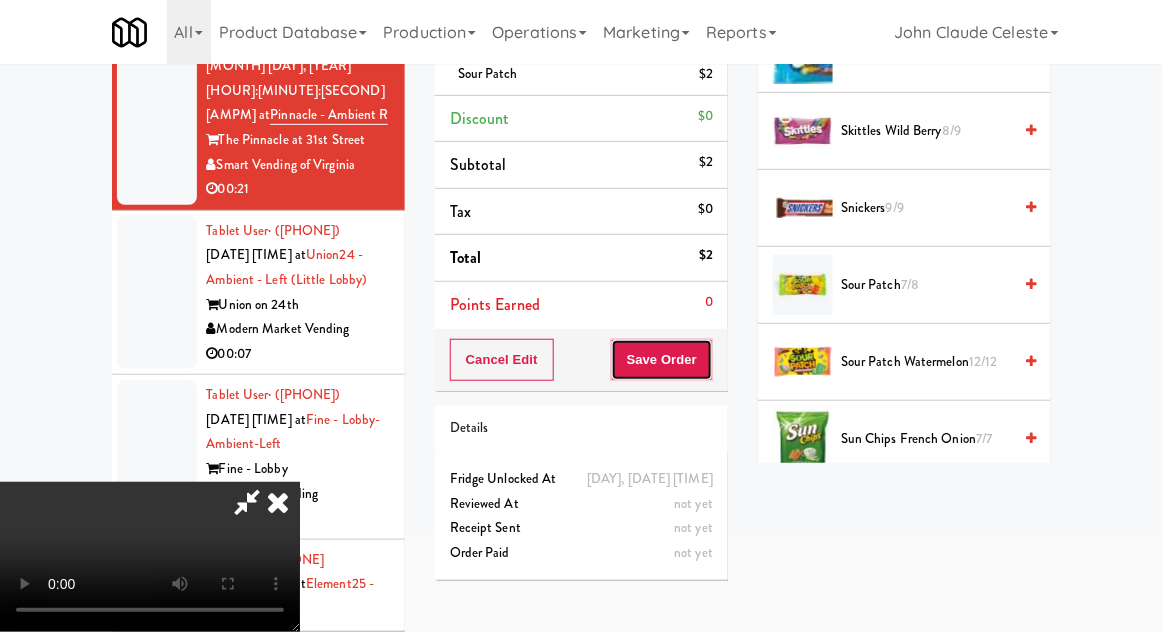 click on "Save Order" at bounding box center [662, 360] 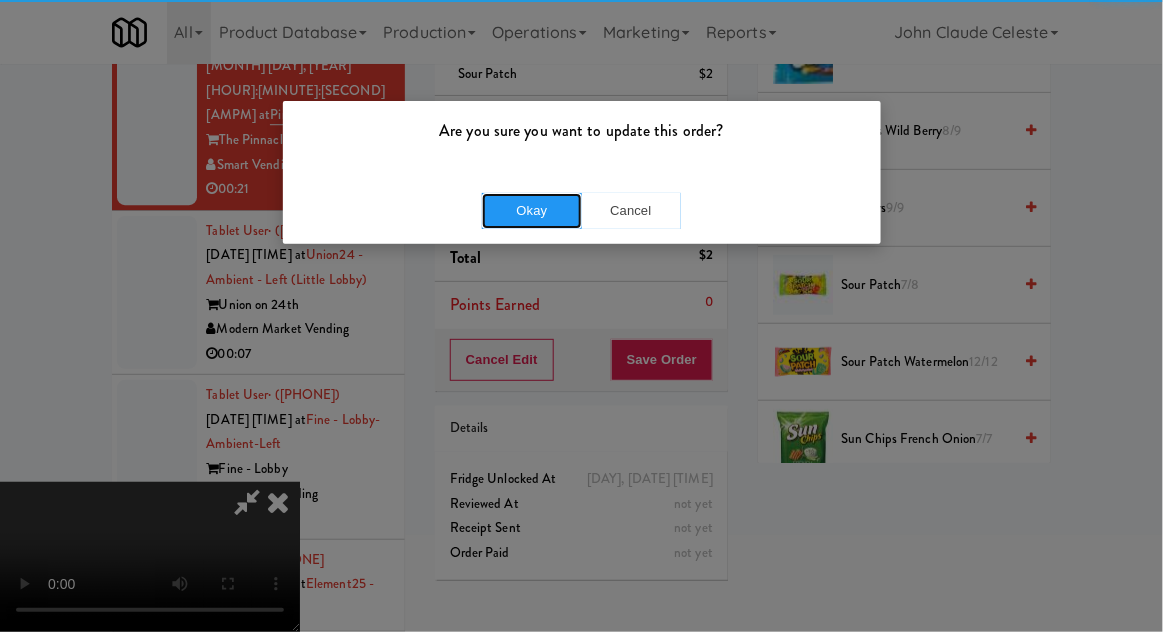 click on "Okay" at bounding box center [532, 211] 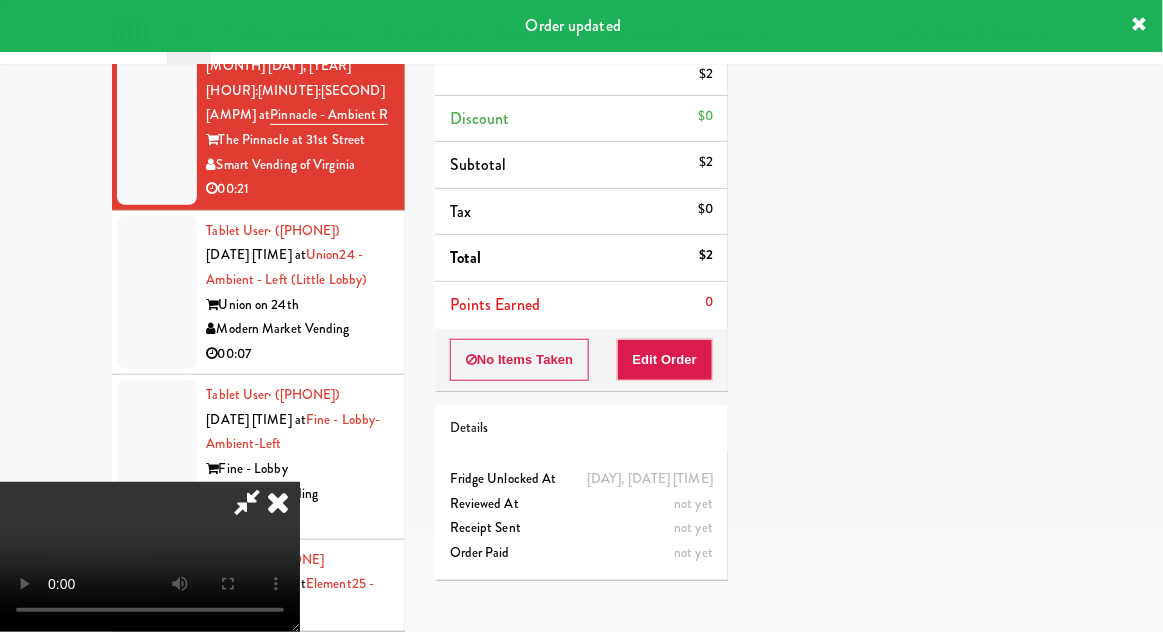 scroll, scrollTop: 197, scrollLeft: 0, axis: vertical 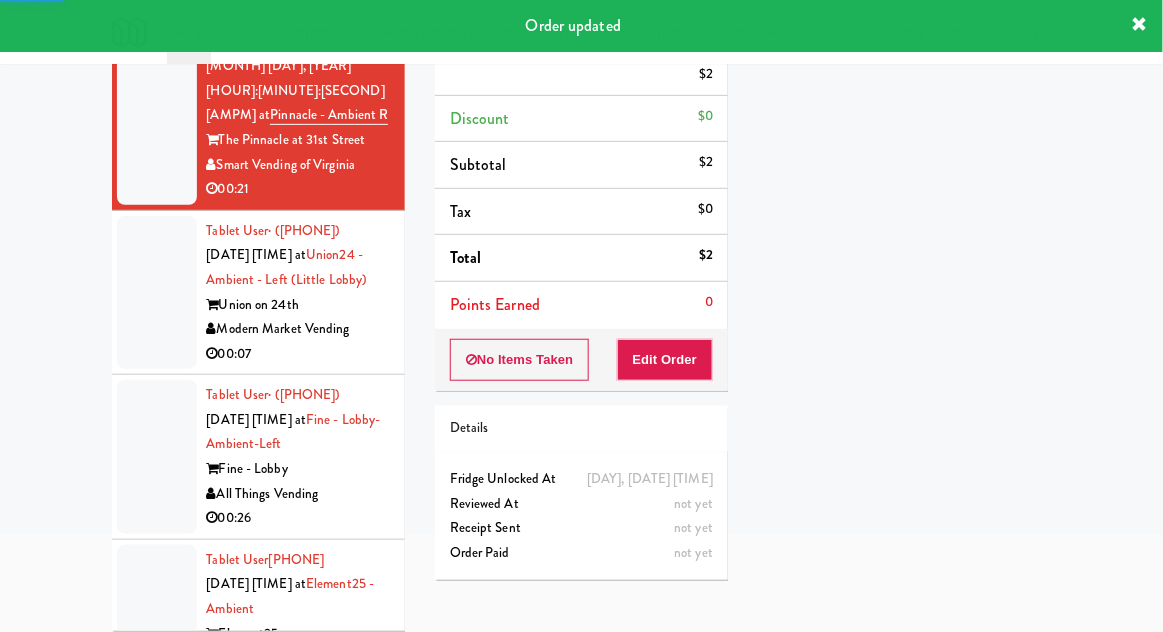 click at bounding box center (157, 293) 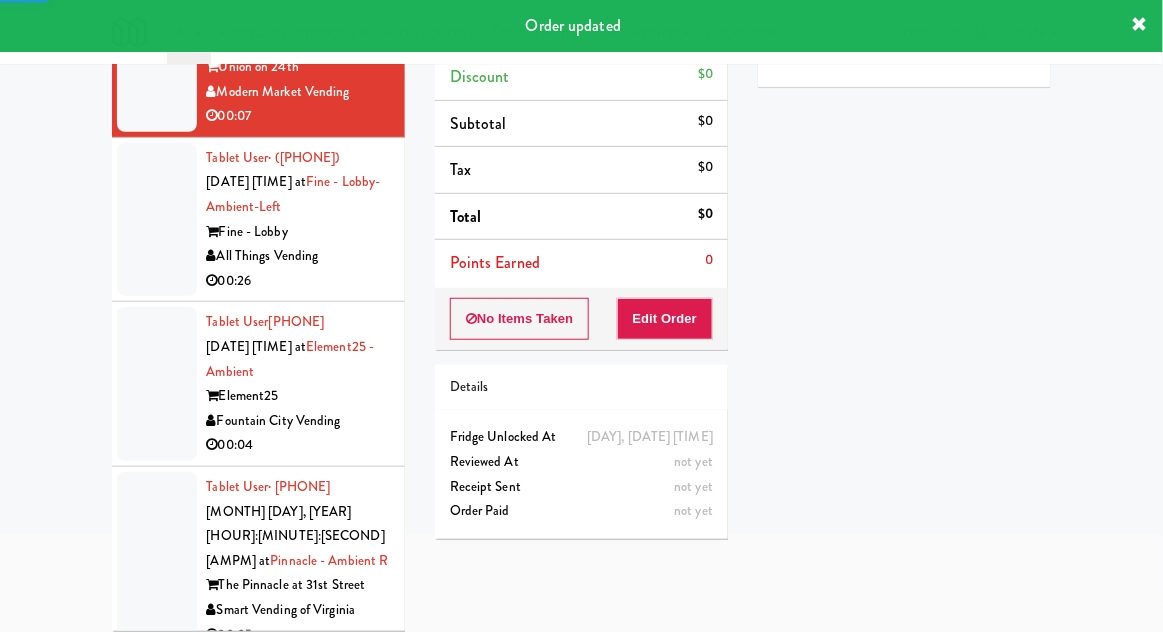 scroll, scrollTop: 3442, scrollLeft: 0, axis: vertical 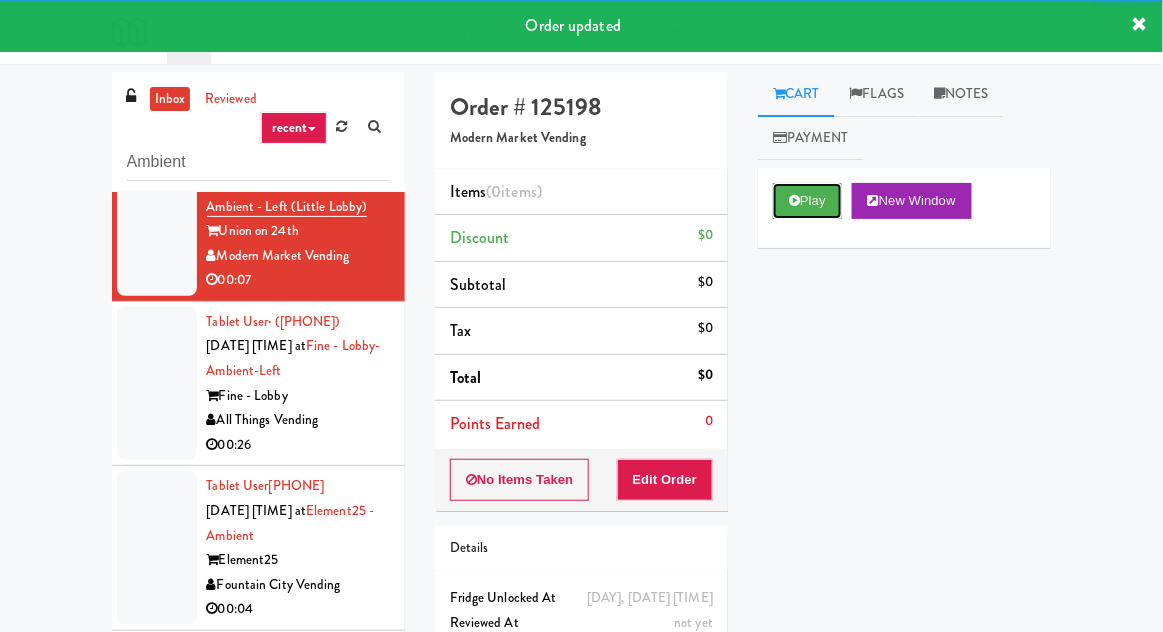 click on "Play" at bounding box center [807, 201] 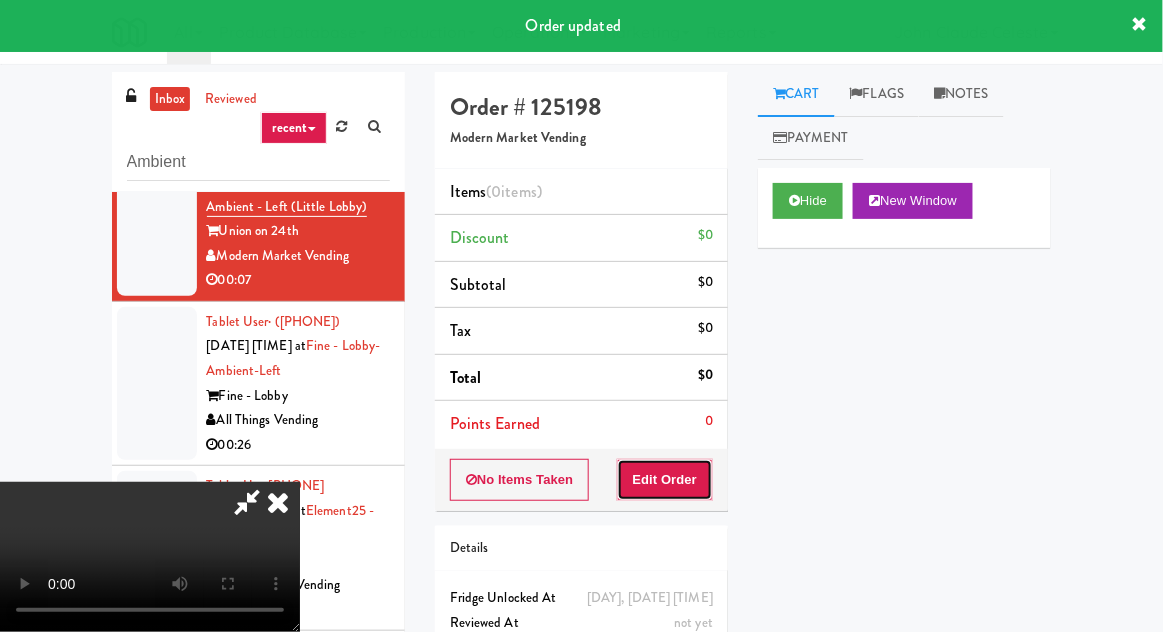 click on "Edit Order" at bounding box center [665, 480] 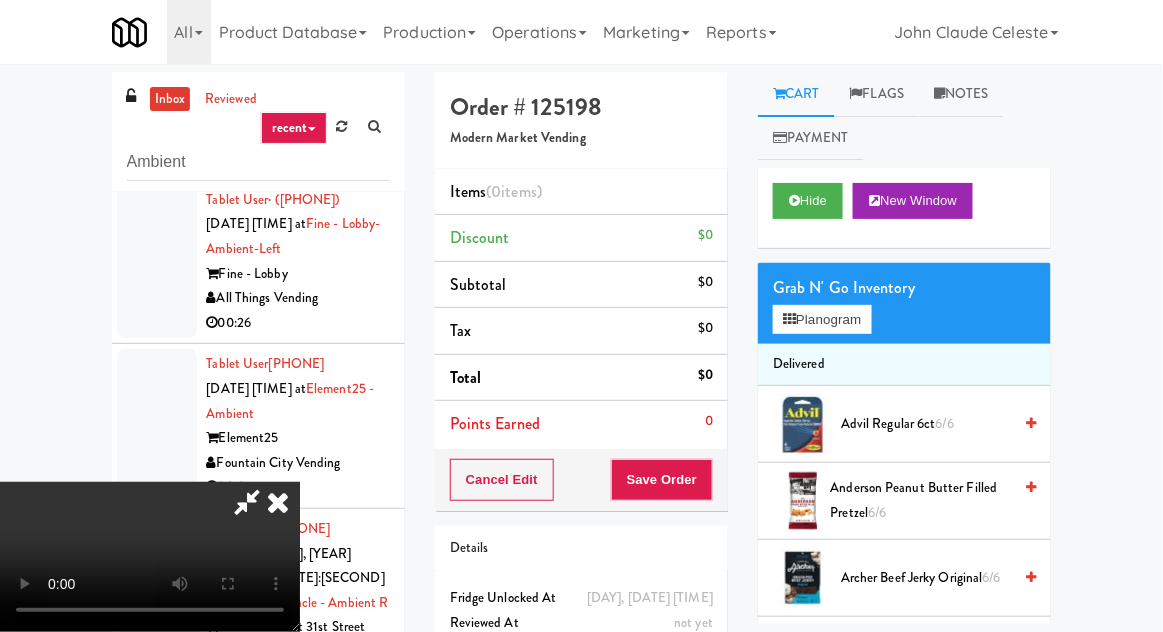 scroll, scrollTop: 3552, scrollLeft: 0, axis: vertical 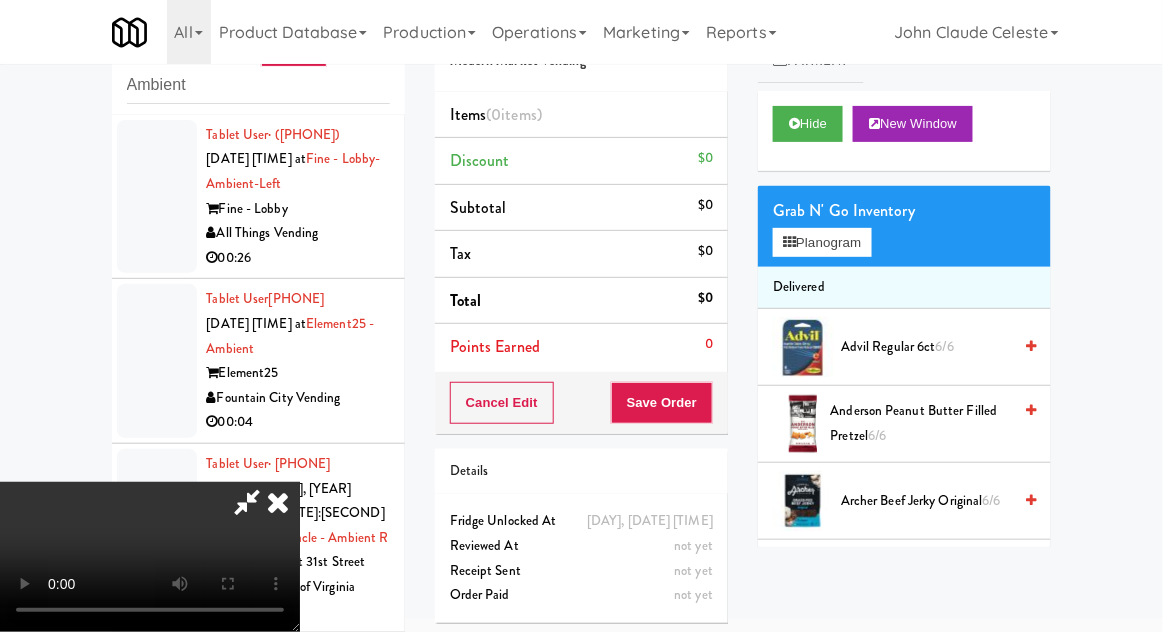 type 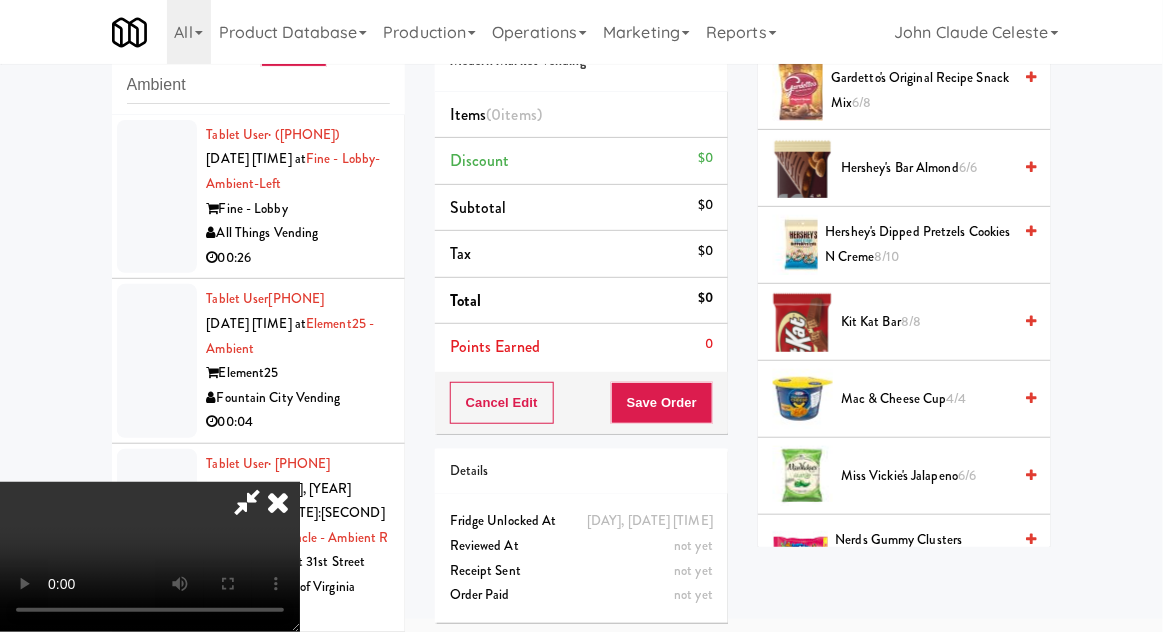 scroll, scrollTop: 945, scrollLeft: 0, axis: vertical 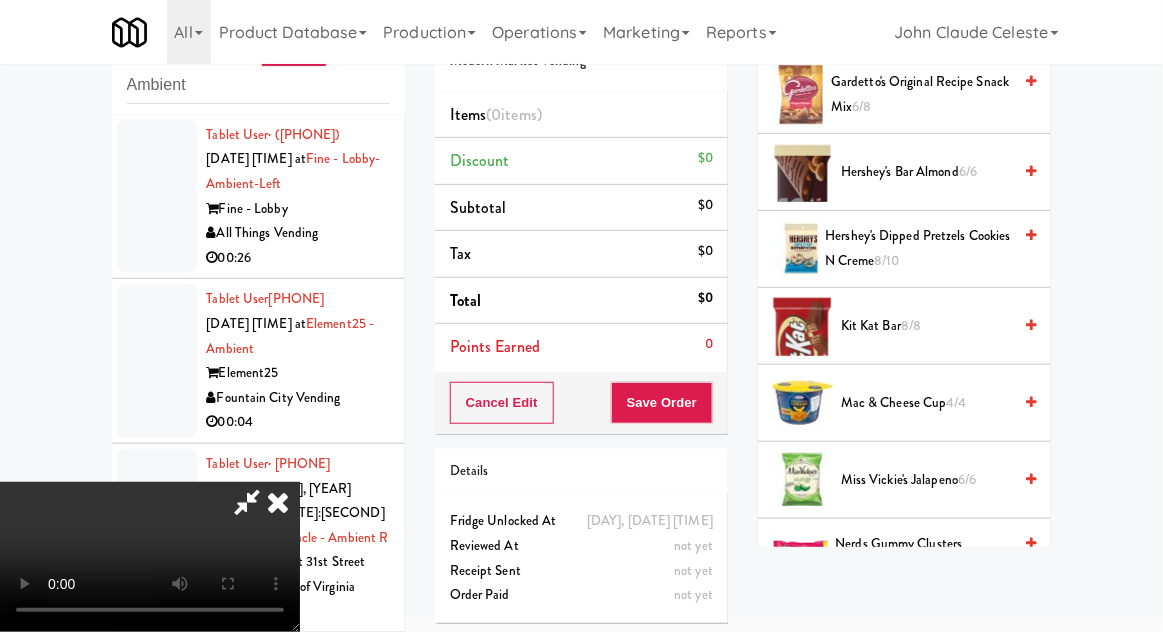 click on "Mac & Cheese Cup  4/4" at bounding box center [926, 403] 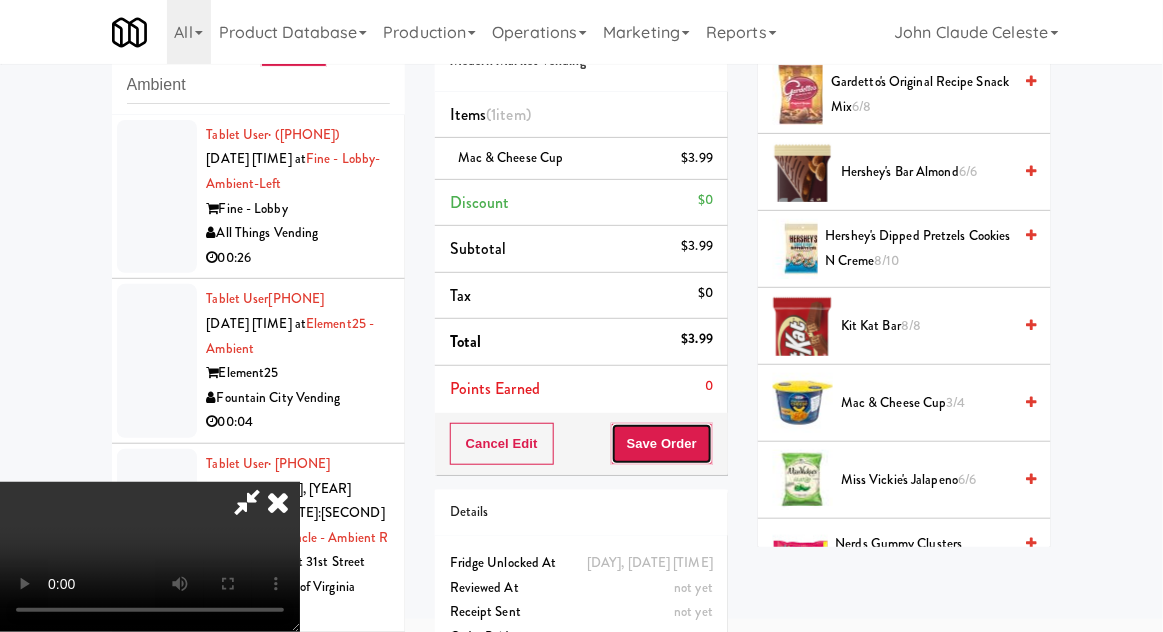 click on "Save Order" at bounding box center (662, 444) 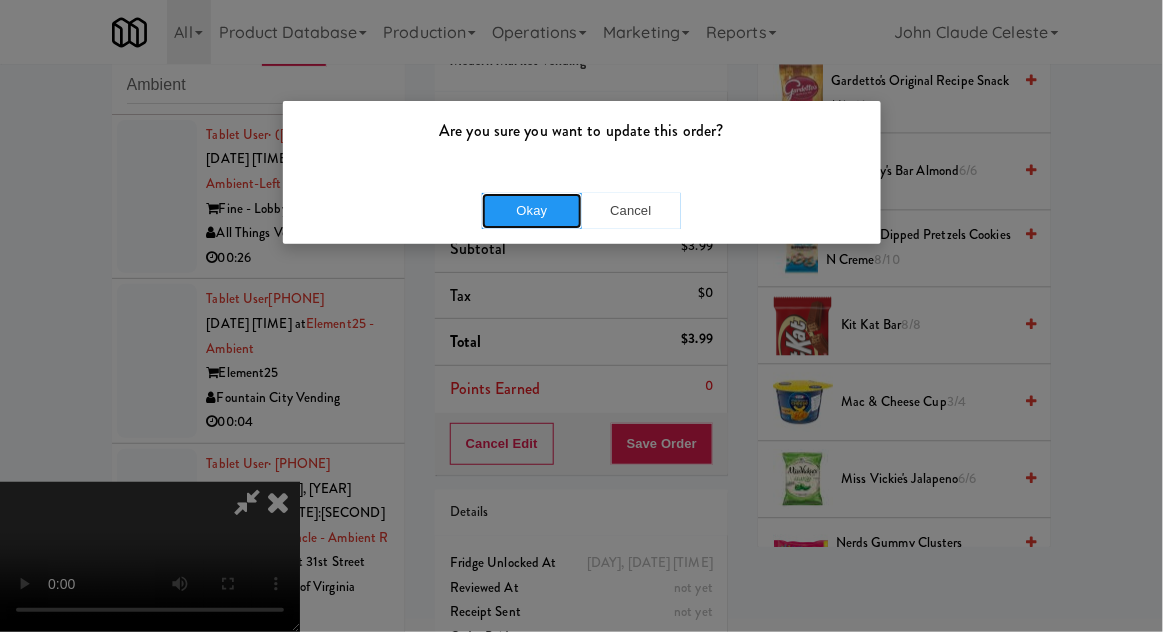 click on "Okay" at bounding box center (532, 211) 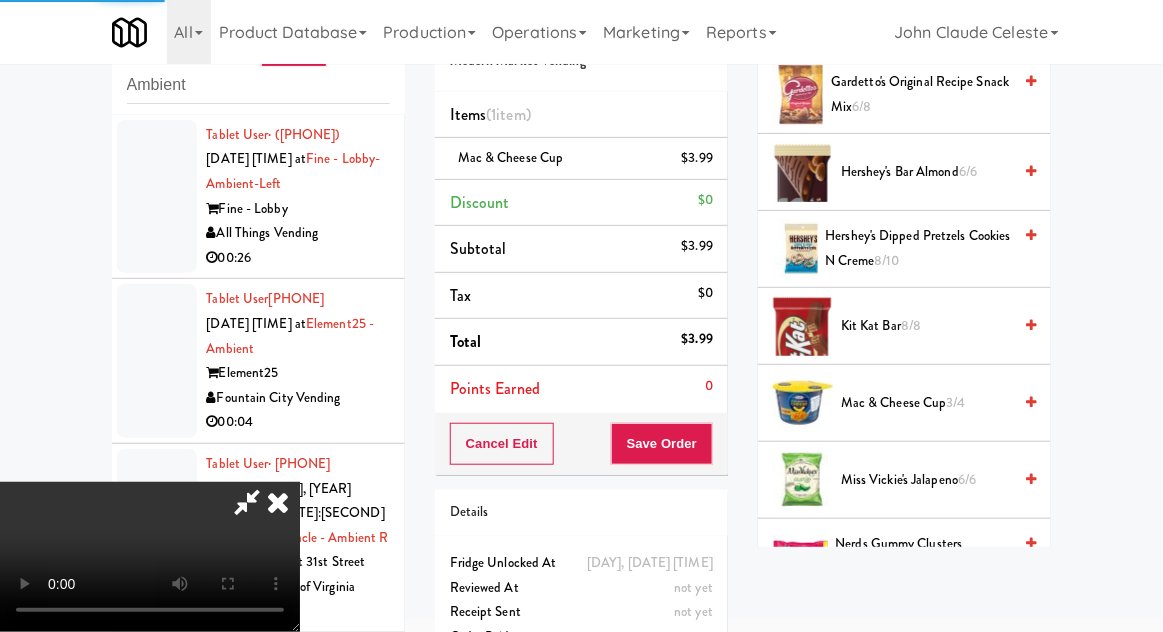 scroll, scrollTop: 197, scrollLeft: 0, axis: vertical 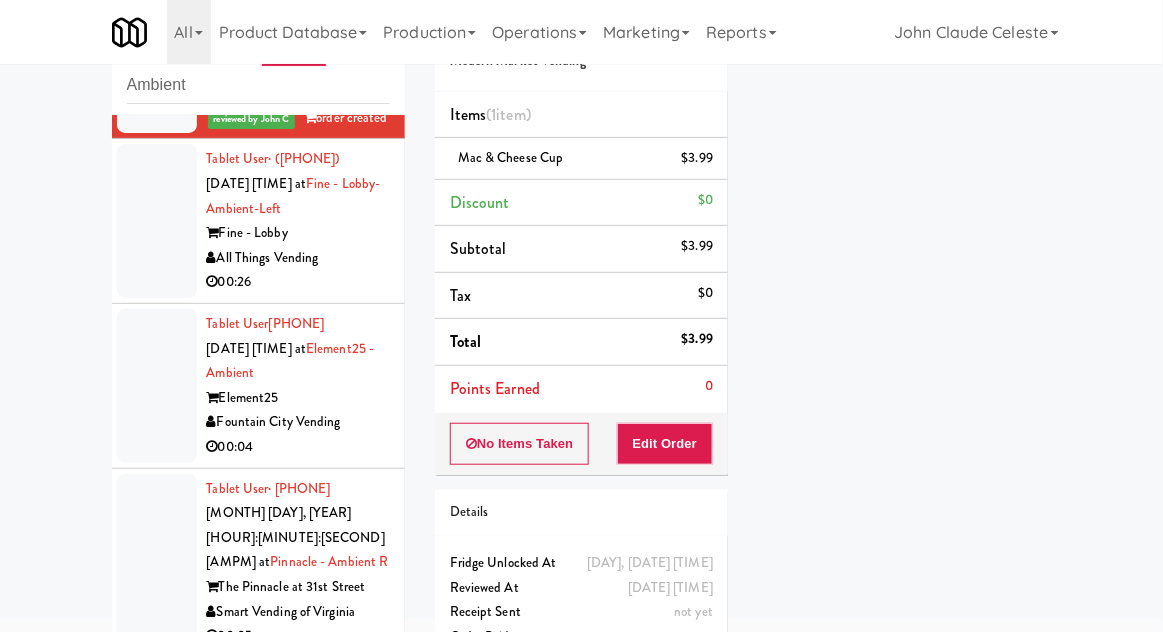 click at bounding box center (157, 221) 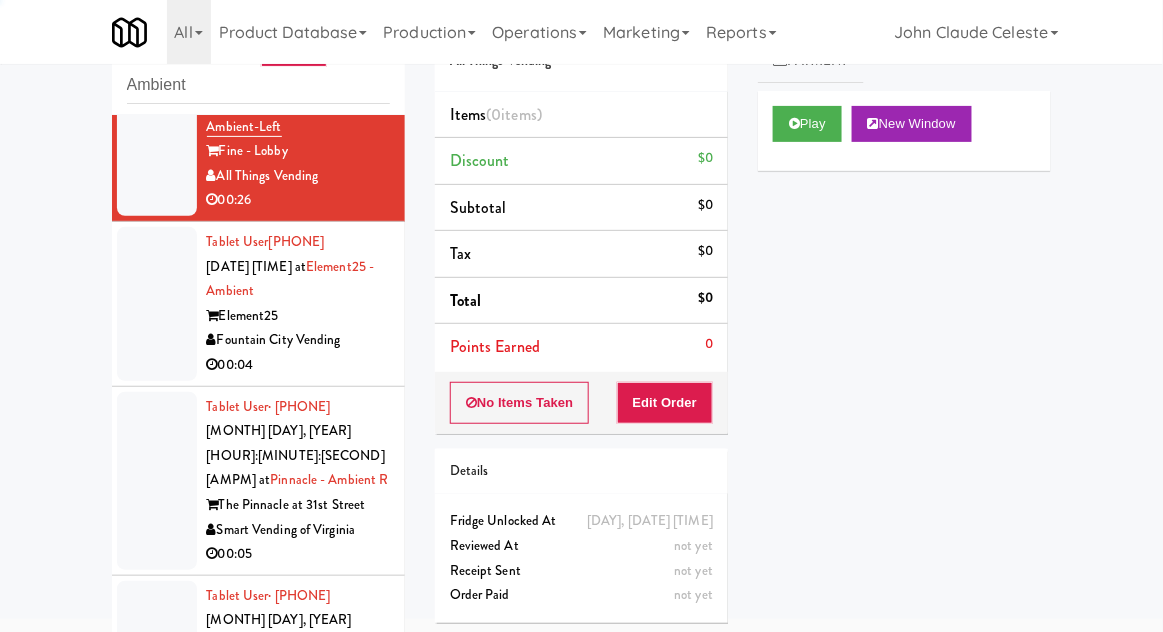scroll, scrollTop: 3690, scrollLeft: 0, axis: vertical 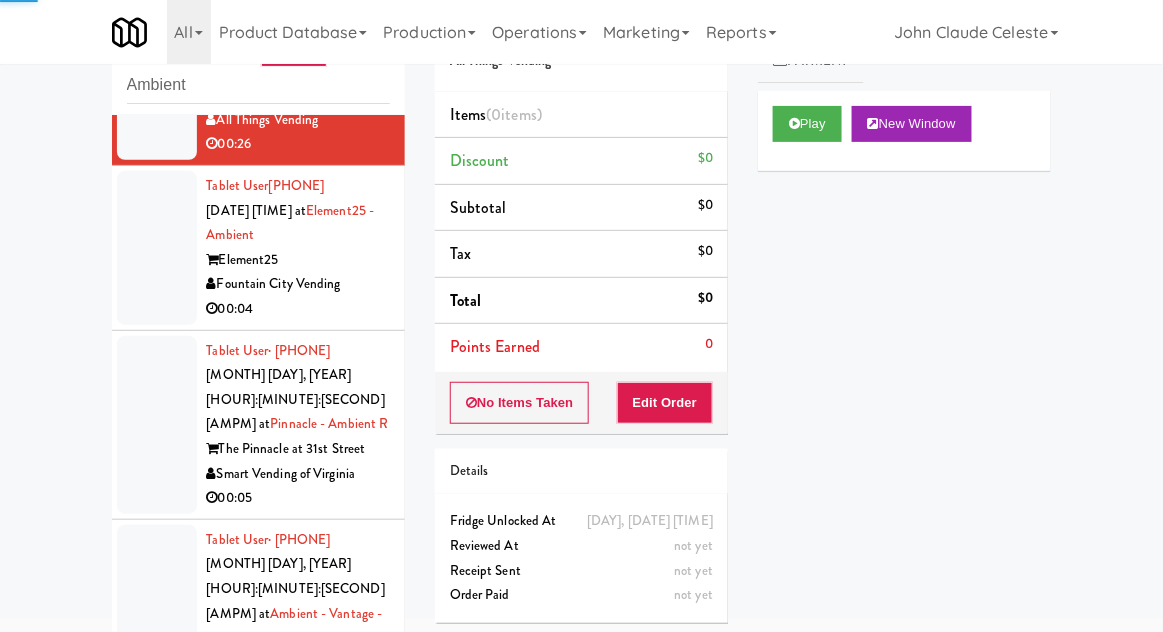 click at bounding box center (157, 248) 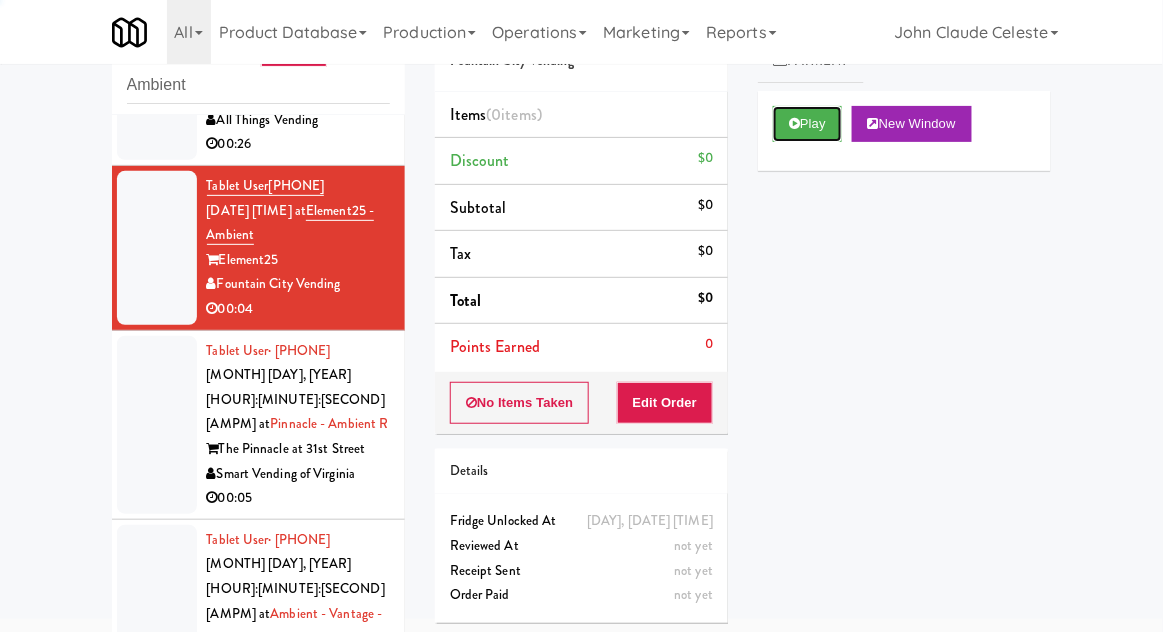 click on "Play" at bounding box center (807, 124) 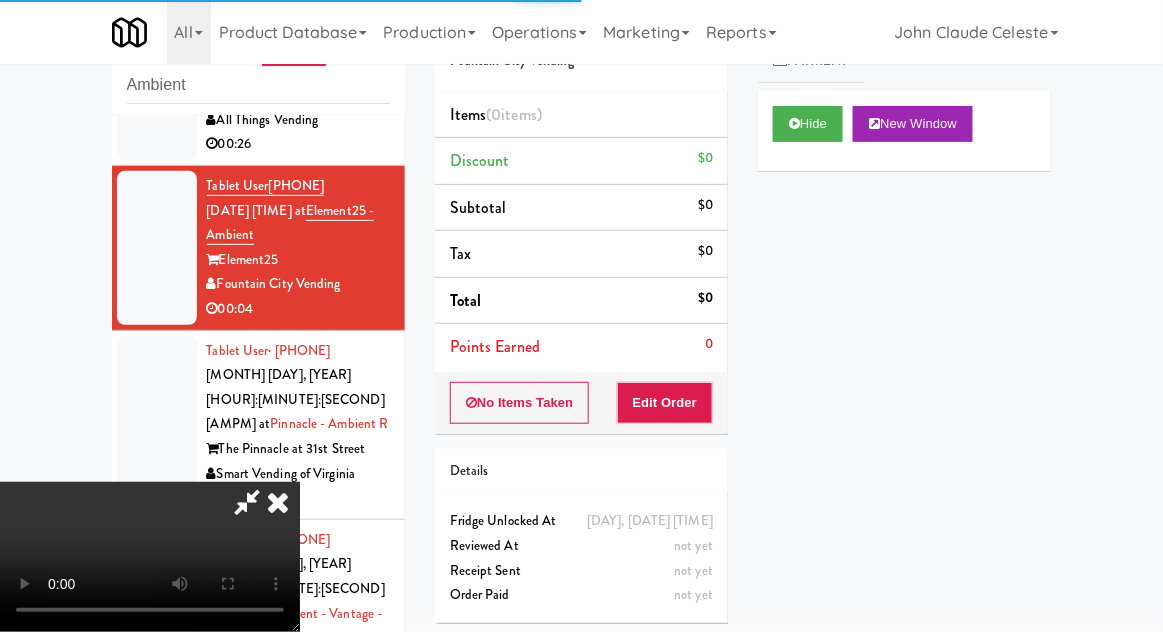 click on "Order # [ORDER] [COMPANY] Items  (0  items ) Discount  $0 Subtotal $0 Tax $0 Total $0 Points Earned  0  No Items Taken Edit Order Details [DAY], [DATE] [TIME] [LOCATION] Unlocked At not yet Reviewed At not yet Receipt Sent not yet Order Paid" at bounding box center [581, 316] 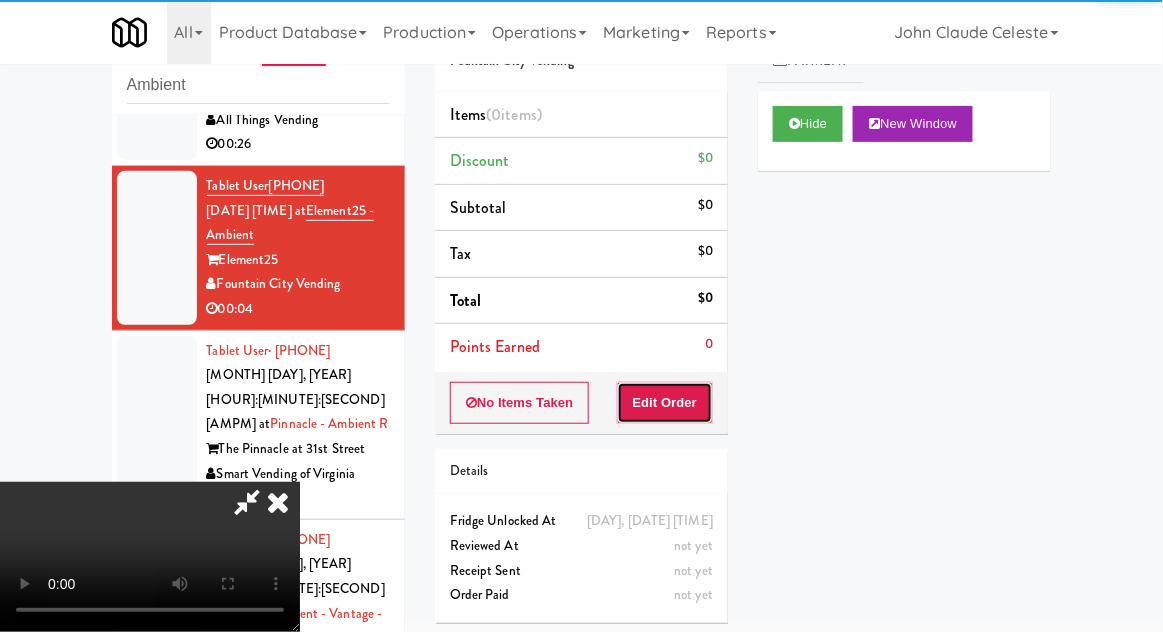 click on "Edit Order" at bounding box center (665, 403) 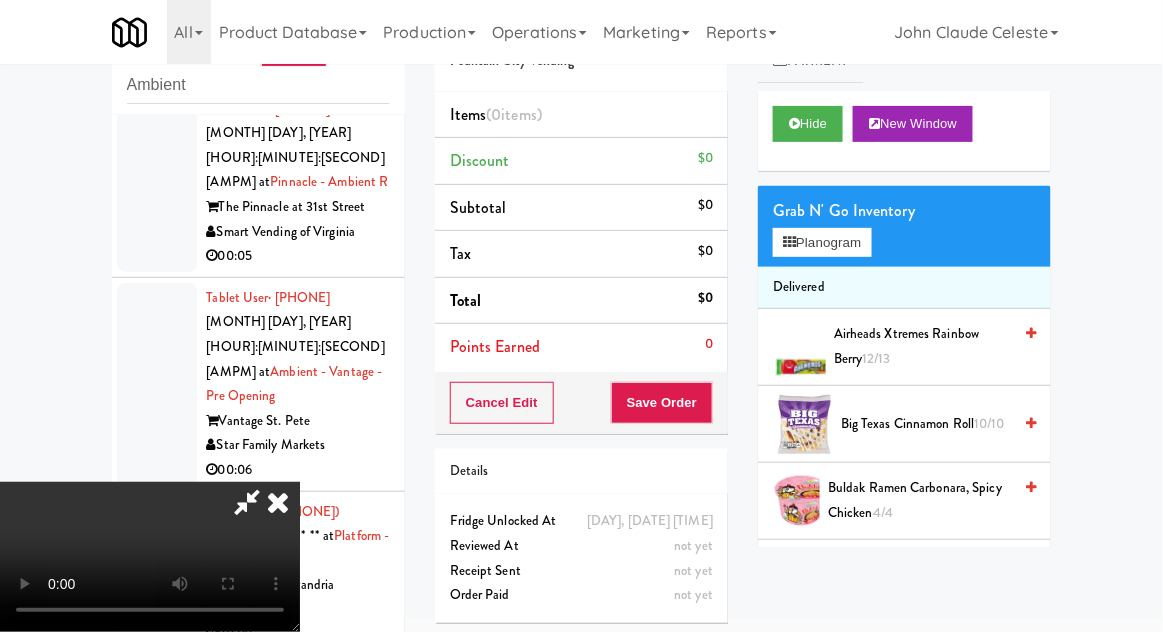 scroll, scrollTop: 3932, scrollLeft: 0, axis: vertical 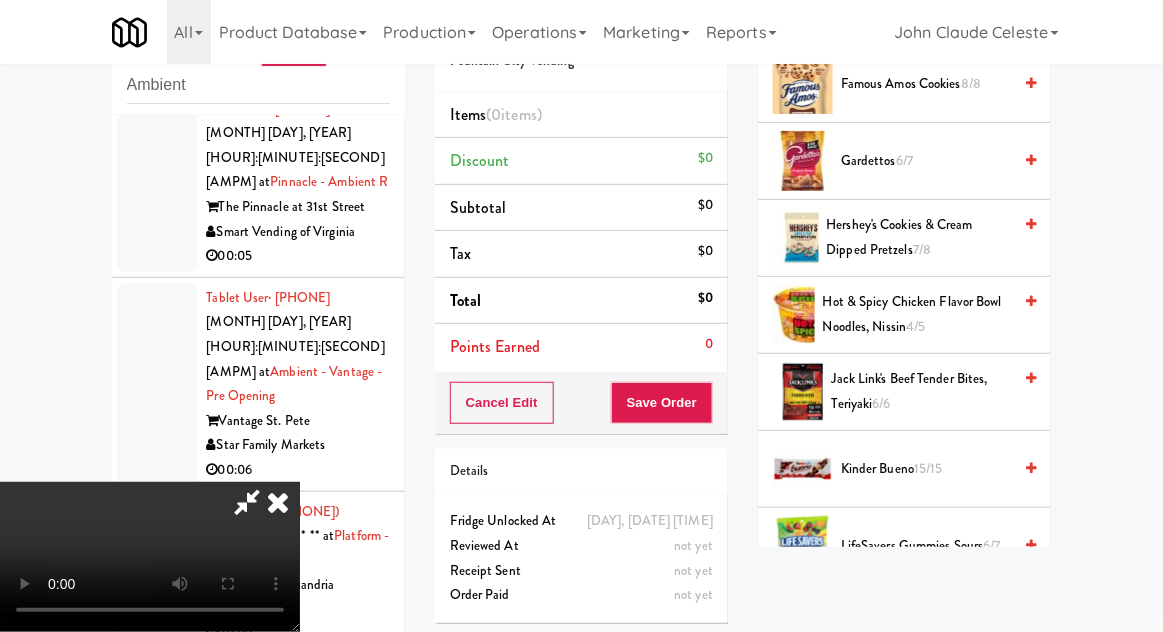 click on "[PRODUCT] [QUANTITY]" at bounding box center [926, 469] 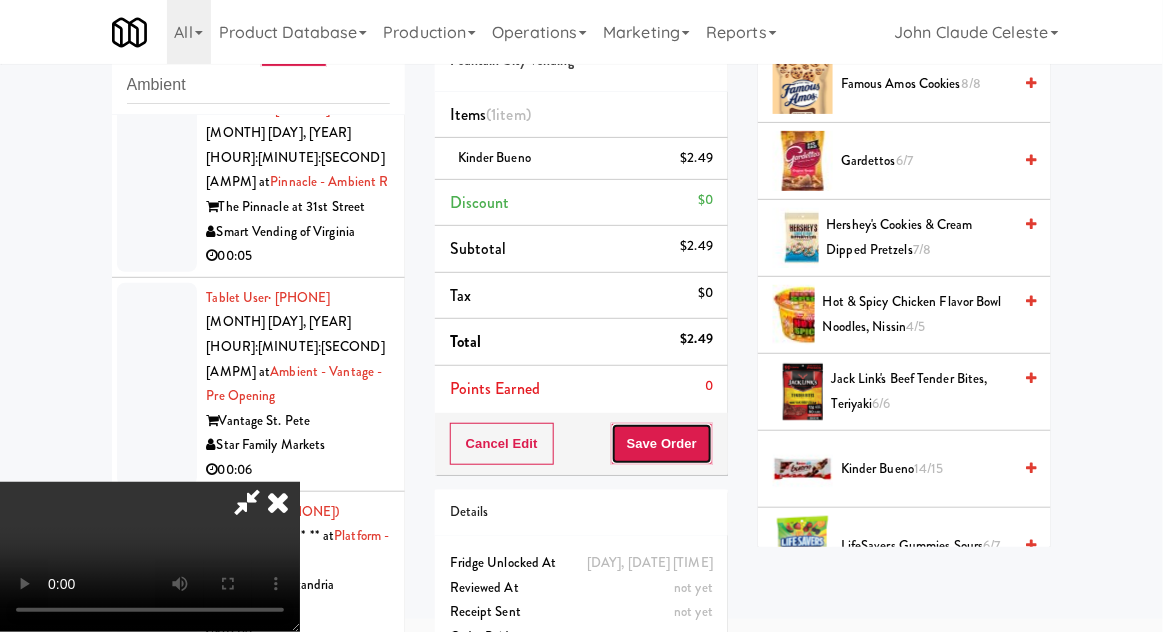 click on "Save Order" at bounding box center [662, 444] 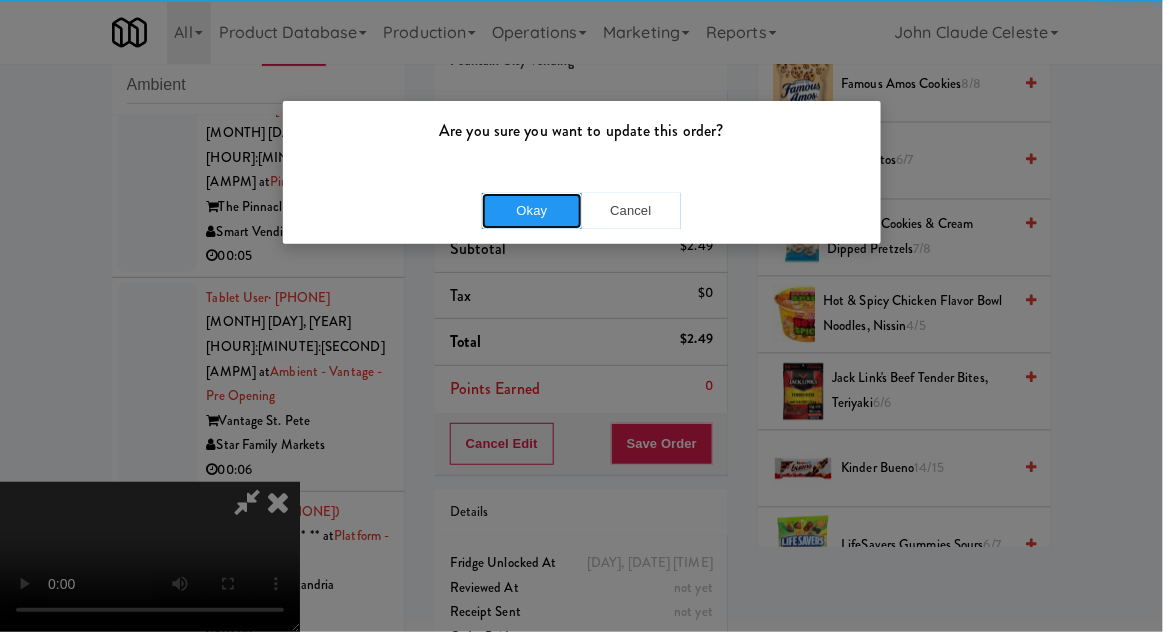 click on "Okay" at bounding box center [532, 211] 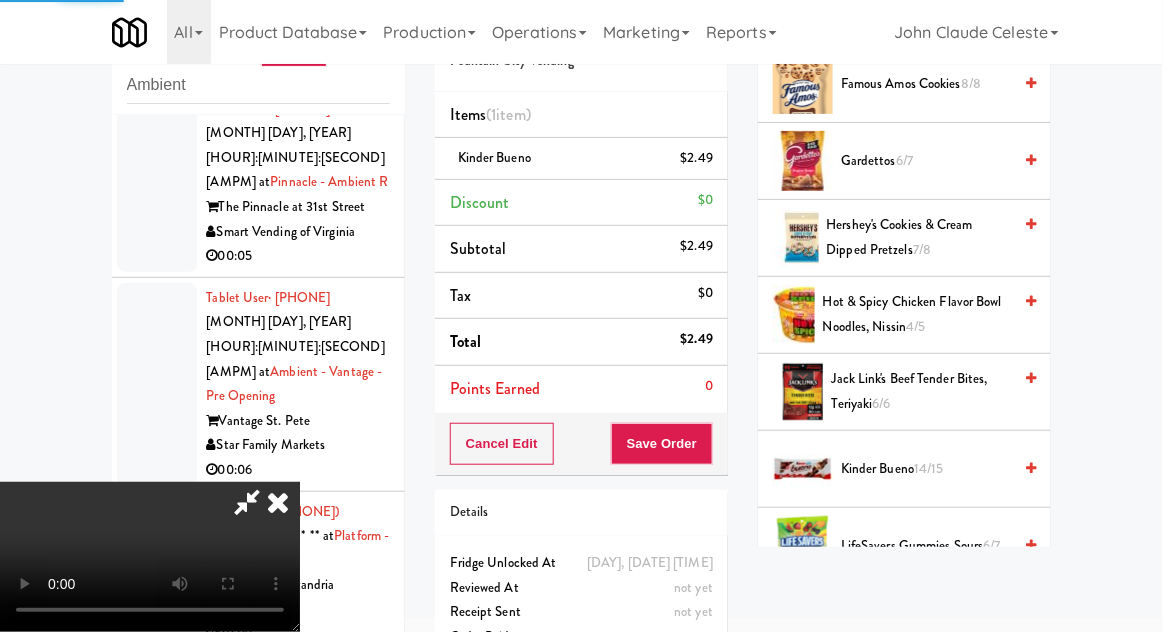 scroll, scrollTop: 197, scrollLeft: 0, axis: vertical 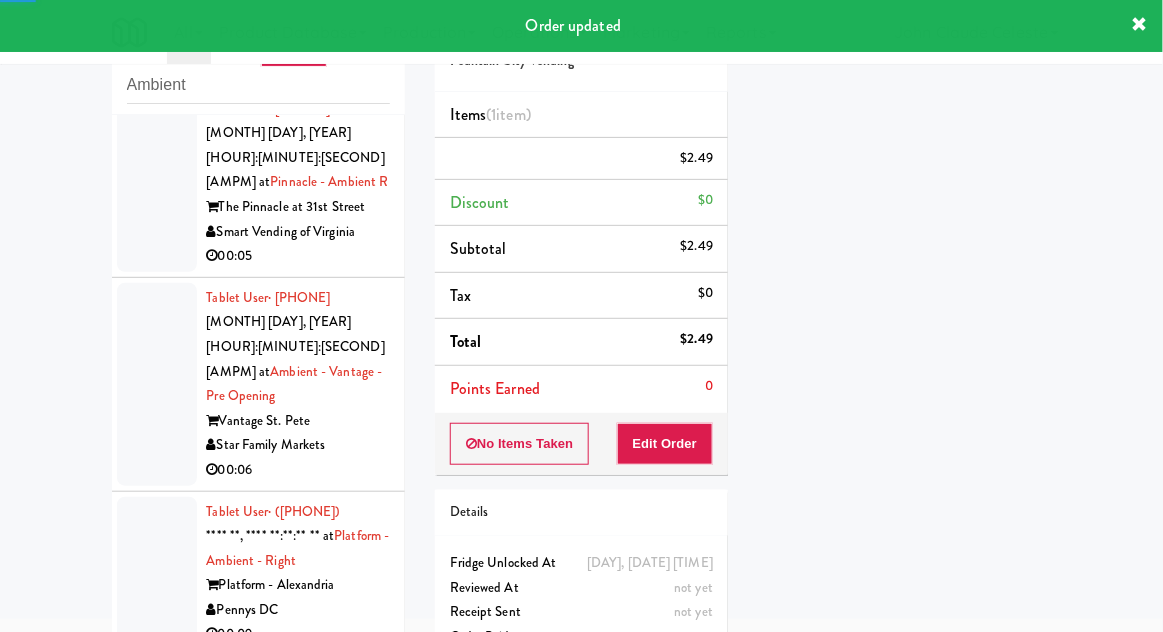 click on "[USER_TYPE] · [PHONE] [MONTH] [DAY], [YEAR] [HOUR]:[MINUTE]:[SECOND] [AMPM] at [LOCATION] [LOCATION] [PRODUCT] [TIME]" at bounding box center (258, 385) 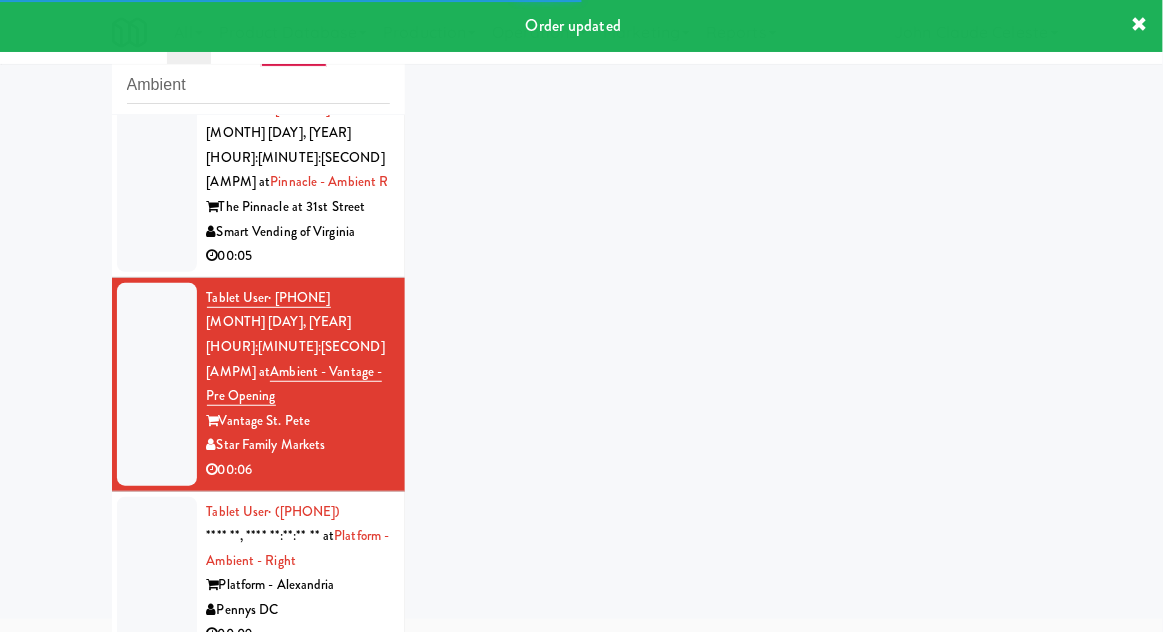 click at bounding box center (157, 183) 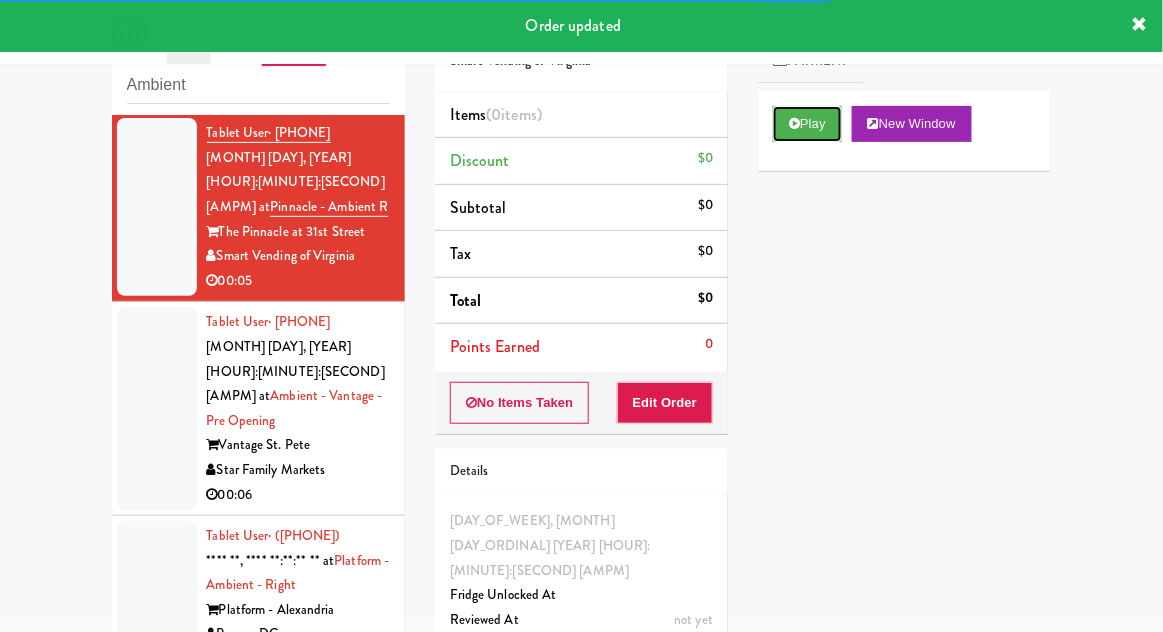 click on "Play" at bounding box center (807, 124) 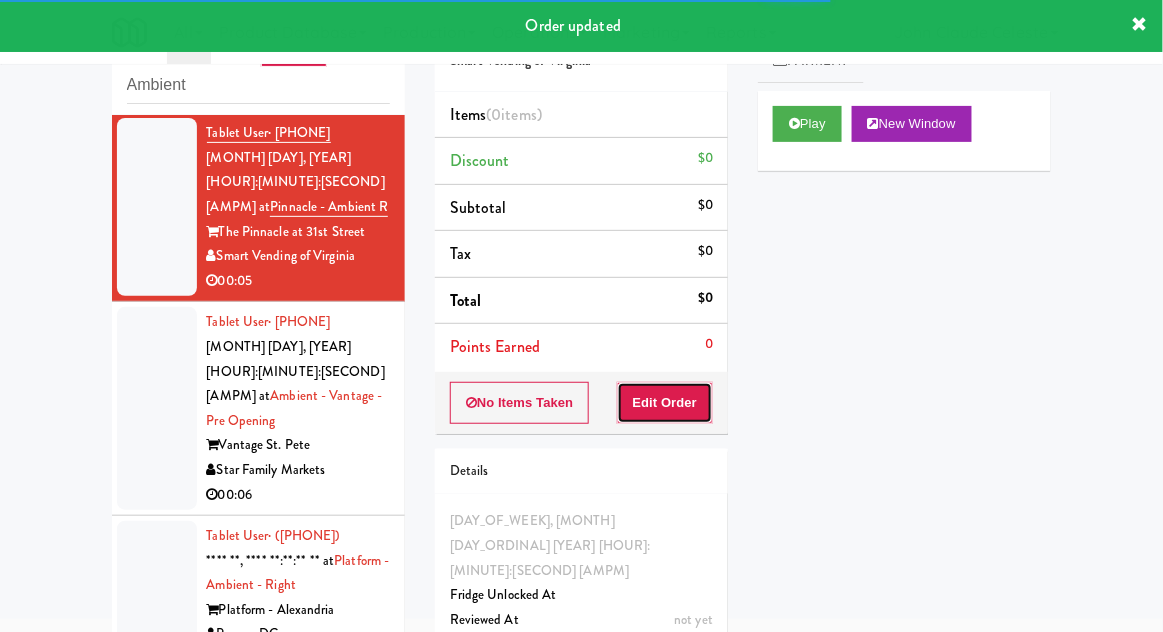 click on "Edit Order" at bounding box center (665, 403) 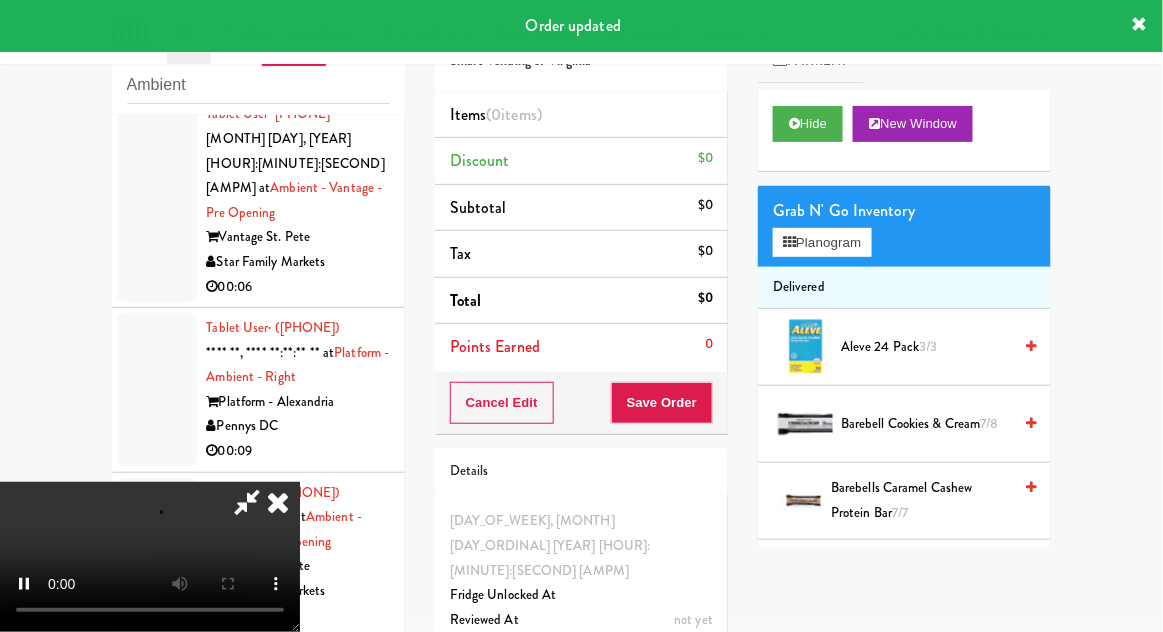 scroll, scrollTop: 4146, scrollLeft: 0, axis: vertical 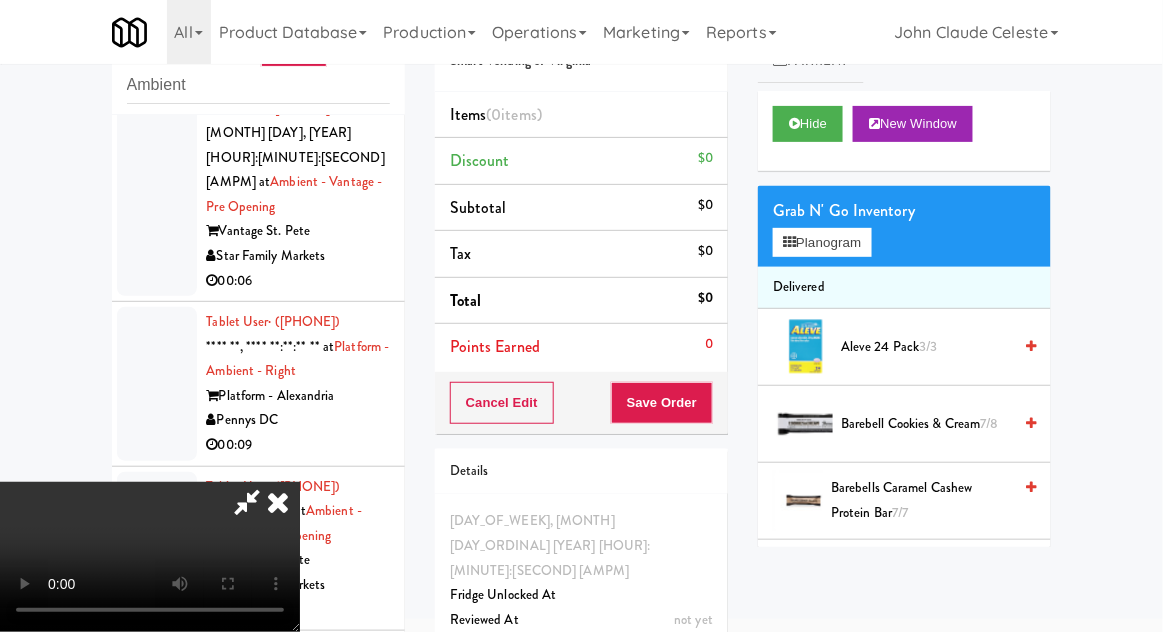 type 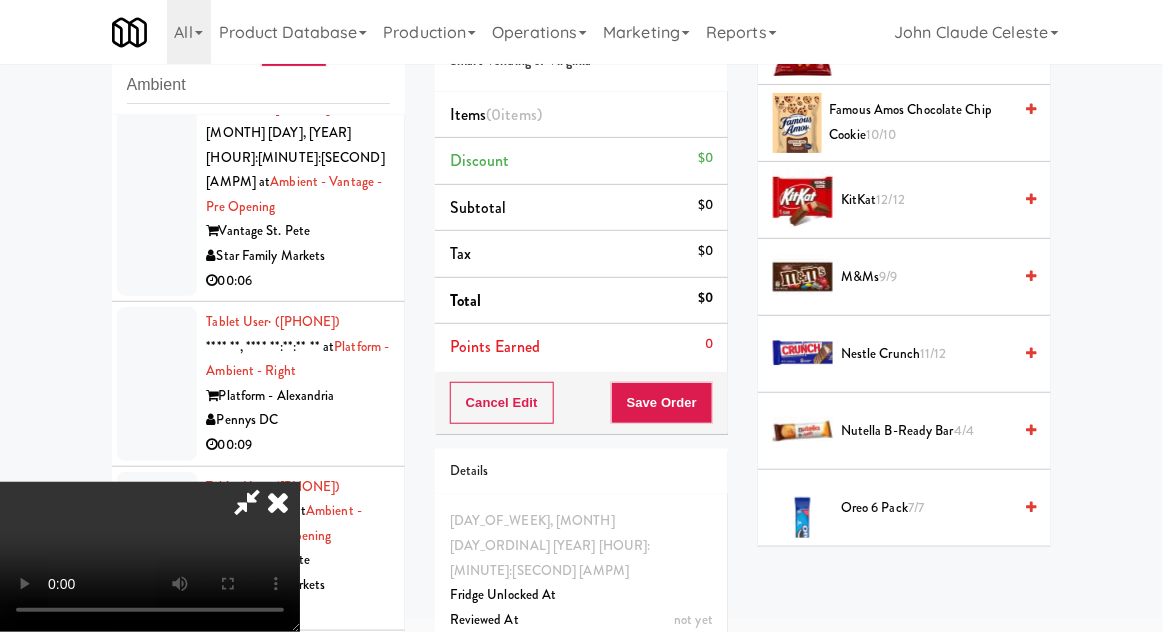 scroll, scrollTop: 1145, scrollLeft: 0, axis: vertical 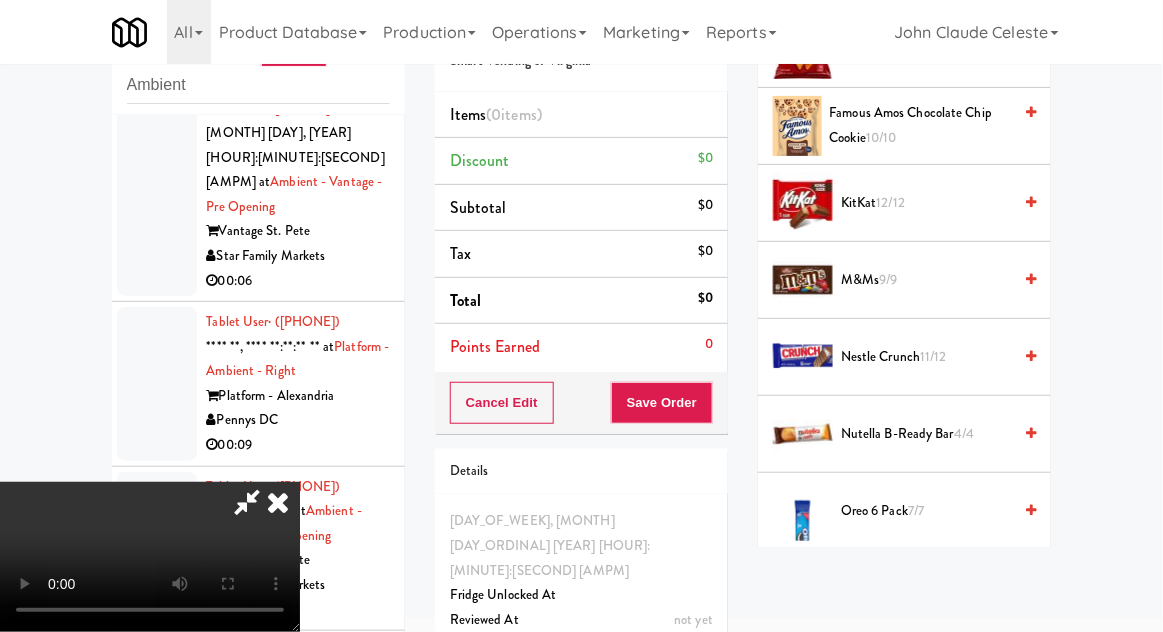 click on "Nutella B-ready Bar  4/4" at bounding box center [926, 434] 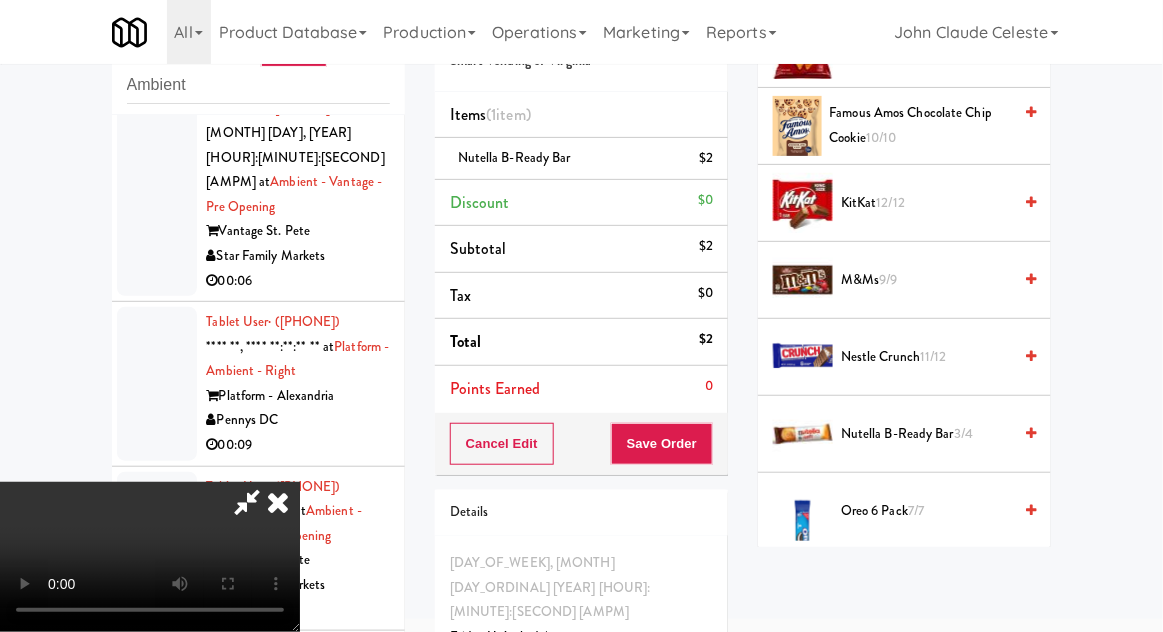 click on "[PRODUCT] [QUANTITY]" at bounding box center [926, 357] 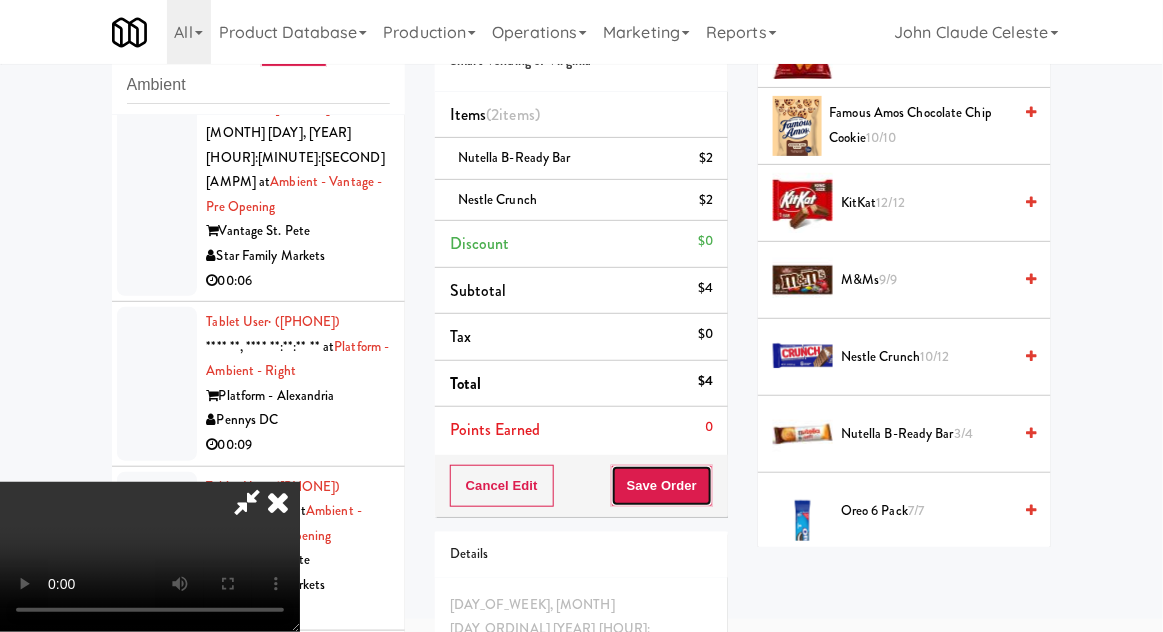 click on "Save Order" at bounding box center [662, 486] 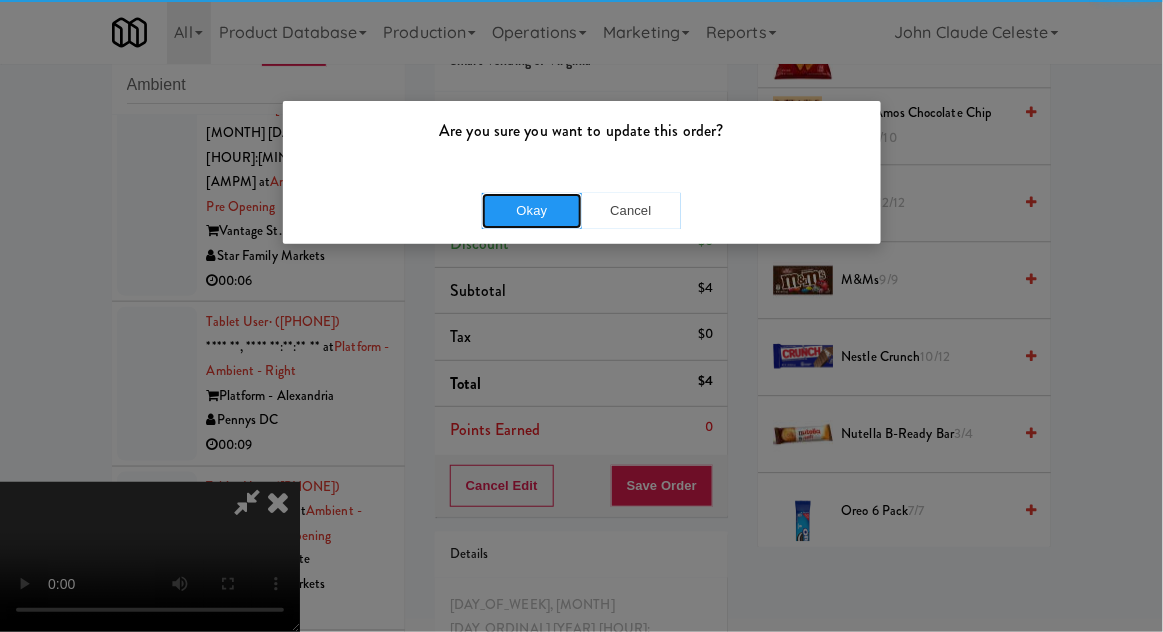 click on "Okay" at bounding box center [532, 211] 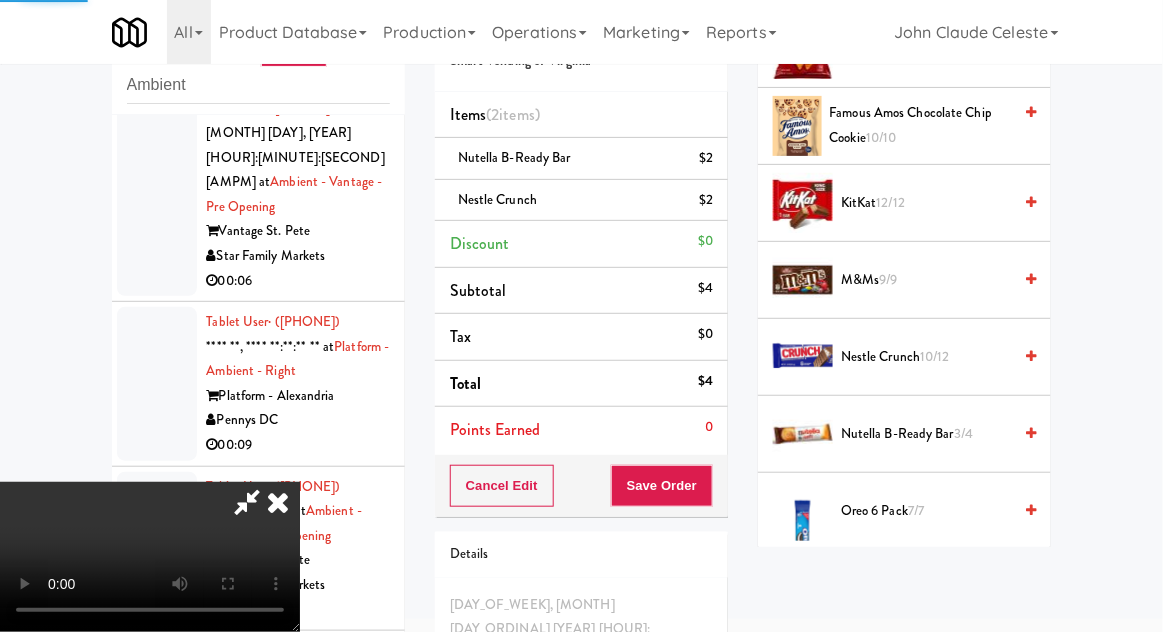 scroll, scrollTop: 197, scrollLeft: 0, axis: vertical 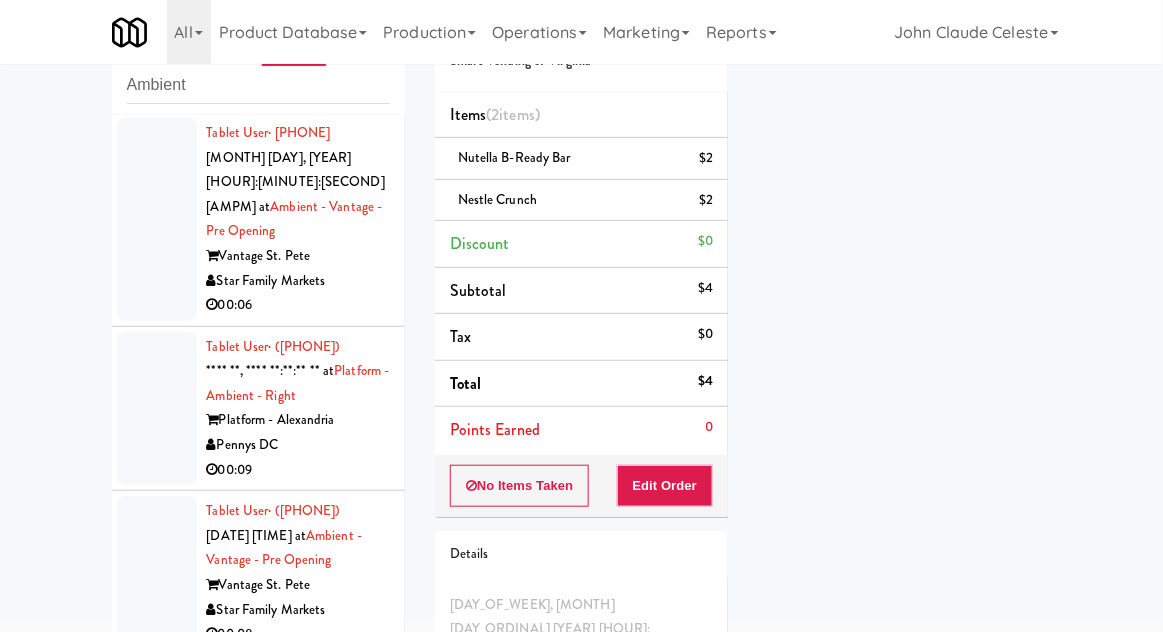 click at bounding box center (157, 219) 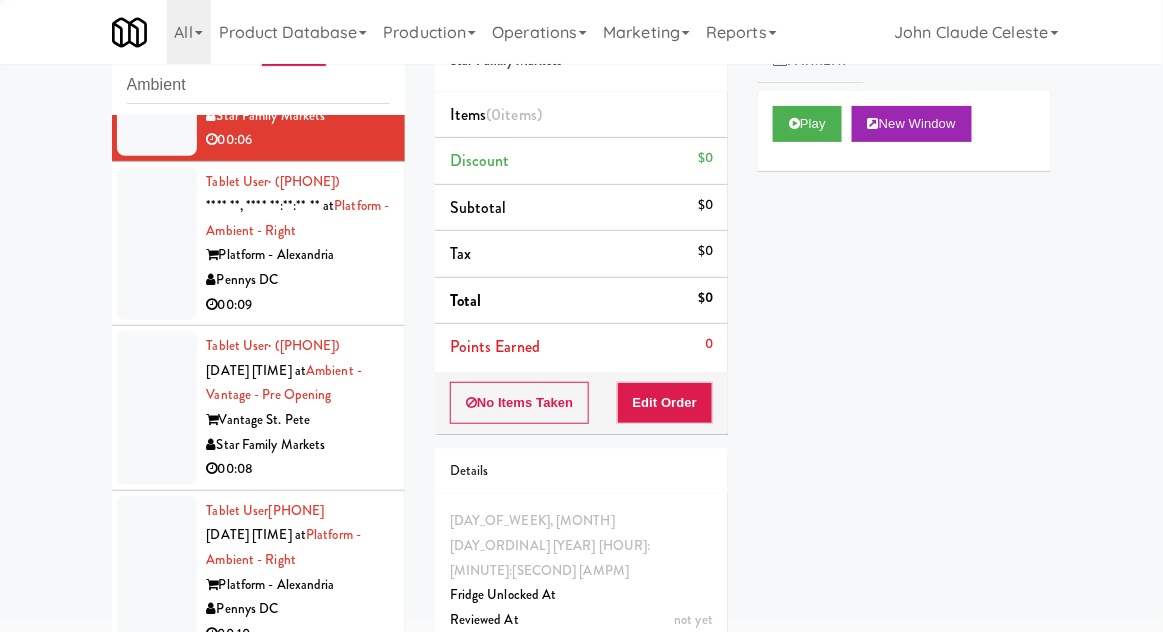 scroll, scrollTop: 4315, scrollLeft: 0, axis: vertical 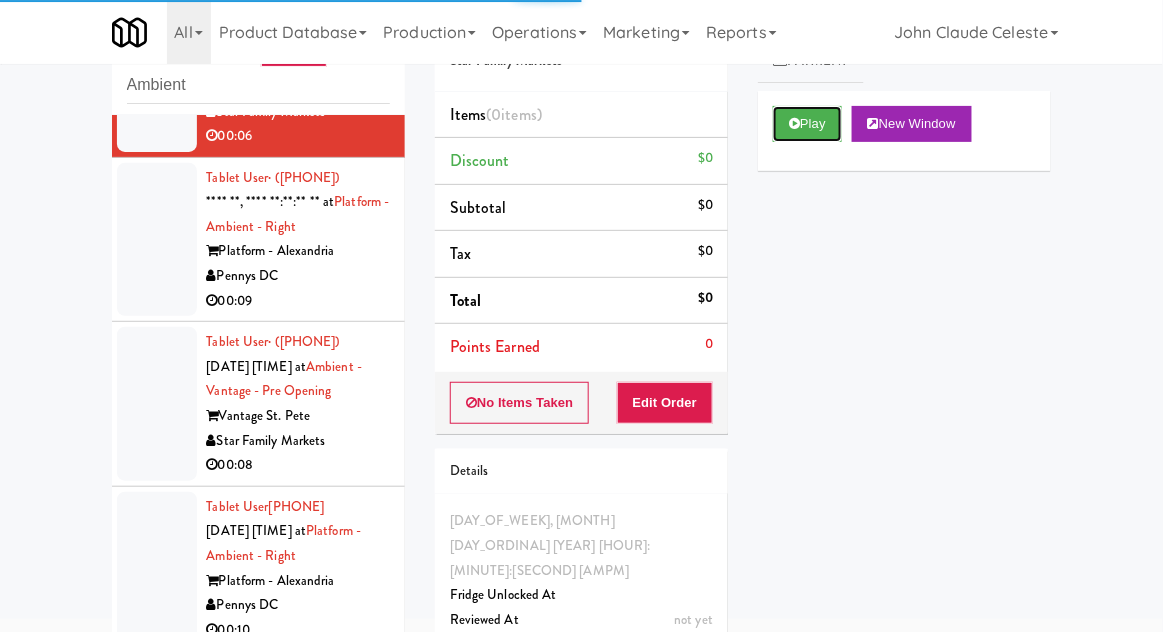 click on "Play" at bounding box center (807, 124) 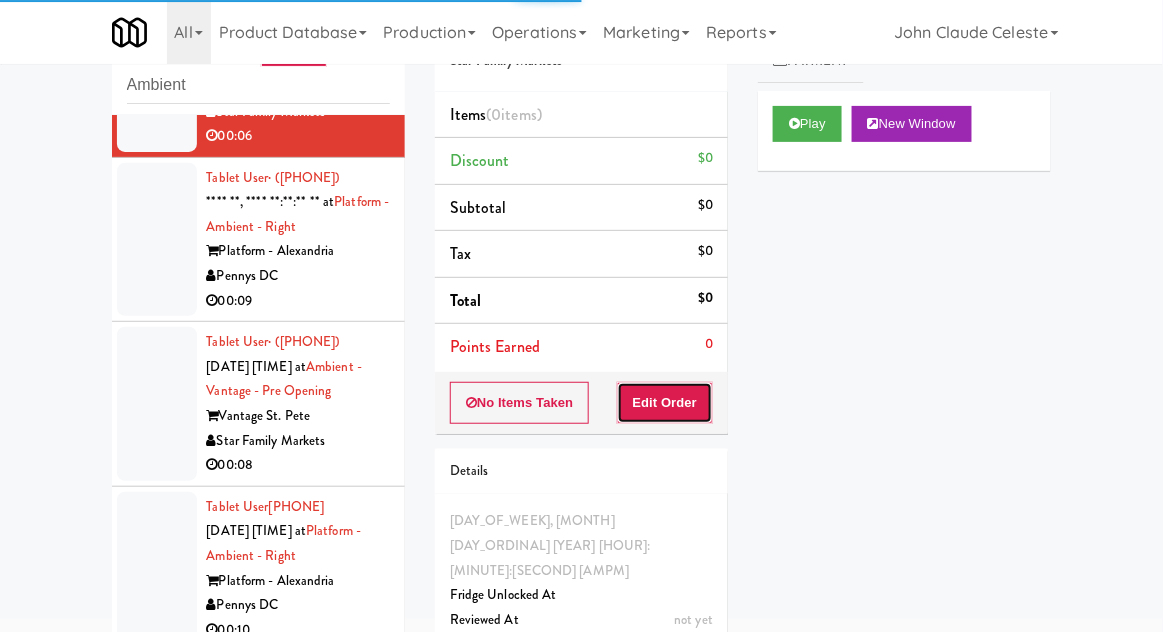 click on "Edit Order" at bounding box center [665, 403] 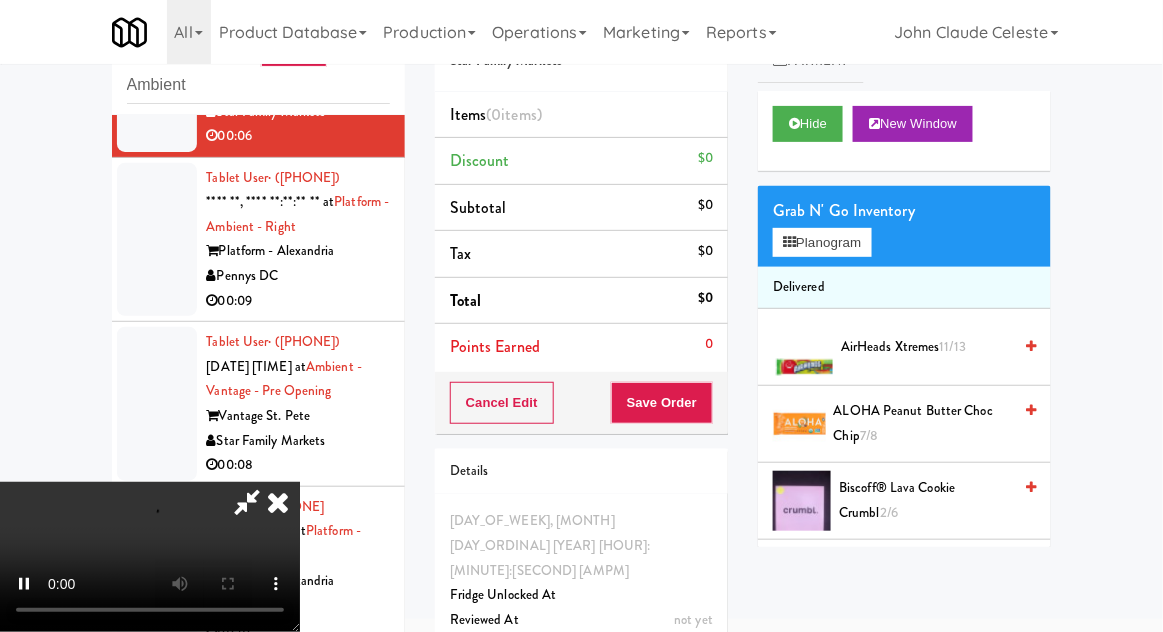 scroll, scrollTop: 73, scrollLeft: 0, axis: vertical 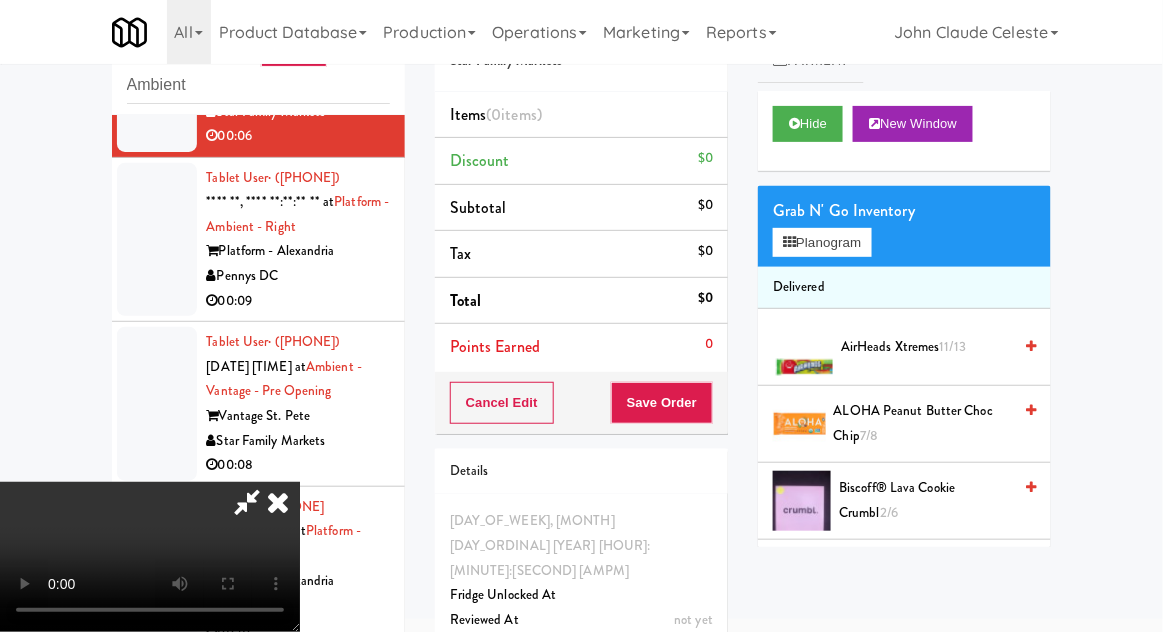 type 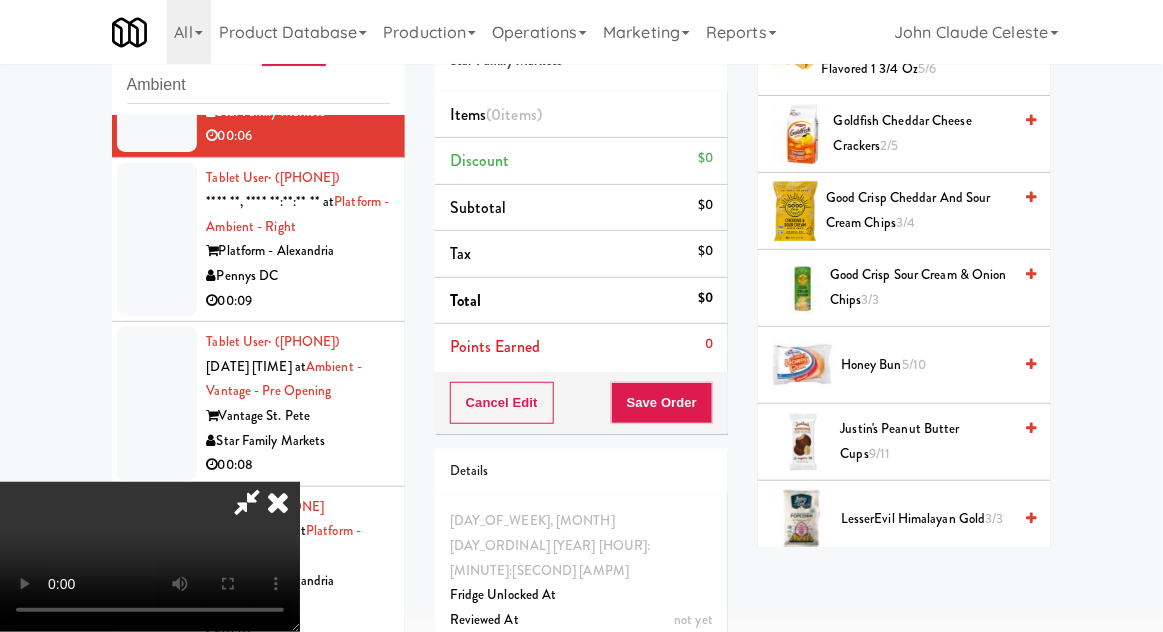 scroll, scrollTop: 755, scrollLeft: 0, axis: vertical 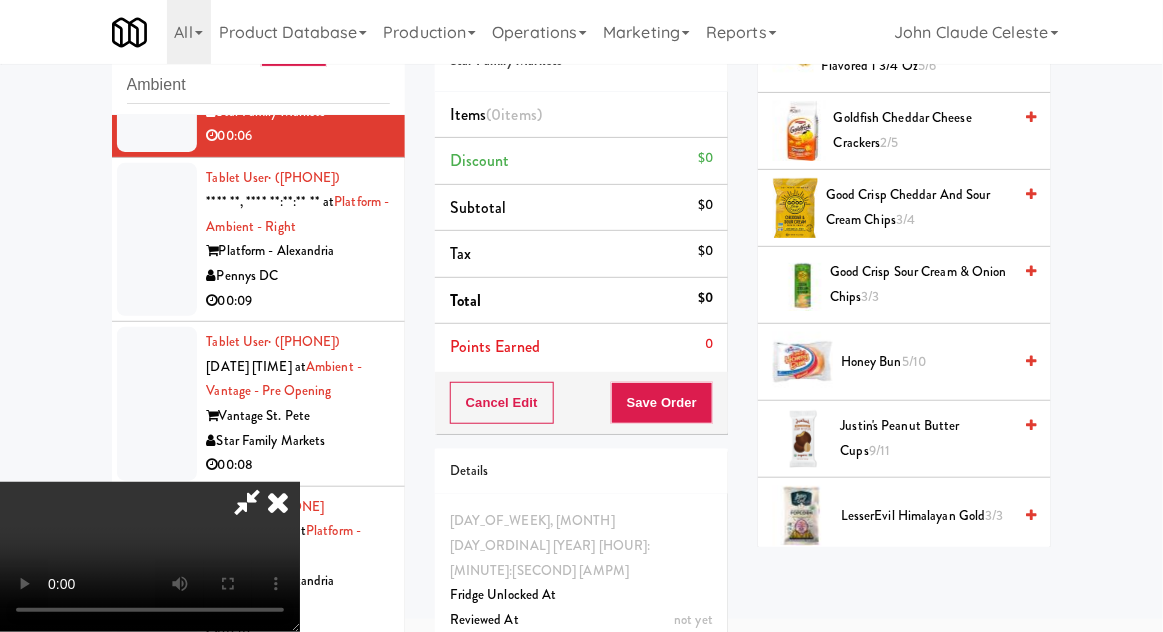 click on "Goldfish Cheddar Cheese Crackers   2/5" at bounding box center [922, 130] 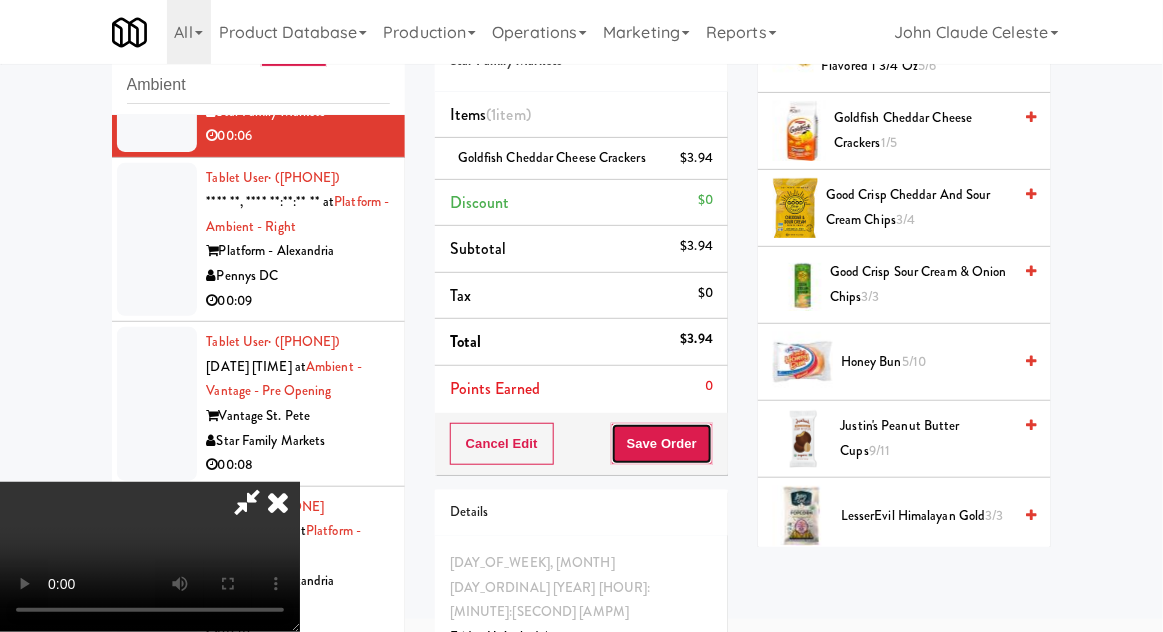 click on "Save Order" at bounding box center (662, 444) 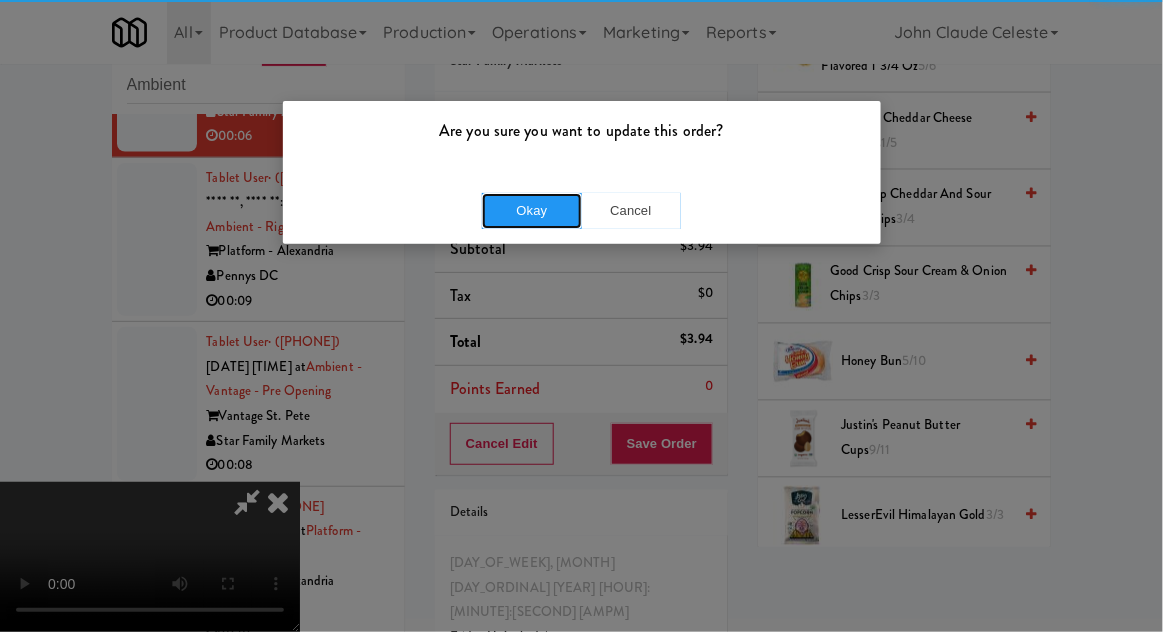 click on "Okay" at bounding box center [532, 211] 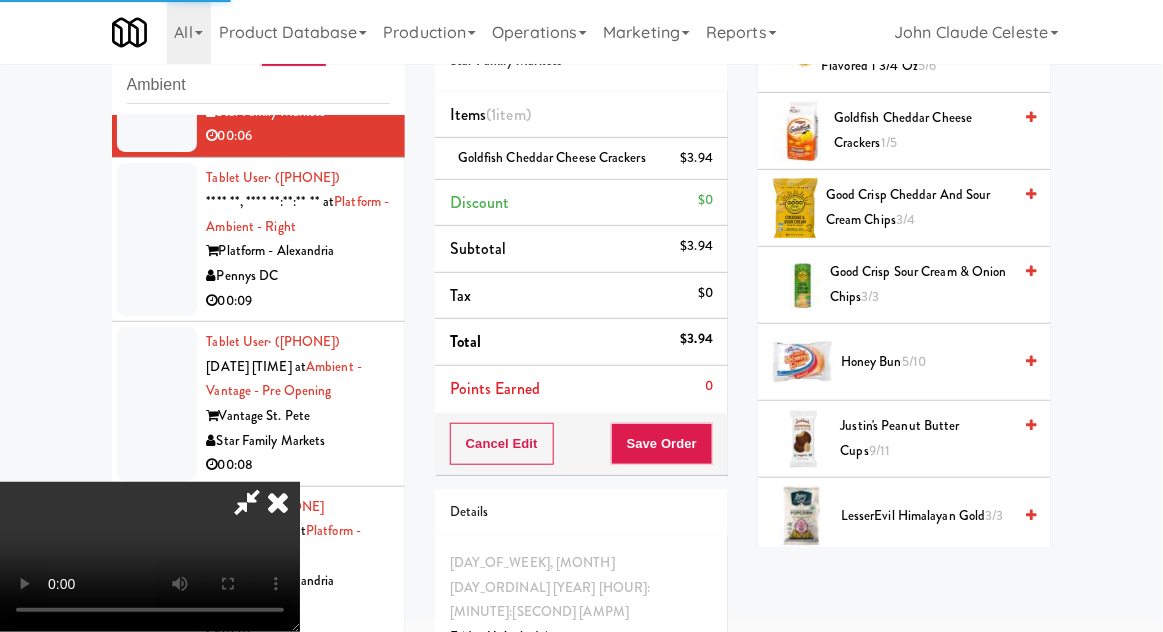 scroll, scrollTop: 197, scrollLeft: 0, axis: vertical 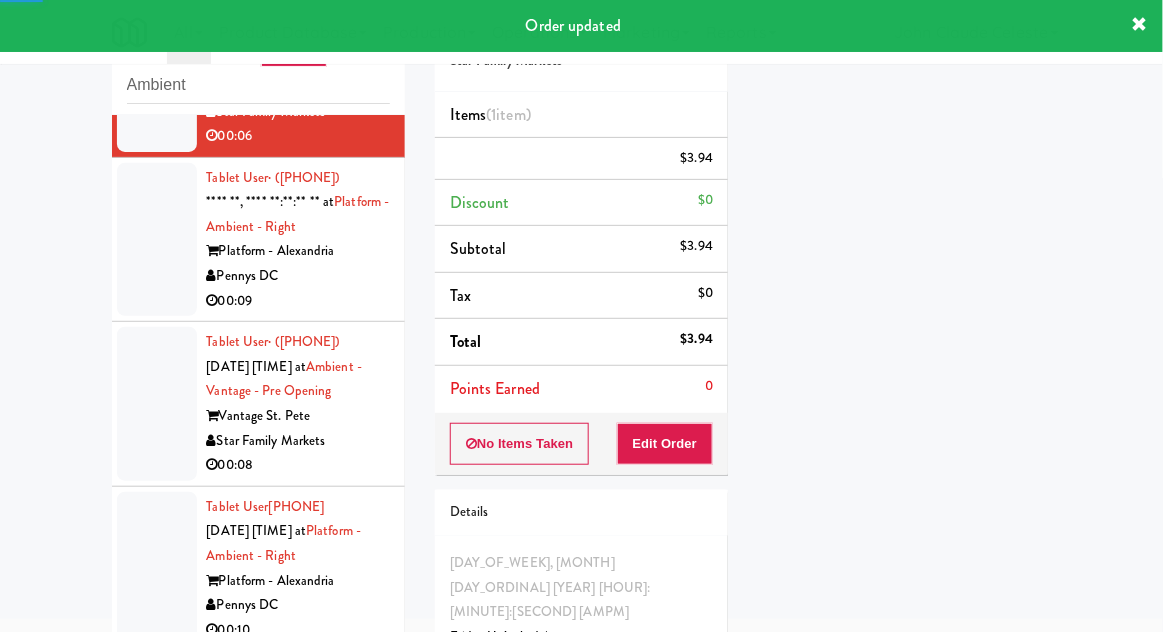 click at bounding box center (157, 240) 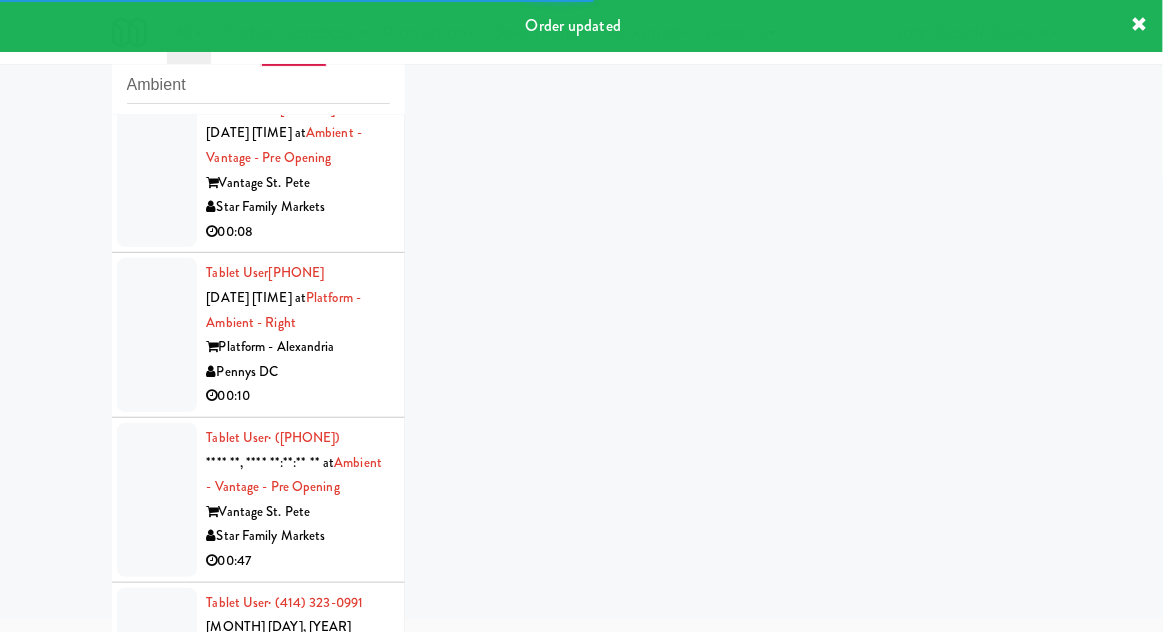 scroll, scrollTop: 4576, scrollLeft: 0, axis: vertical 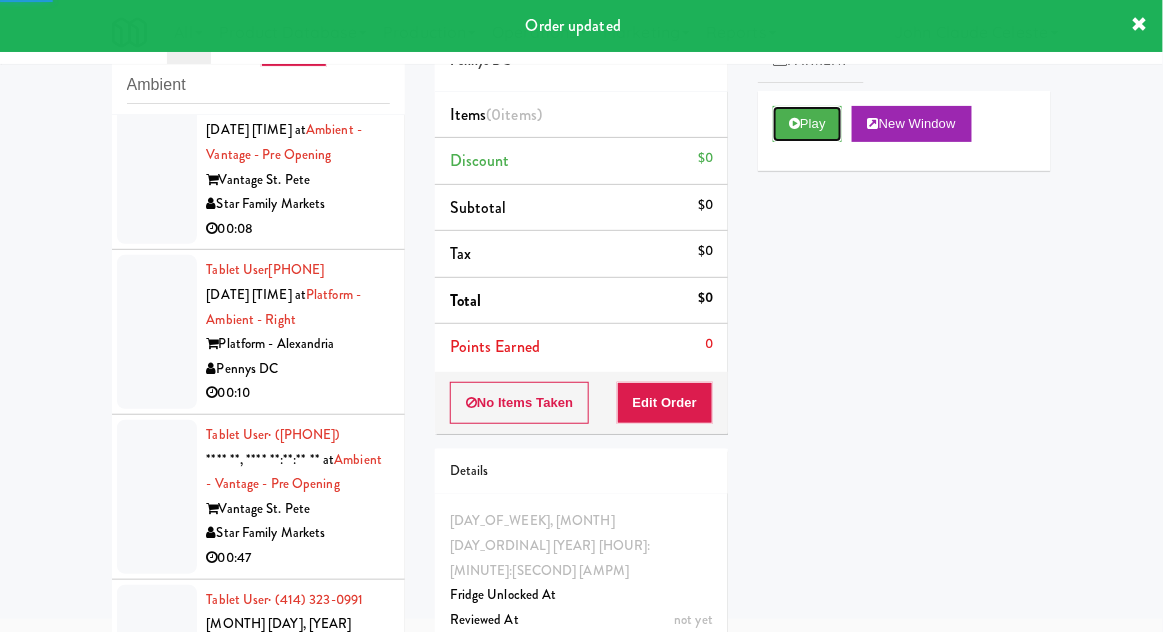 click on "Play" at bounding box center [807, 124] 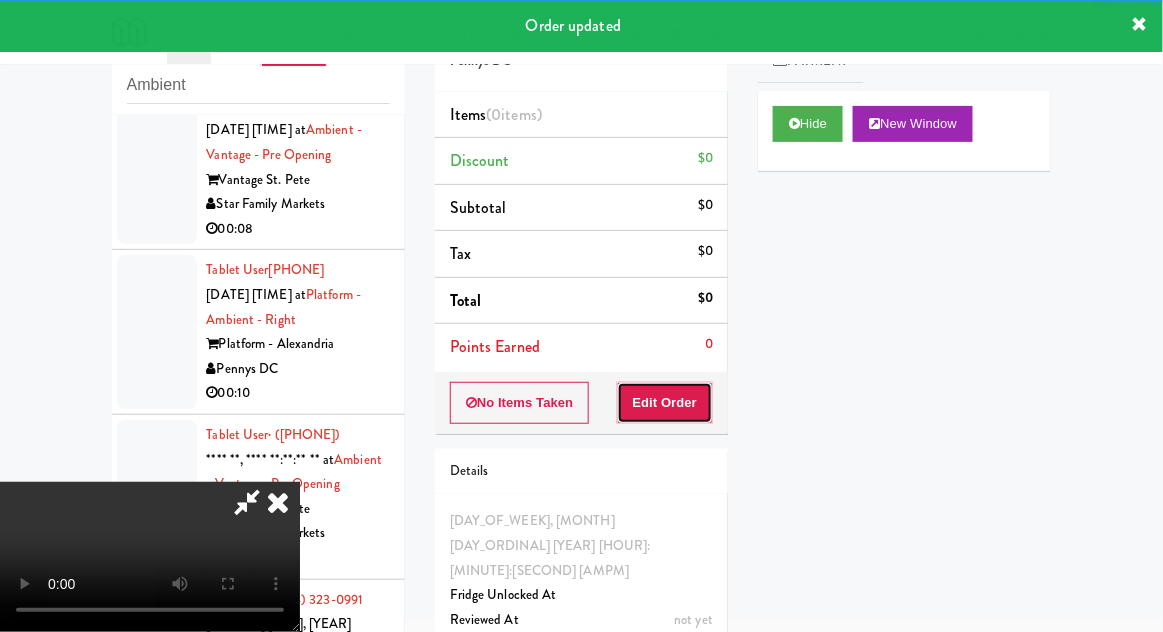 click on "Edit Order" at bounding box center [665, 403] 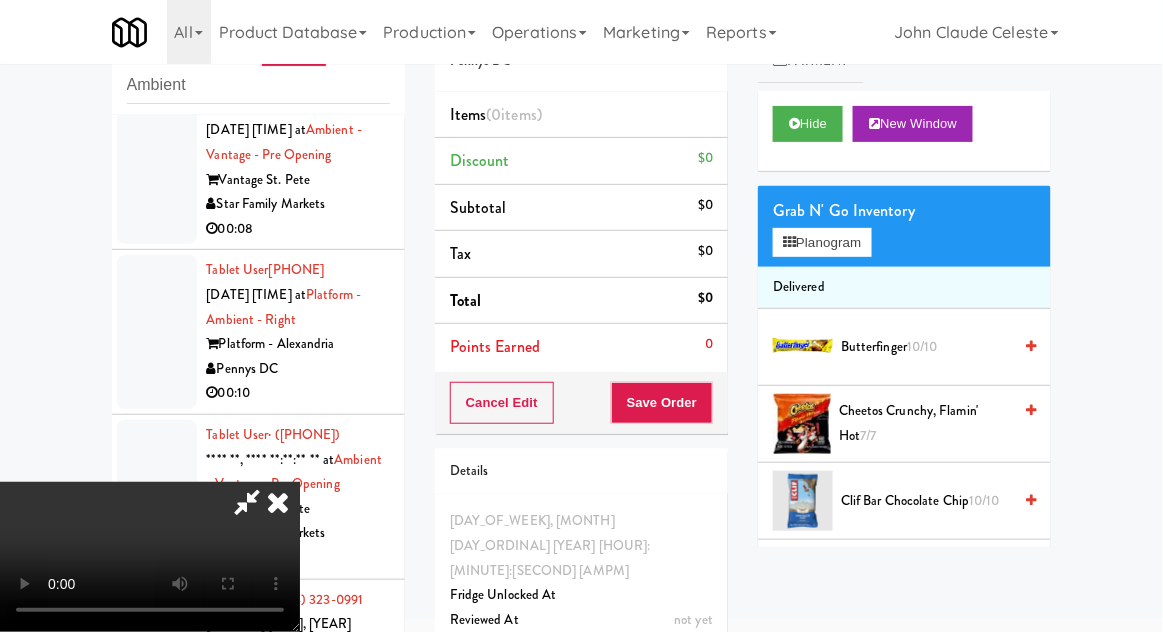 type 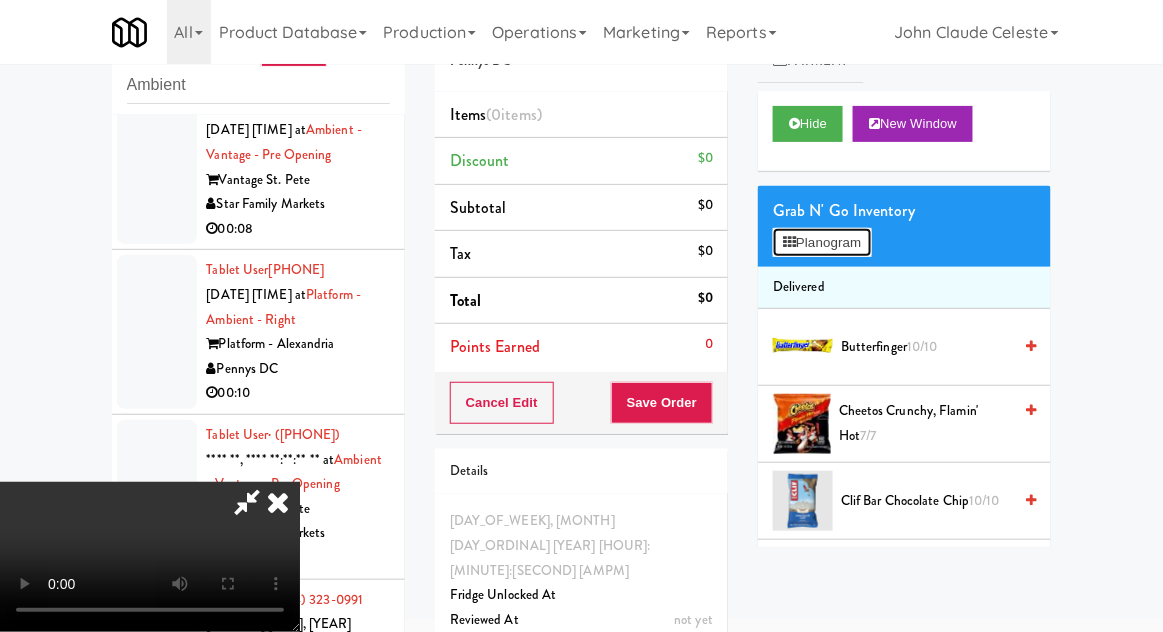 click on "Planogram" at bounding box center [822, 243] 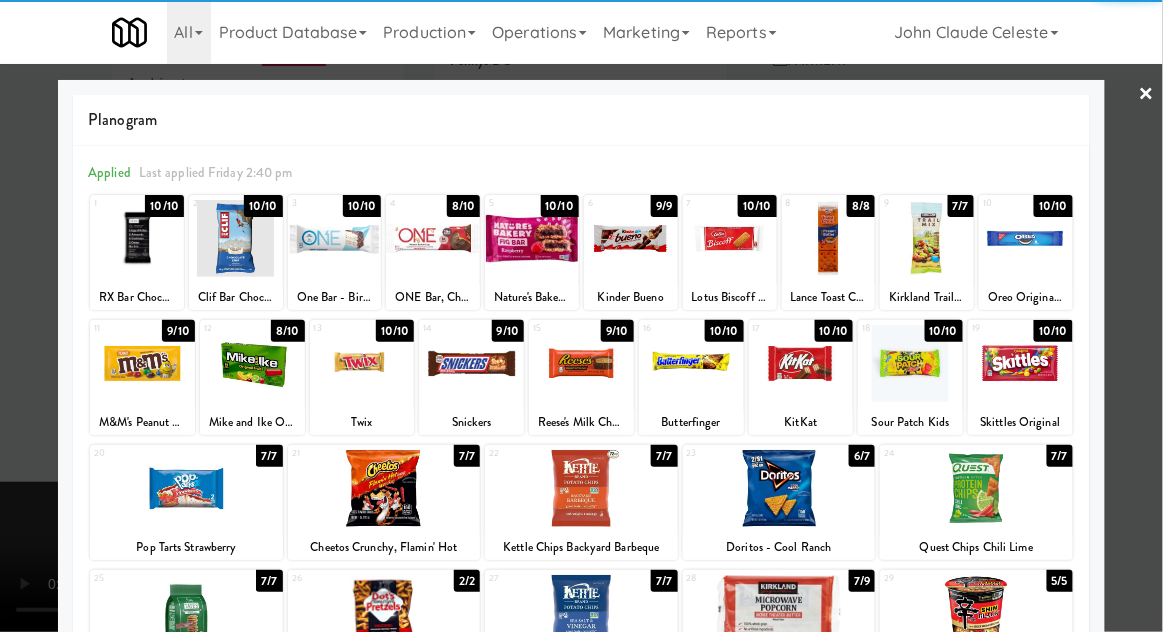 click at bounding box center [927, 238] 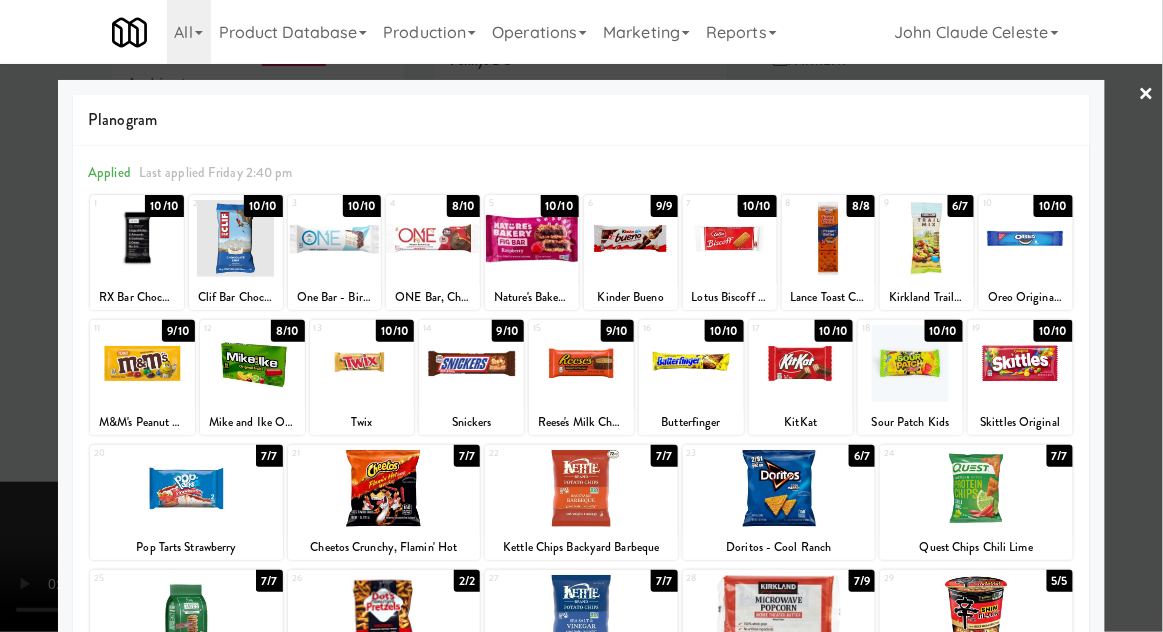 click at bounding box center [581, 316] 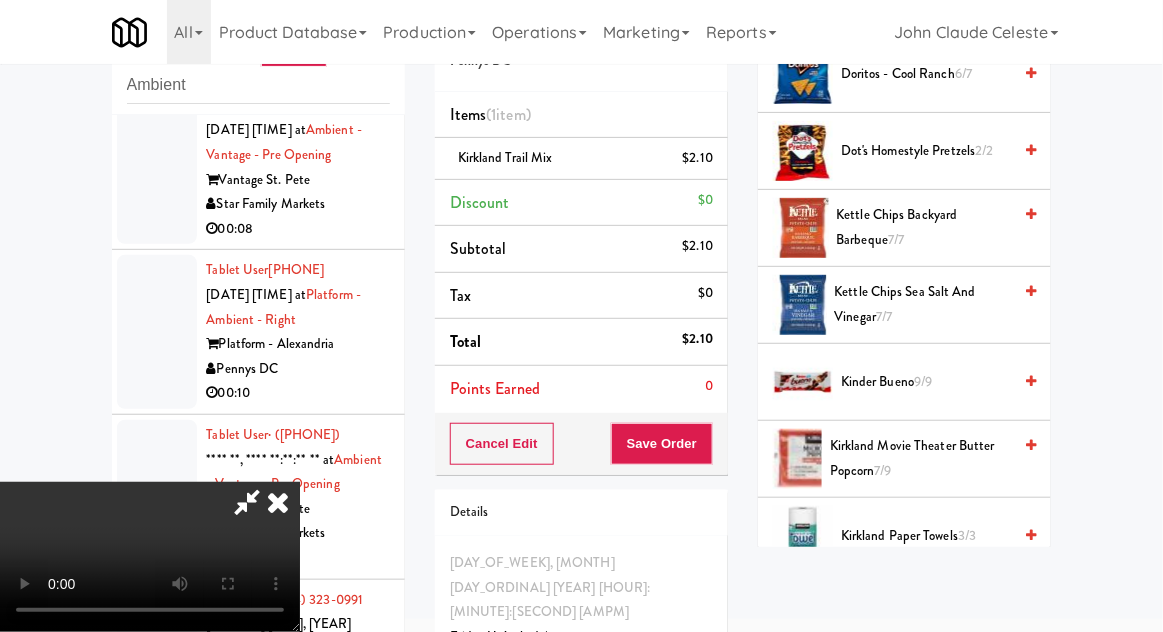 scroll, scrollTop: 649, scrollLeft: 0, axis: vertical 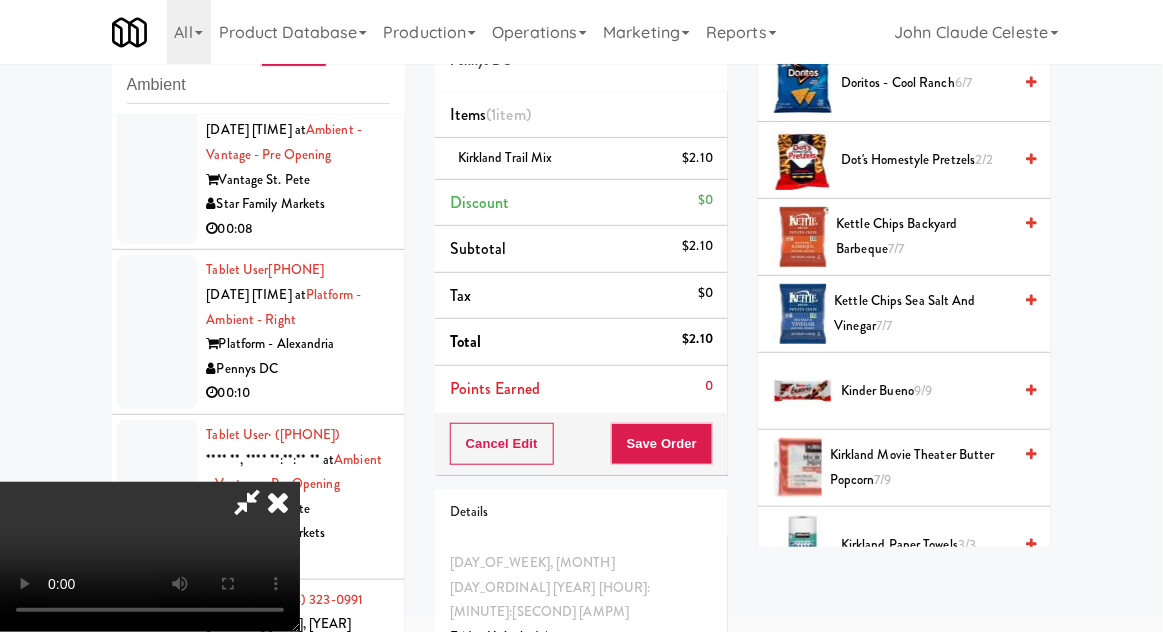 click on "[PRODUCT] [FLAVOR] [QUANTITY]" at bounding box center [920, 467] 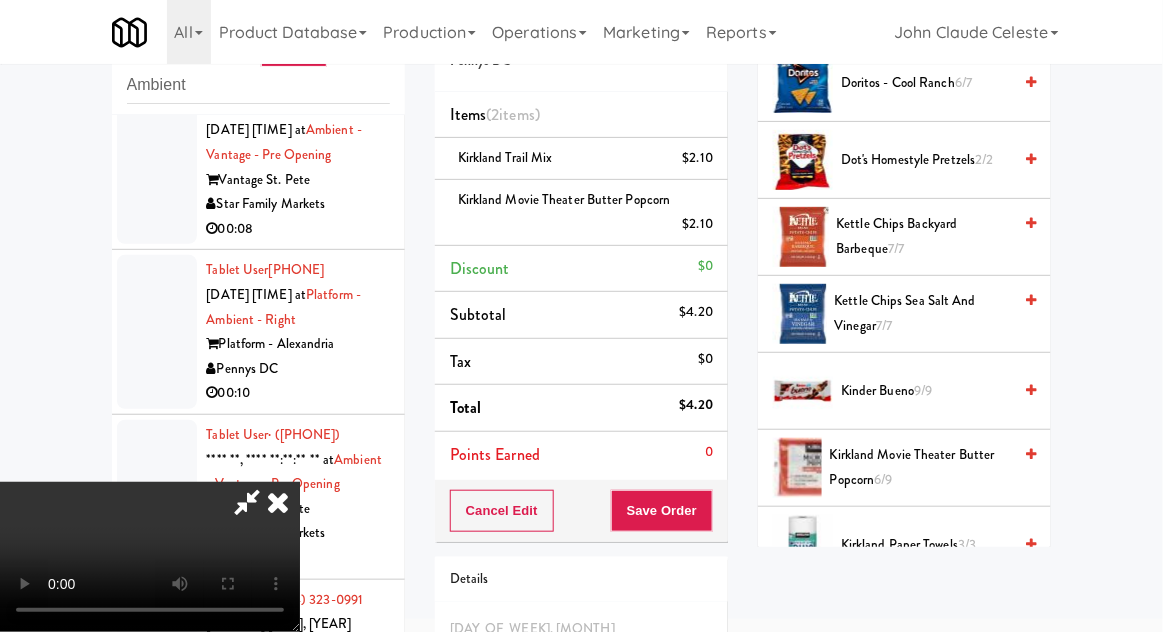 click on "Kettle Chips Sea Salt and Vinegar  7/7" at bounding box center (923, 313) 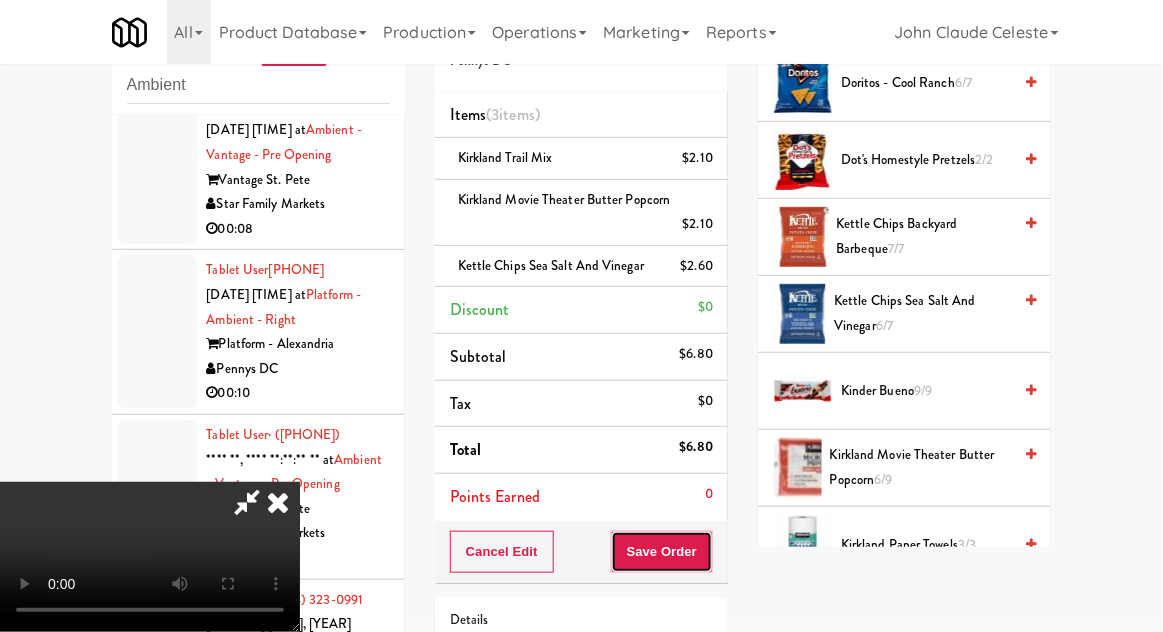 click on "Save Order" at bounding box center [662, 552] 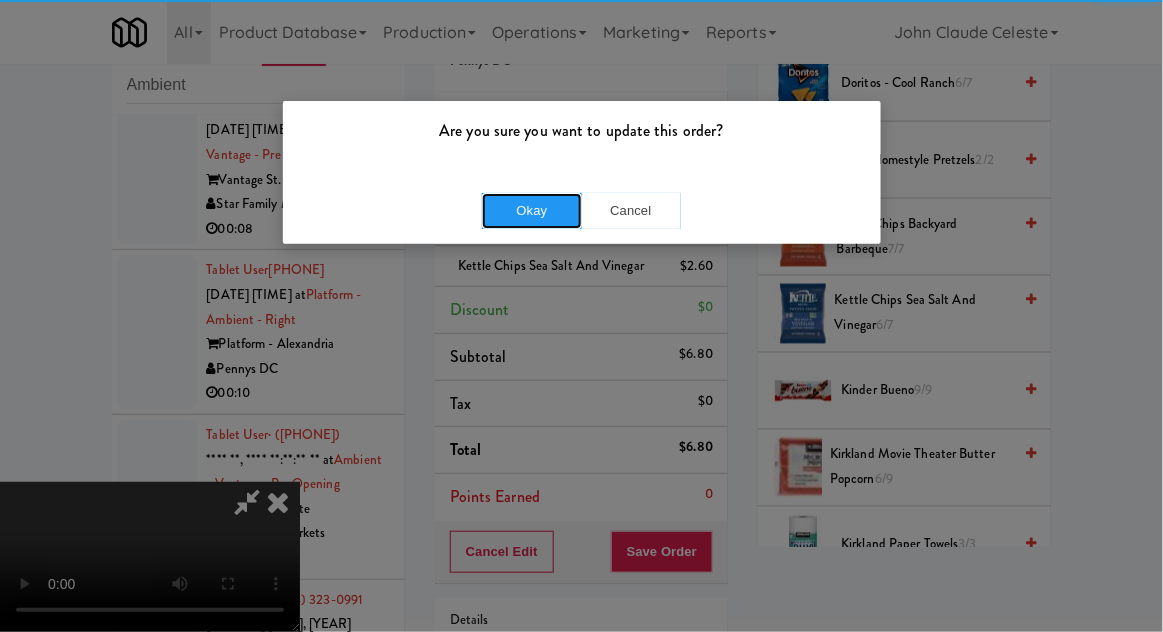 click on "Okay" at bounding box center [532, 211] 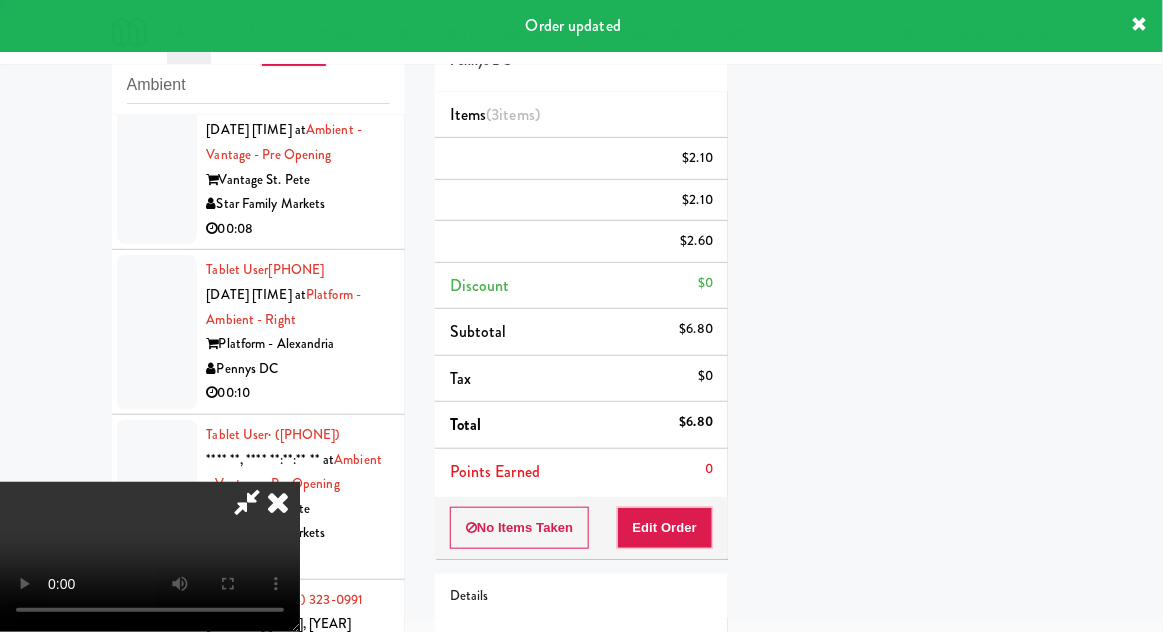 scroll, scrollTop: 197, scrollLeft: 0, axis: vertical 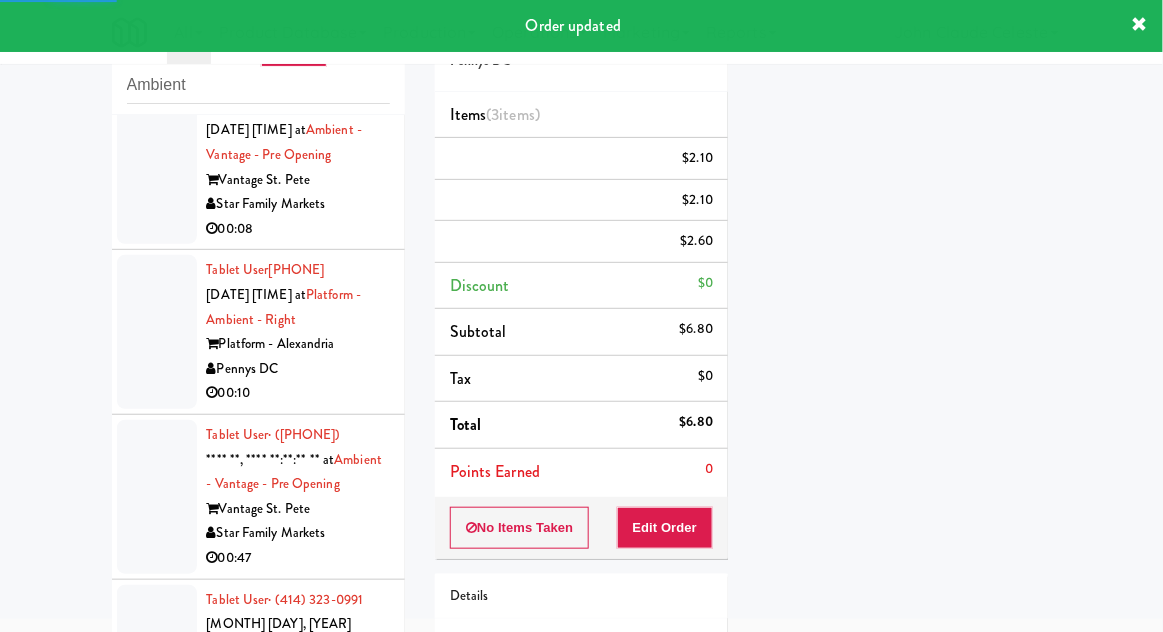 click at bounding box center (157, 168) 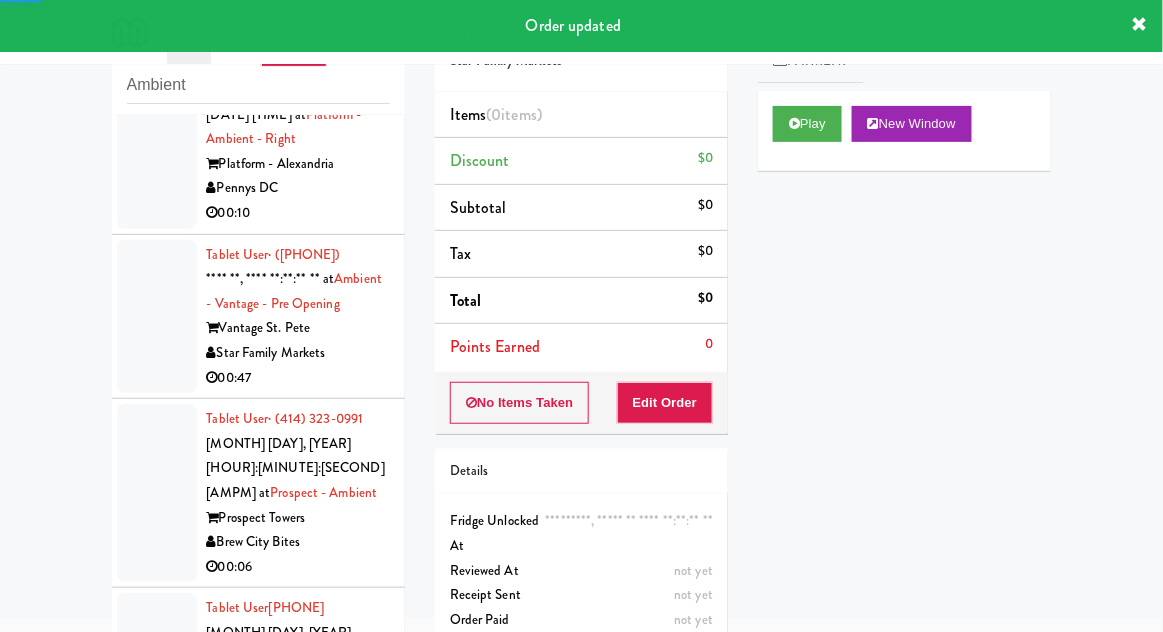 scroll, scrollTop: 4782, scrollLeft: 0, axis: vertical 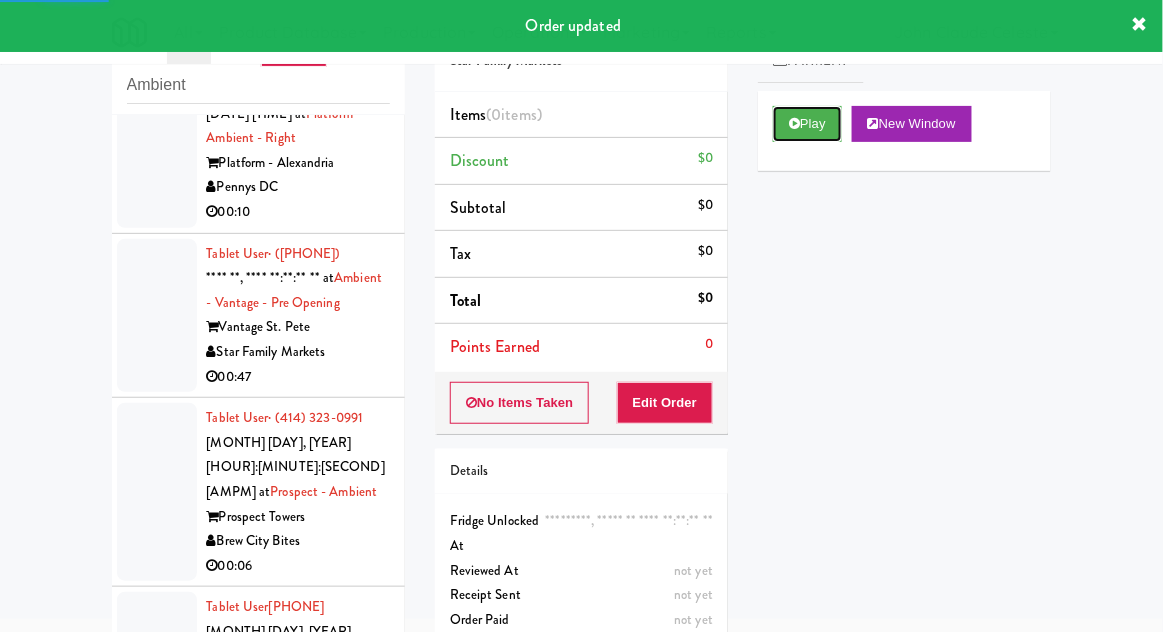 click on "Play" at bounding box center (807, 124) 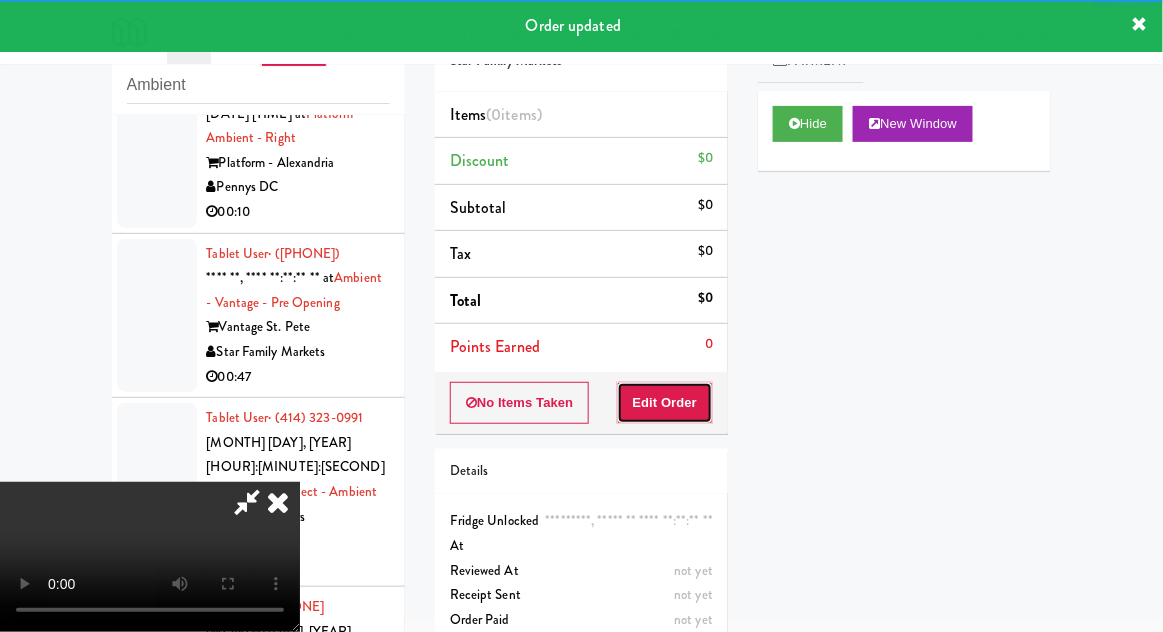 click on "Edit Order" at bounding box center [665, 403] 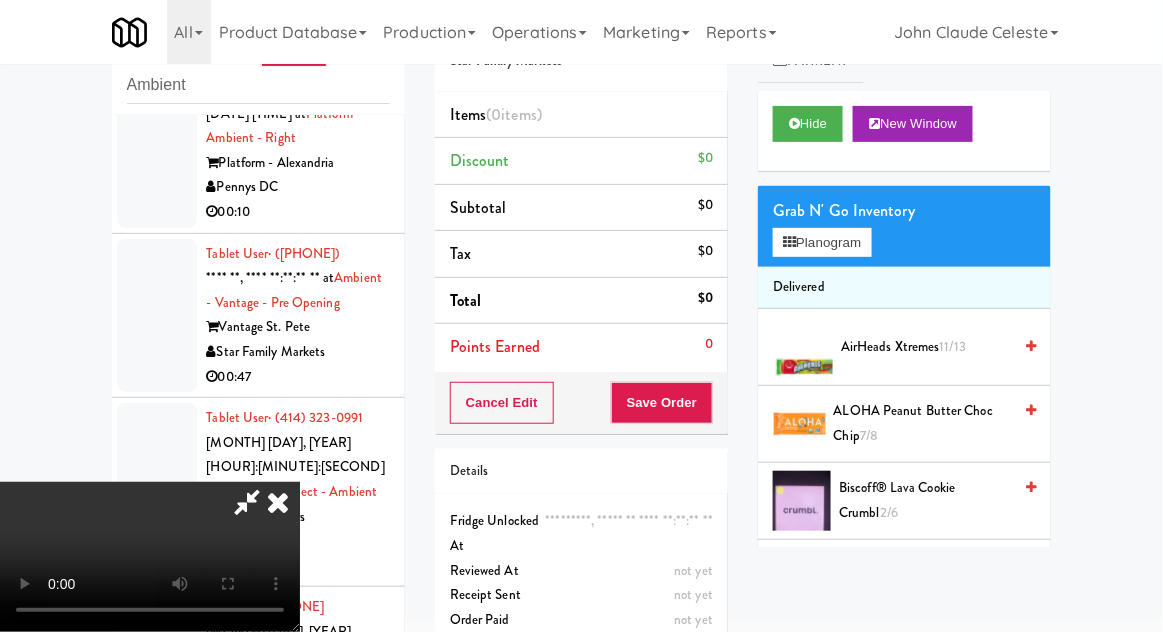 scroll, scrollTop: 73, scrollLeft: 0, axis: vertical 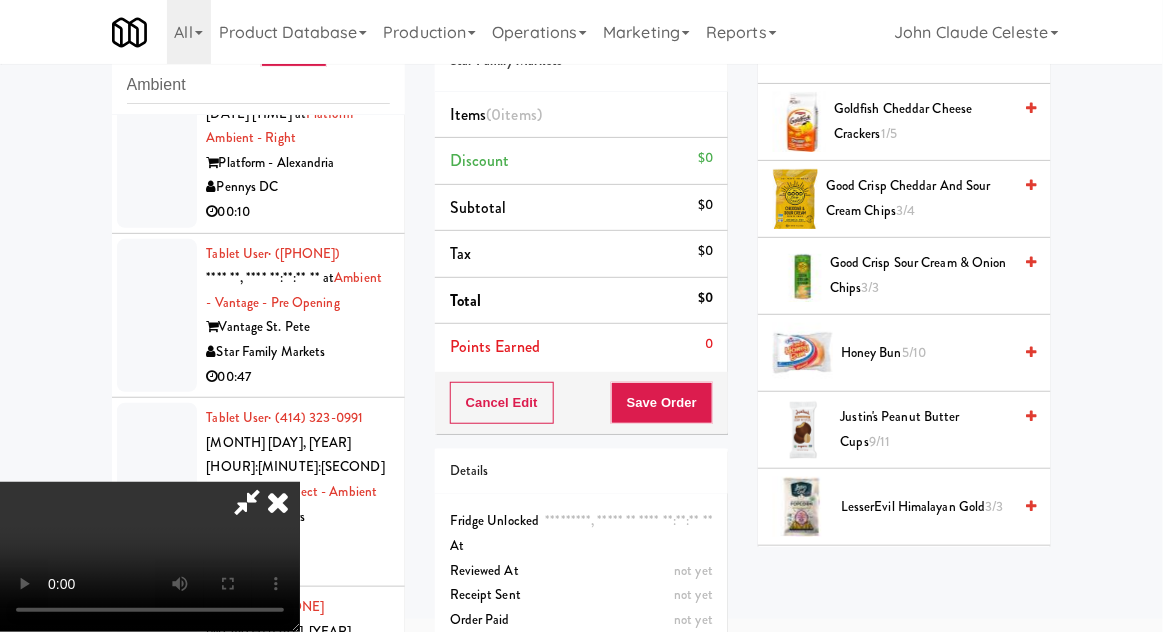 click on "Honey Bun  5/10" at bounding box center [926, 353] 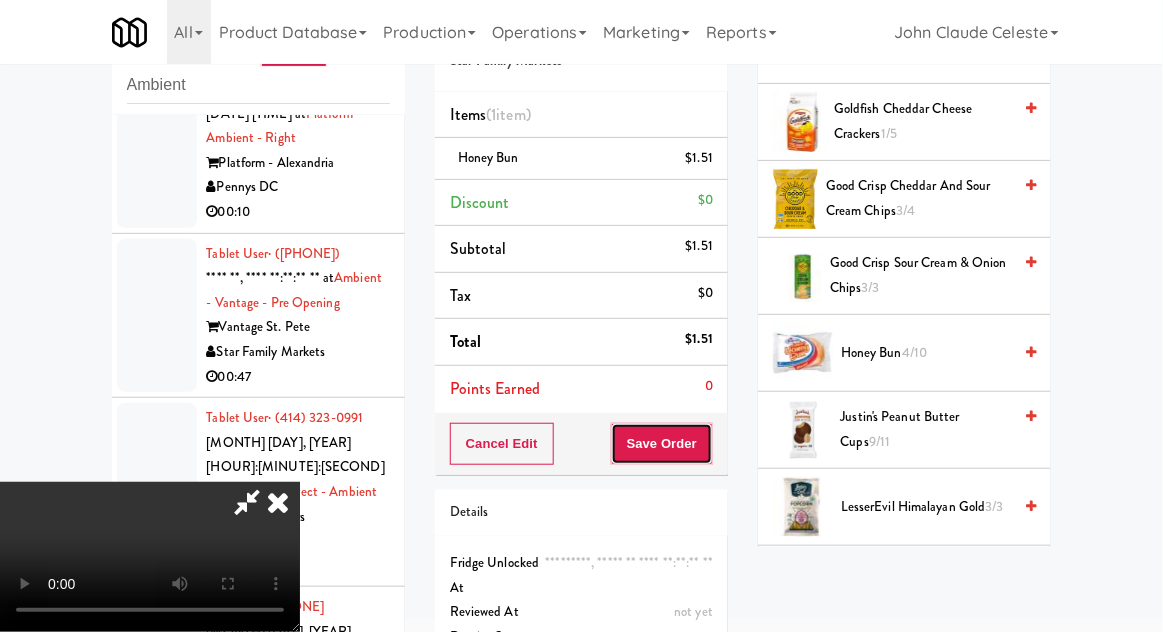 click on "Save Order" at bounding box center [662, 444] 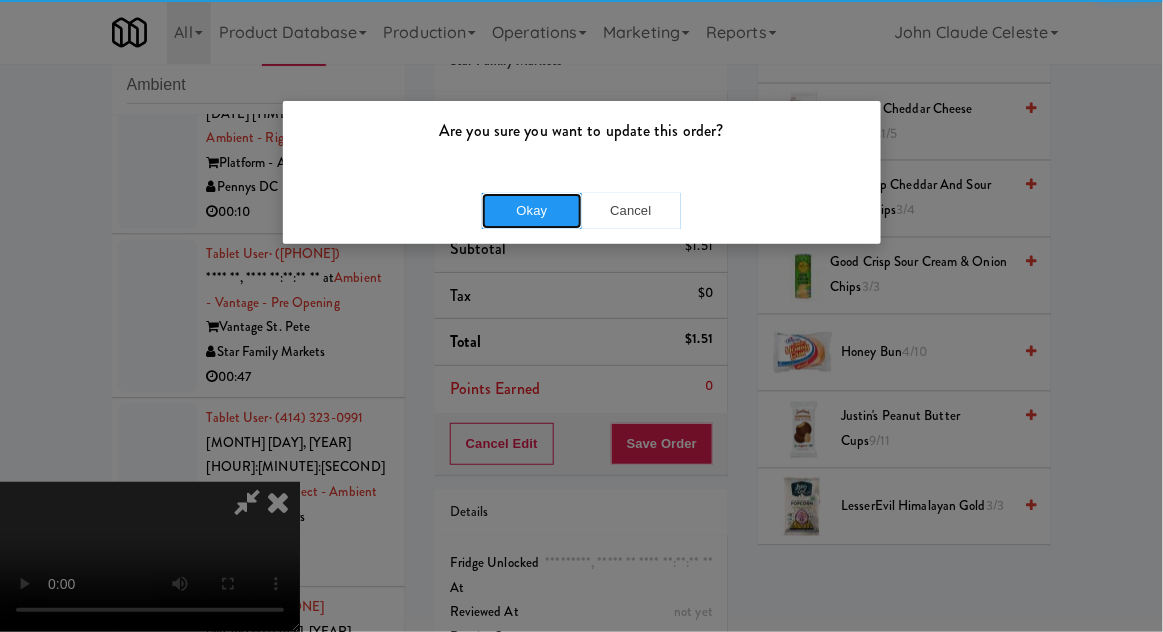 click on "Okay" at bounding box center (532, 211) 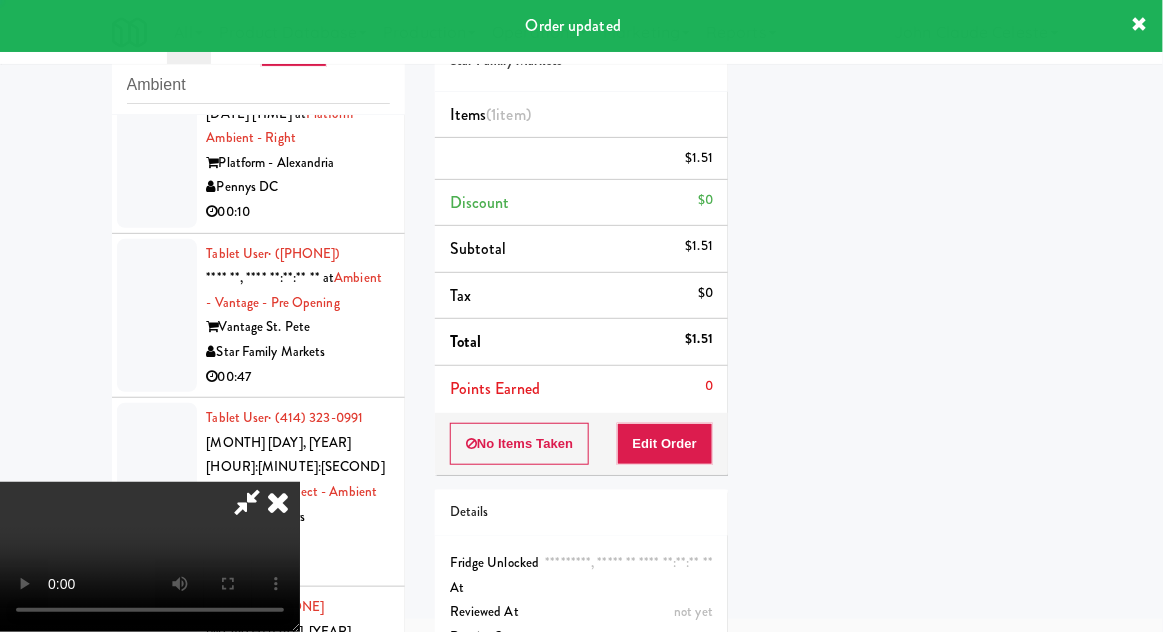 scroll, scrollTop: 197, scrollLeft: 0, axis: vertical 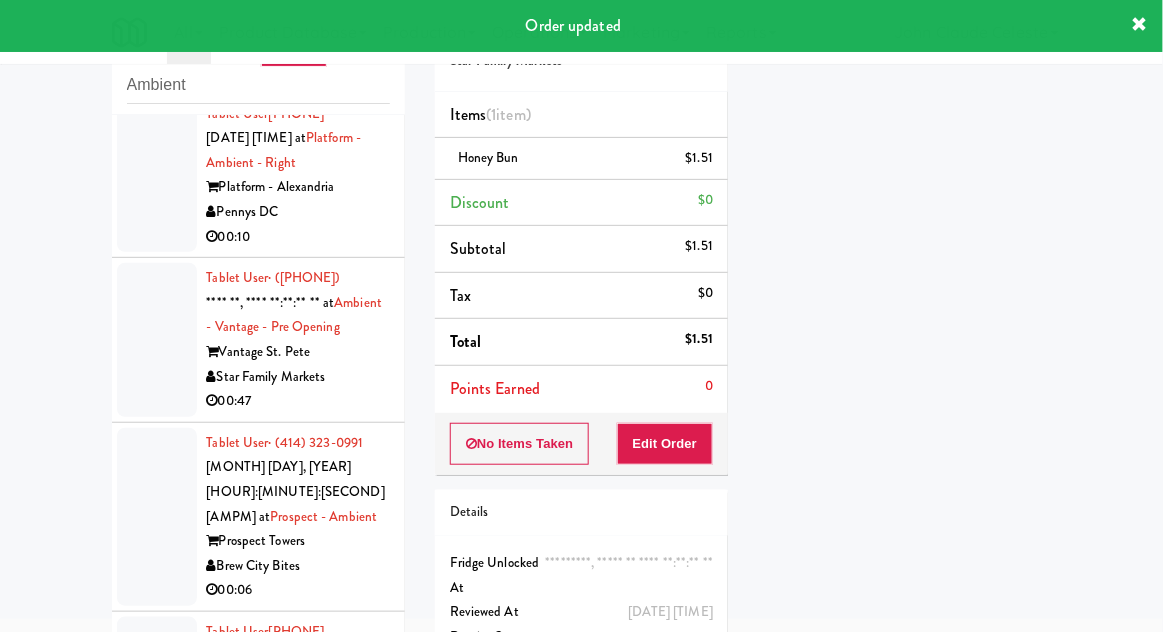click at bounding box center (157, 176) 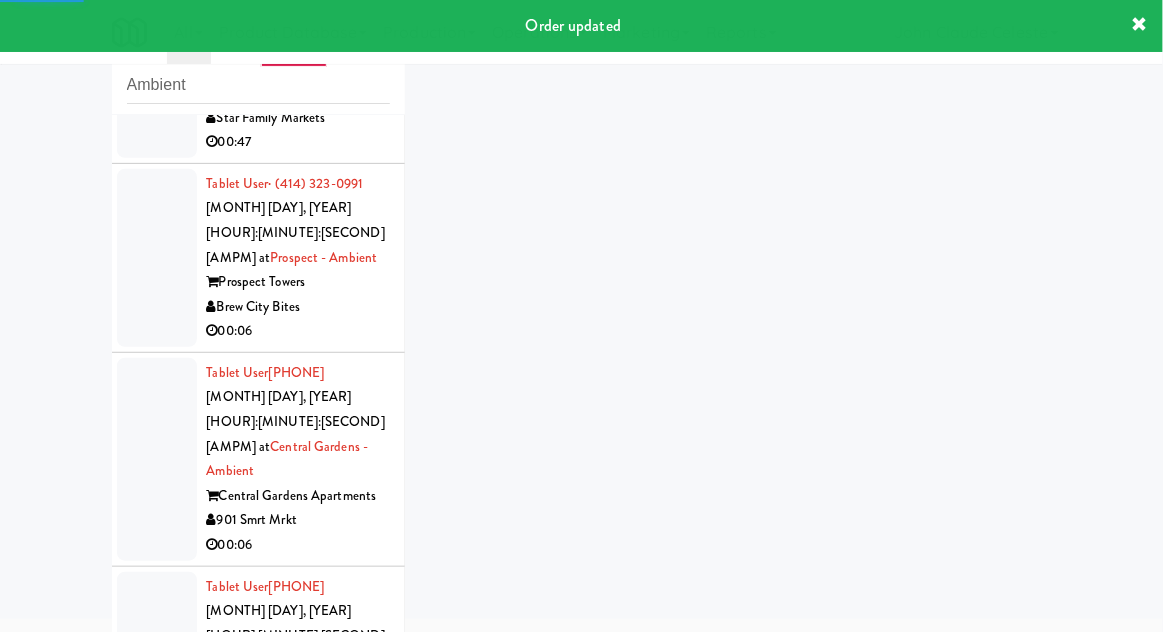 scroll, scrollTop: 5059, scrollLeft: 0, axis: vertical 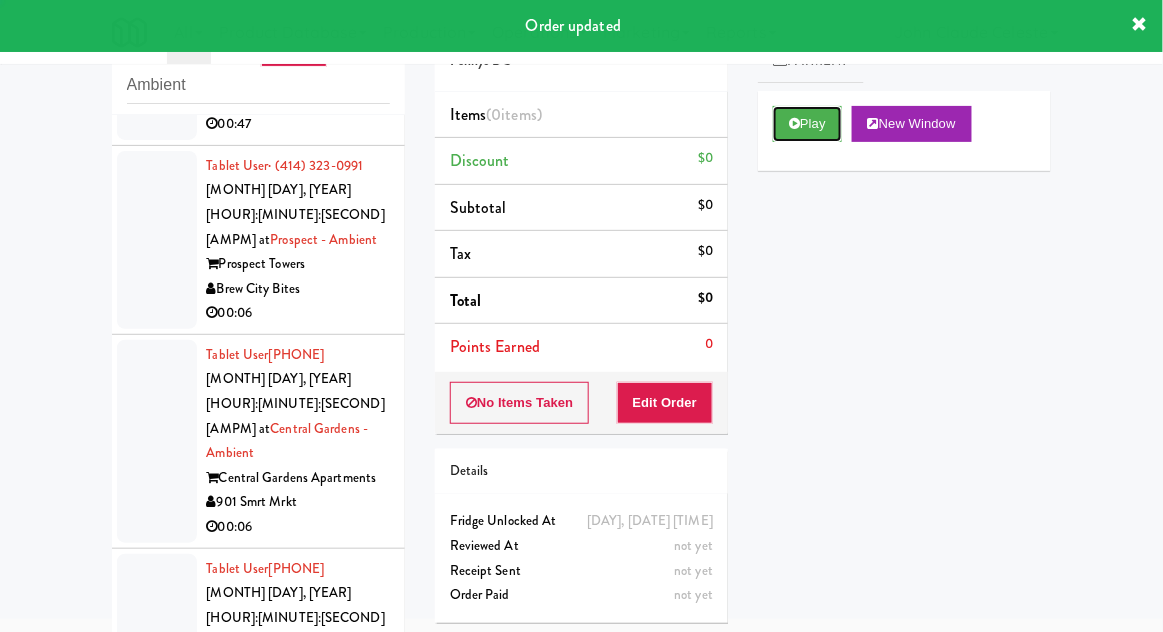 click on "Play" at bounding box center [807, 124] 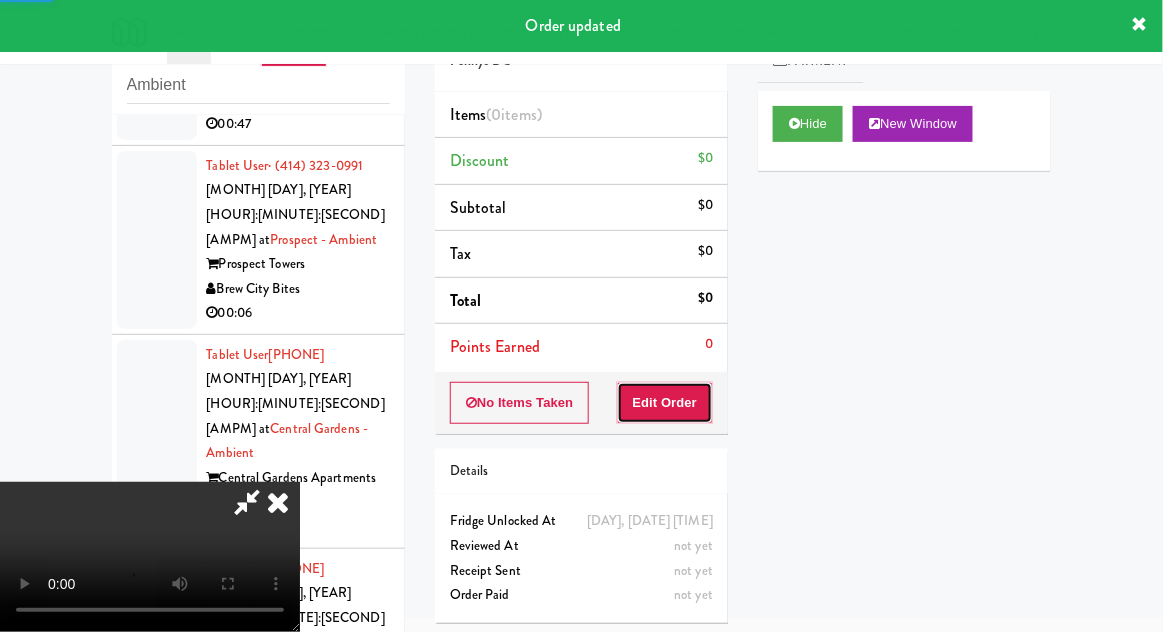 click on "Edit Order" at bounding box center (665, 403) 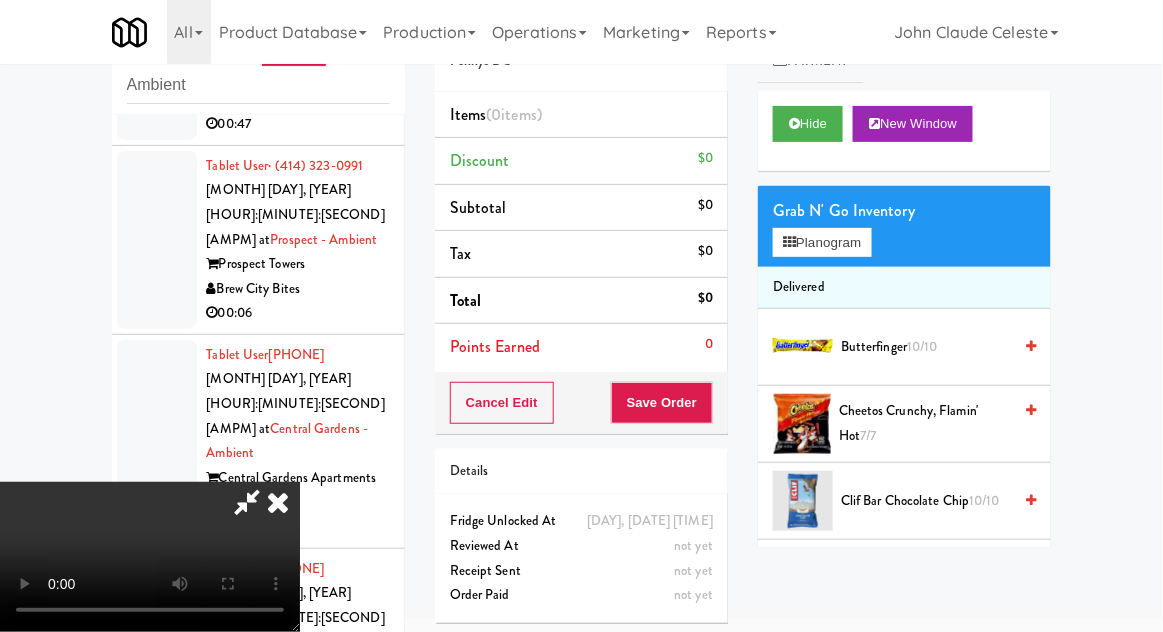 type 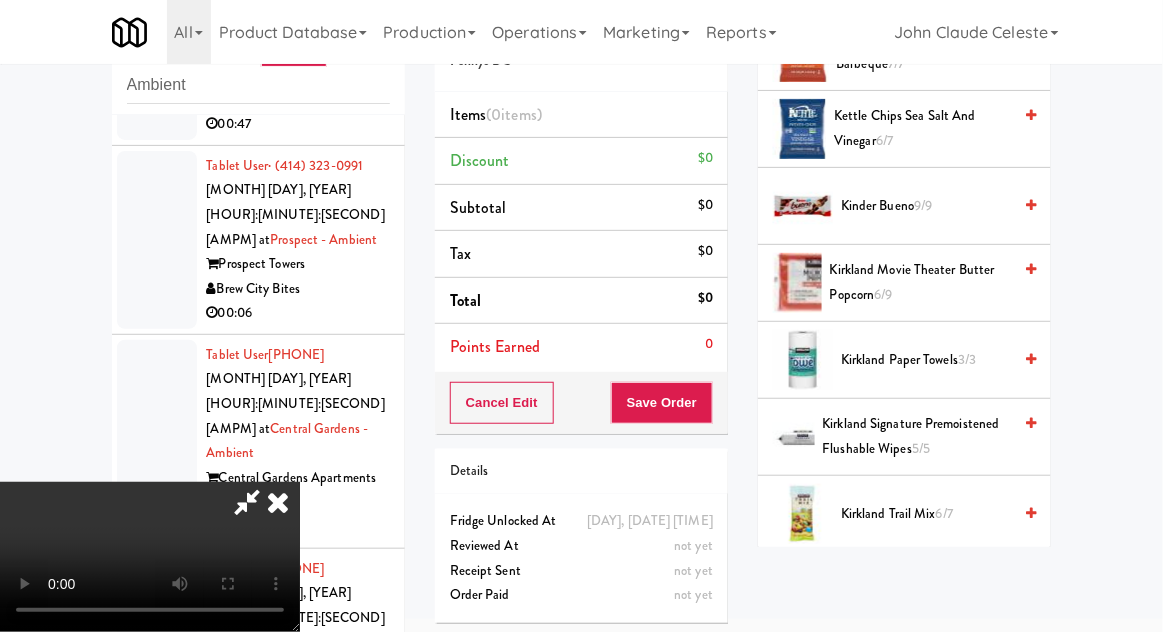 scroll, scrollTop: 872, scrollLeft: 0, axis: vertical 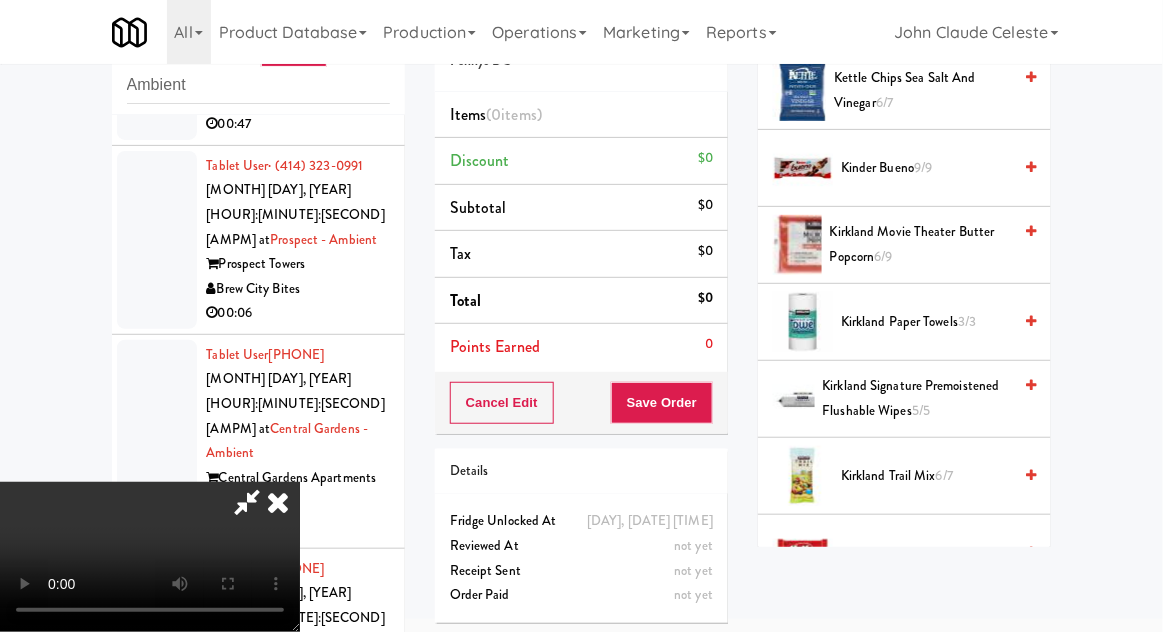 click on "Kirkland Trail Mix  6/7" at bounding box center [926, 476] 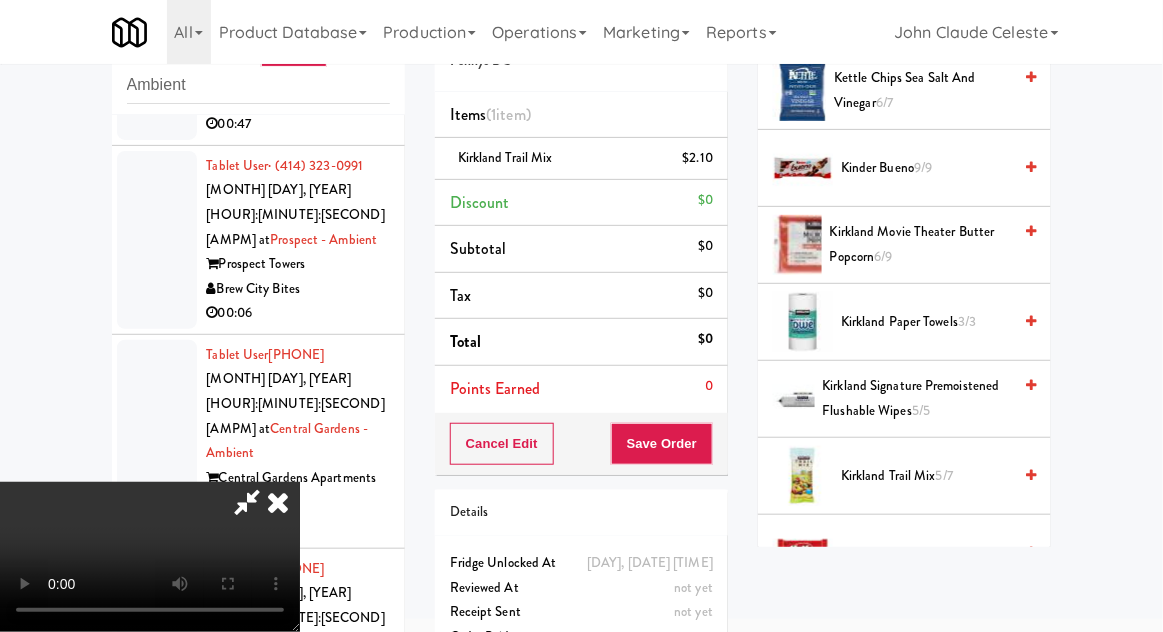 click on "Kirkland Trail Mix  5/7" at bounding box center [926, 476] 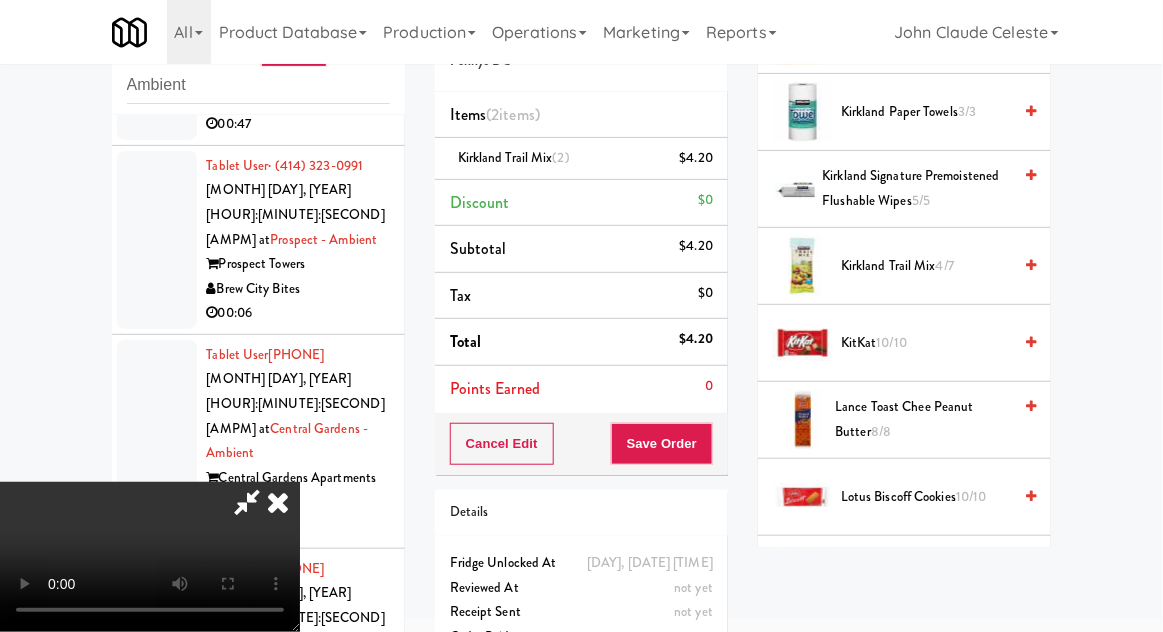 scroll, scrollTop: 1081, scrollLeft: 0, axis: vertical 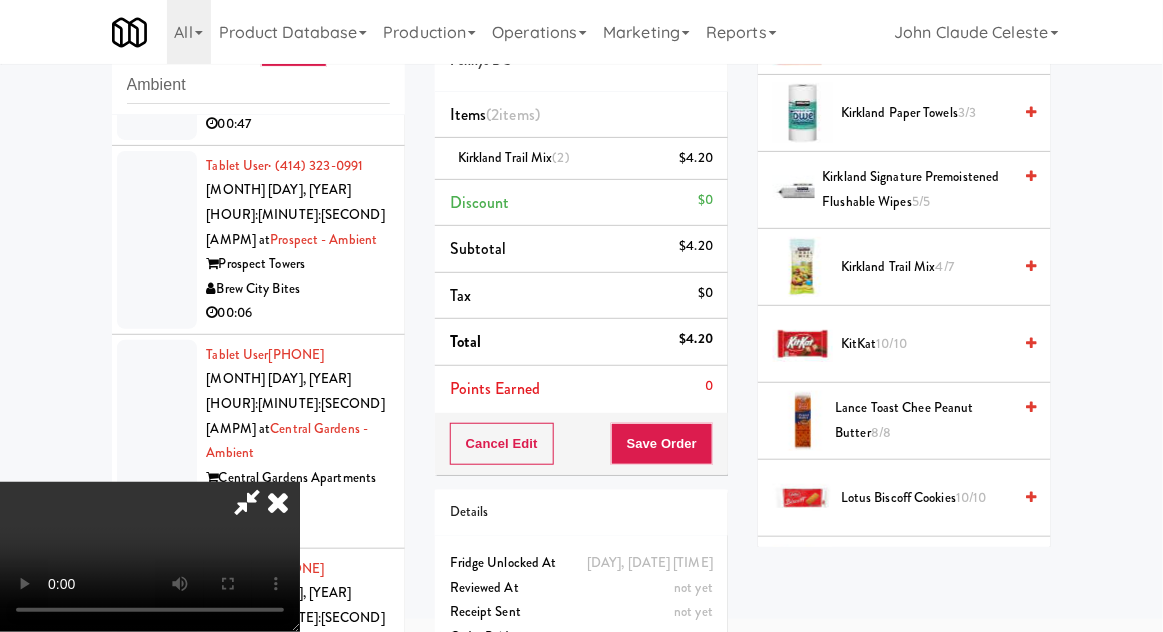 click on "Lance Toast Chee Peanut Butter  8/8" at bounding box center (924, 420) 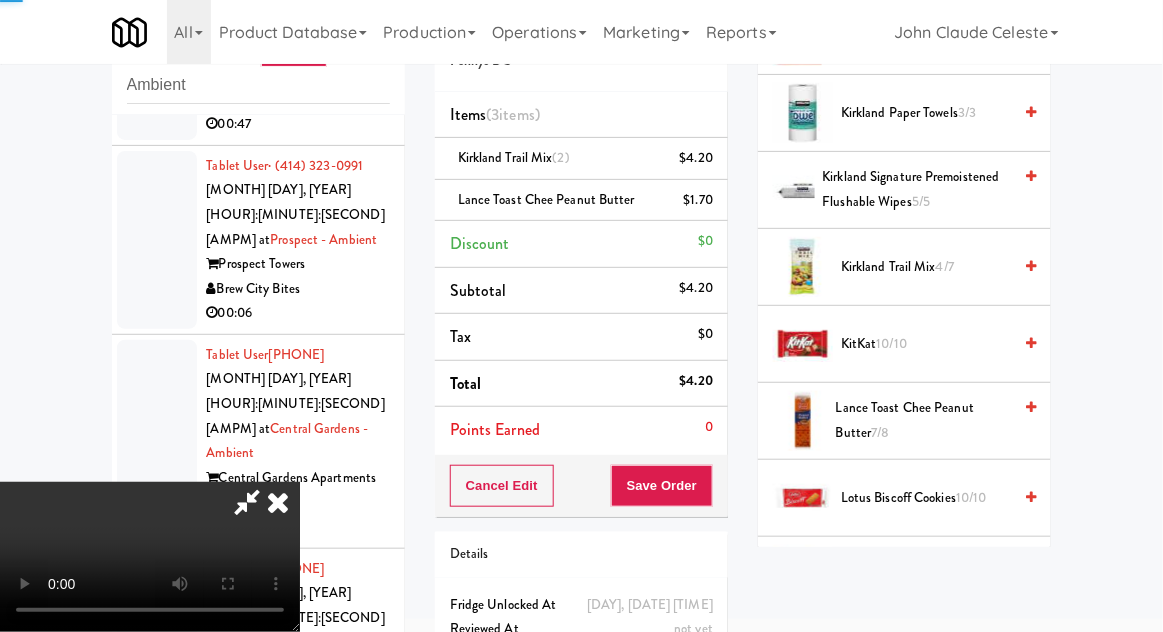 click on "[PRODUCT] [FLAVOR] [QUANTITY]" at bounding box center [923, 420] 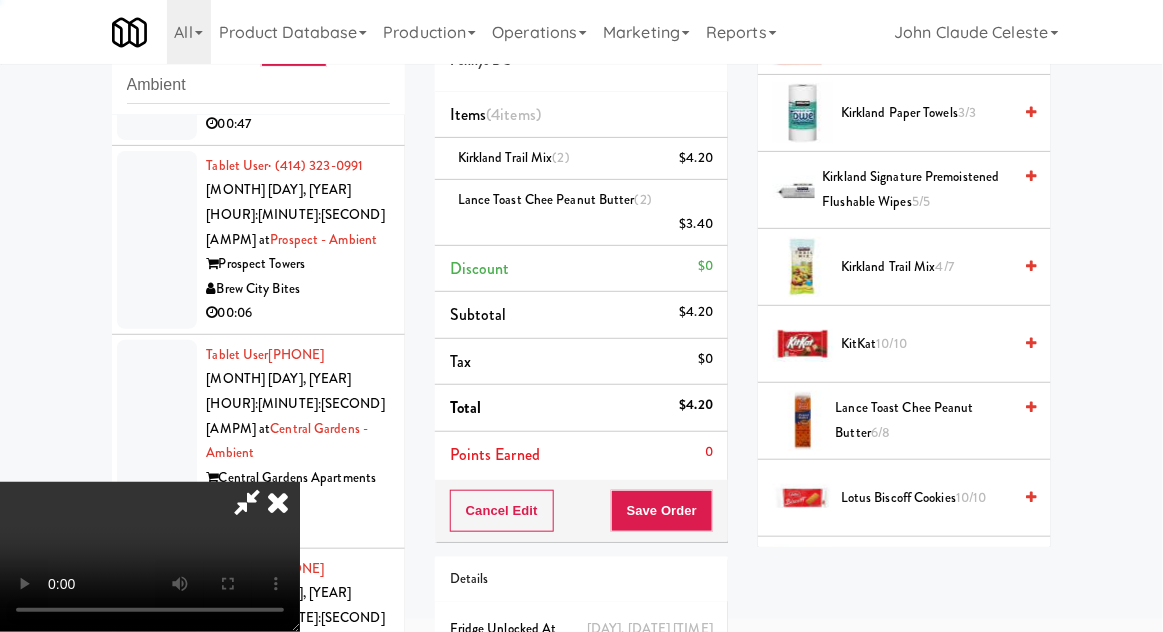 click on "Lance Toast Chee Peanut Butter  6/8" at bounding box center (924, 420) 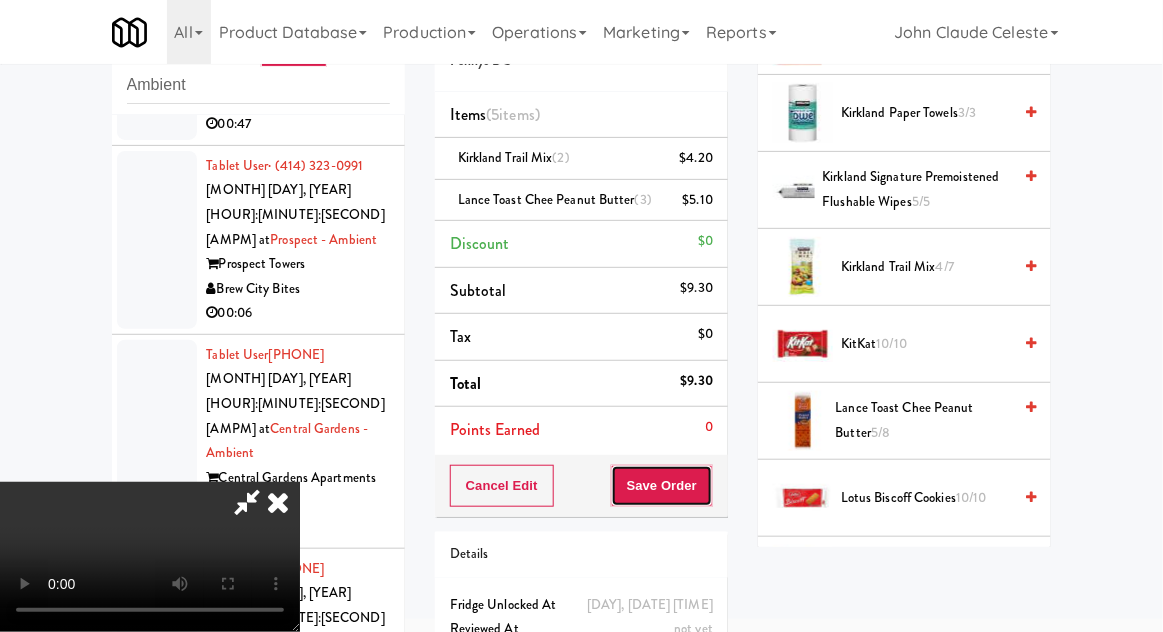 click on "Save Order" at bounding box center (662, 486) 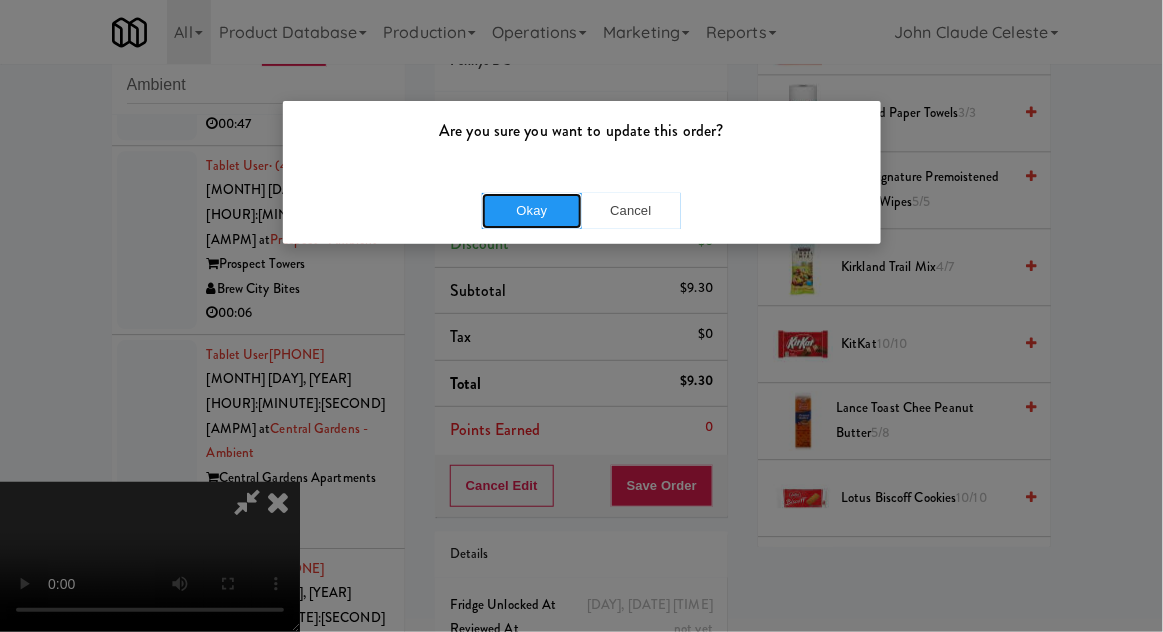 click on "Okay" at bounding box center (532, 211) 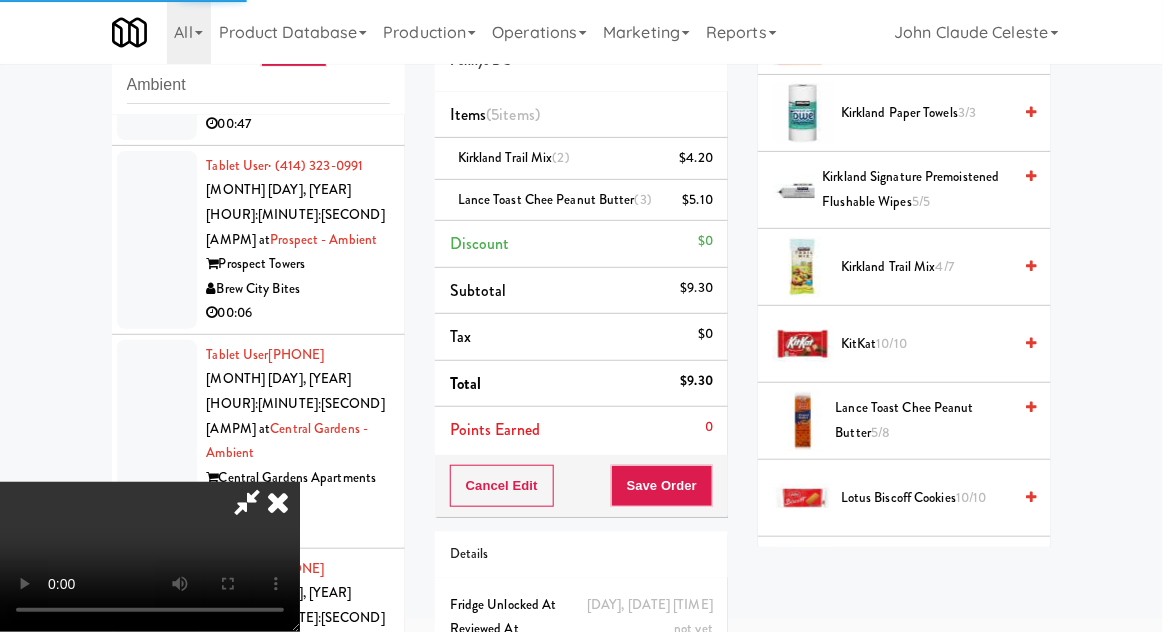 scroll, scrollTop: 197, scrollLeft: 0, axis: vertical 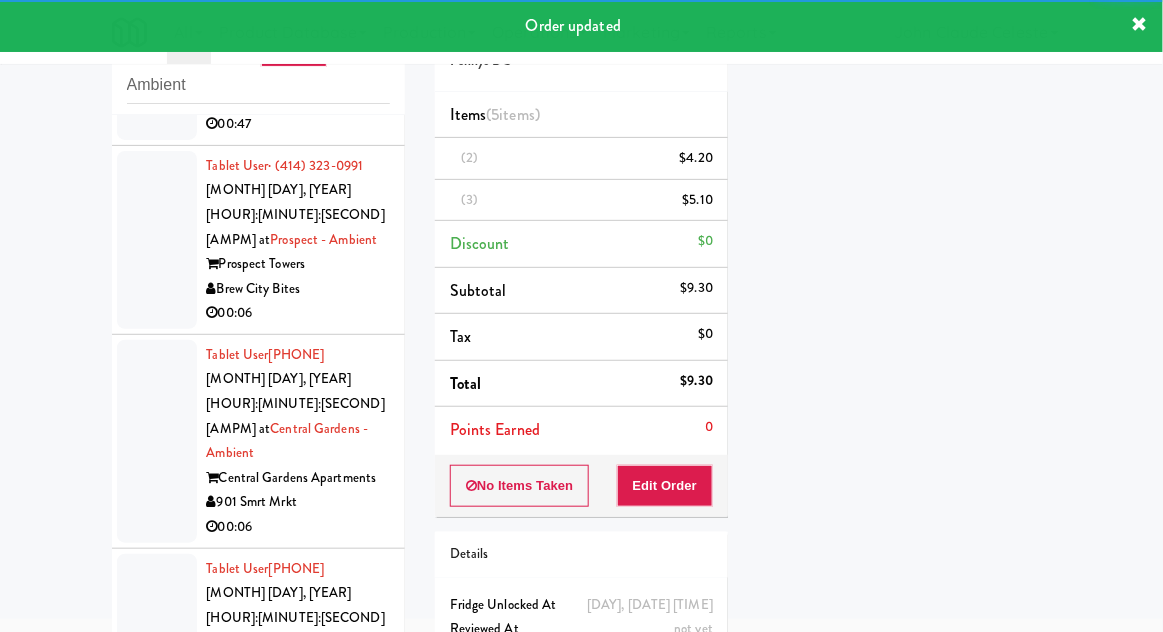 click at bounding box center [157, 63] 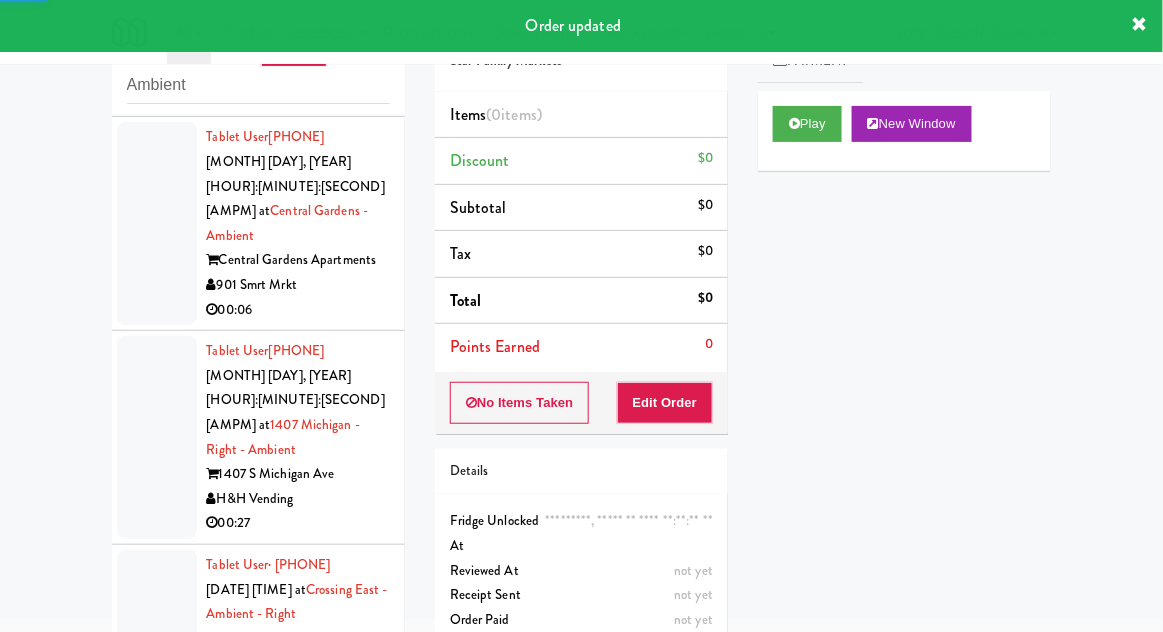 scroll, scrollTop: 5314, scrollLeft: 0, axis: vertical 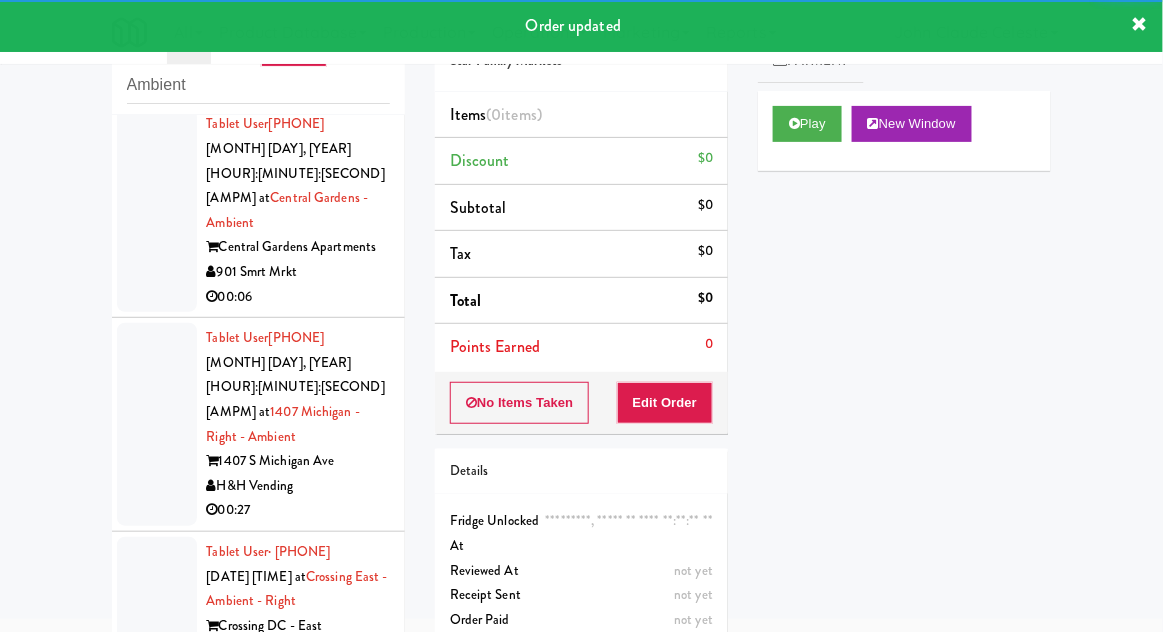 click at bounding box center (157, 9) 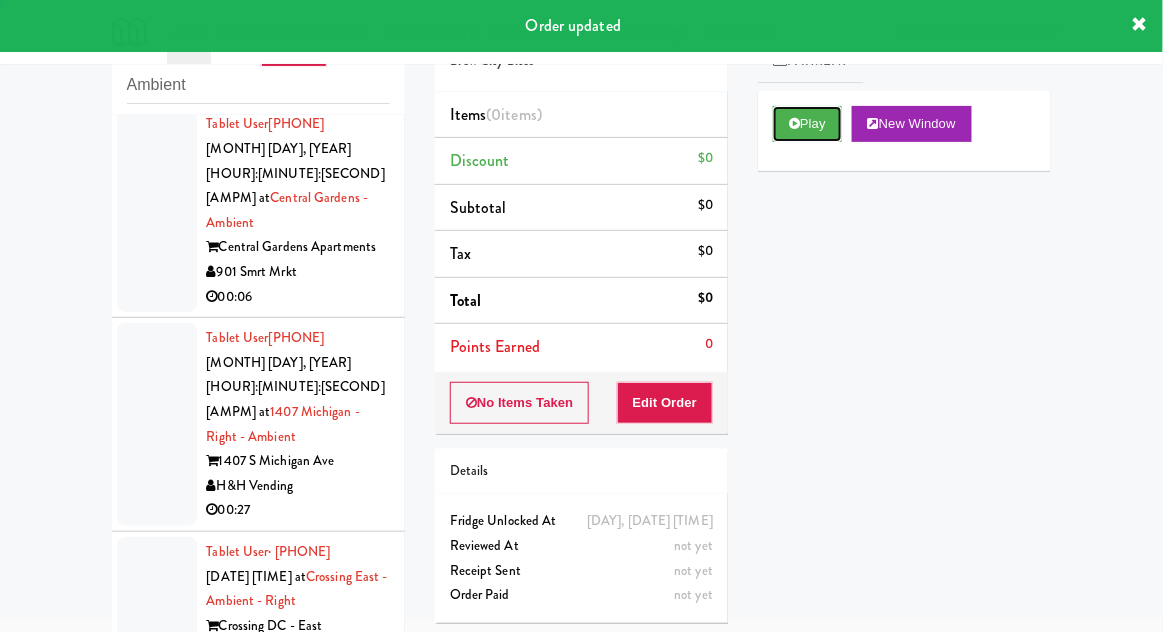 click on "Play" at bounding box center (807, 124) 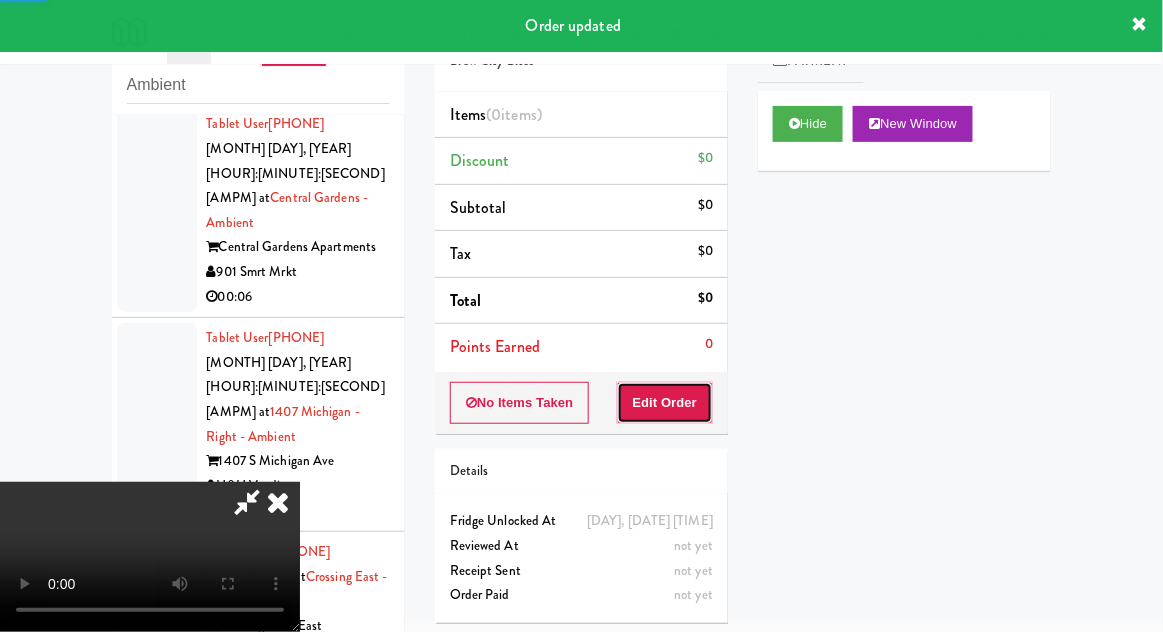 click on "Edit Order" at bounding box center [665, 403] 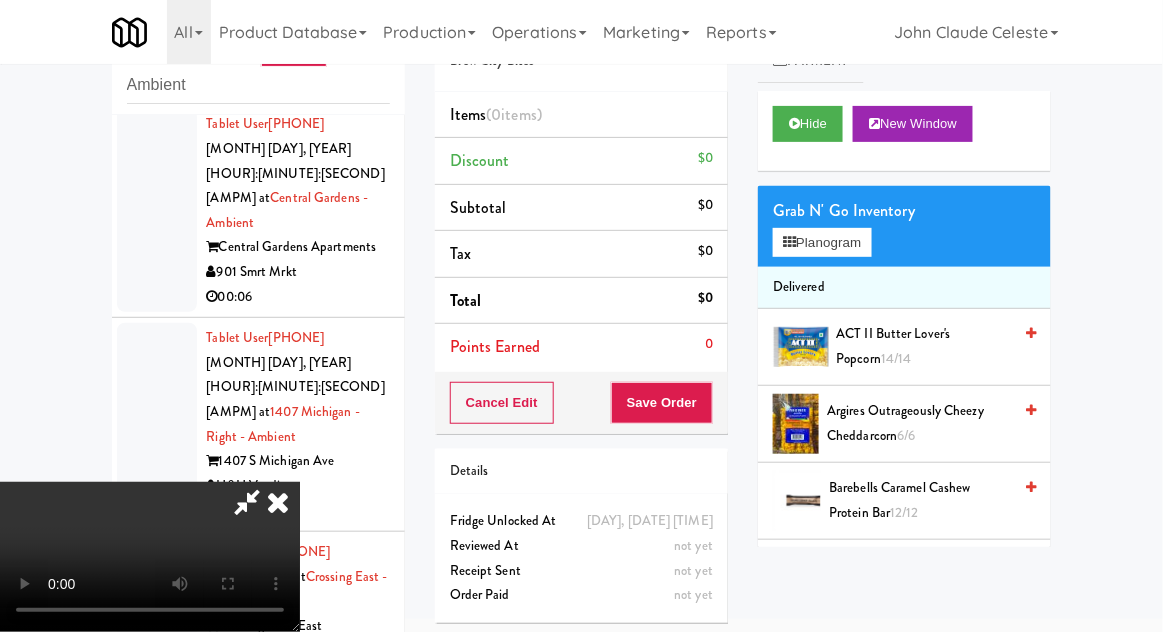 scroll, scrollTop: 73, scrollLeft: 0, axis: vertical 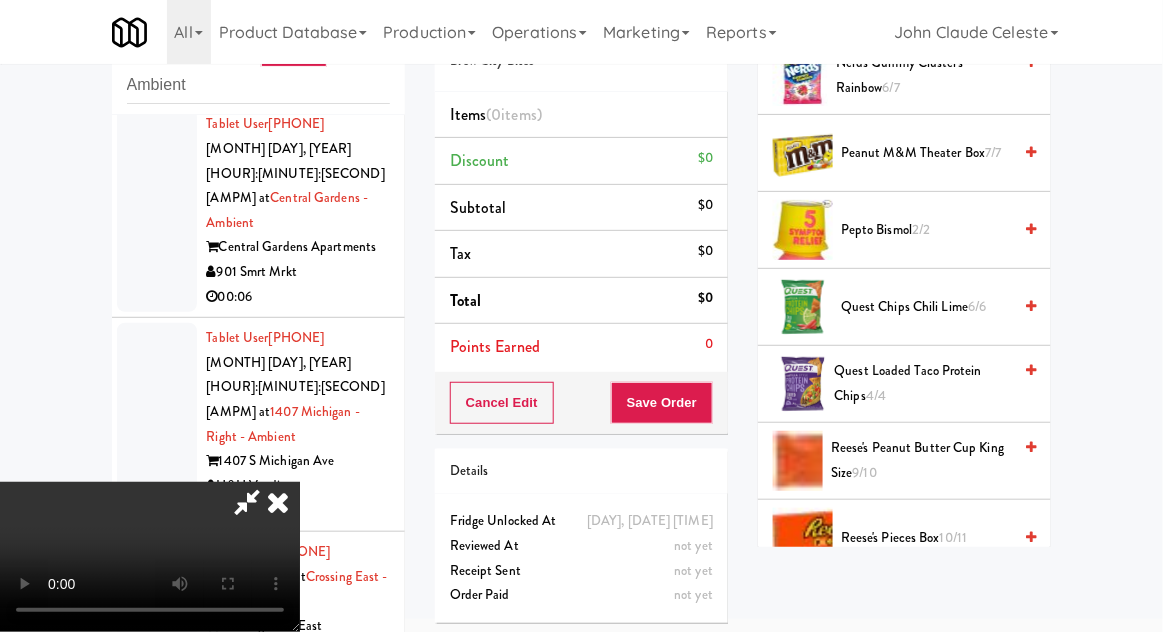 click on "Quest Loaded Taco Protein Chips  4/4" at bounding box center (923, 383) 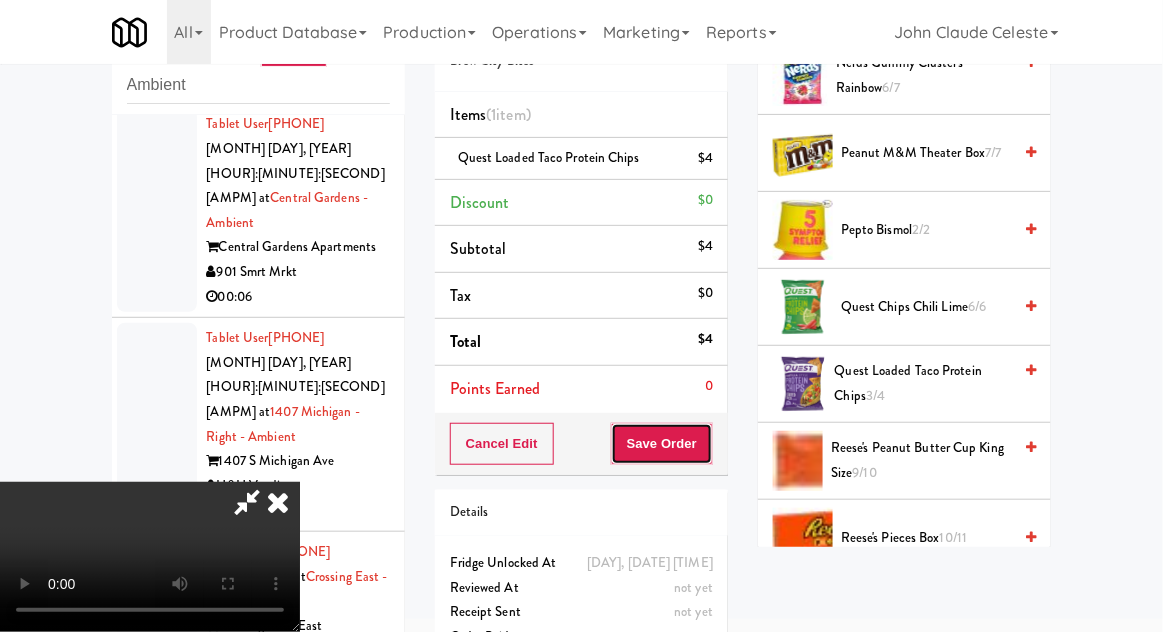 click on "Save Order" at bounding box center [662, 444] 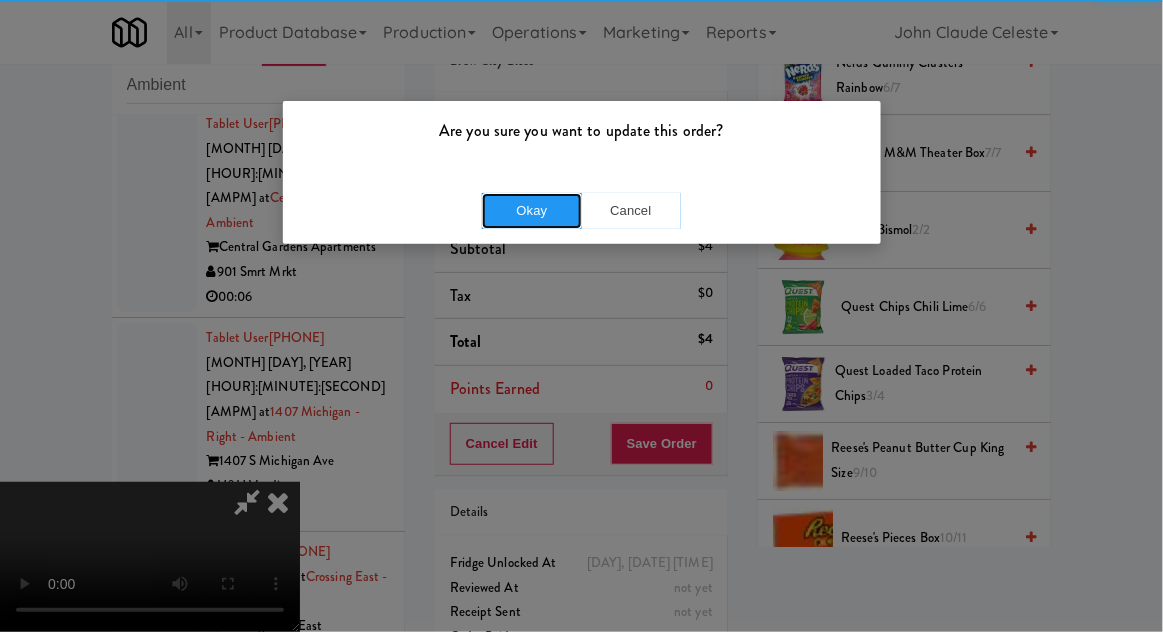 click on "Okay" at bounding box center (532, 211) 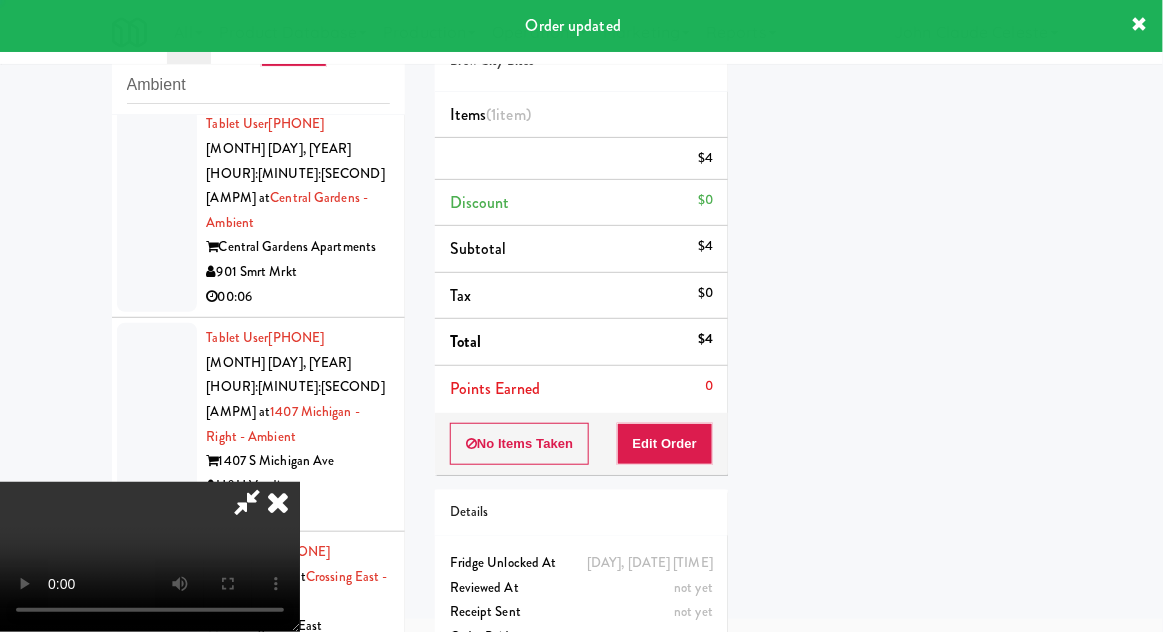 scroll, scrollTop: 197, scrollLeft: 0, axis: vertical 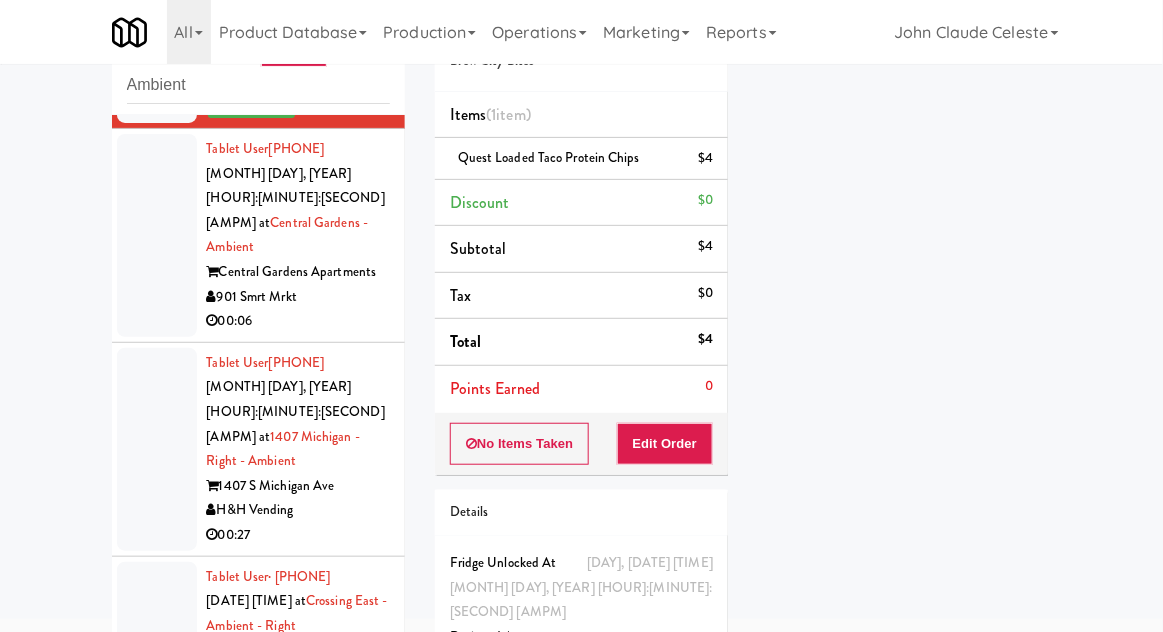 click at bounding box center (157, 235) 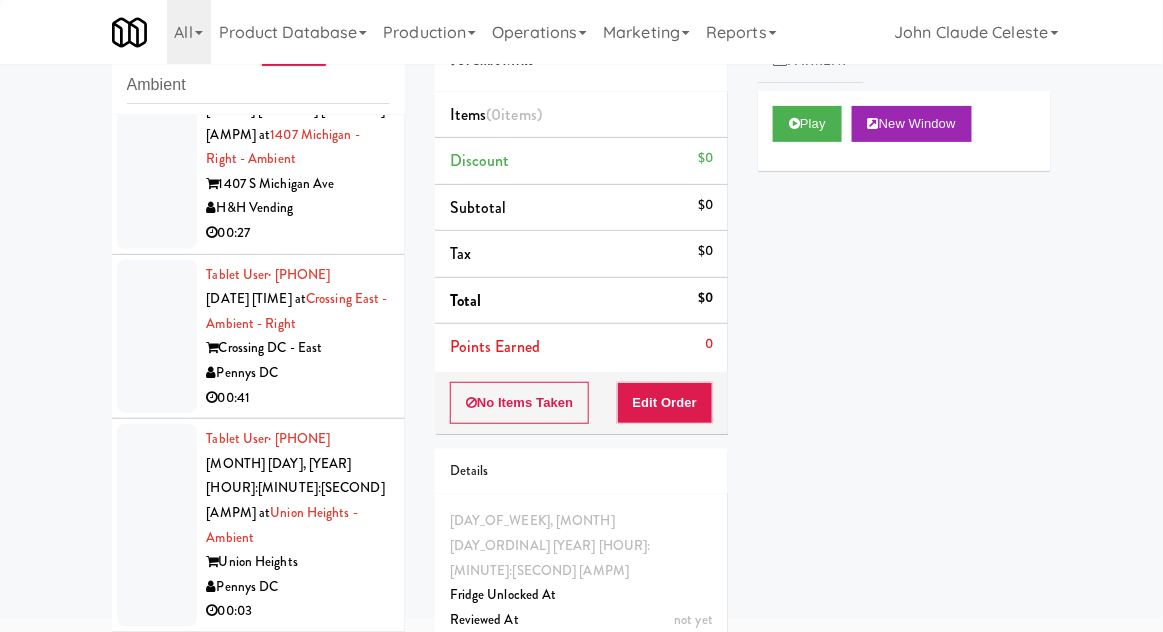 scroll, scrollTop: 5617, scrollLeft: 0, axis: vertical 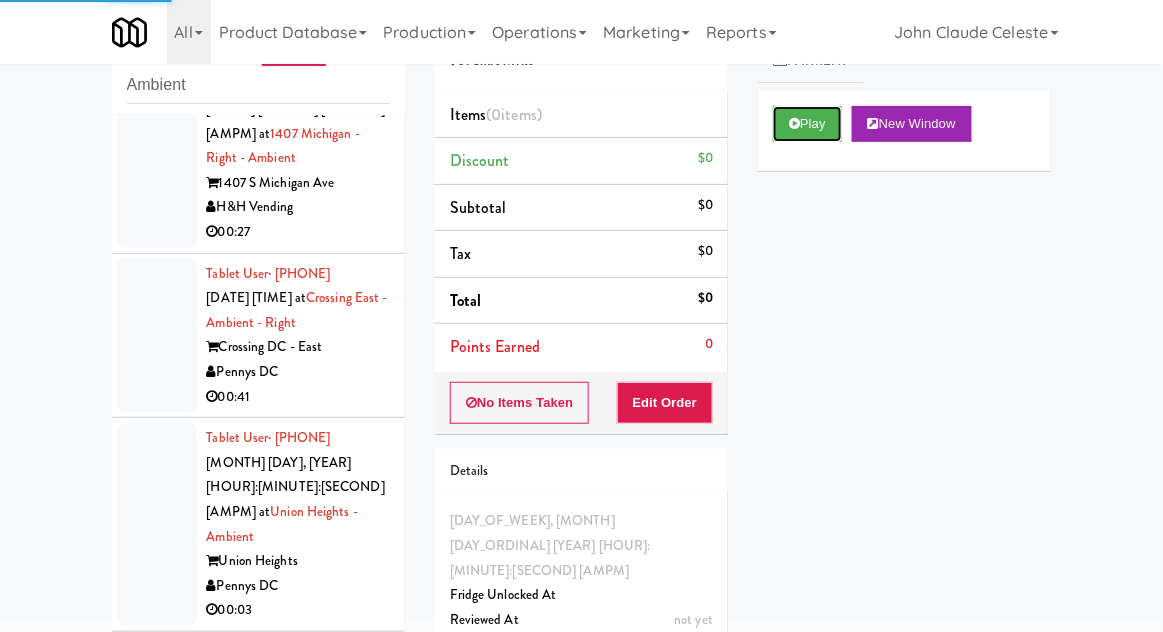 click on "Play" at bounding box center [807, 124] 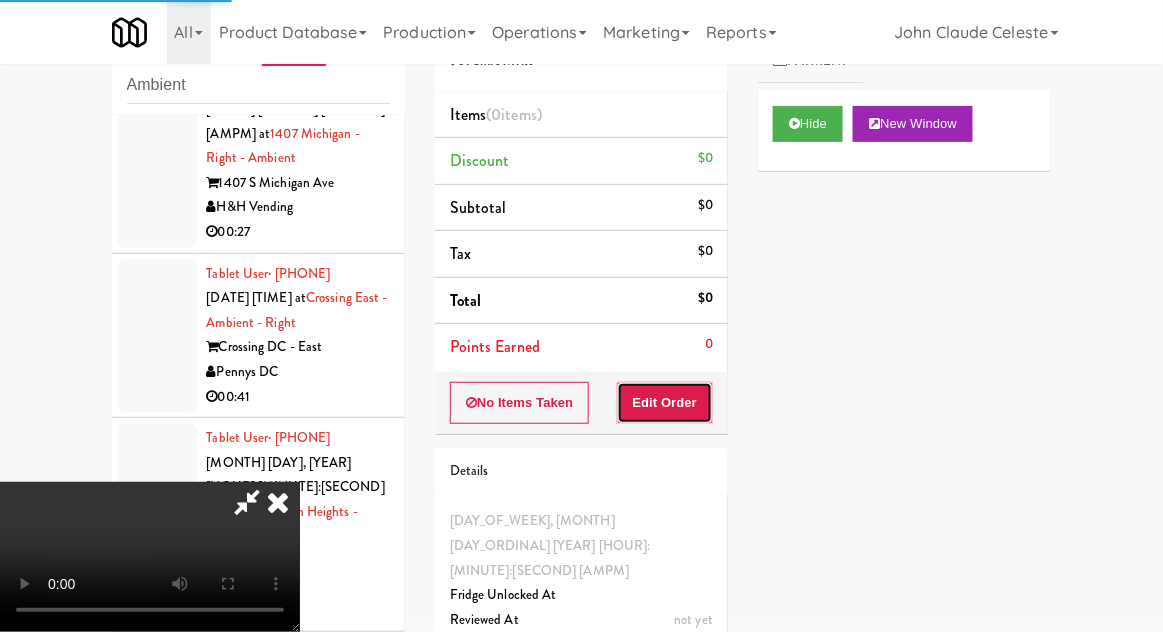 click on "Edit Order" at bounding box center (665, 403) 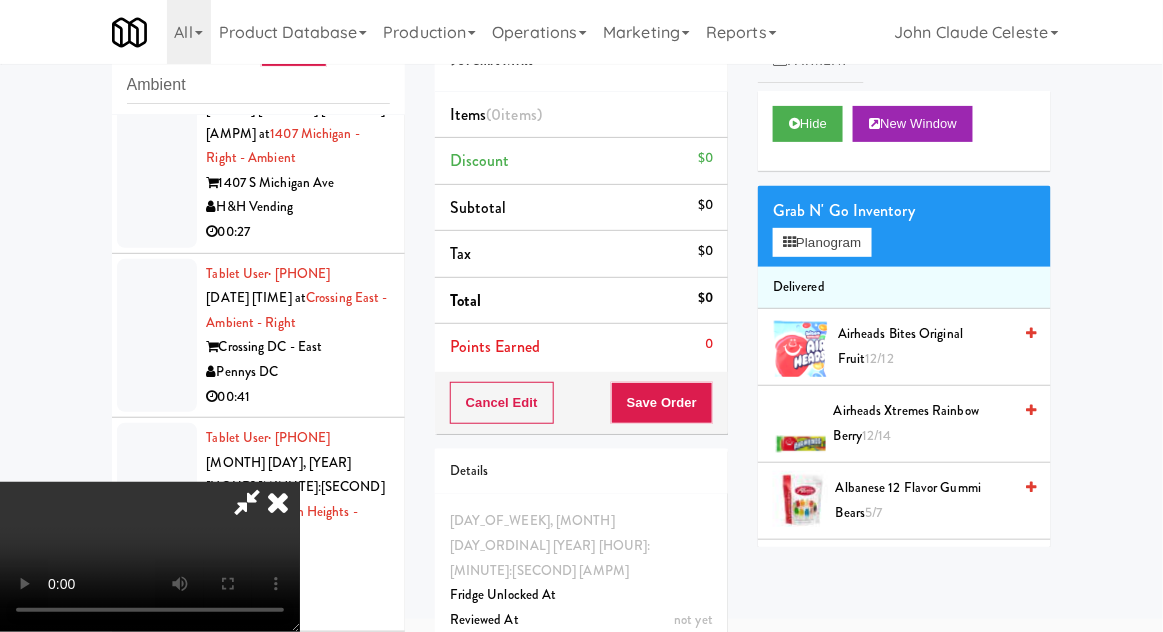 scroll, scrollTop: 73, scrollLeft: 0, axis: vertical 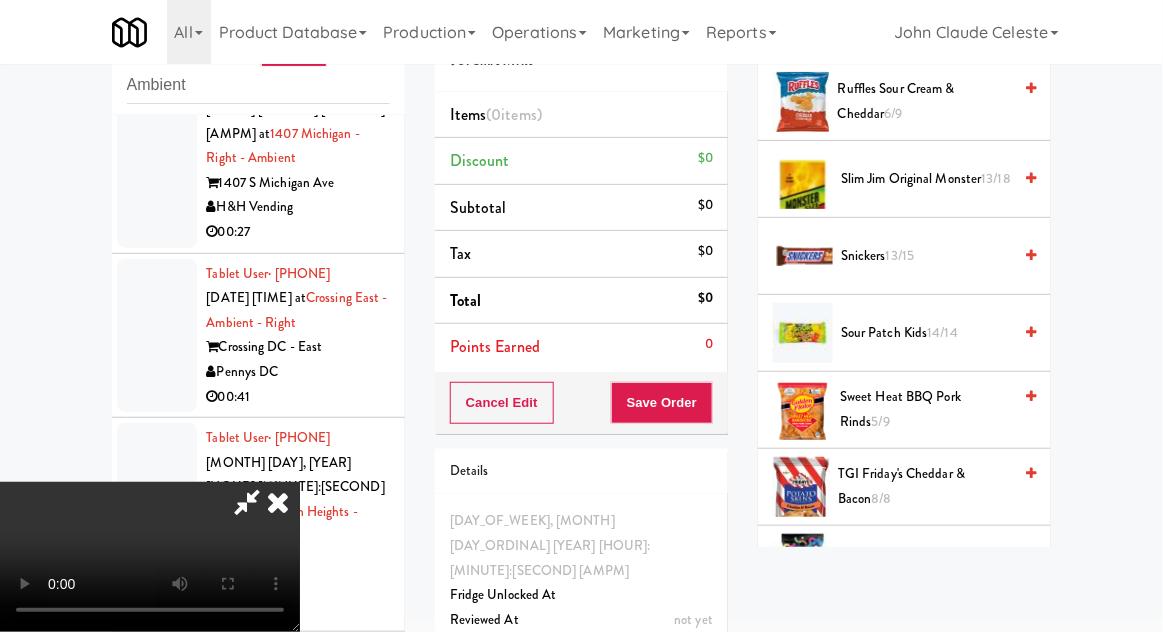 click on "Trolli Sour Brite Crawlers  10/10" at bounding box center (926, 564) 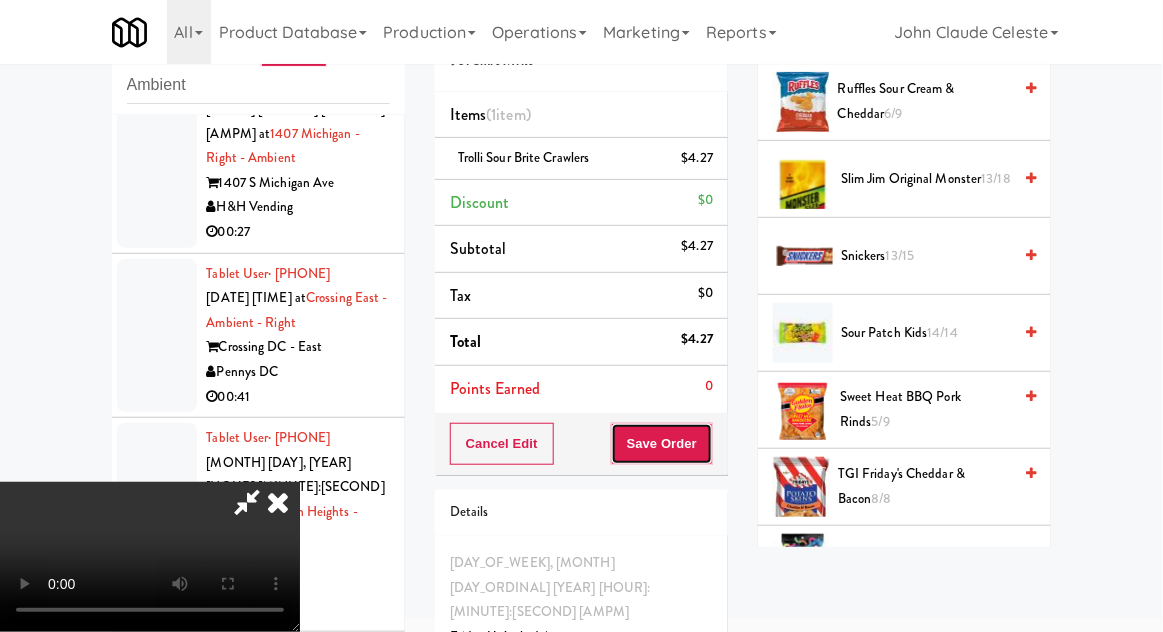 click on "Save Order" at bounding box center [662, 444] 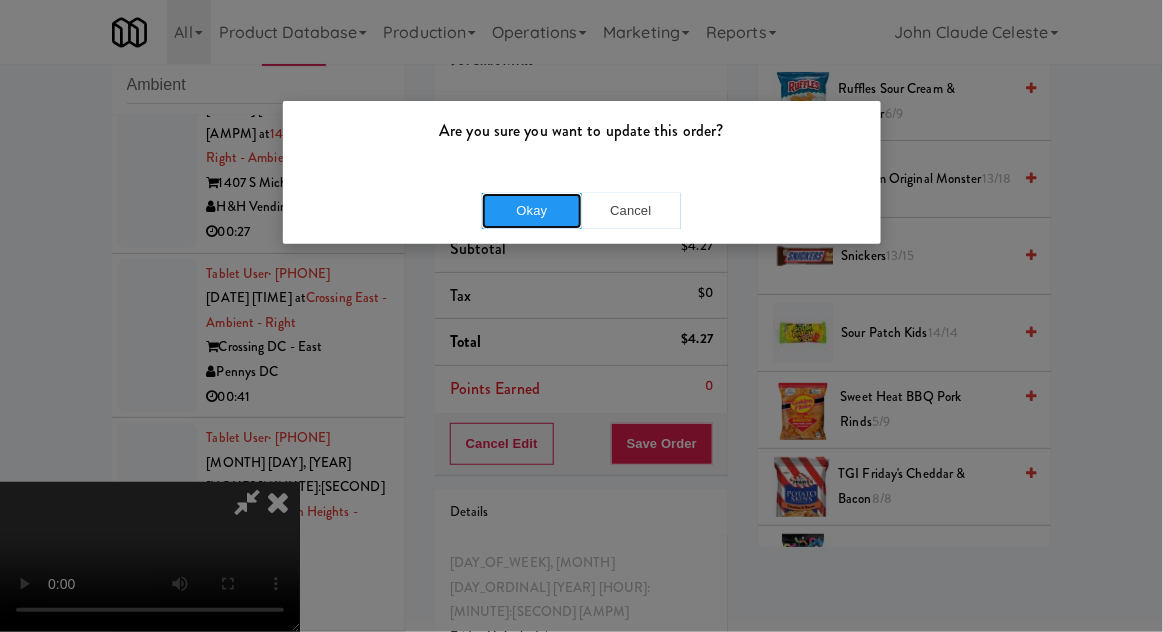 click on "Okay" at bounding box center [532, 211] 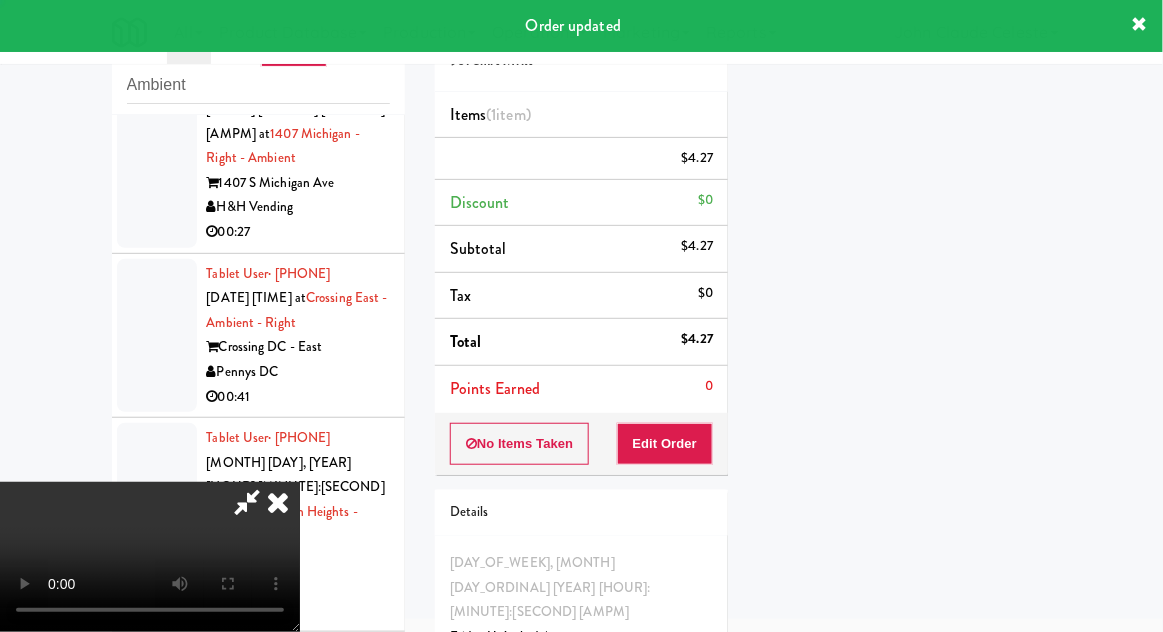 scroll, scrollTop: 197, scrollLeft: 0, axis: vertical 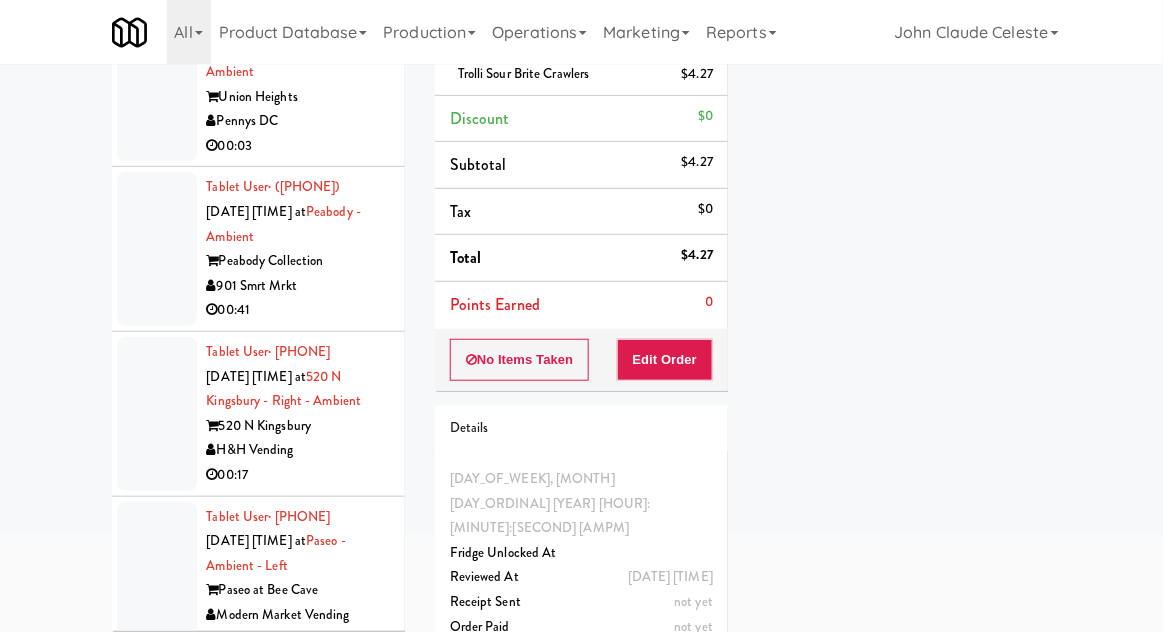 click at bounding box center (157, 60) 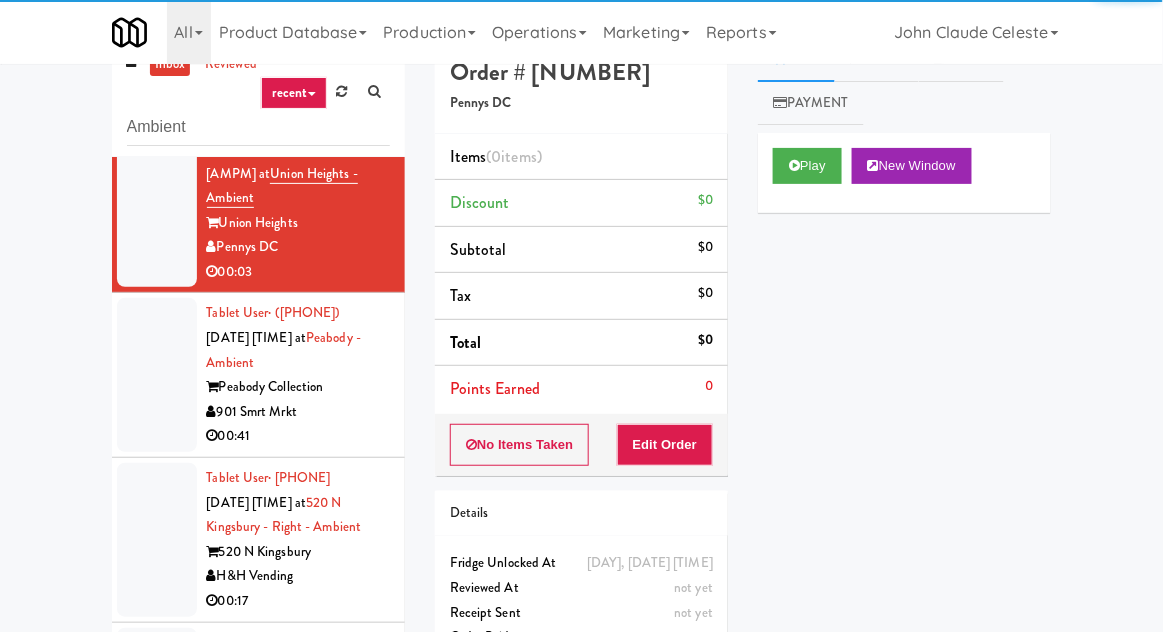 scroll, scrollTop: 29, scrollLeft: 0, axis: vertical 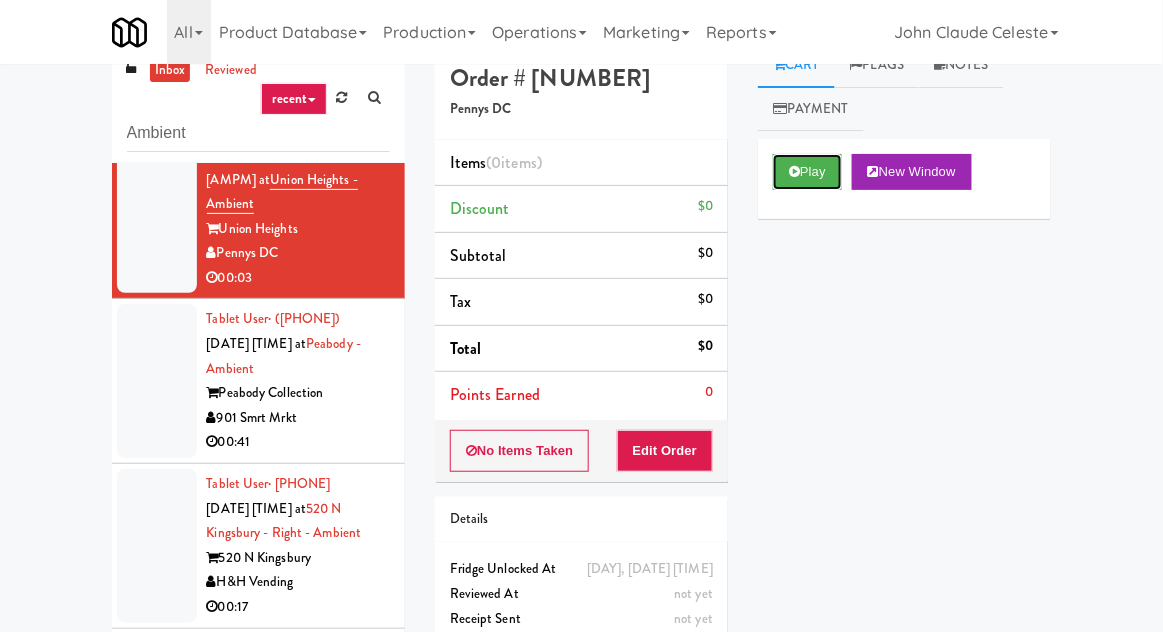 click on "Play" at bounding box center [807, 172] 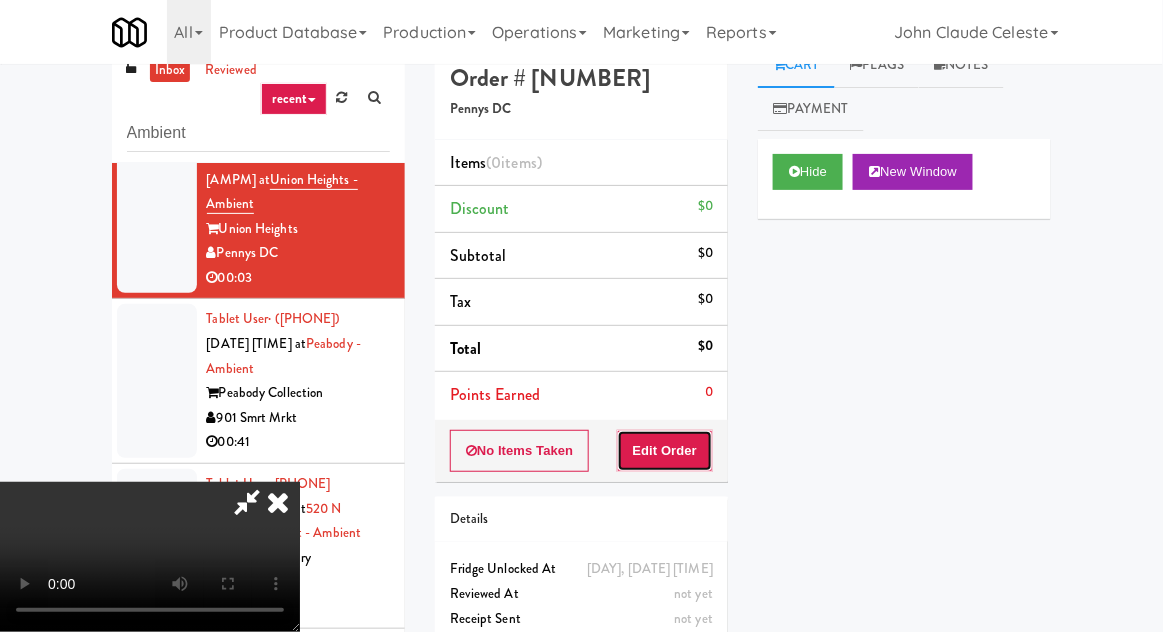 click on "Edit Order" at bounding box center (665, 451) 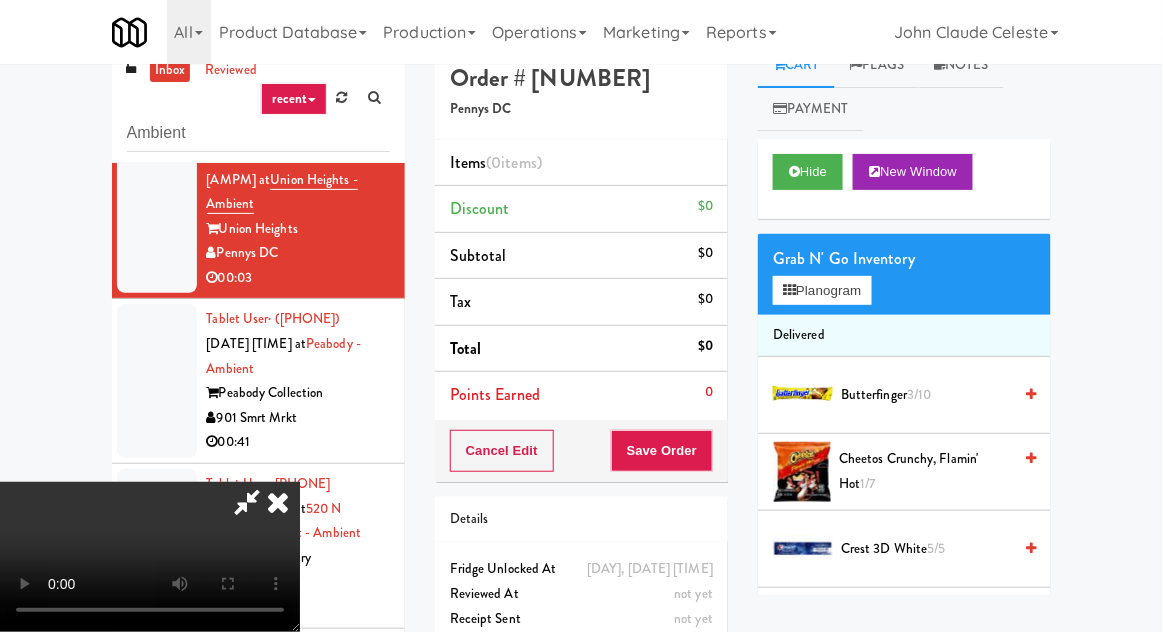 scroll, scrollTop: 73, scrollLeft: 0, axis: vertical 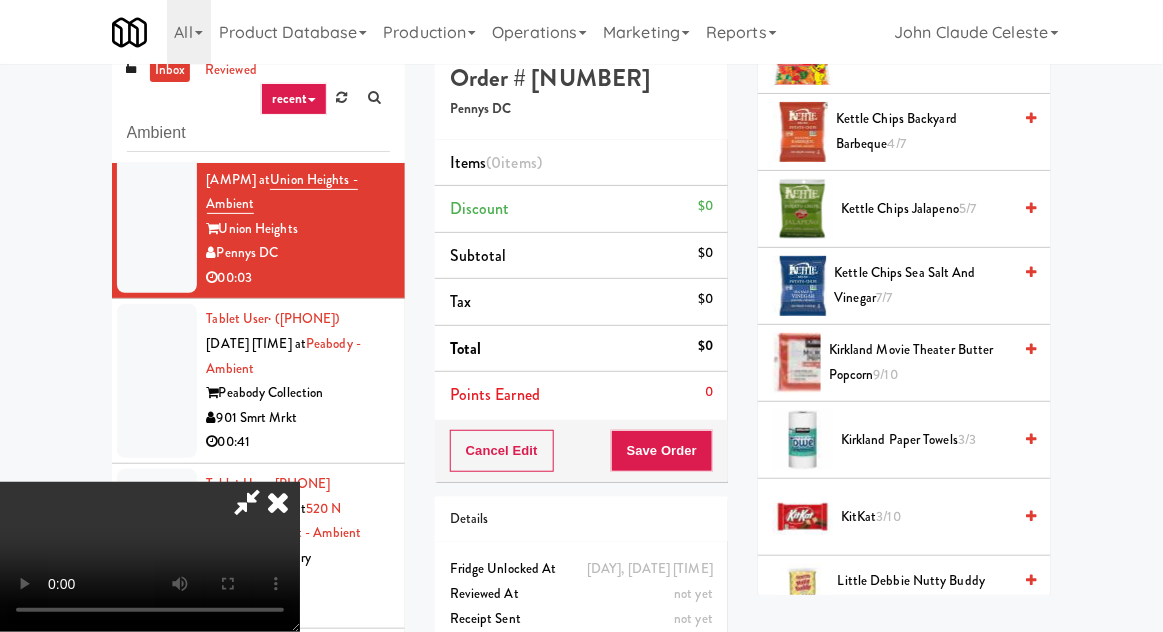 click on "Kettle Chips Sea Salt and Vinegar  7/7" at bounding box center [923, 285] 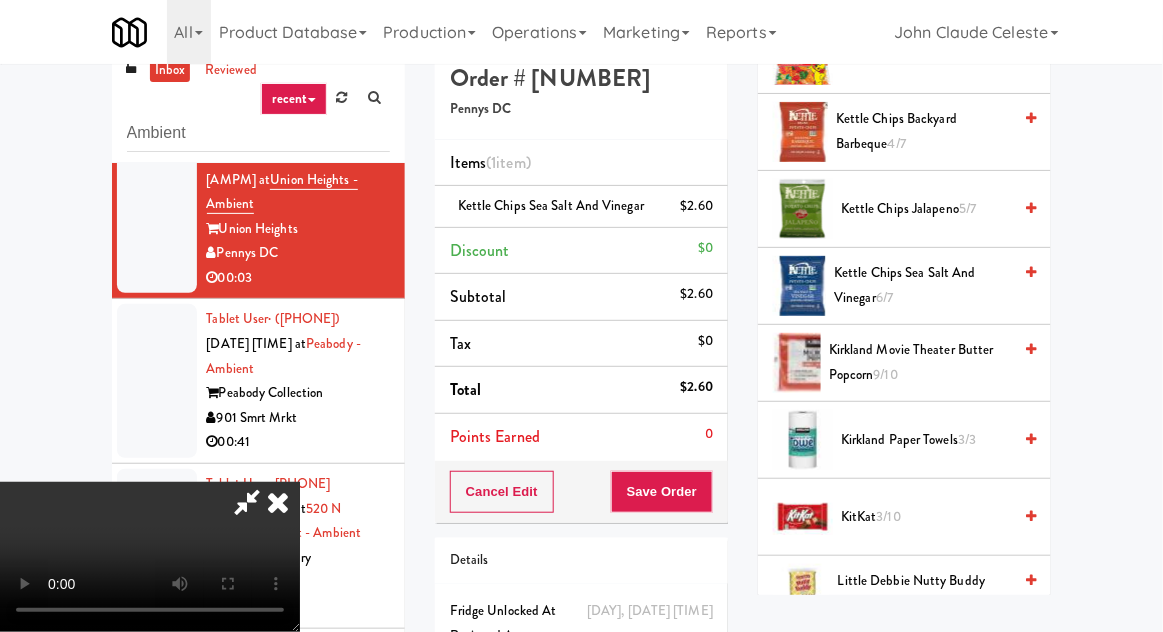 scroll, scrollTop: 73, scrollLeft: 0, axis: vertical 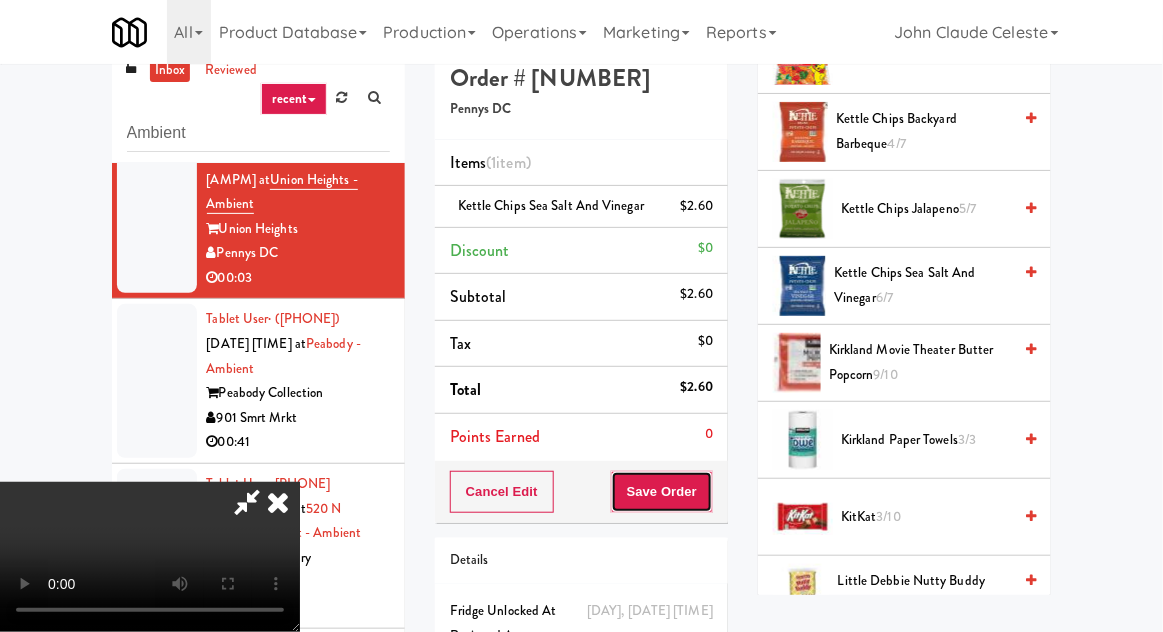 click on "Save Order" at bounding box center [662, 492] 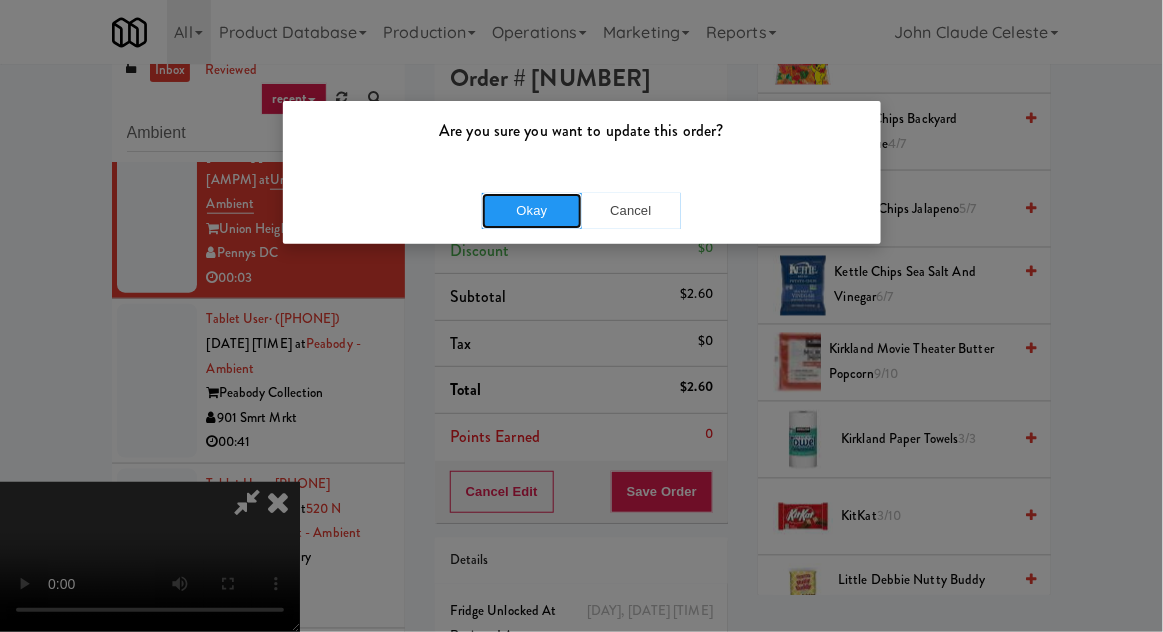click on "Okay" at bounding box center [532, 211] 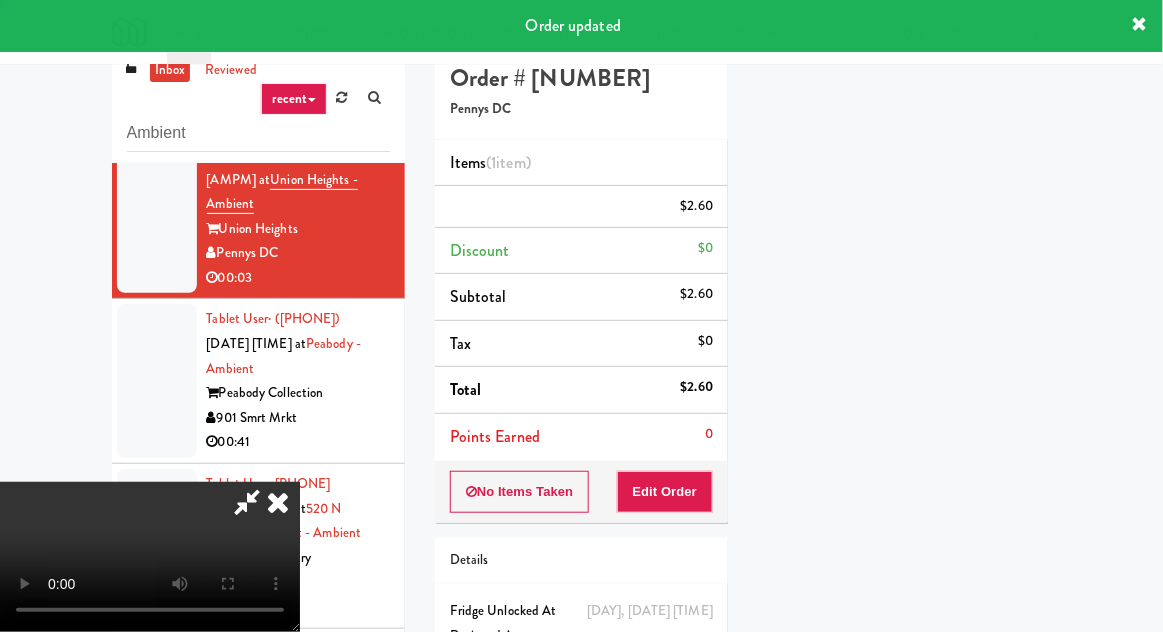 scroll, scrollTop: 197, scrollLeft: 0, axis: vertical 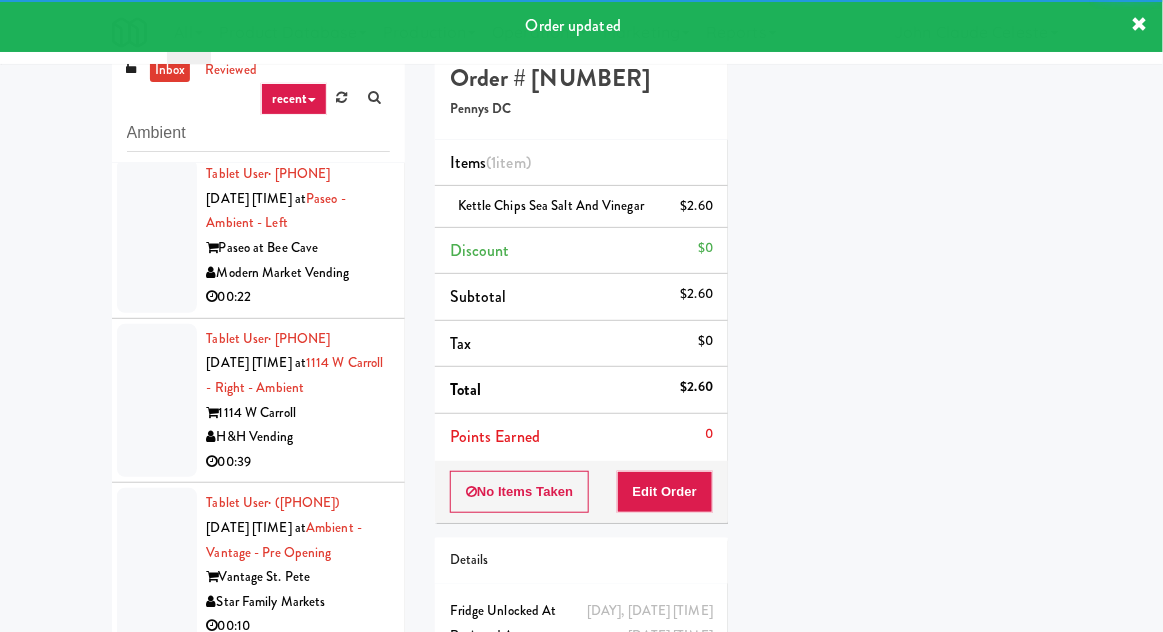 click at bounding box center (157, 72) 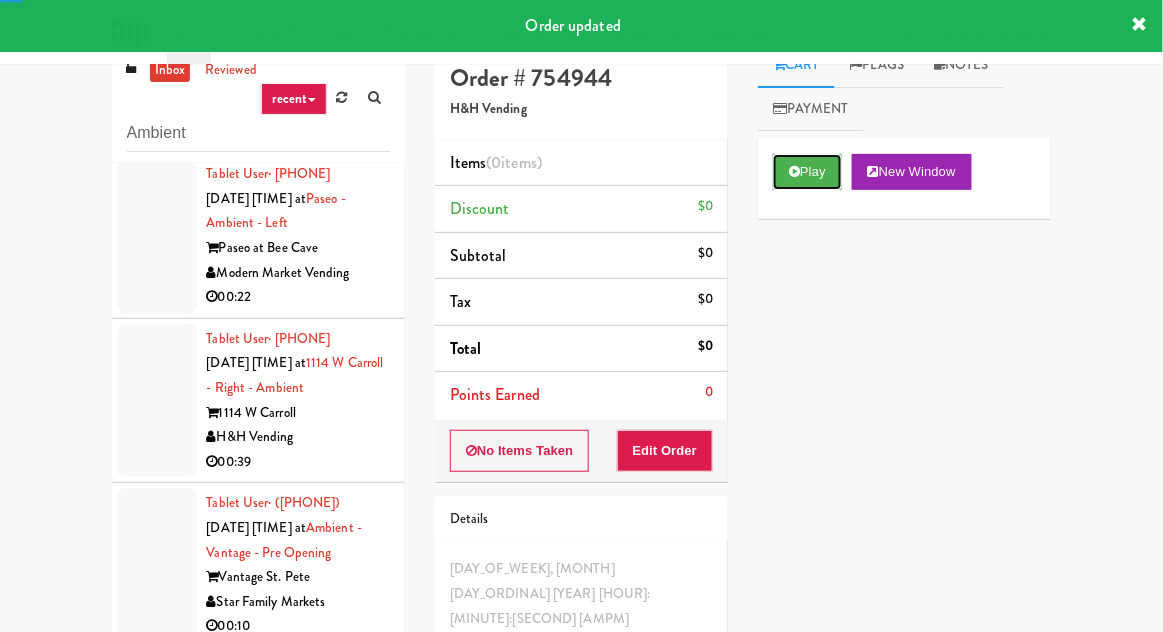 click on "Play" at bounding box center [807, 172] 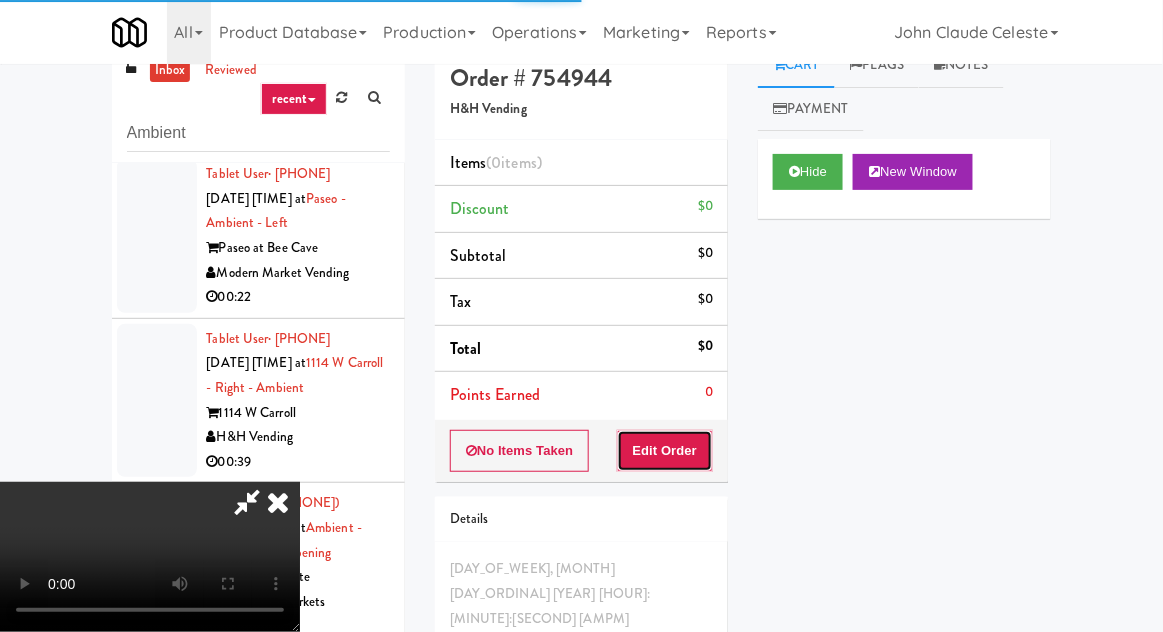 click on "Edit Order" at bounding box center [665, 451] 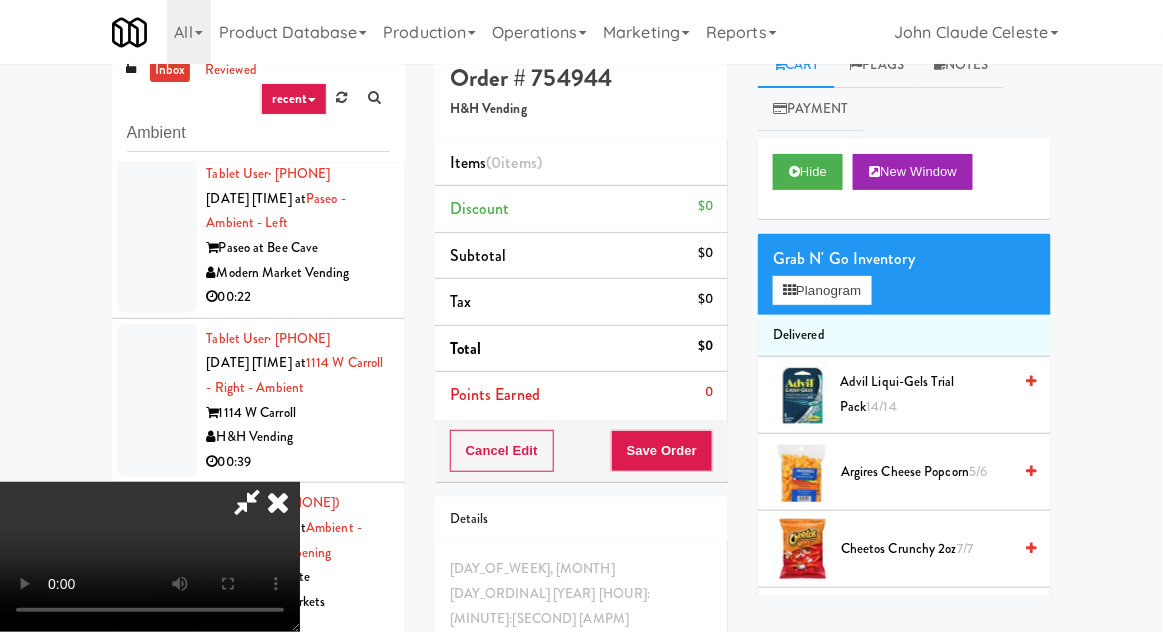 scroll, scrollTop: 173, scrollLeft: 0, axis: vertical 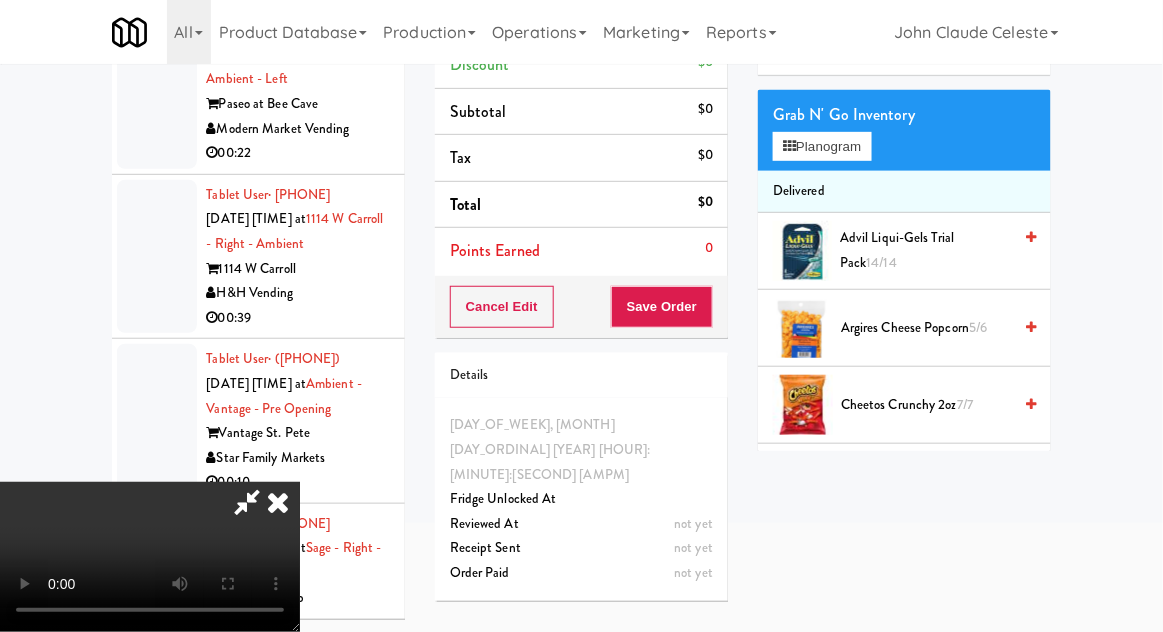 type 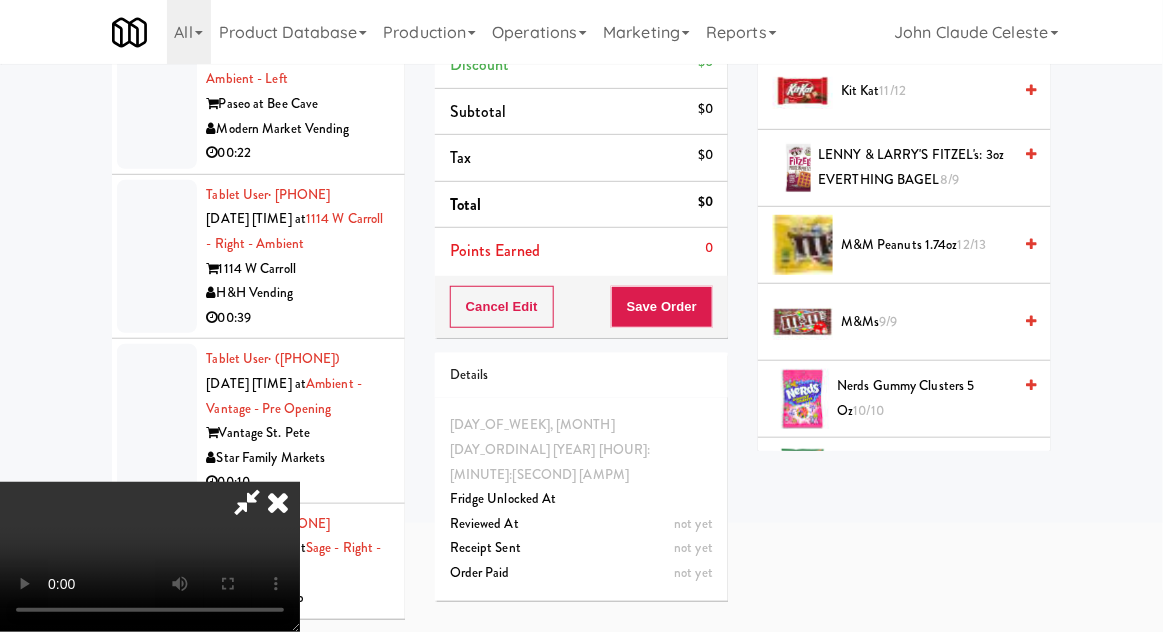 scroll, scrollTop: 1285, scrollLeft: 0, axis: vertical 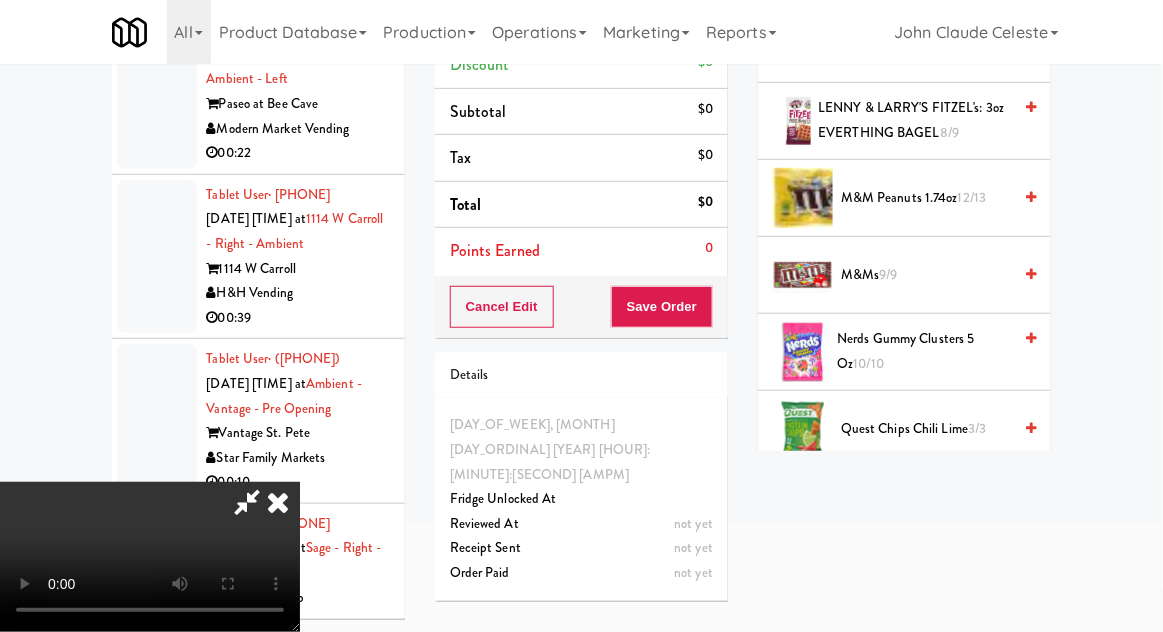 click on "[PRODUCT] [QUANTITY]" at bounding box center [926, 275] 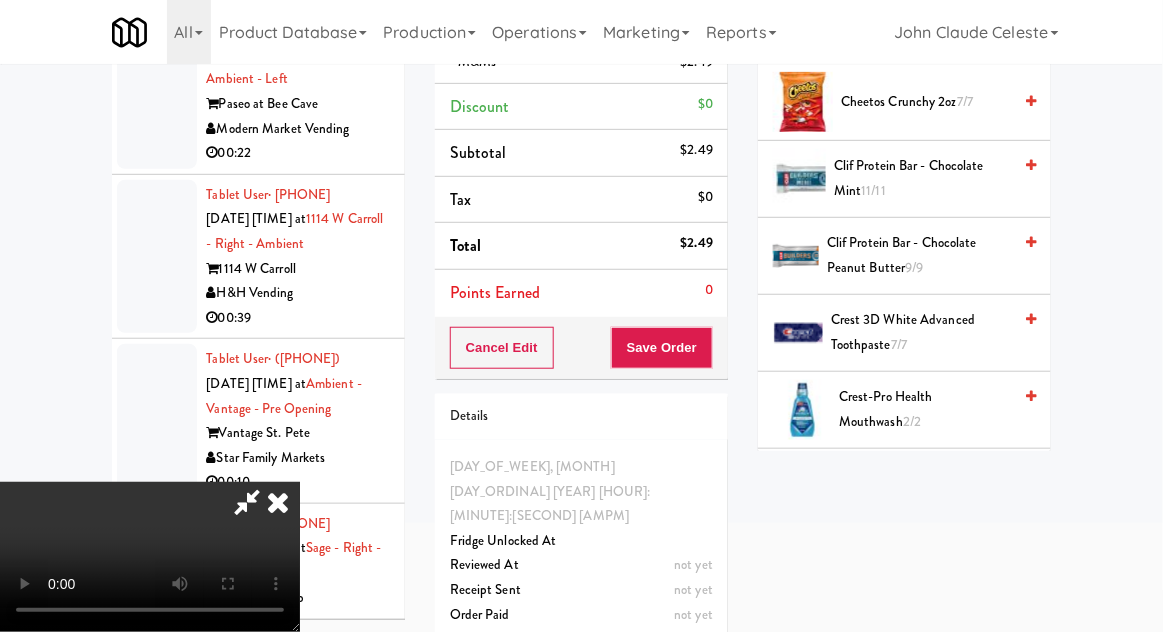 scroll, scrollTop: 0, scrollLeft: 0, axis: both 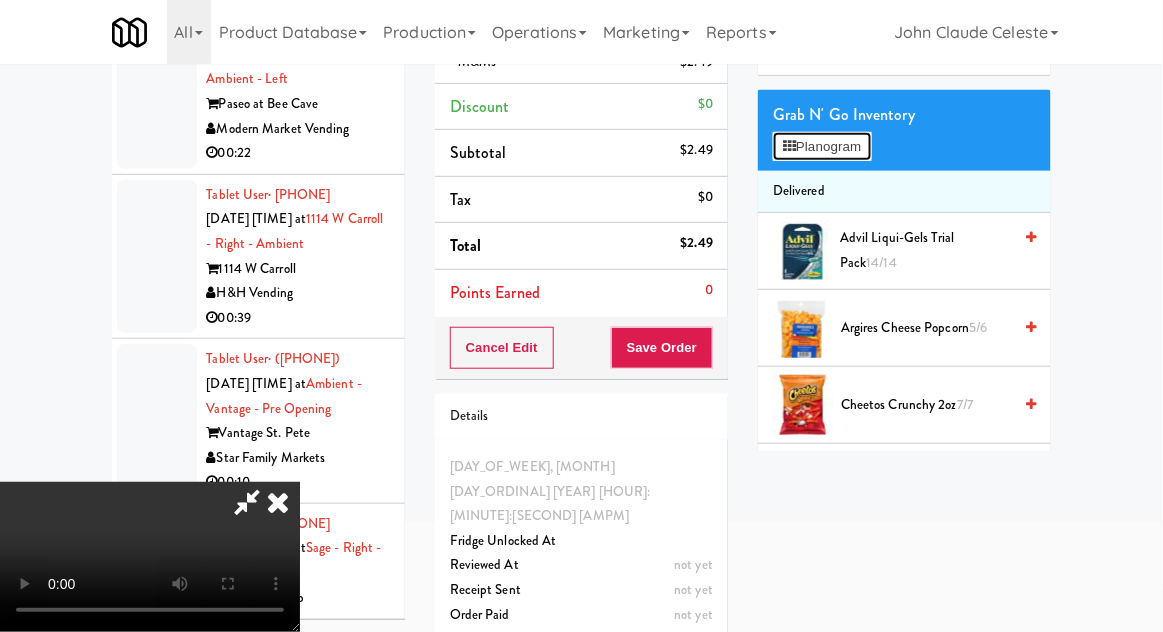 click on "Planogram" at bounding box center [822, 147] 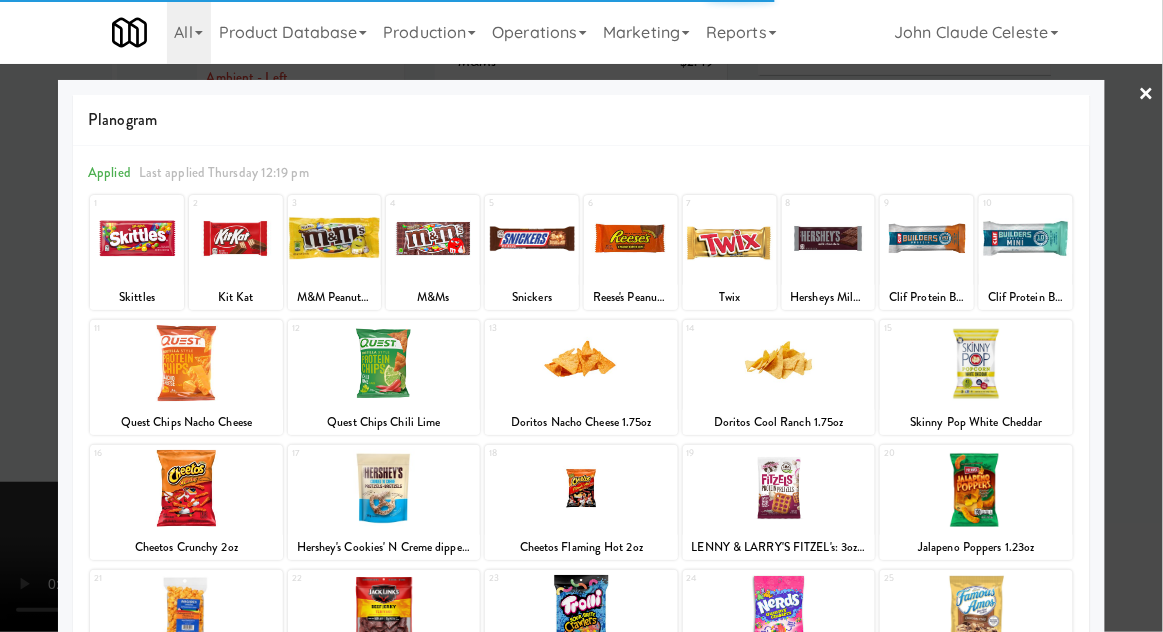 click at bounding box center [581, 316] 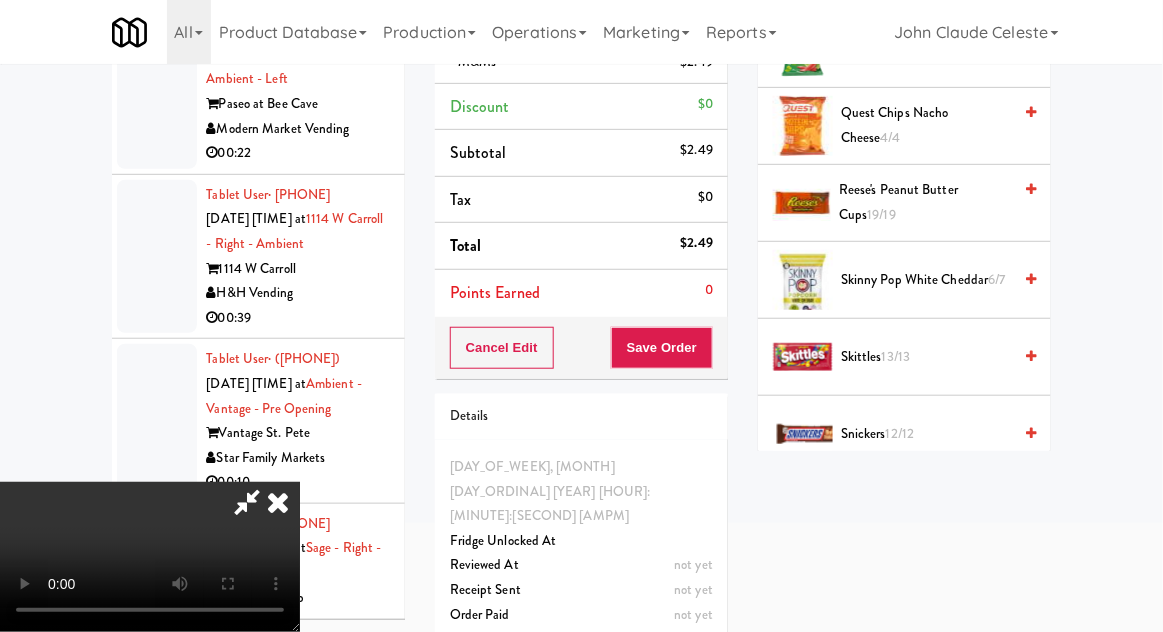 scroll, scrollTop: 1642, scrollLeft: 0, axis: vertical 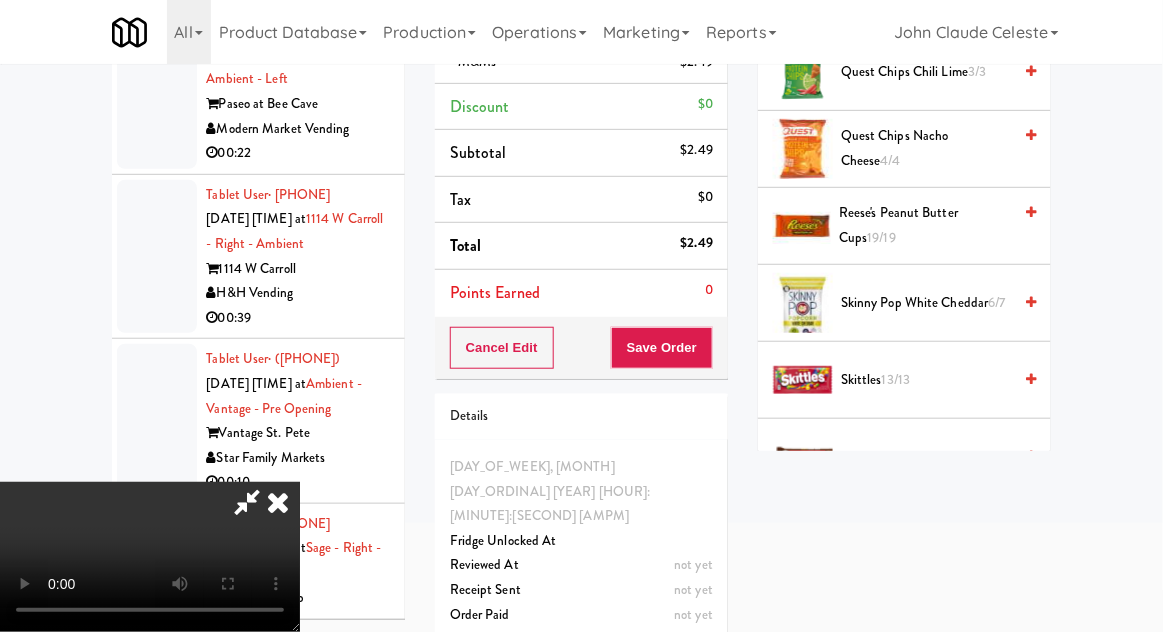 click on "Reese's Peanut Butter Cups  19/19" at bounding box center [925, 225] 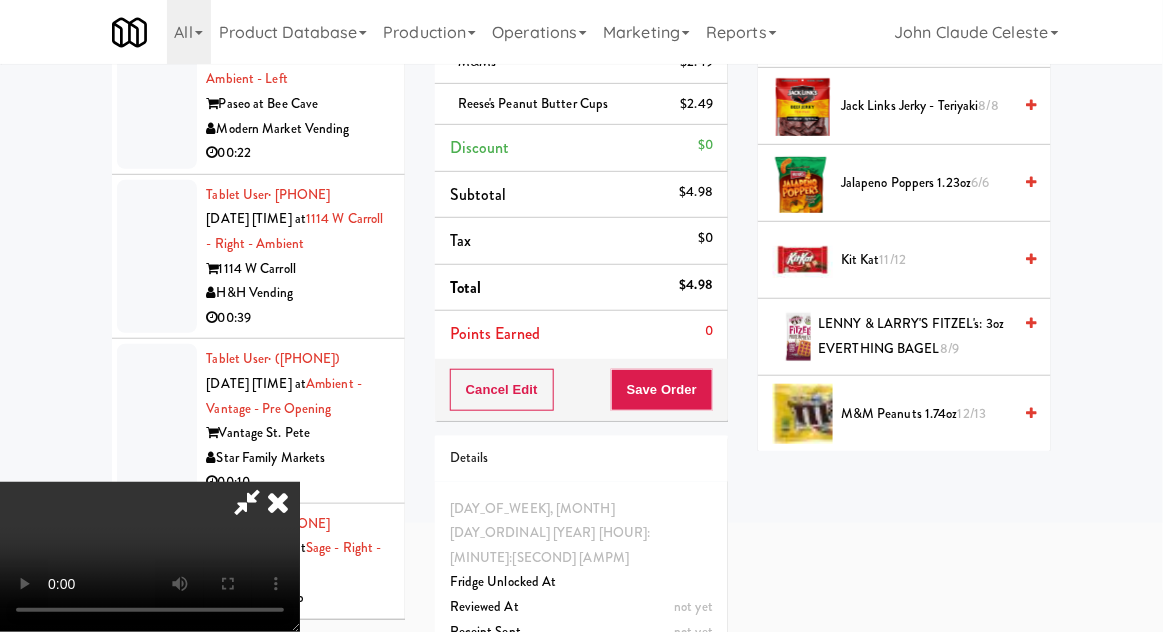 scroll, scrollTop: 1059, scrollLeft: 0, axis: vertical 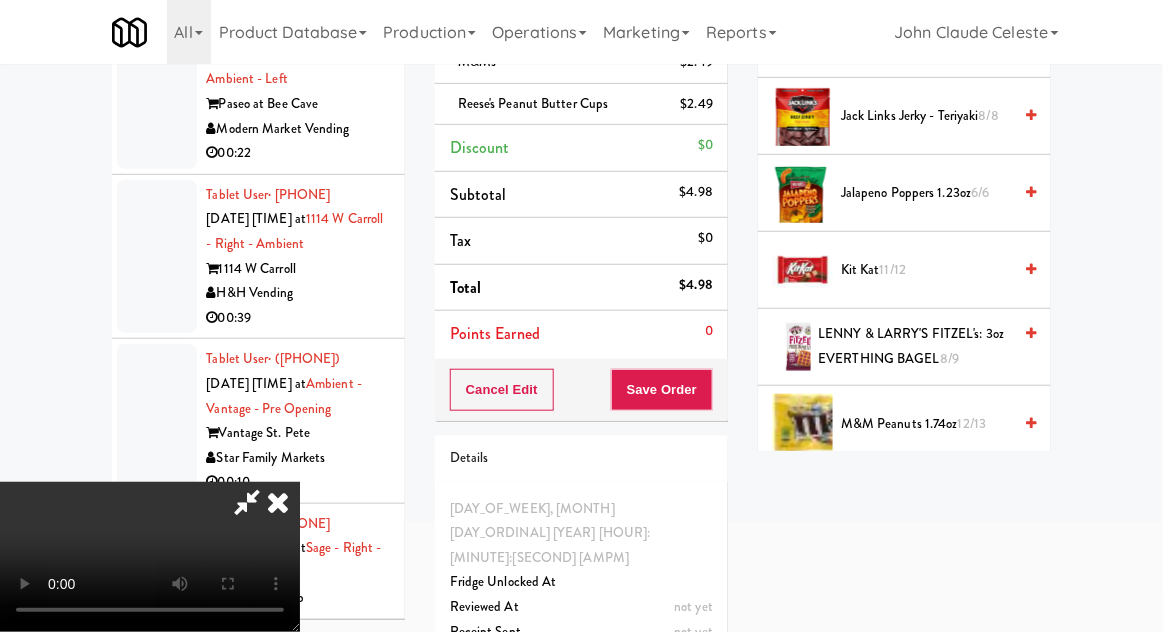 click on "[PRODUCT] [QUANTITY]" at bounding box center [926, 270] 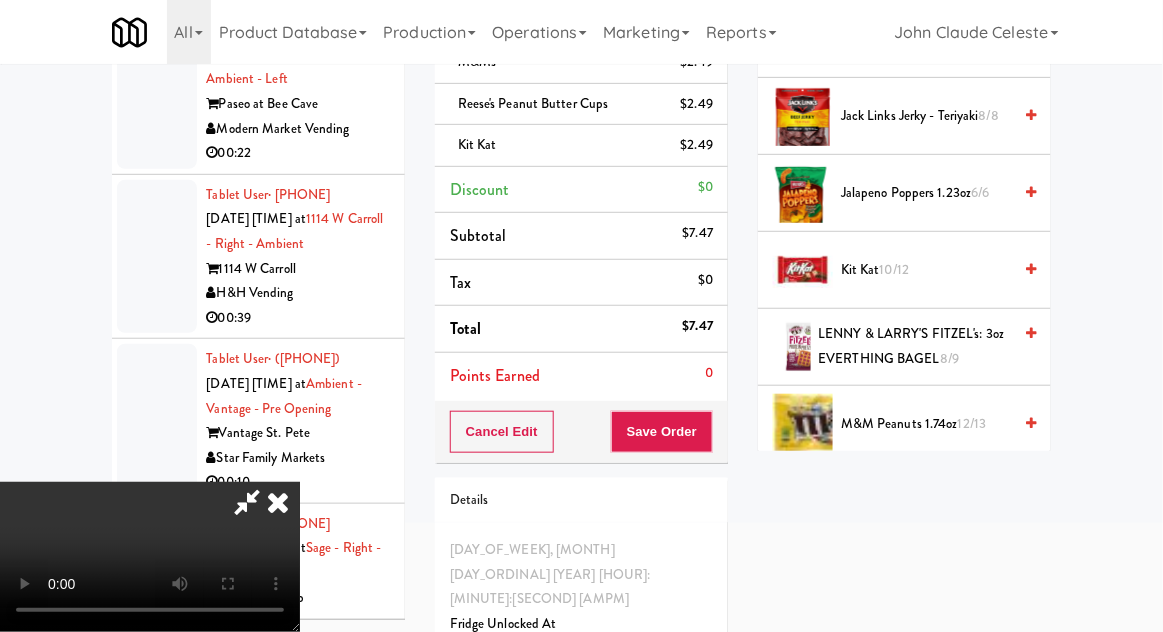 click on "Cancel Edit Save Order" at bounding box center (581, 432) 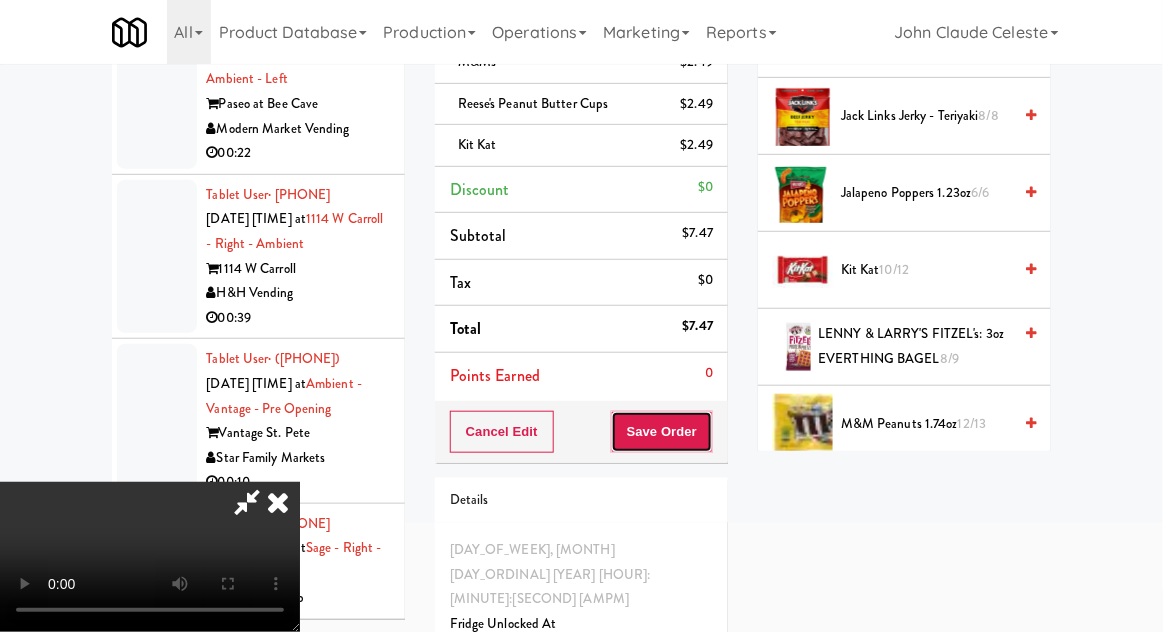 click on "Save Order" at bounding box center (662, 432) 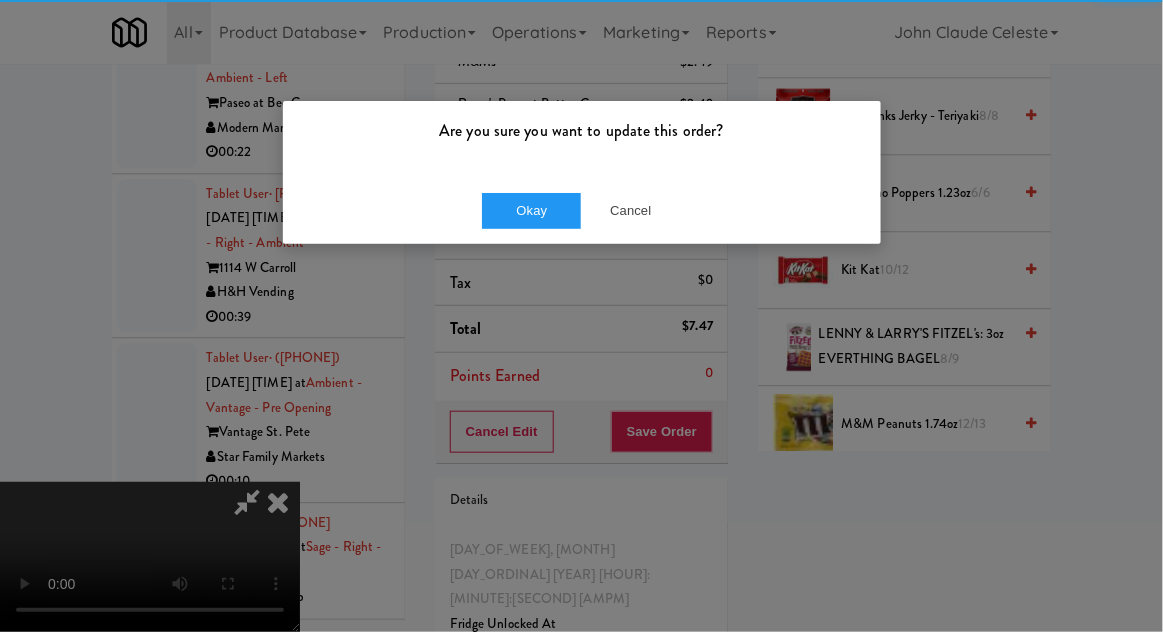 click on "Are you sure you want to update this order?" at bounding box center [582, 139] 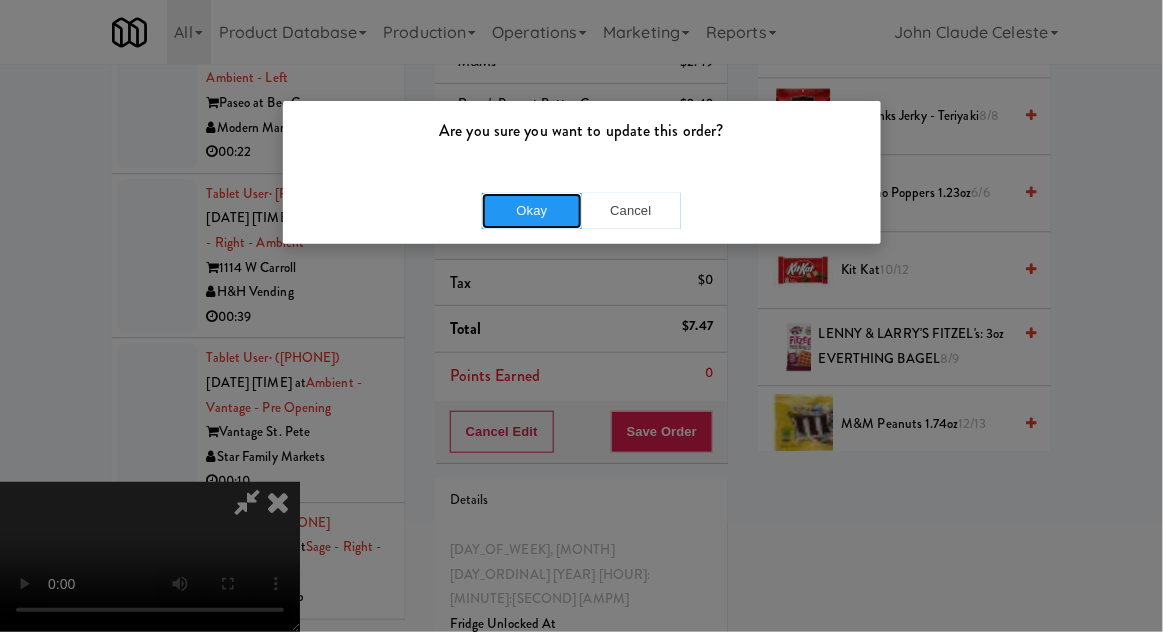 click on "Okay" at bounding box center (532, 211) 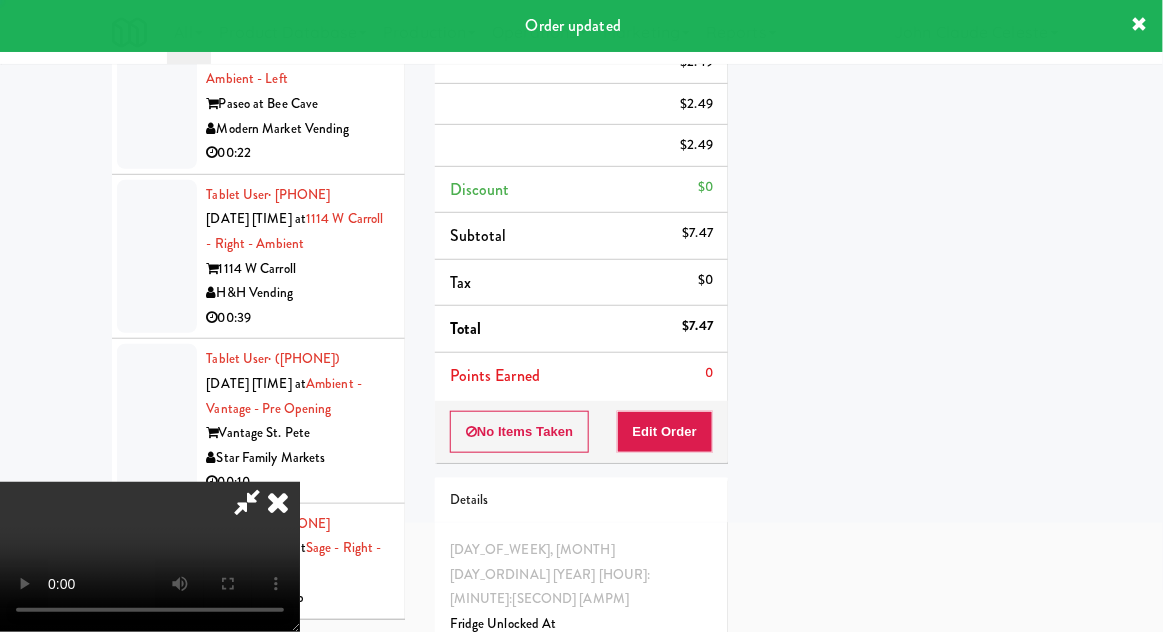 scroll, scrollTop: 197, scrollLeft: 0, axis: vertical 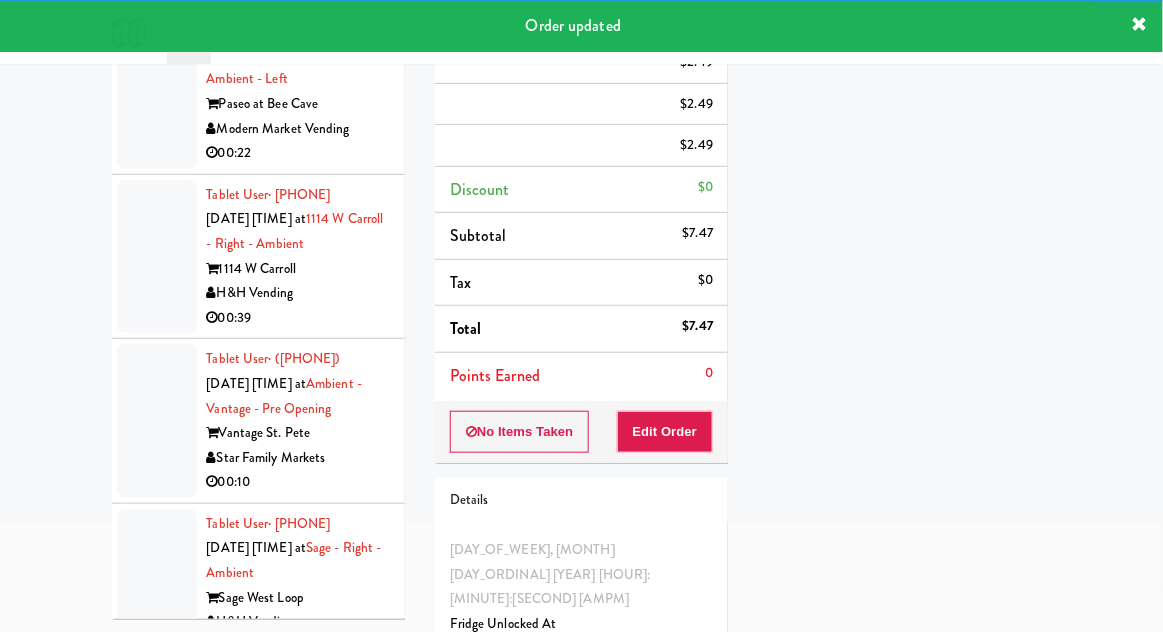 click at bounding box center (157, 92) 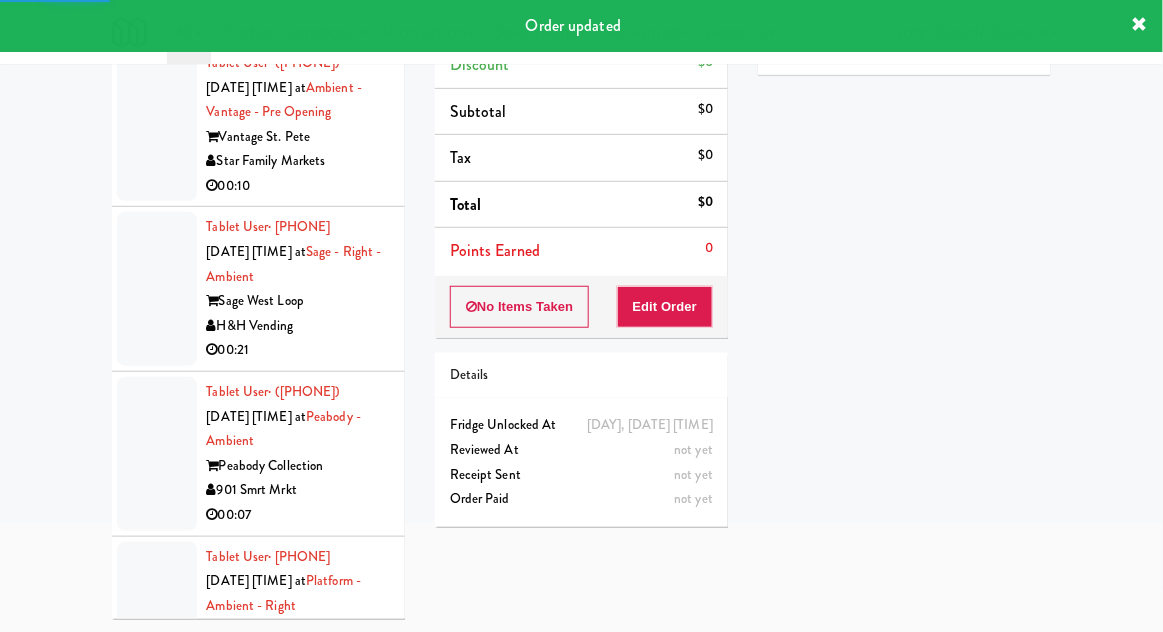 click at bounding box center [157, 125] 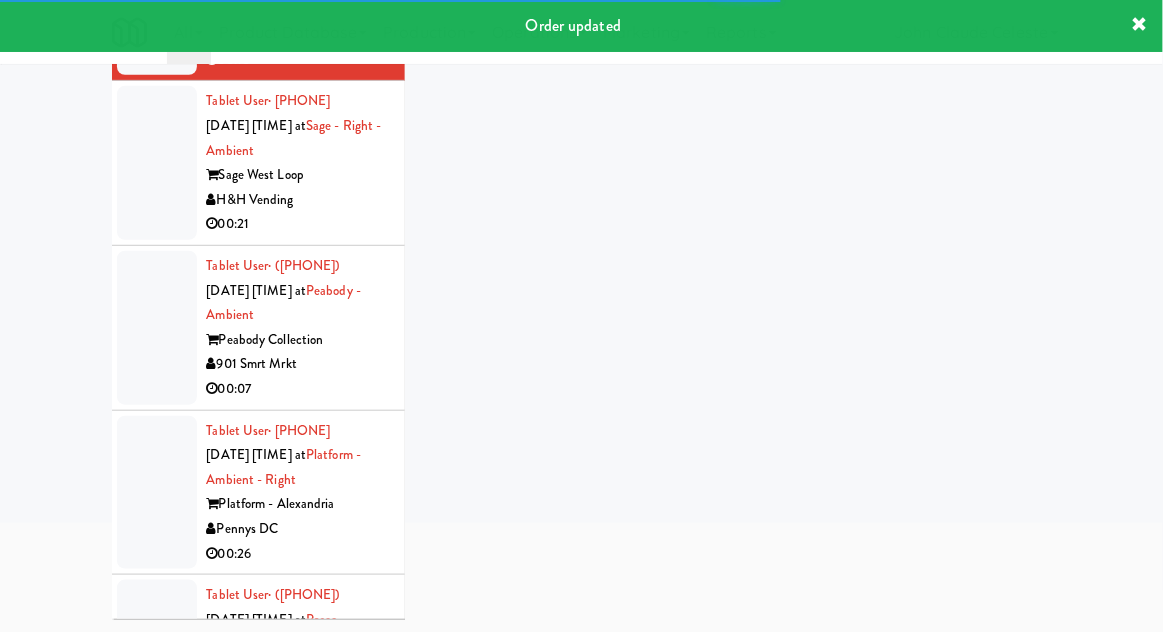 scroll, scrollTop: 6966, scrollLeft: 0, axis: vertical 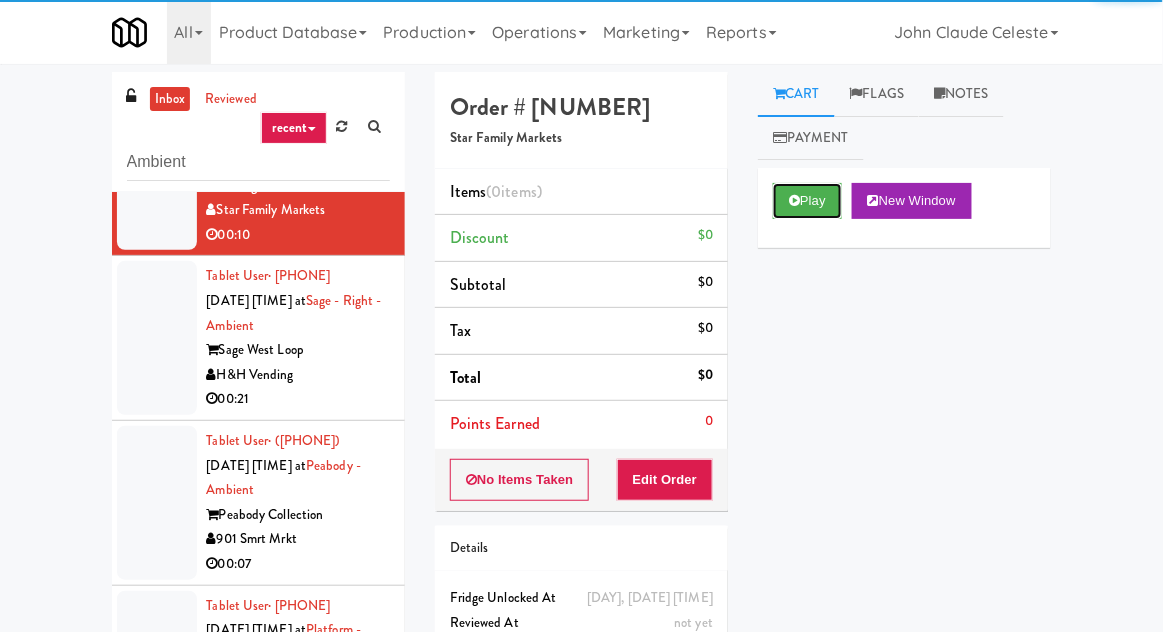 click on "Play" at bounding box center [807, 201] 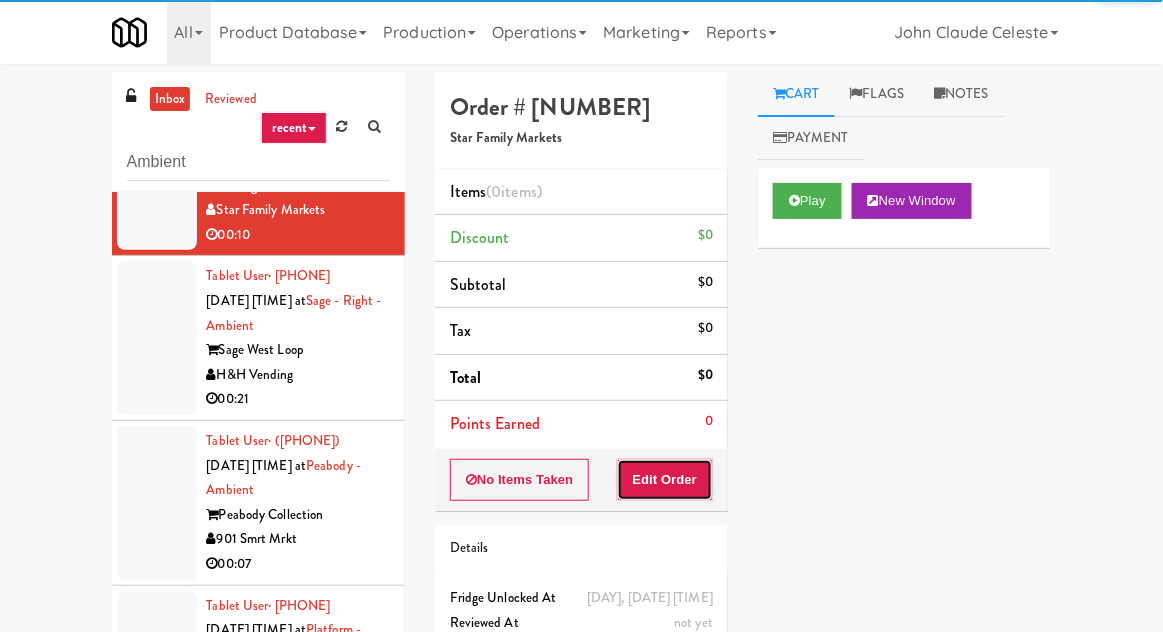 click on "Edit Order" at bounding box center (665, 480) 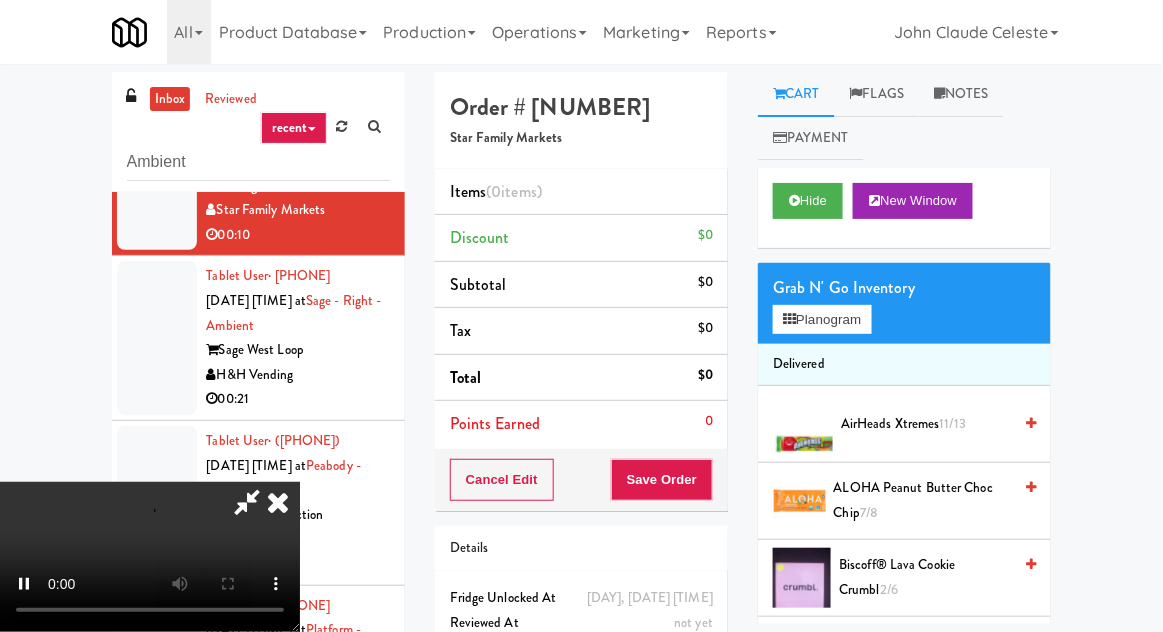 scroll, scrollTop: 73, scrollLeft: 0, axis: vertical 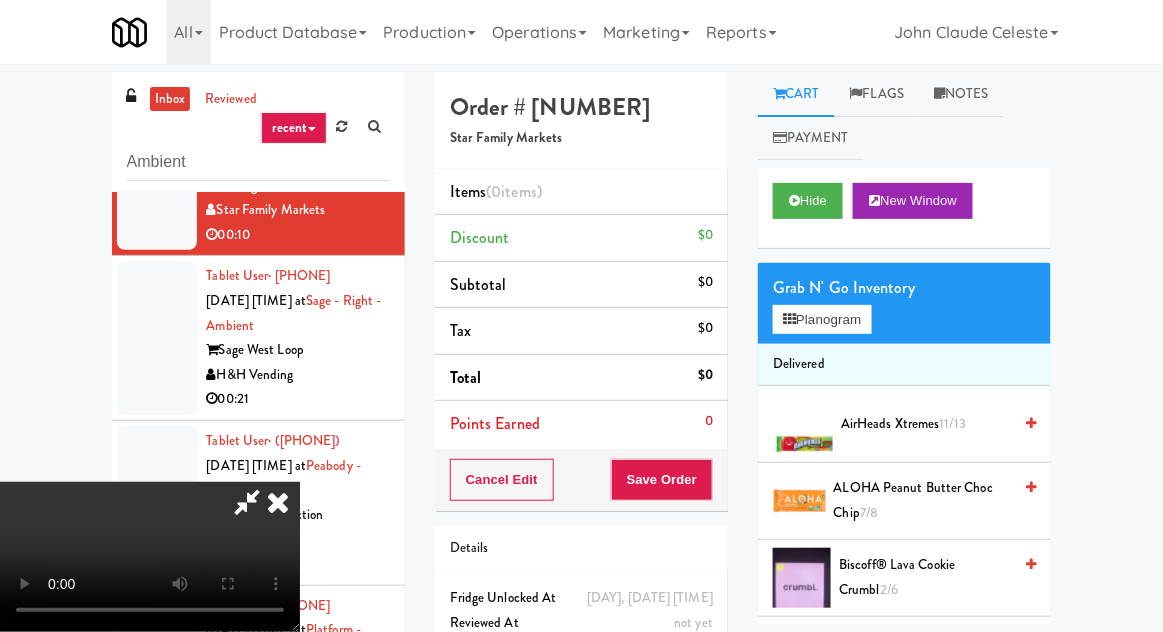 type 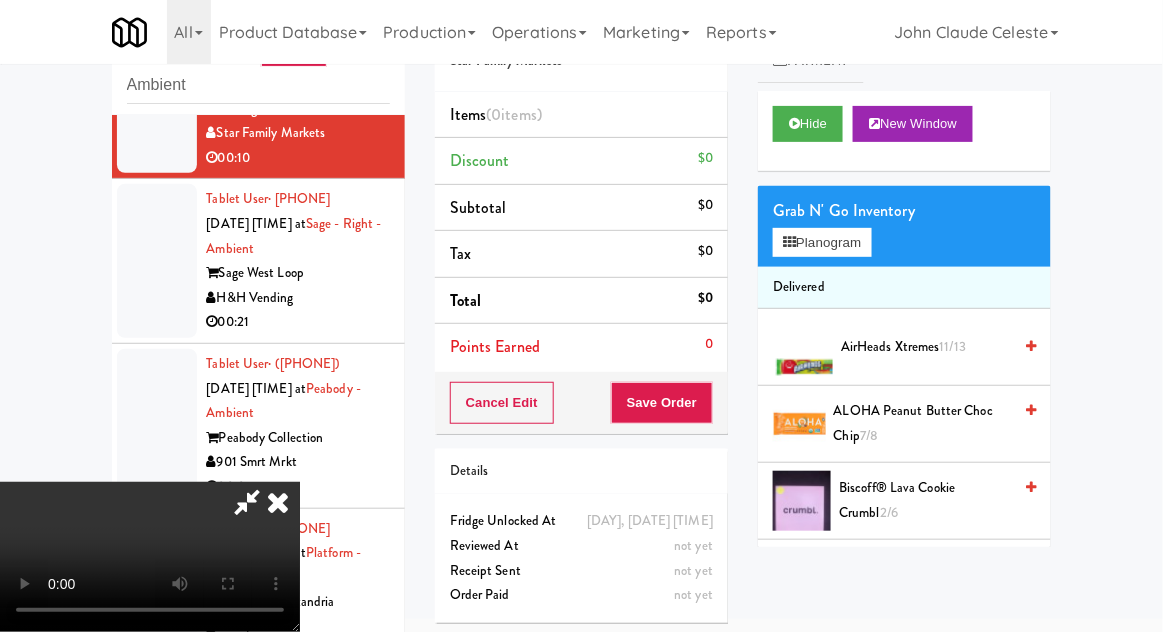 scroll, scrollTop: 0, scrollLeft: 0, axis: both 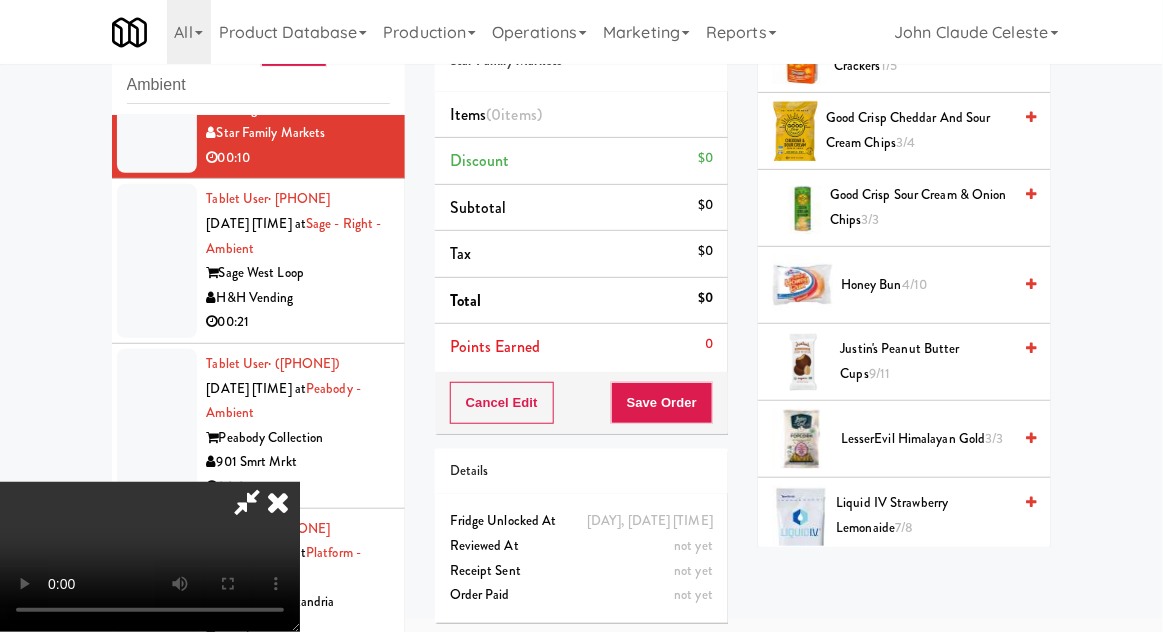 click on "Honey Bun  4/10" at bounding box center [926, 285] 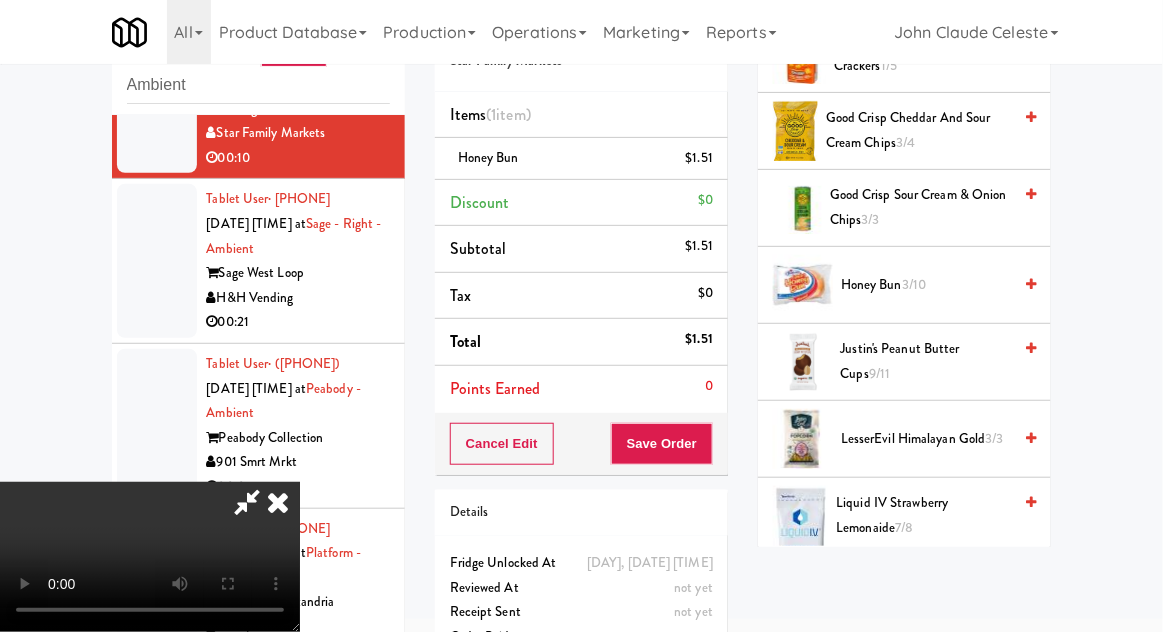 scroll, scrollTop: 73, scrollLeft: 0, axis: vertical 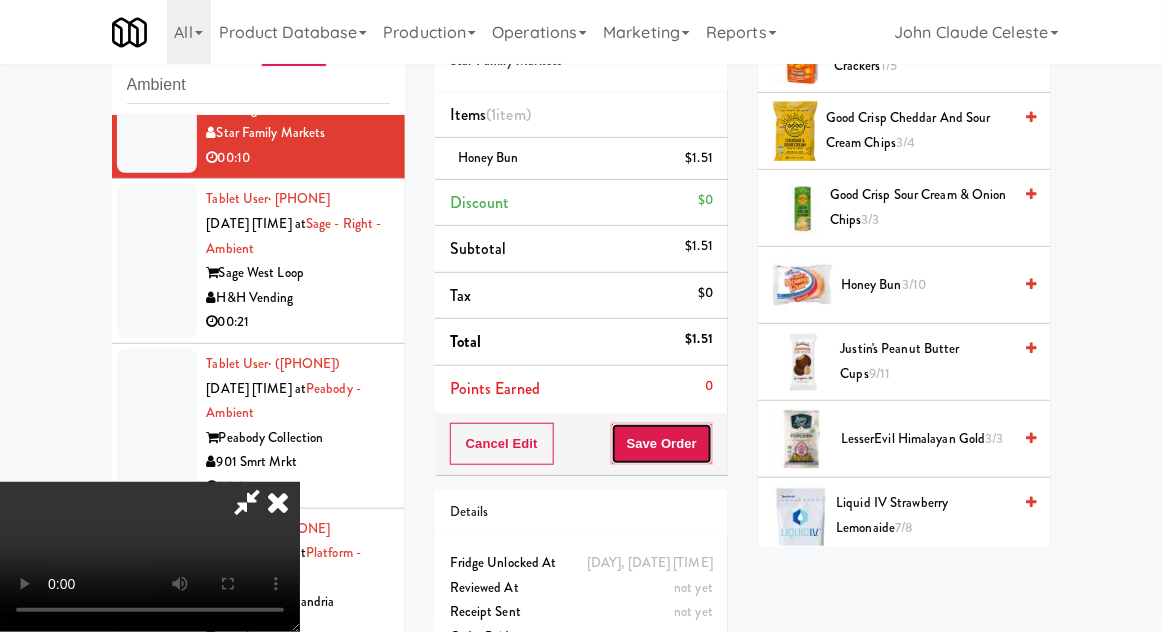 click on "Save Order" at bounding box center (662, 444) 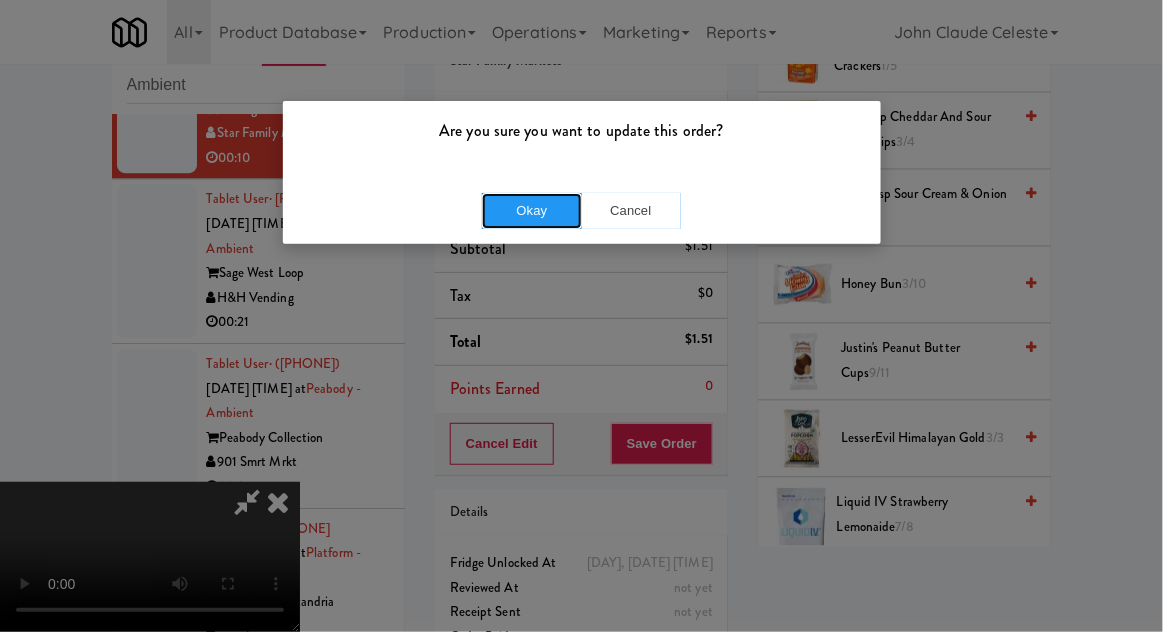 click on "Okay" at bounding box center (532, 211) 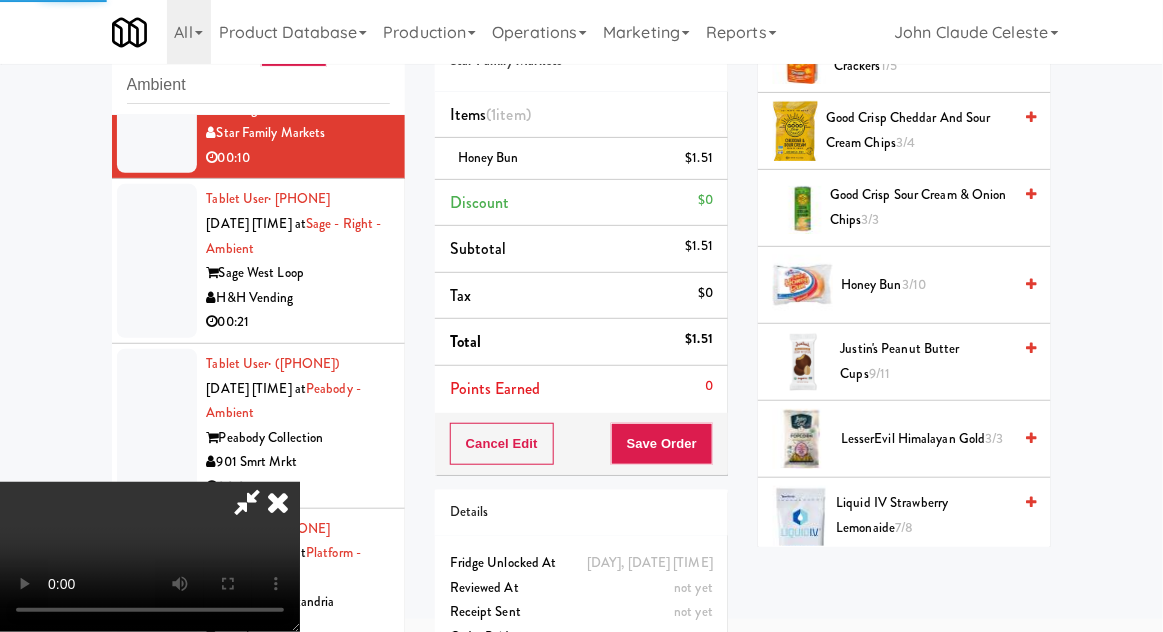 scroll, scrollTop: 197, scrollLeft: 0, axis: vertical 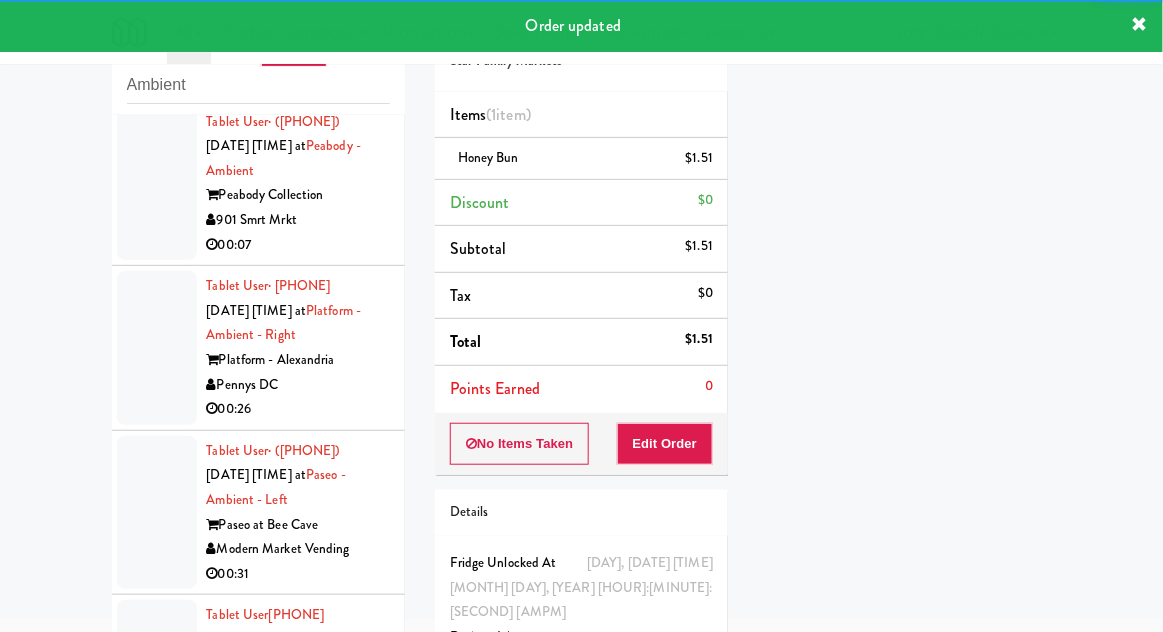 click at bounding box center [157, 19] 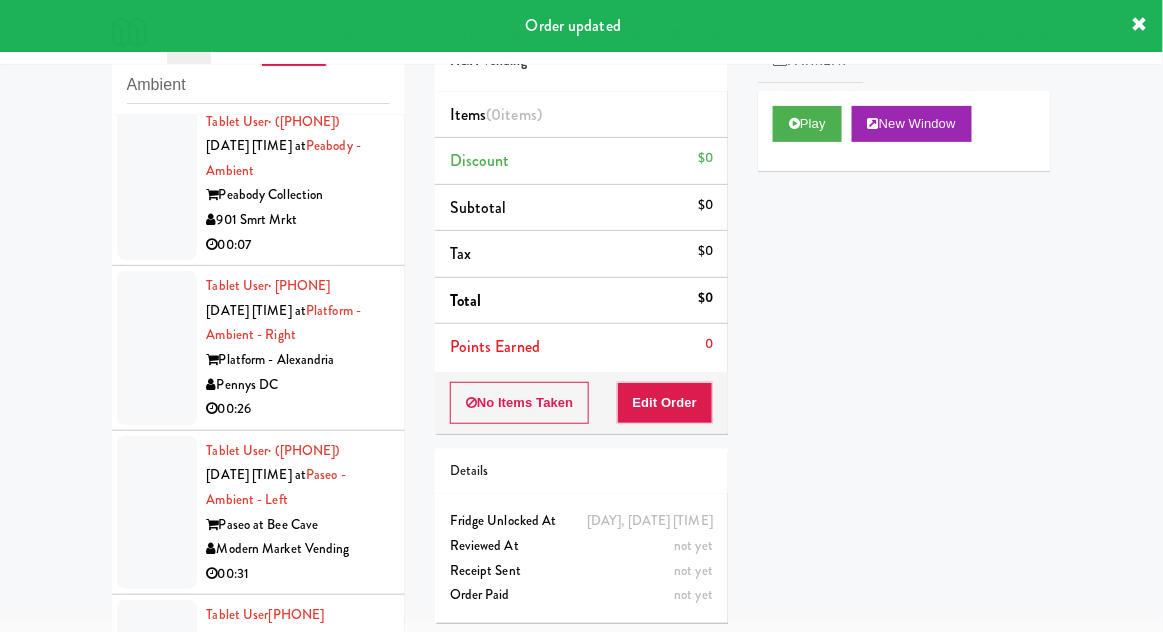 click at bounding box center (157, 184) 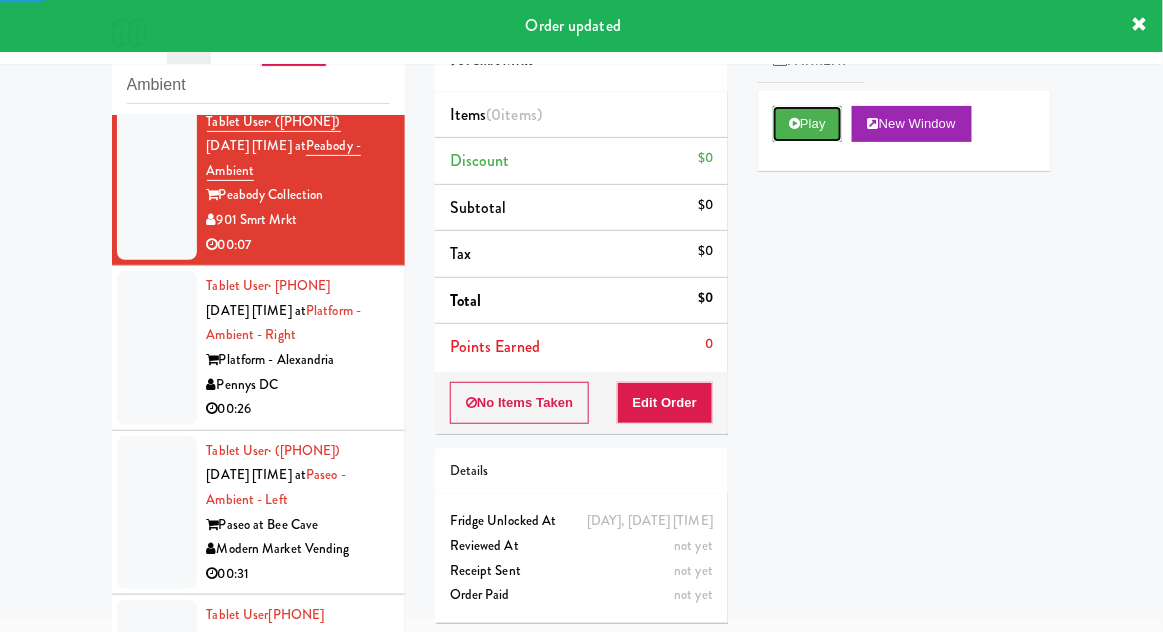 click on "Play" at bounding box center (807, 124) 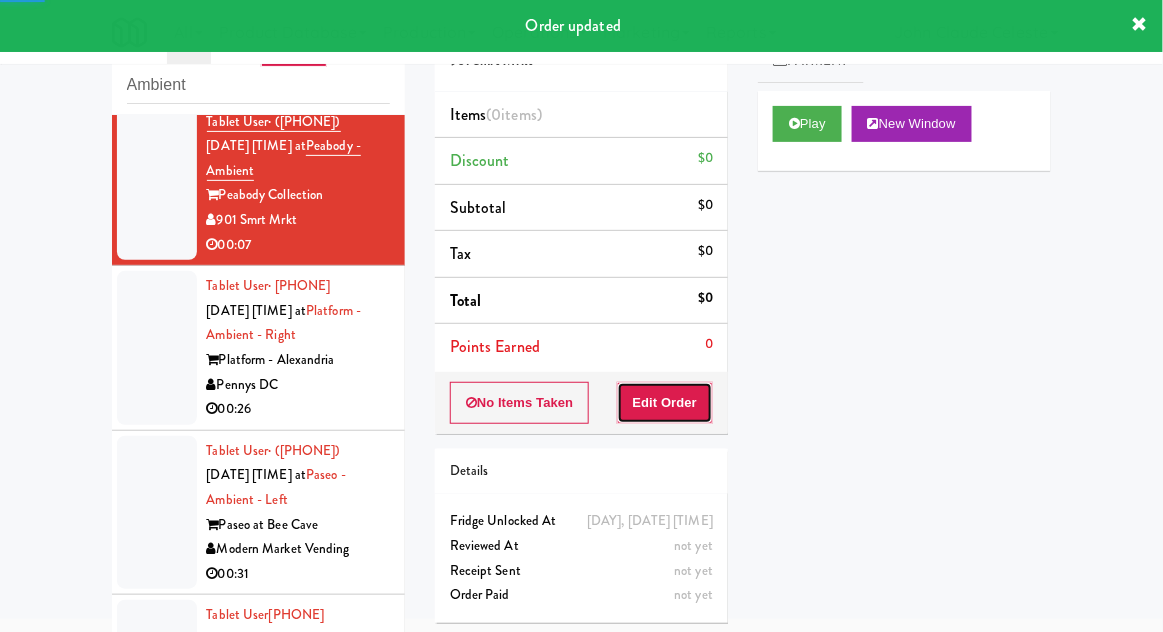 click on "Edit Order" at bounding box center [665, 403] 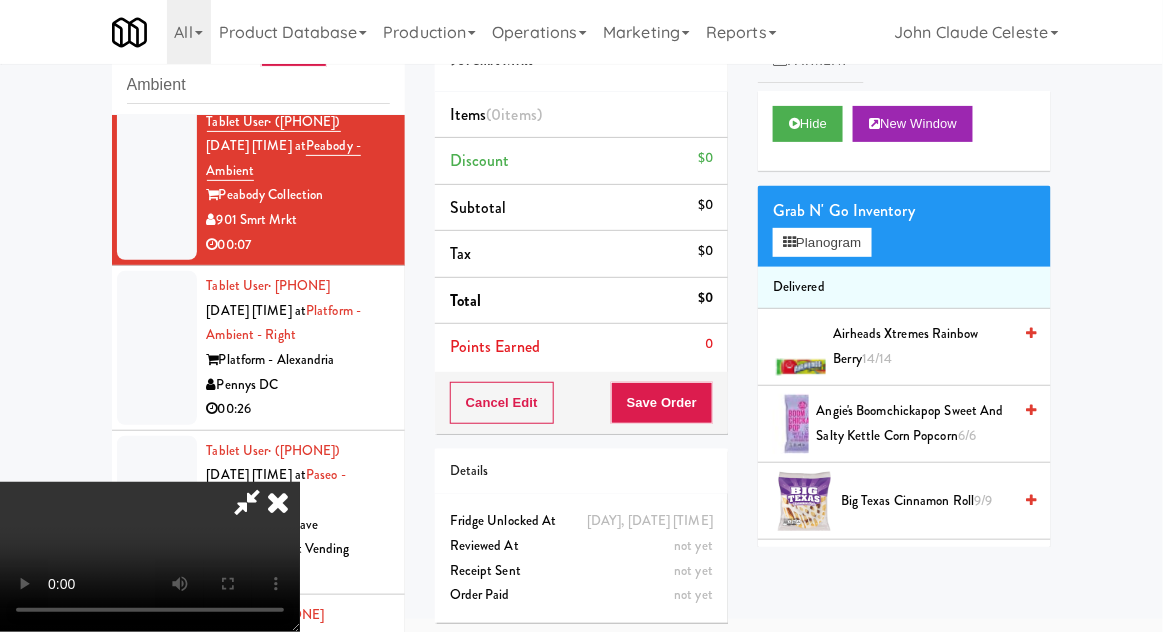 type 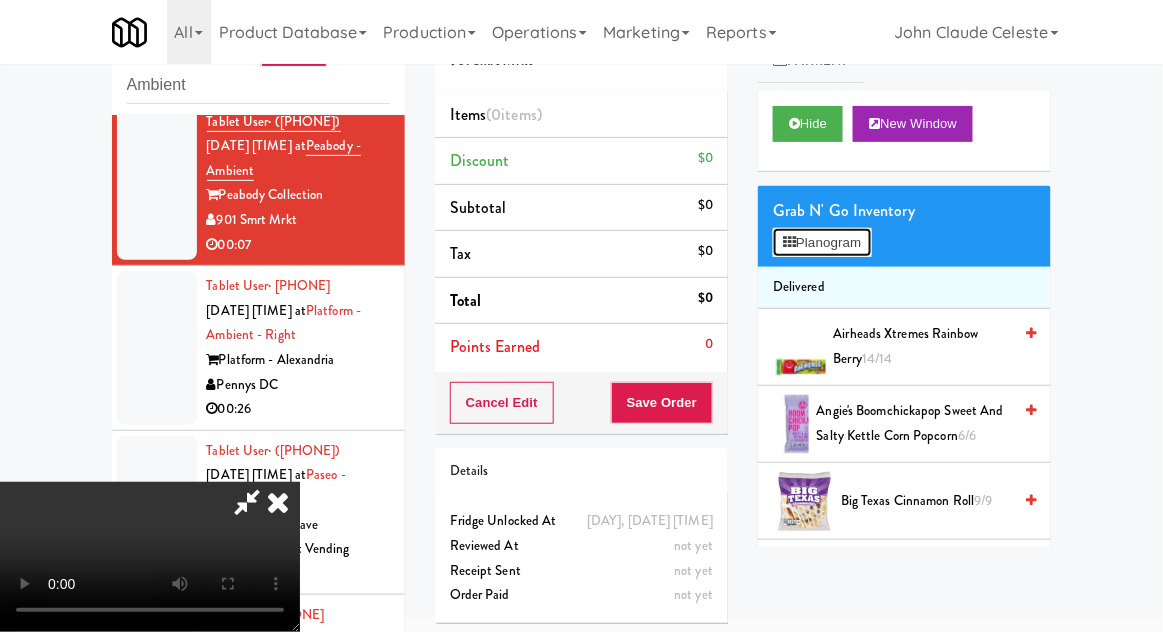 click on "Planogram" at bounding box center (822, 243) 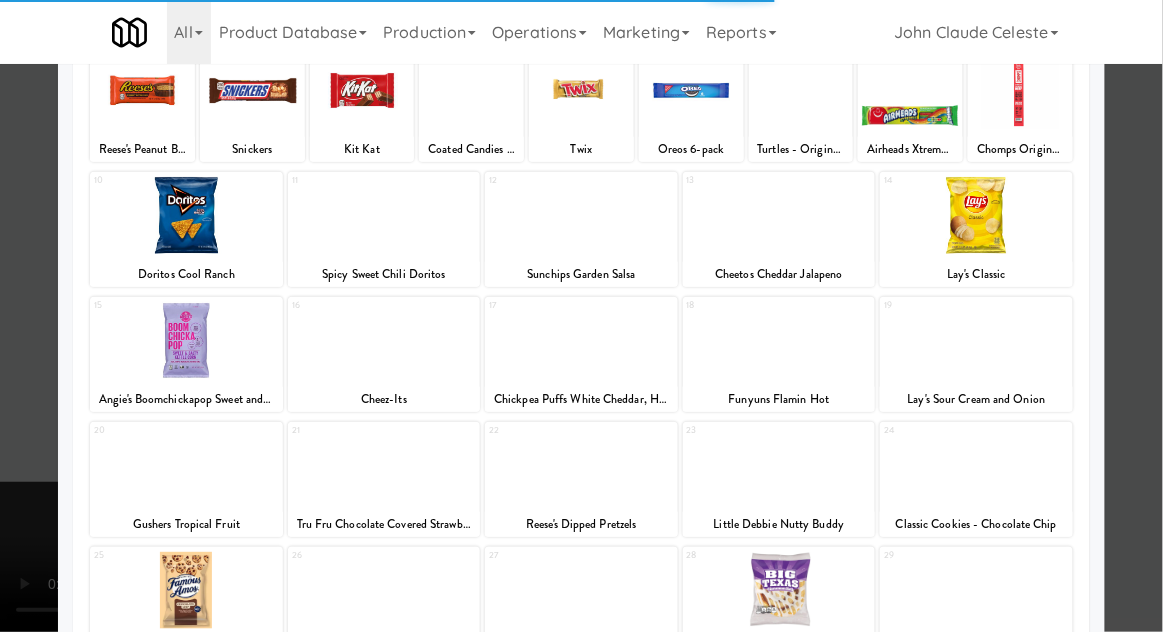 scroll, scrollTop: 170, scrollLeft: 0, axis: vertical 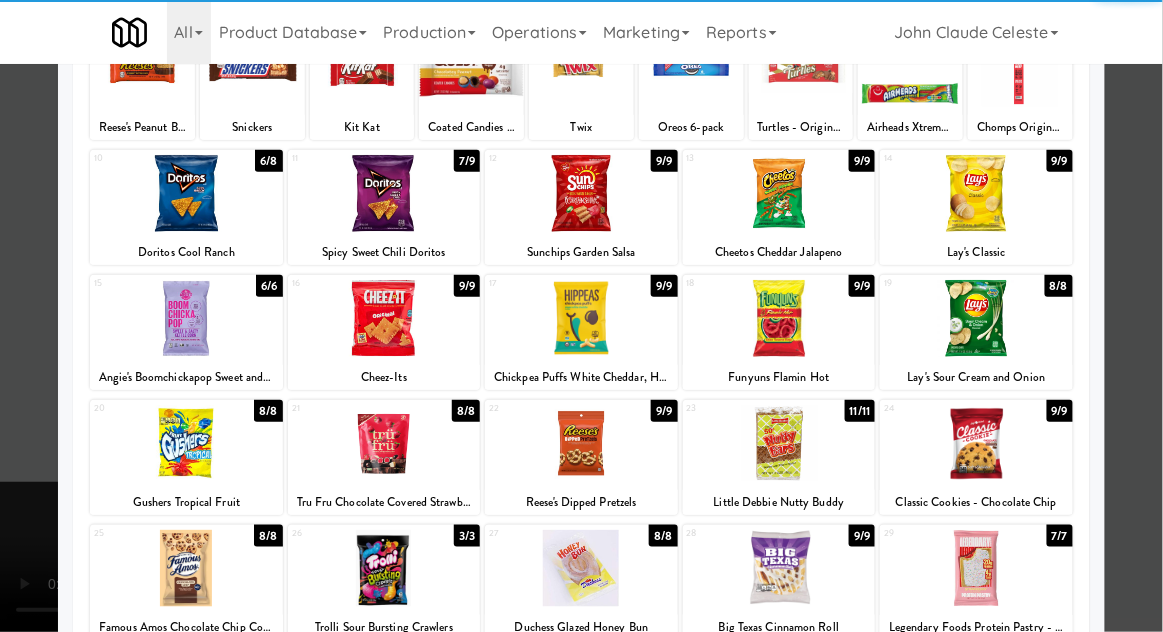 click at bounding box center (976, 443) 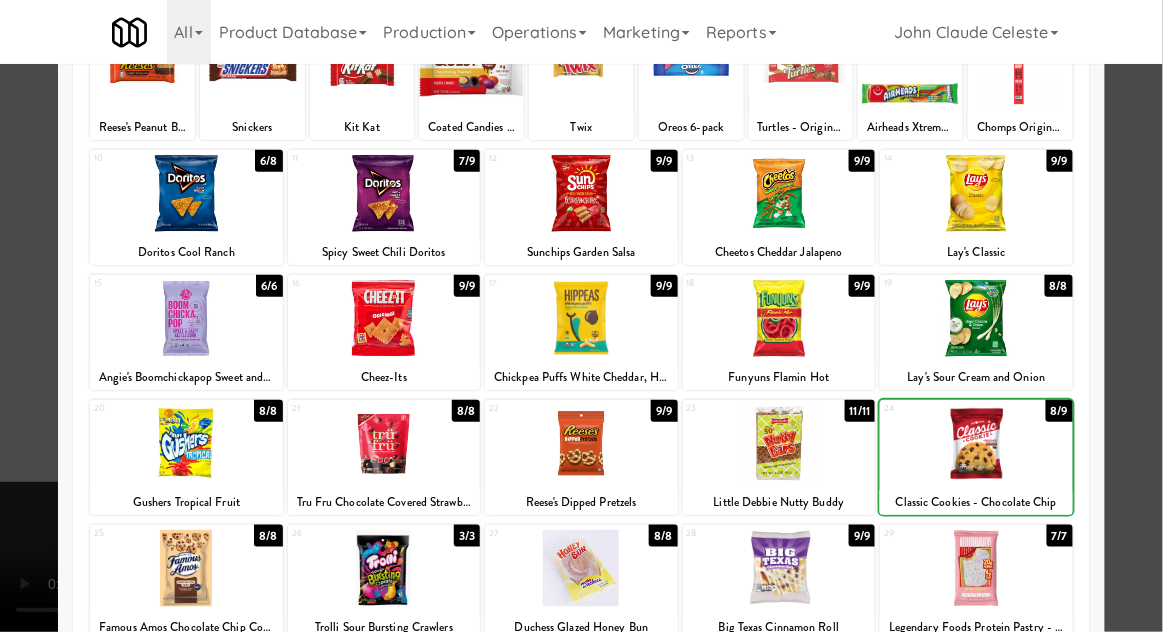 click at bounding box center (581, 316) 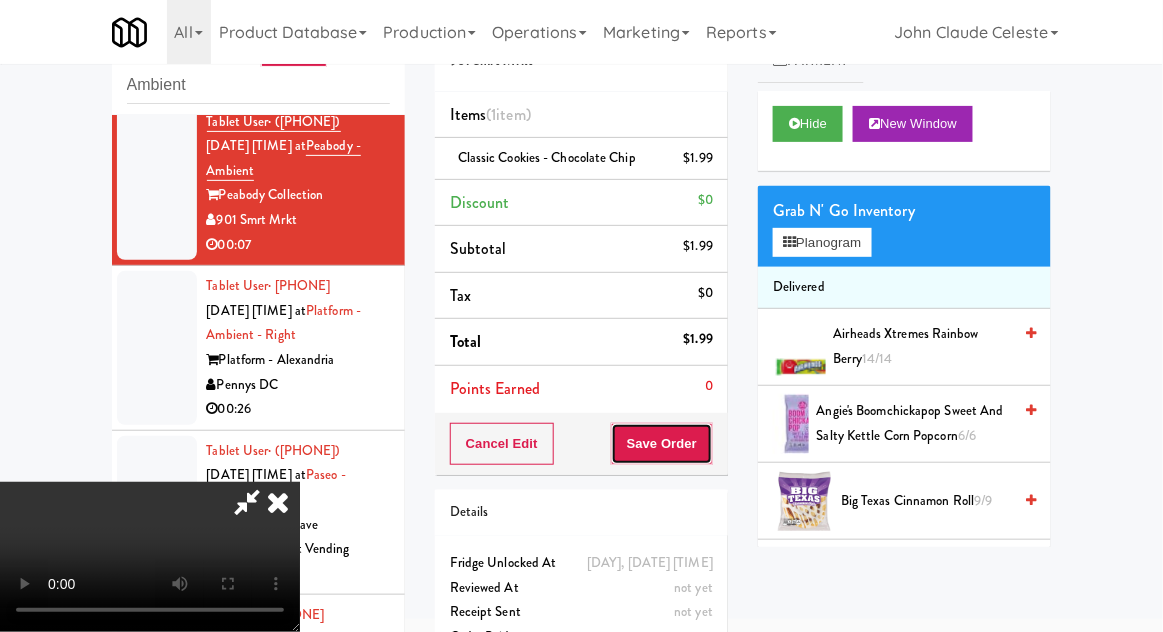 click on "Save Order" at bounding box center [662, 444] 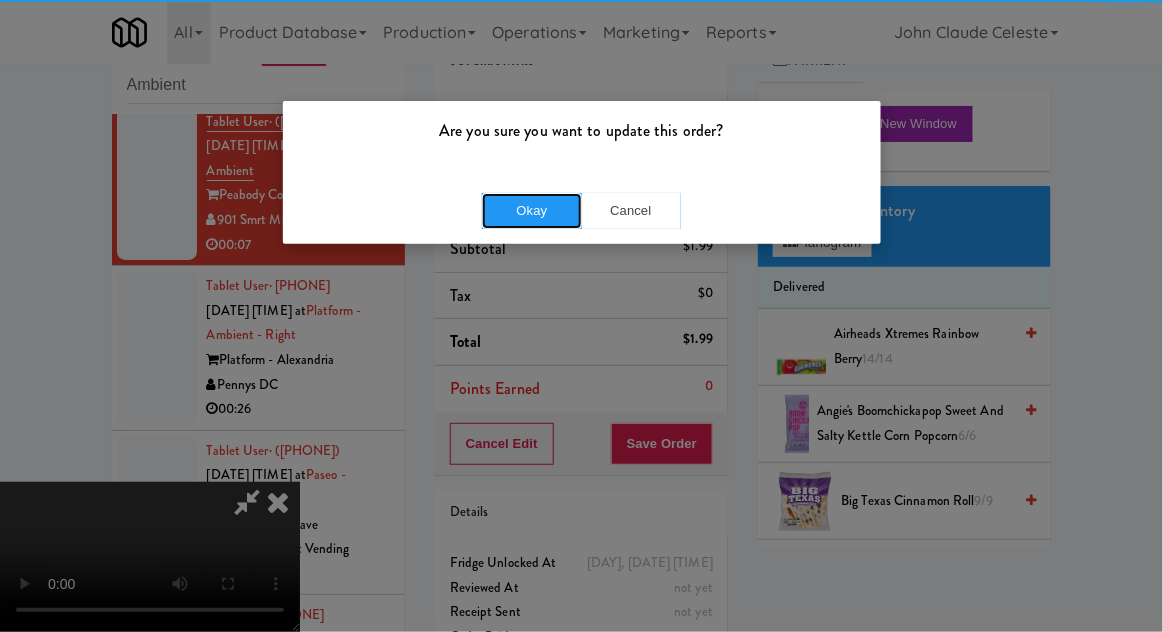 click on "Okay" at bounding box center [532, 211] 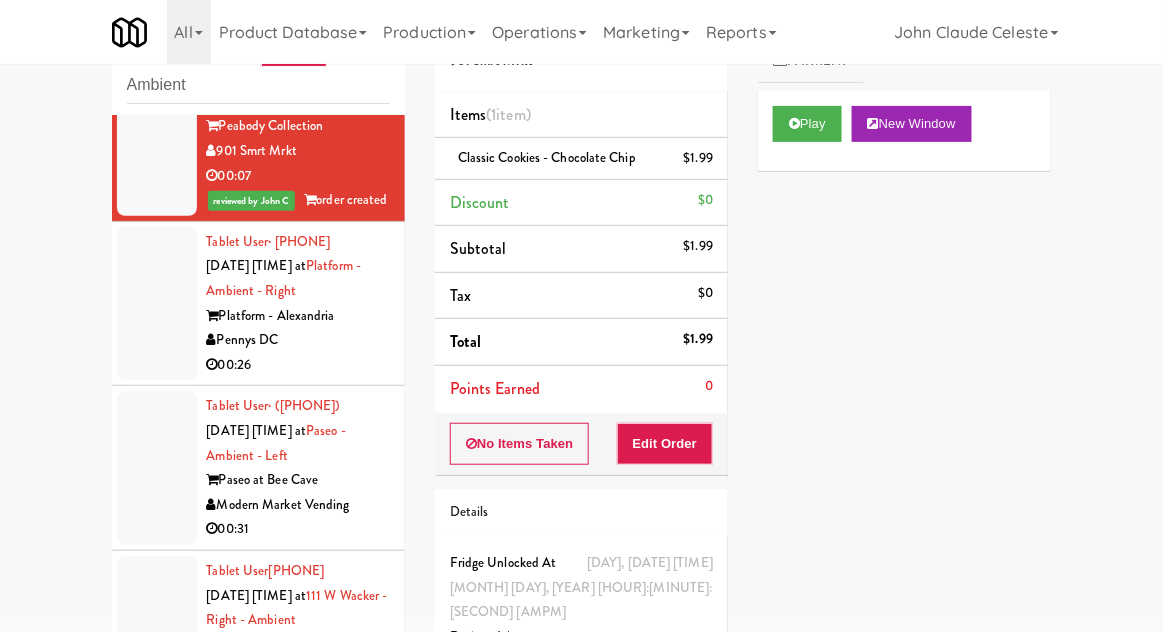 scroll, scrollTop: 7690, scrollLeft: 0, axis: vertical 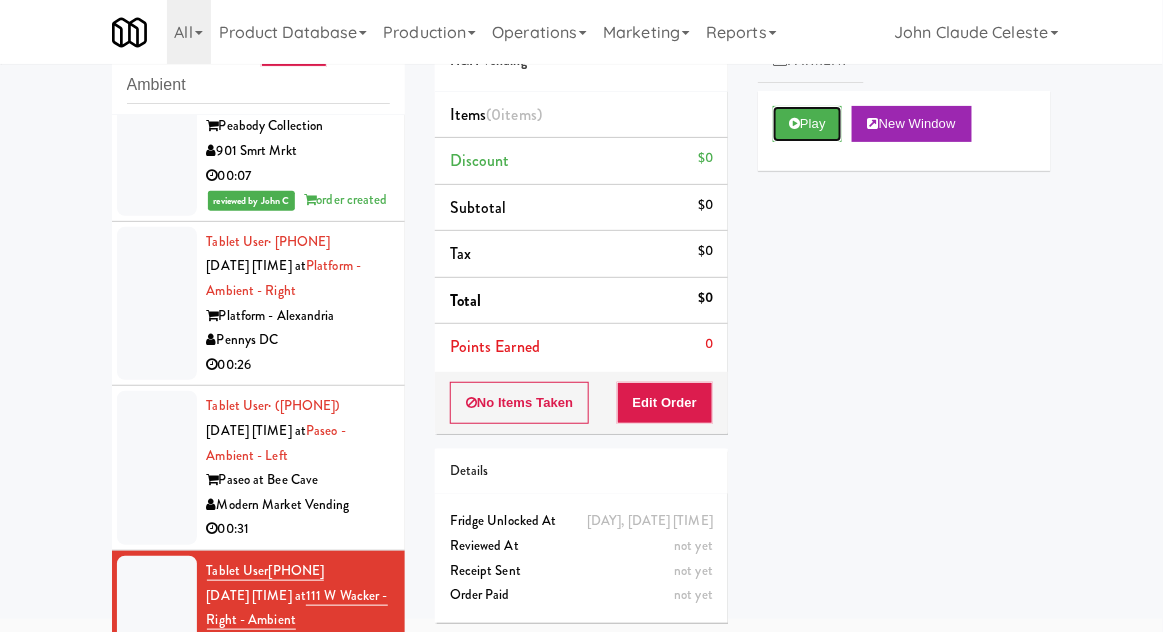 click at bounding box center (794, 123) 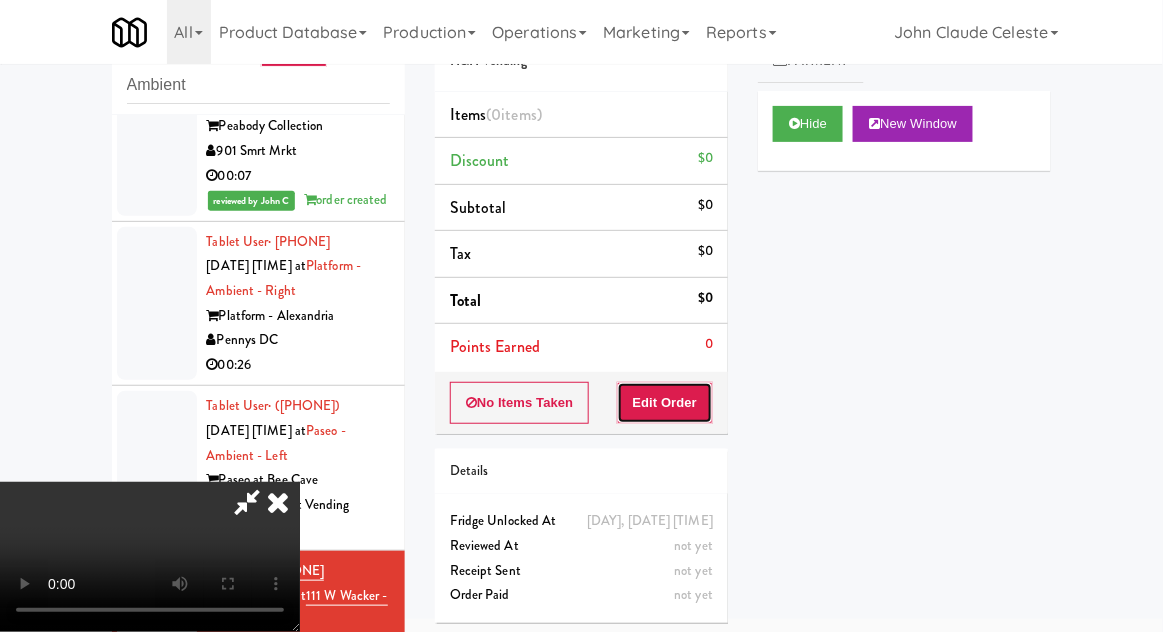 click on "Edit Order" at bounding box center [665, 403] 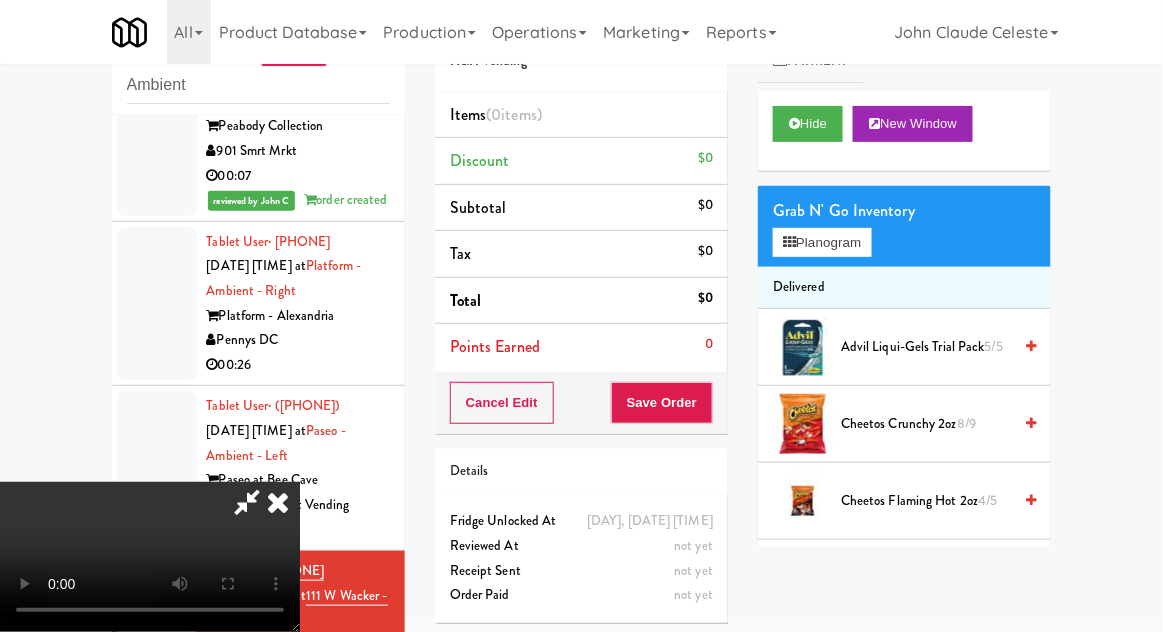 type 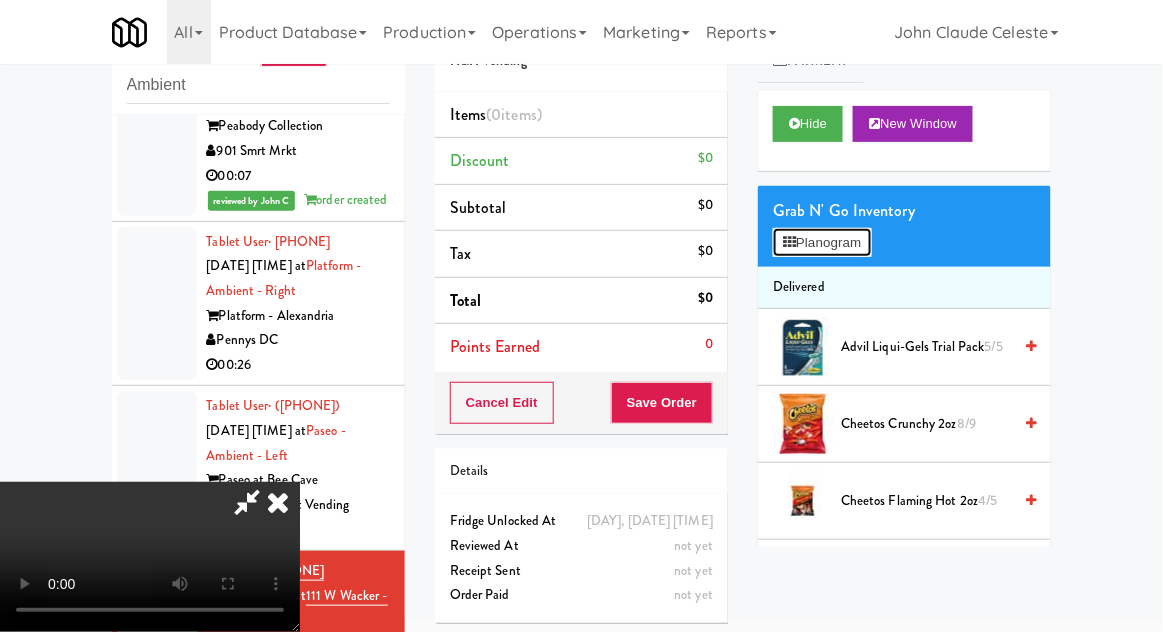 click on "Planogram" at bounding box center (822, 243) 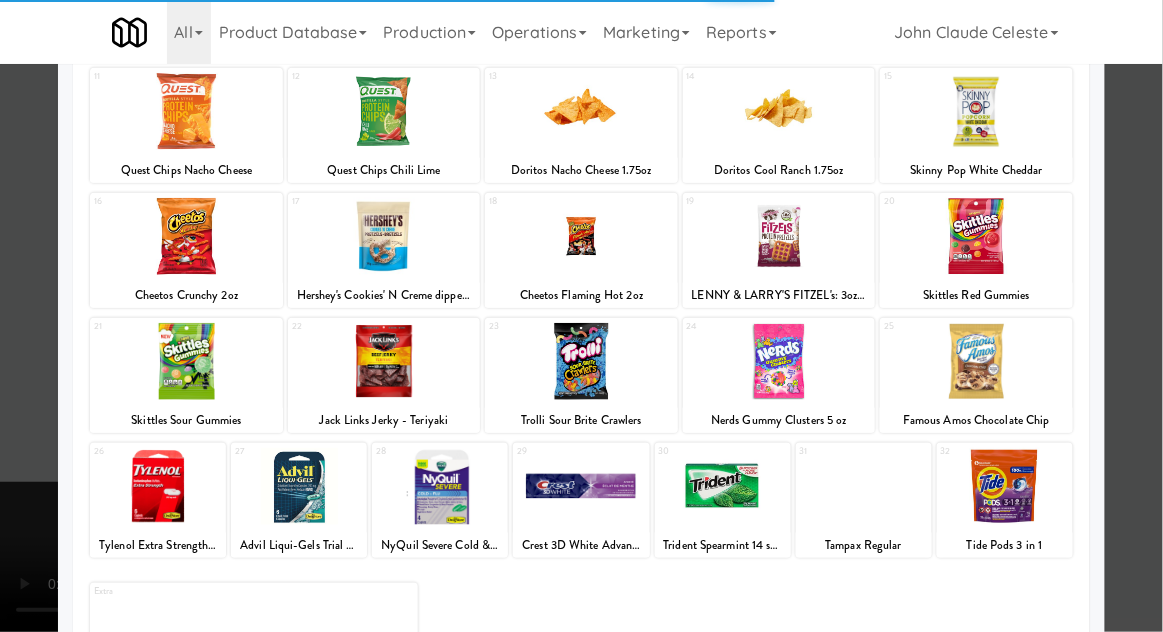 scroll, scrollTop: 248, scrollLeft: 0, axis: vertical 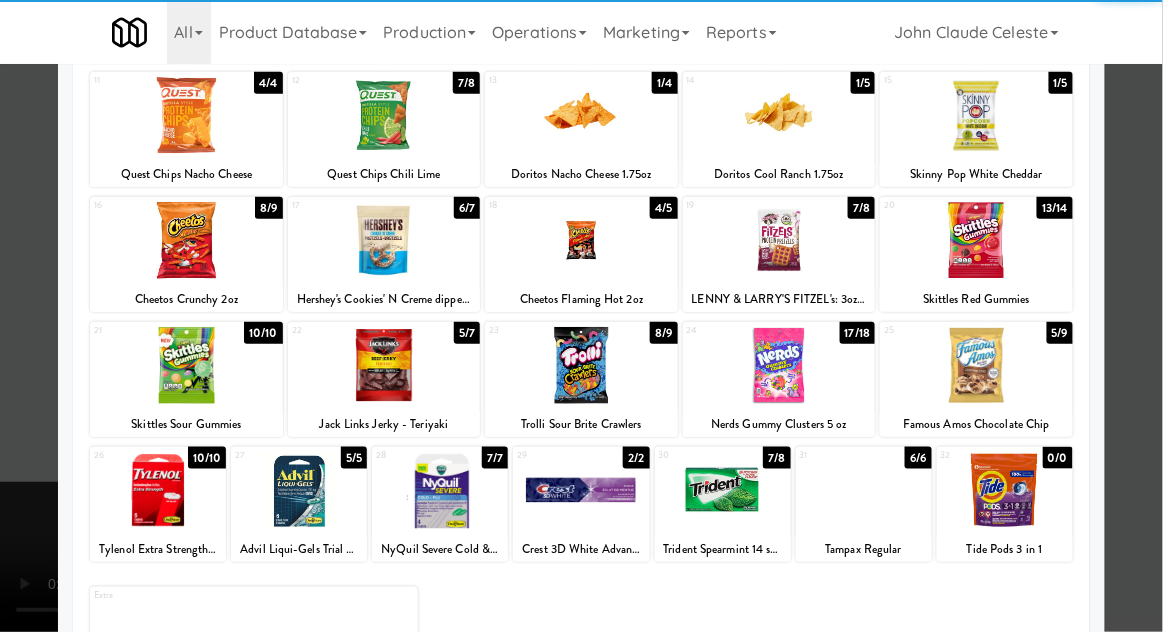 click at bounding box center [723, 490] 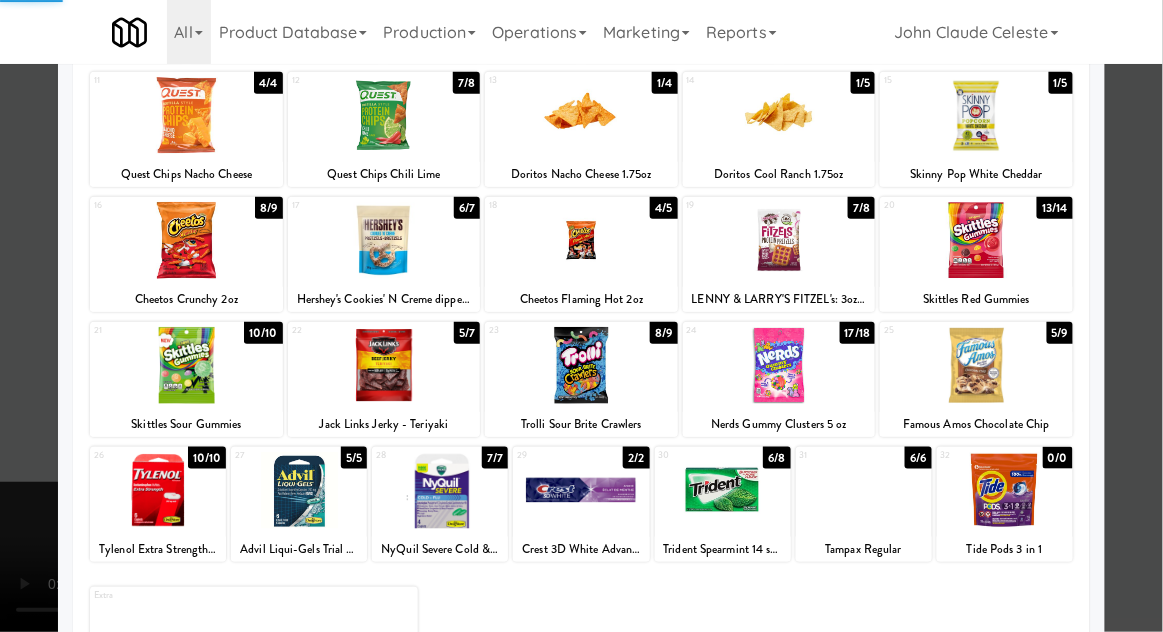 click at bounding box center (581, 316) 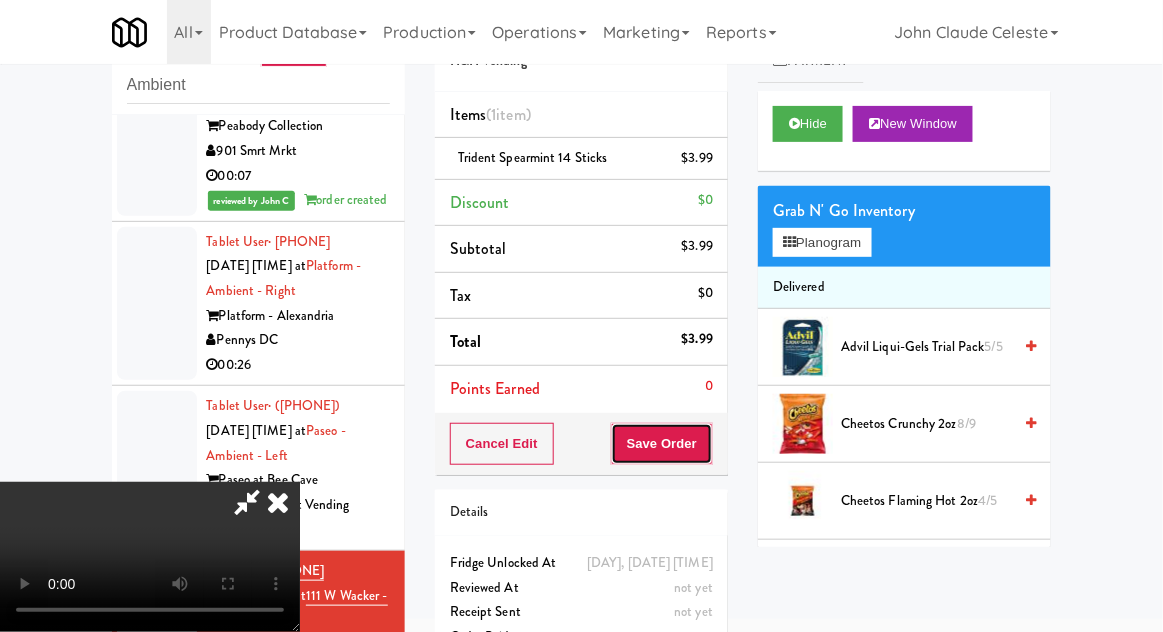 click on "Save Order" at bounding box center [662, 444] 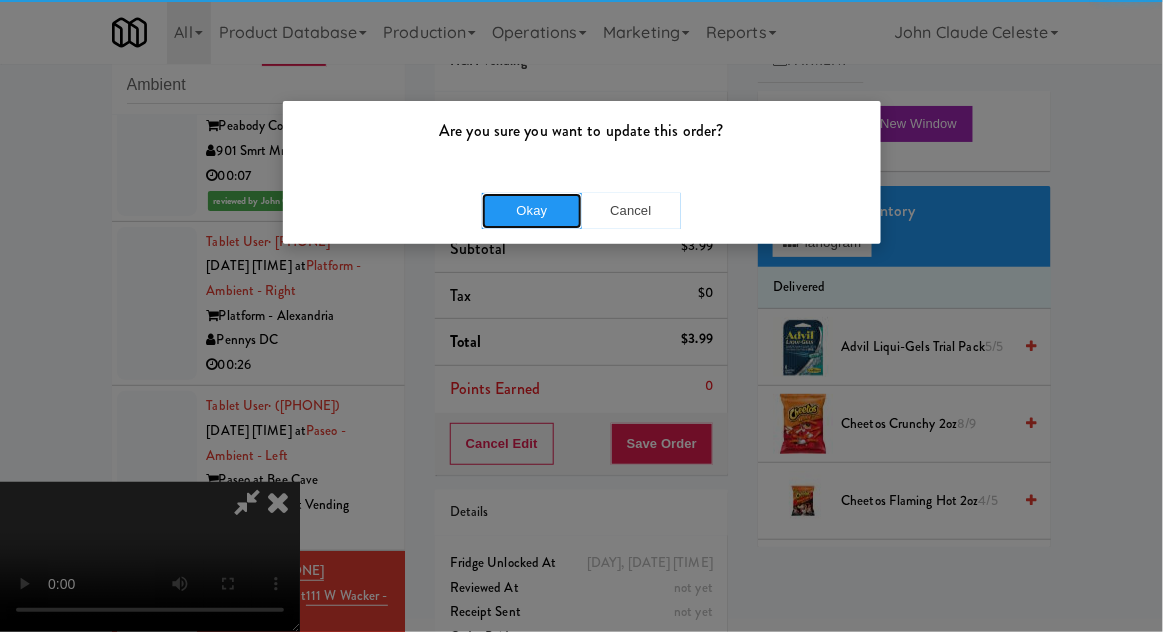 click on "Okay" at bounding box center (532, 211) 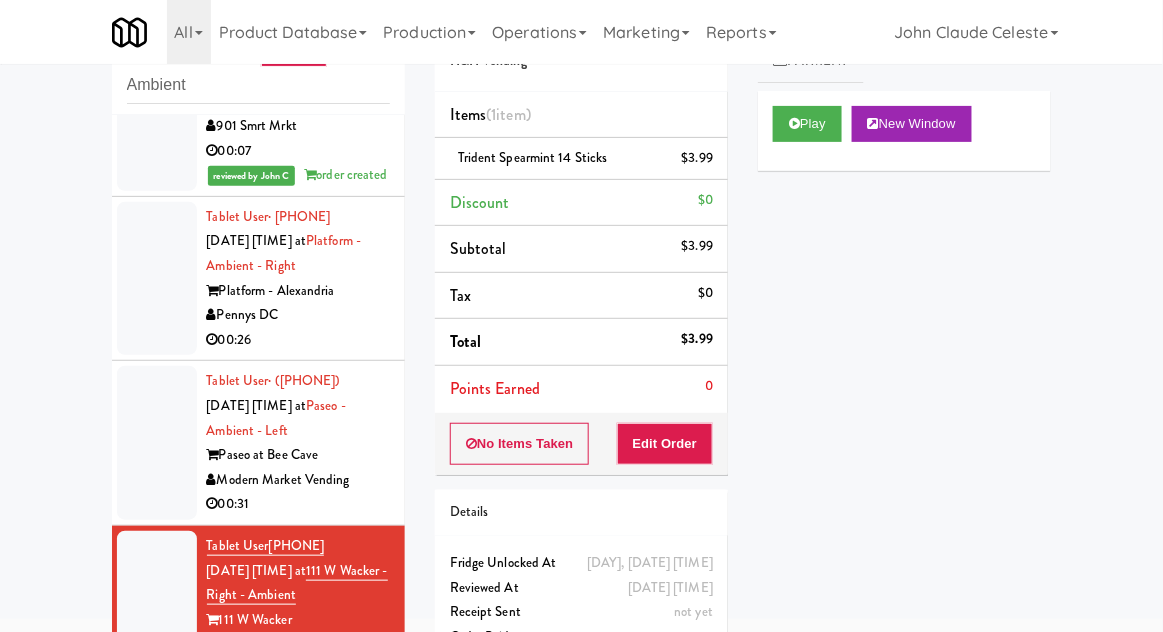 click at bounding box center (157, 279) 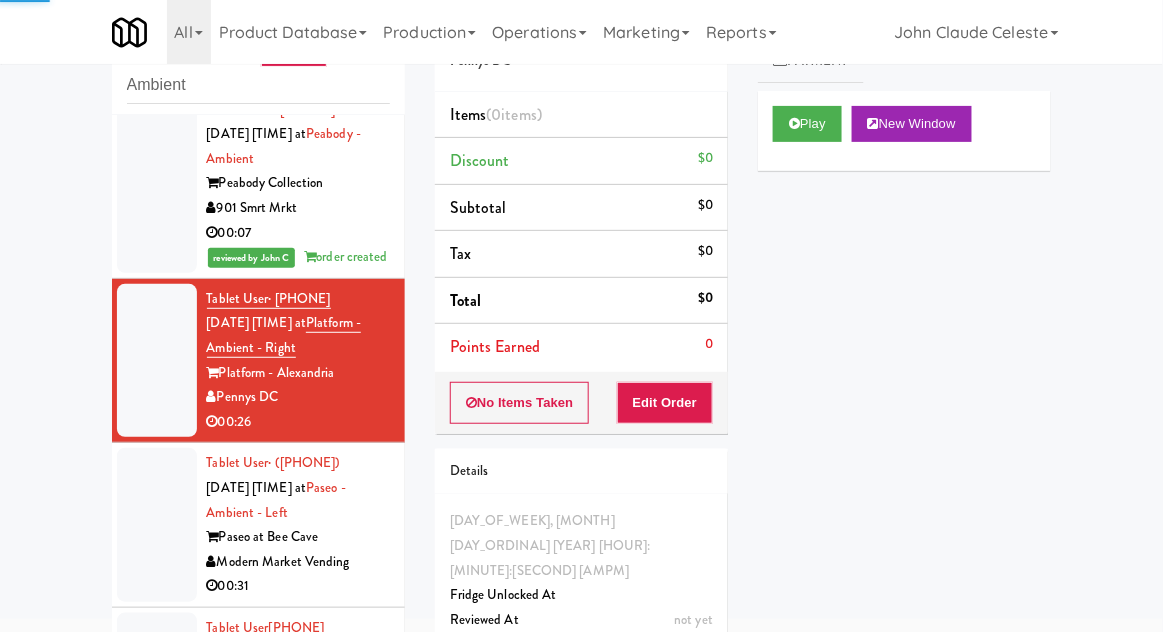 scroll, scrollTop: 7184, scrollLeft: 0, axis: vertical 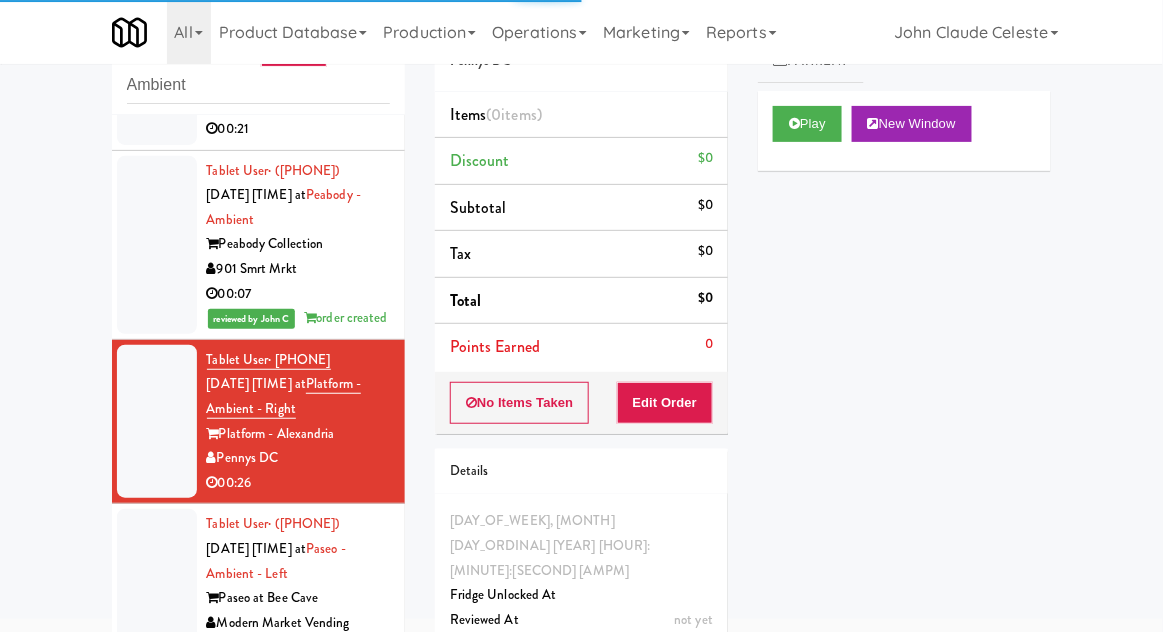 click at bounding box center [157, 68] 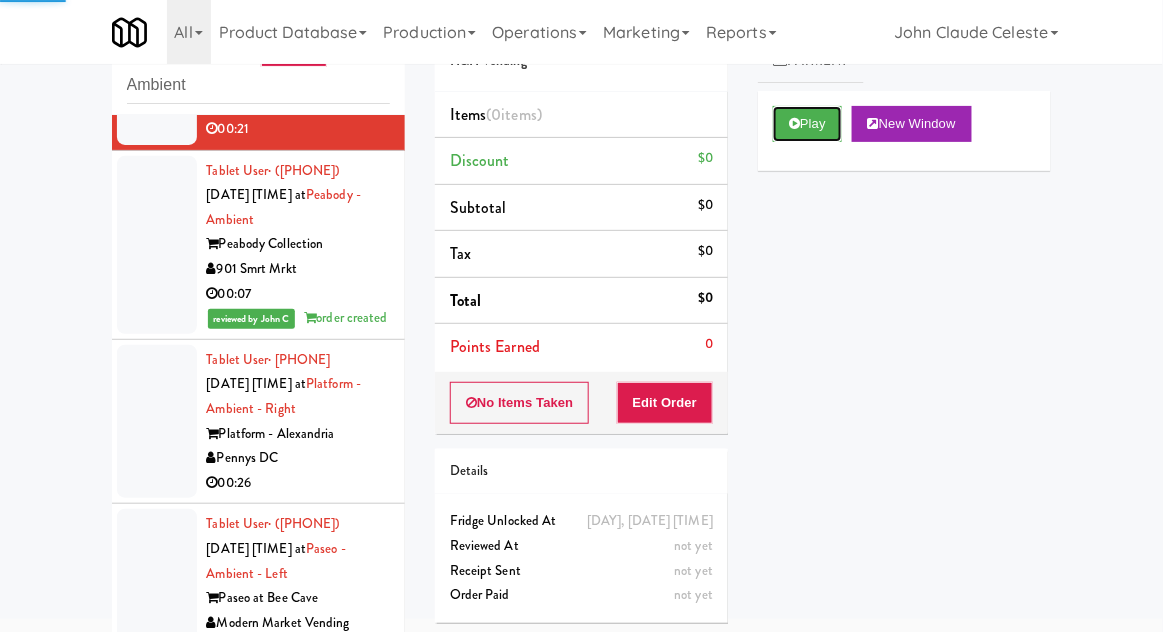 click on "Play" at bounding box center [807, 124] 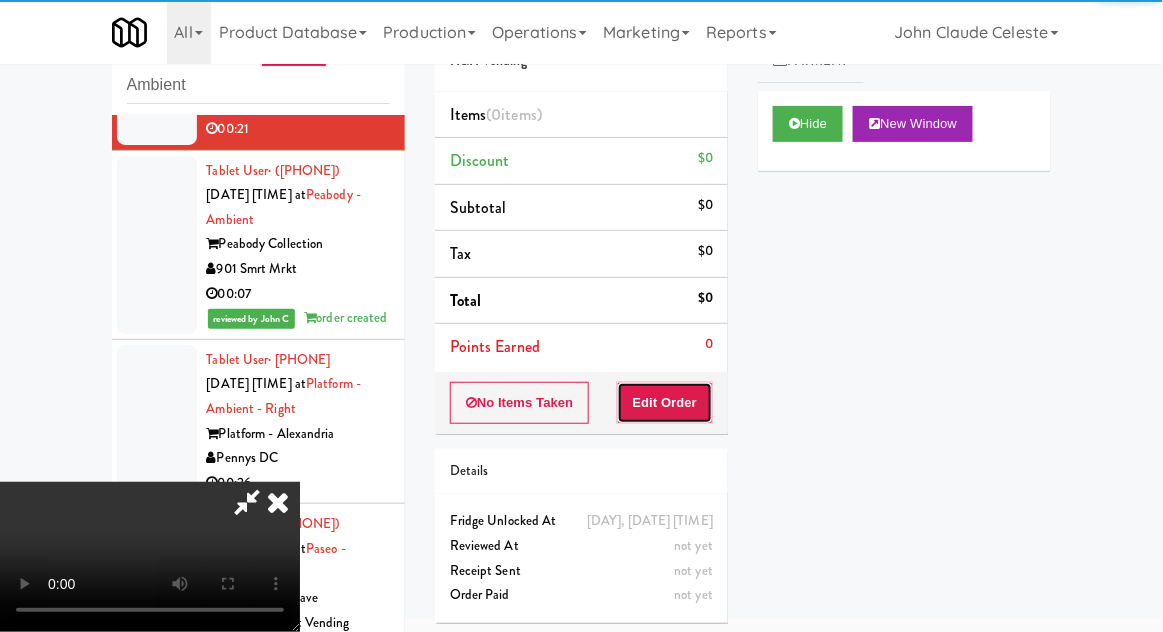 click on "Edit Order" at bounding box center (665, 403) 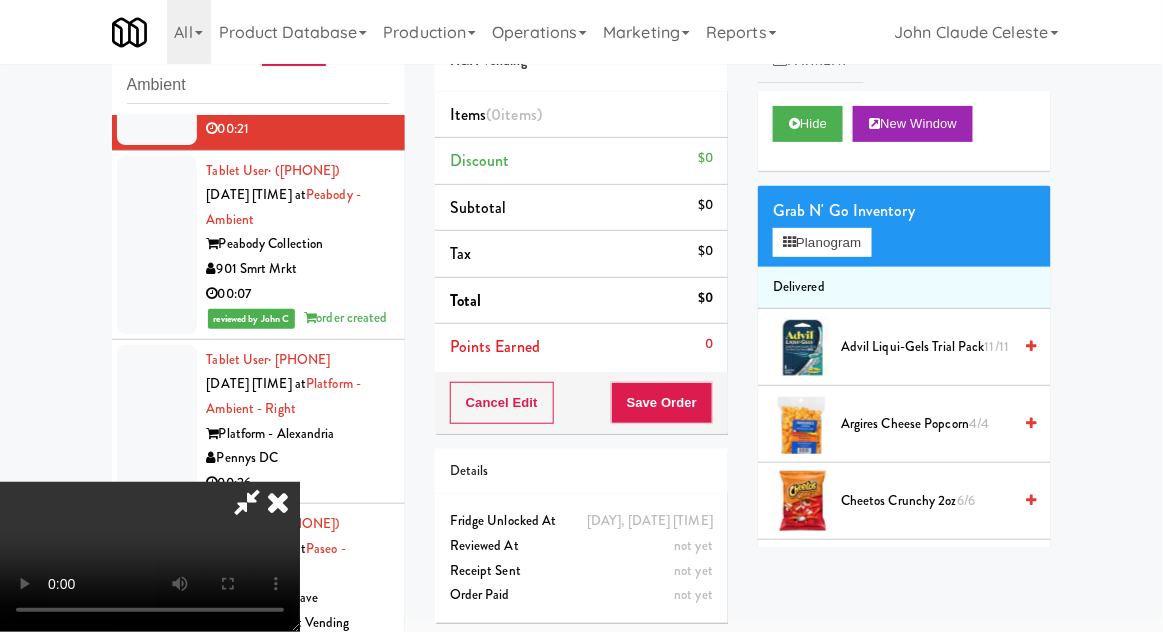 type 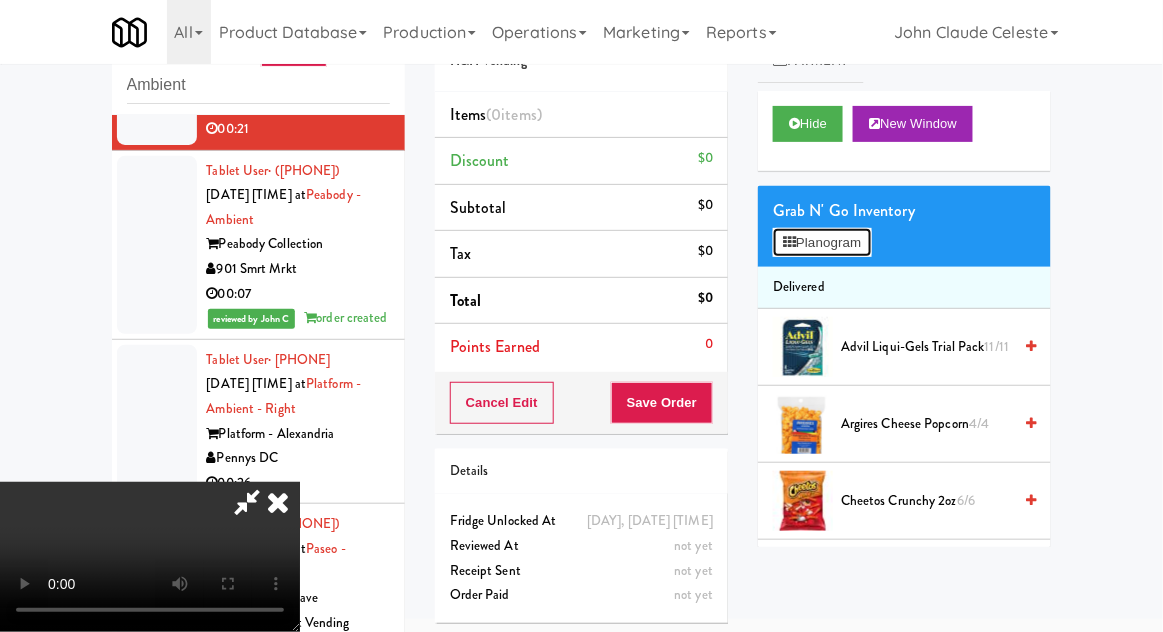 click on "Planogram" at bounding box center (822, 243) 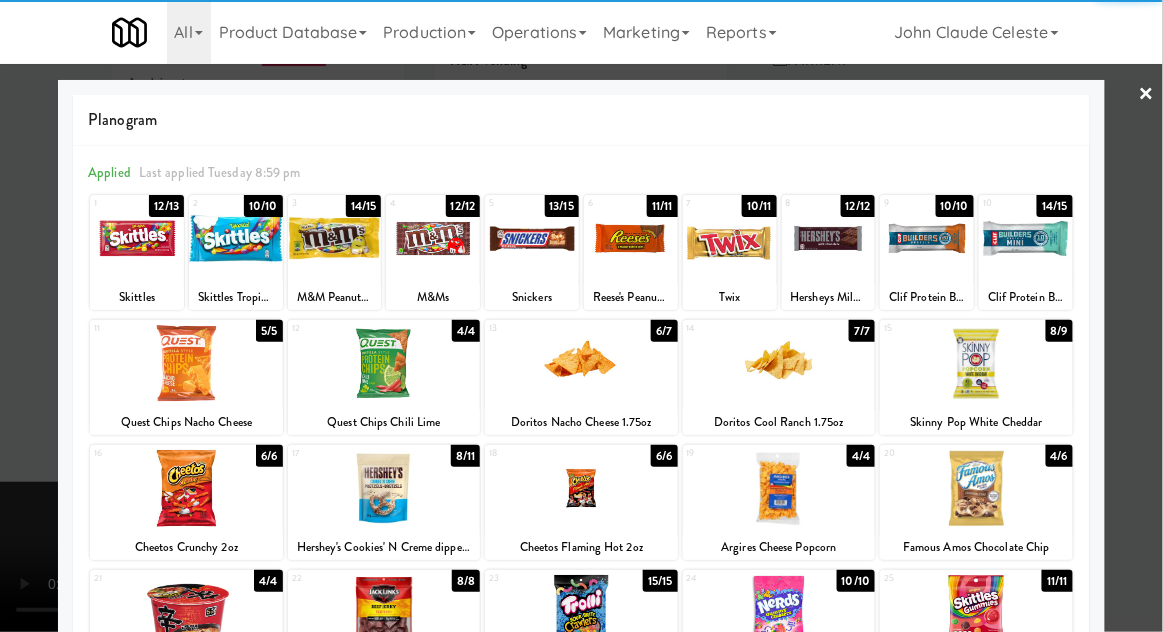 click at bounding box center (335, 238) 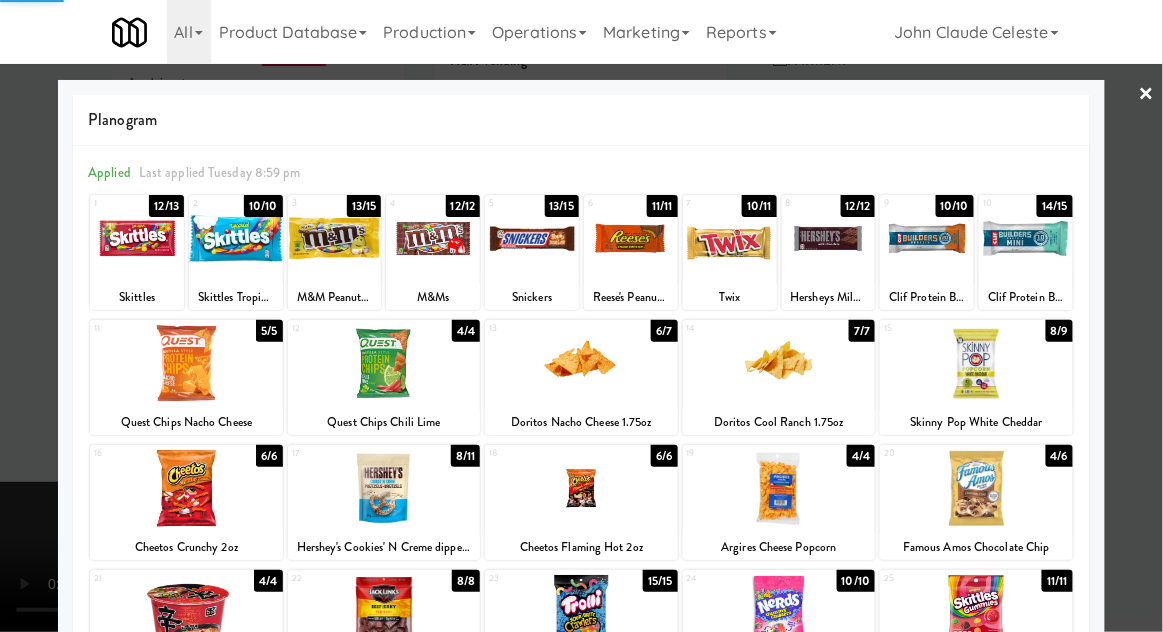 click at bounding box center [433, 238] 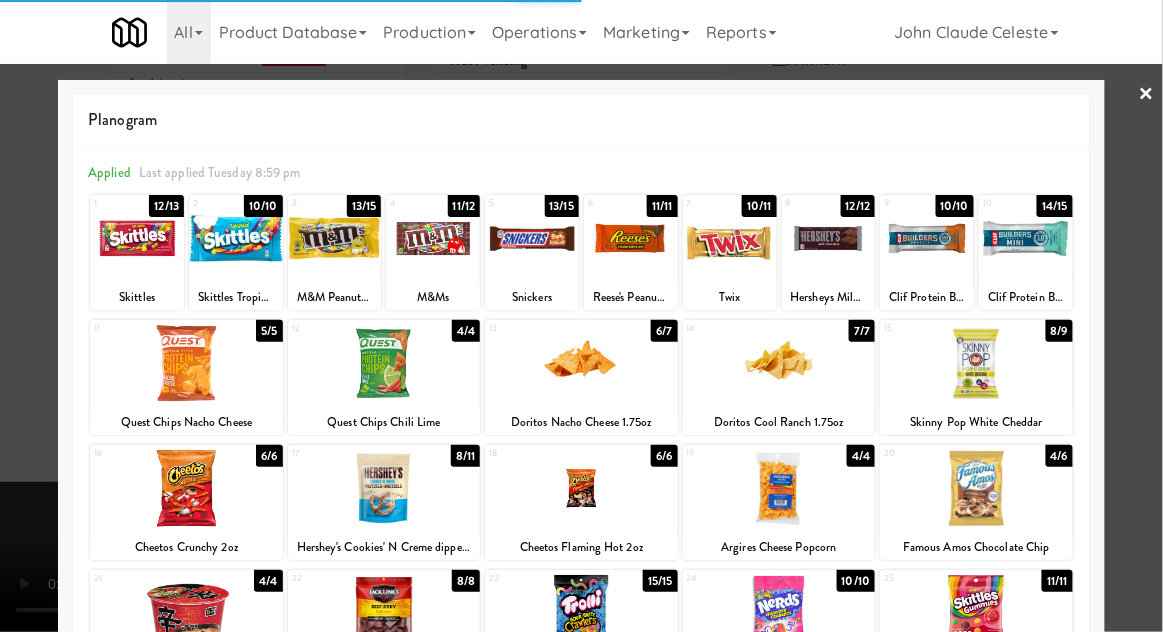 click at bounding box center (581, 316) 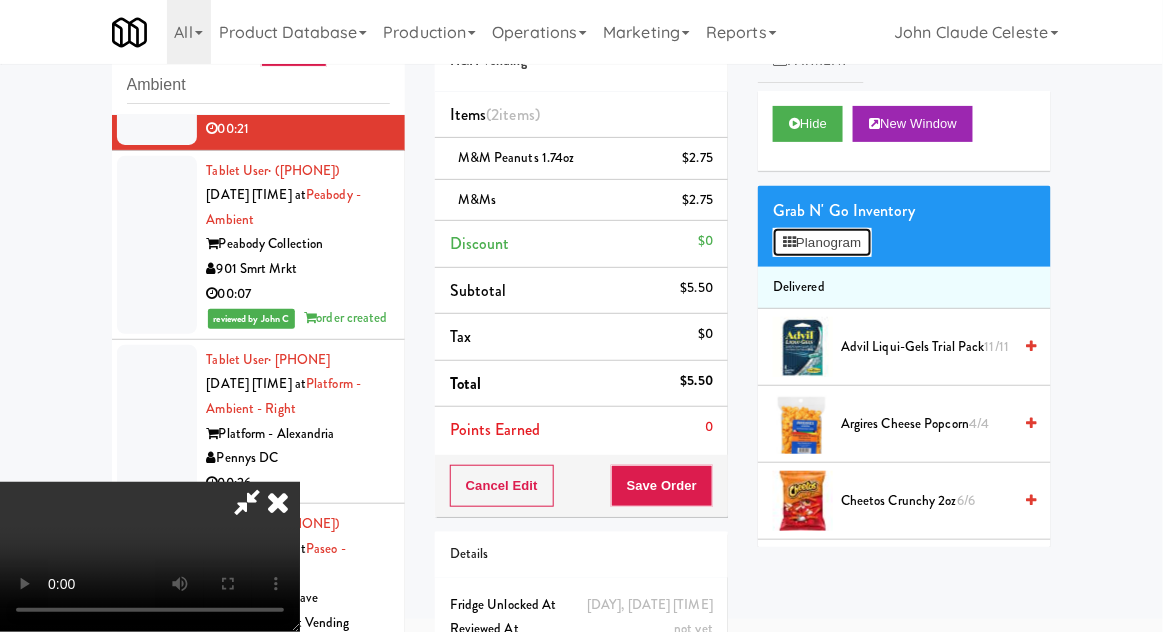 click at bounding box center [789, 242] 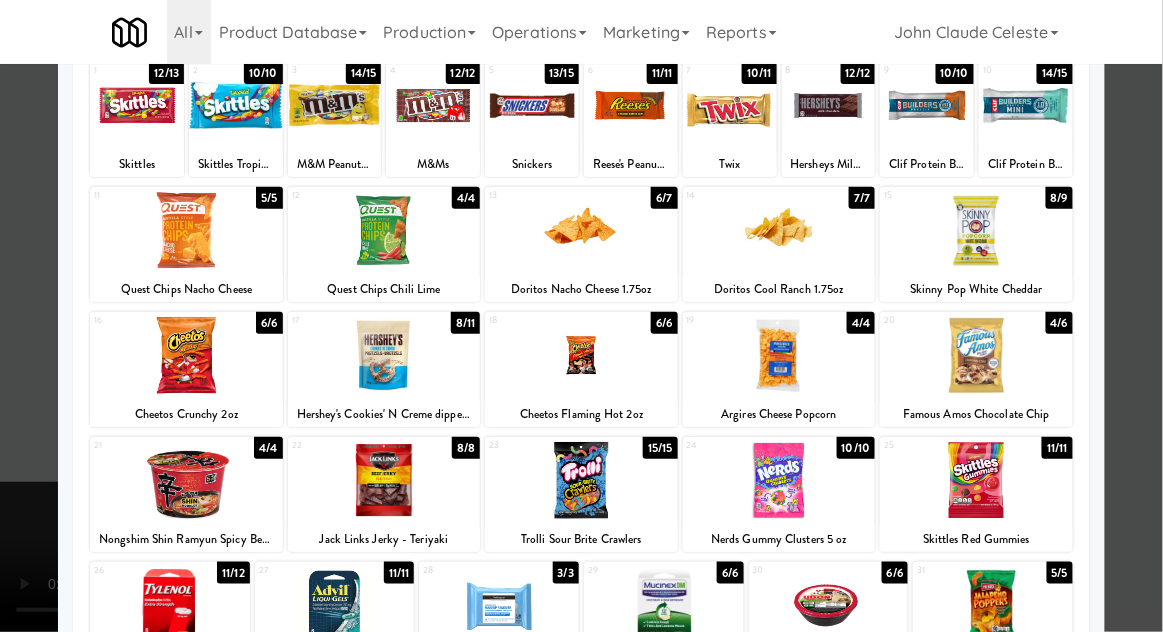 scroll, scrollTop: 130, scrollLeft: 0, axis: vertical 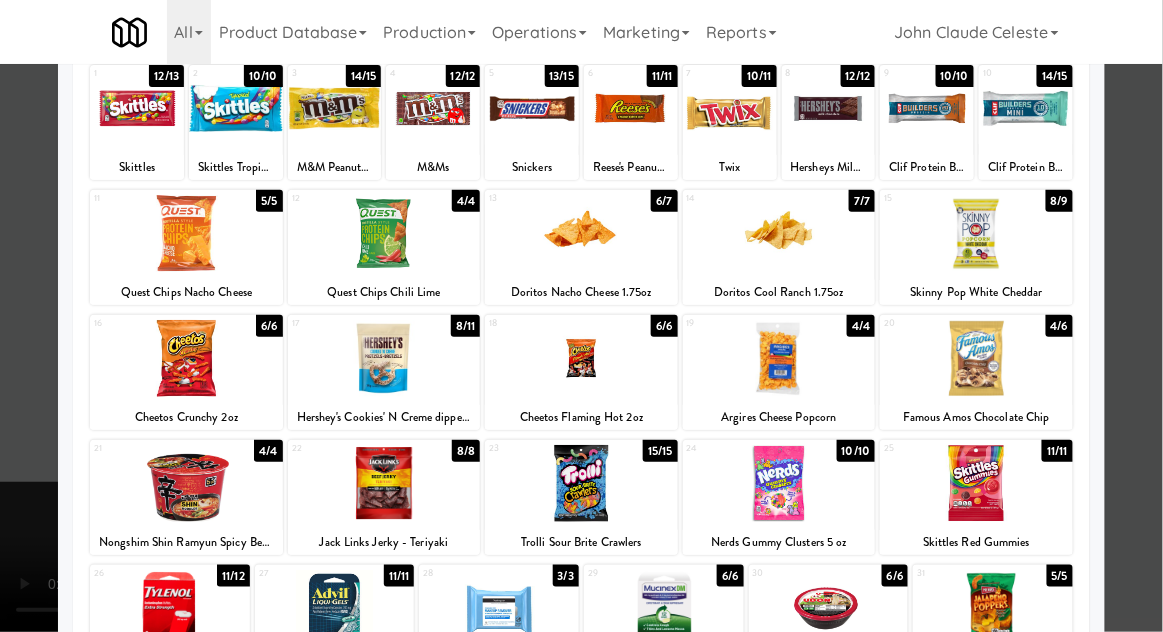 click at bounding box center [532, 108] 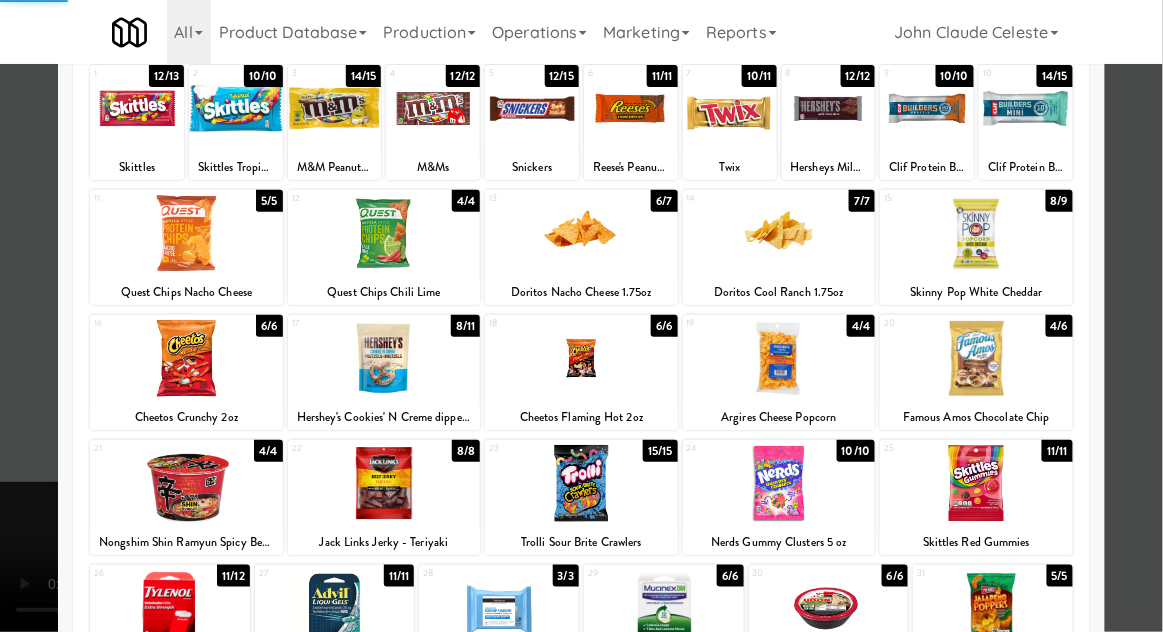 click at bounding box center (581, 316) 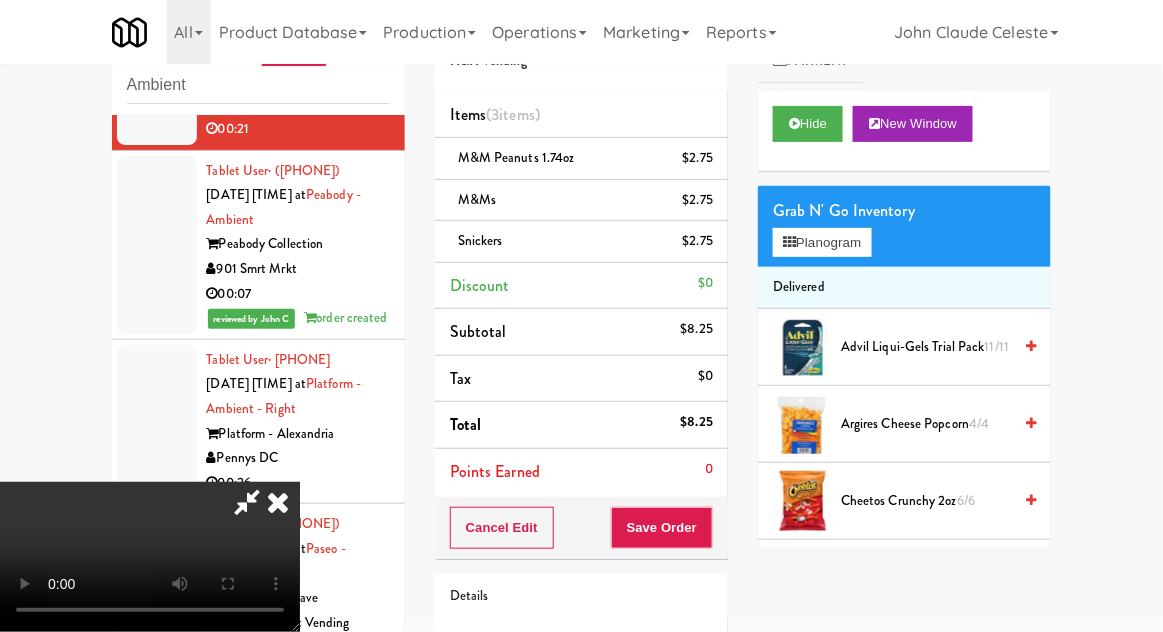 click on "Cancel Edit Save Order" at bounding box center (581, 528) 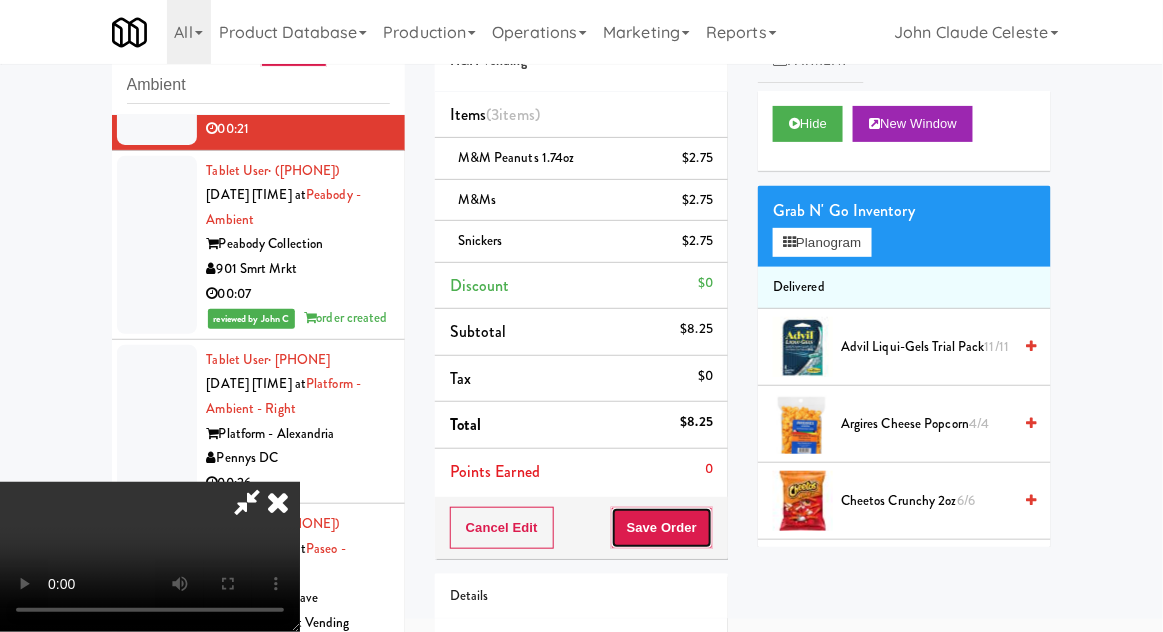 click on "Save Order" at bounding box center [662, 528] 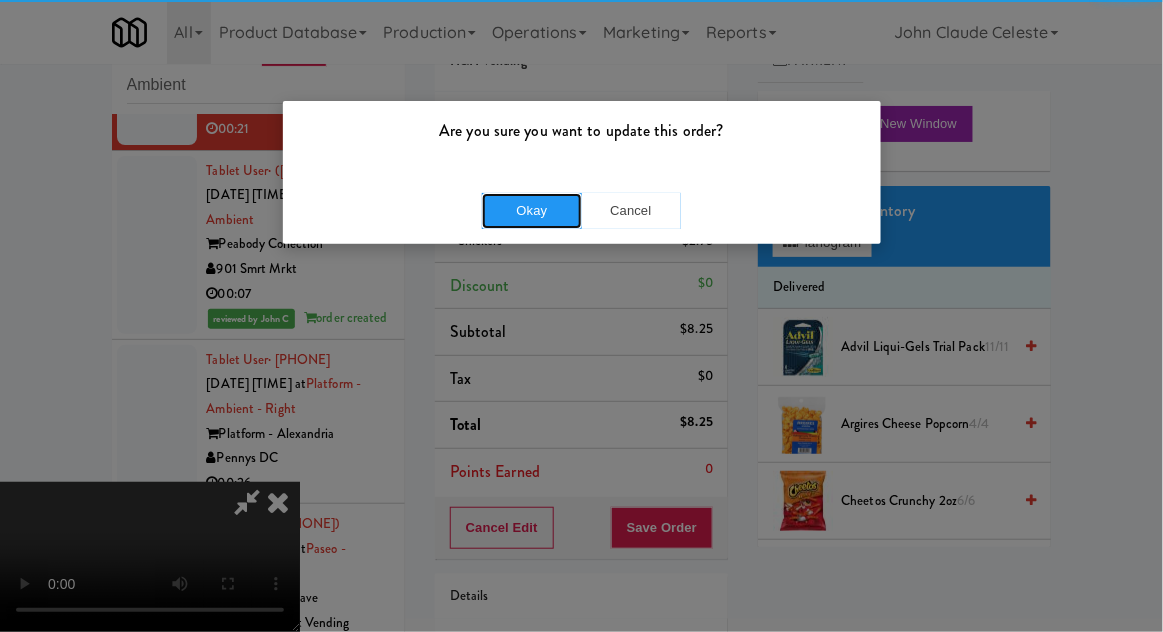 click on "Okay" at bounding box center [532, 211] 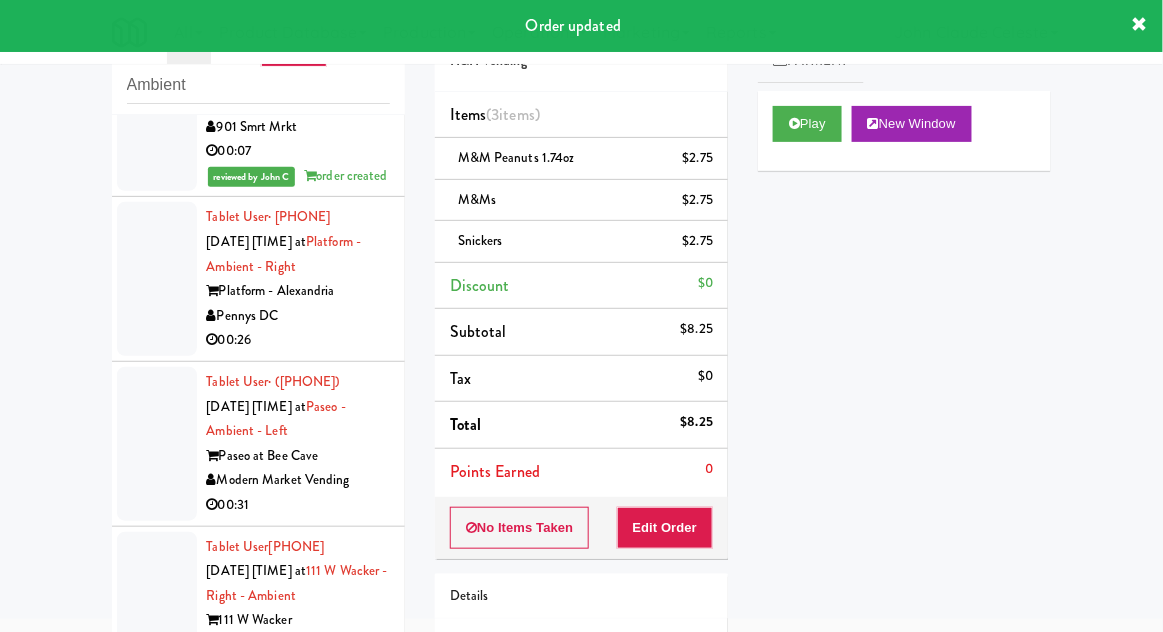 scroll, scrollTop: 7789, scrollLeft: 0, axis: vertical 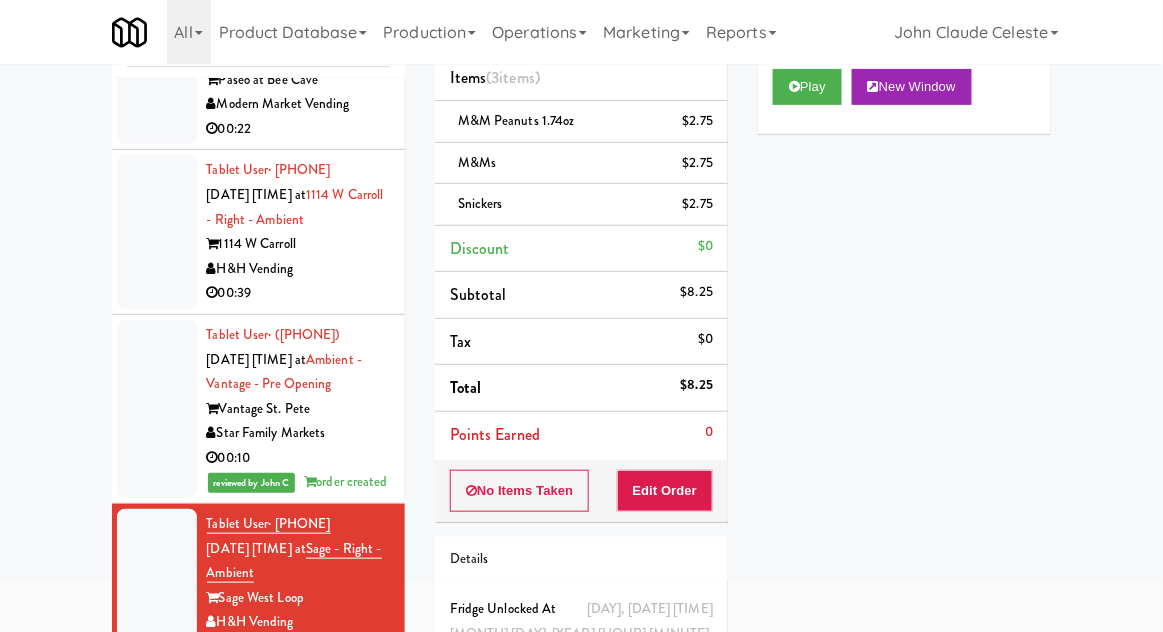 click at bounding box center (157, 68) 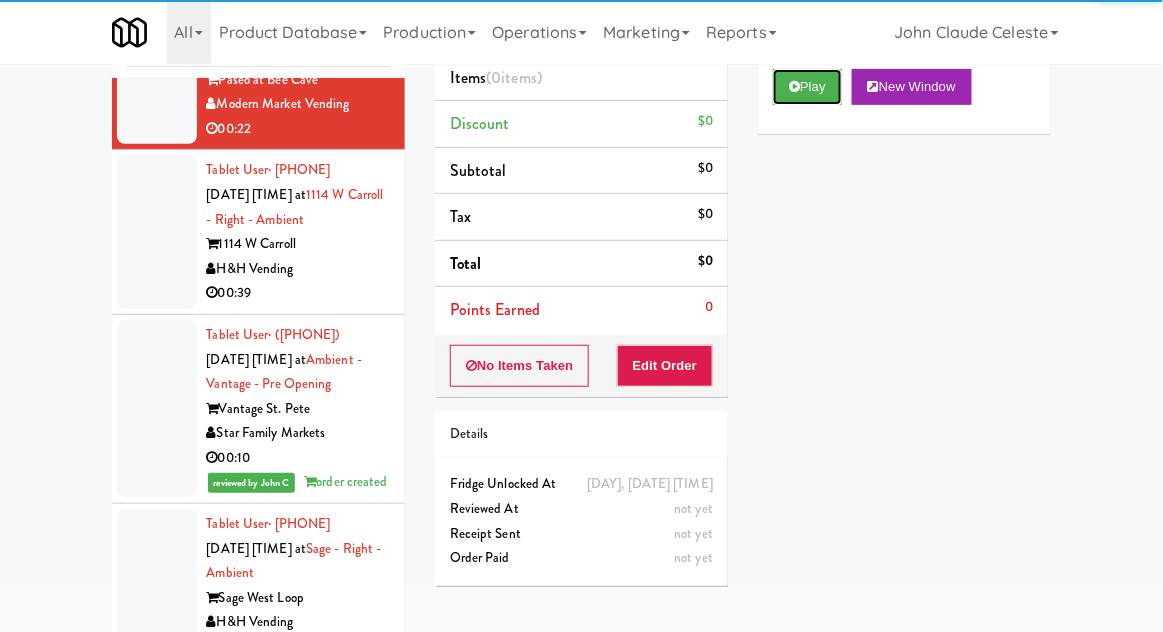 click on "Play" at bounding box center [807, 87] 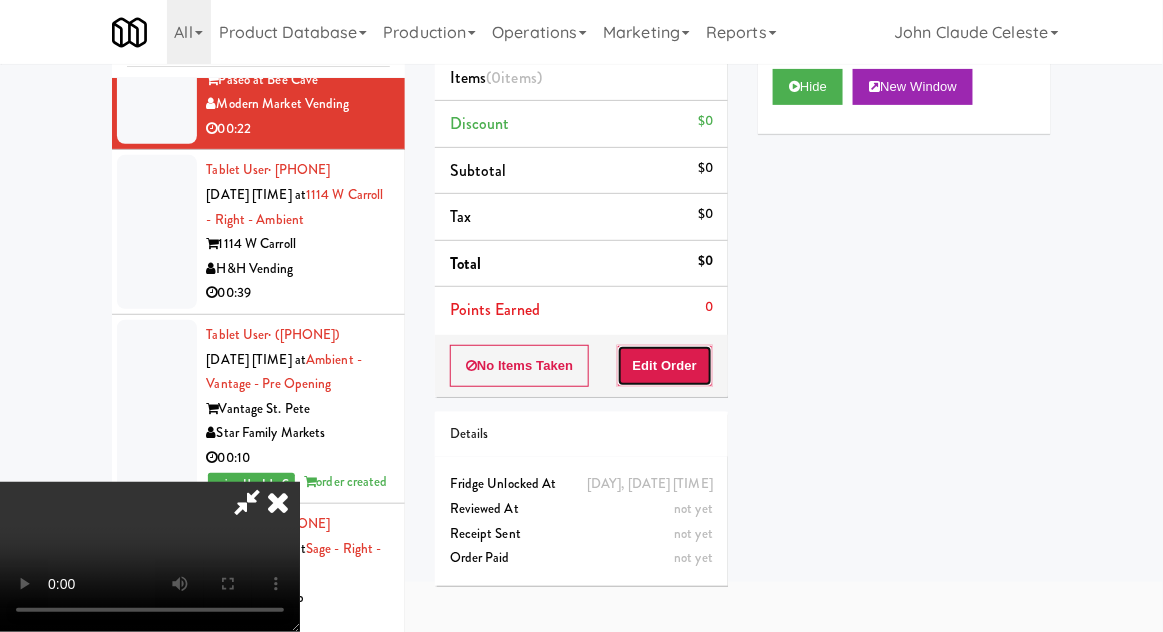 click on "Edit Order" at bounding box center (665, 366) 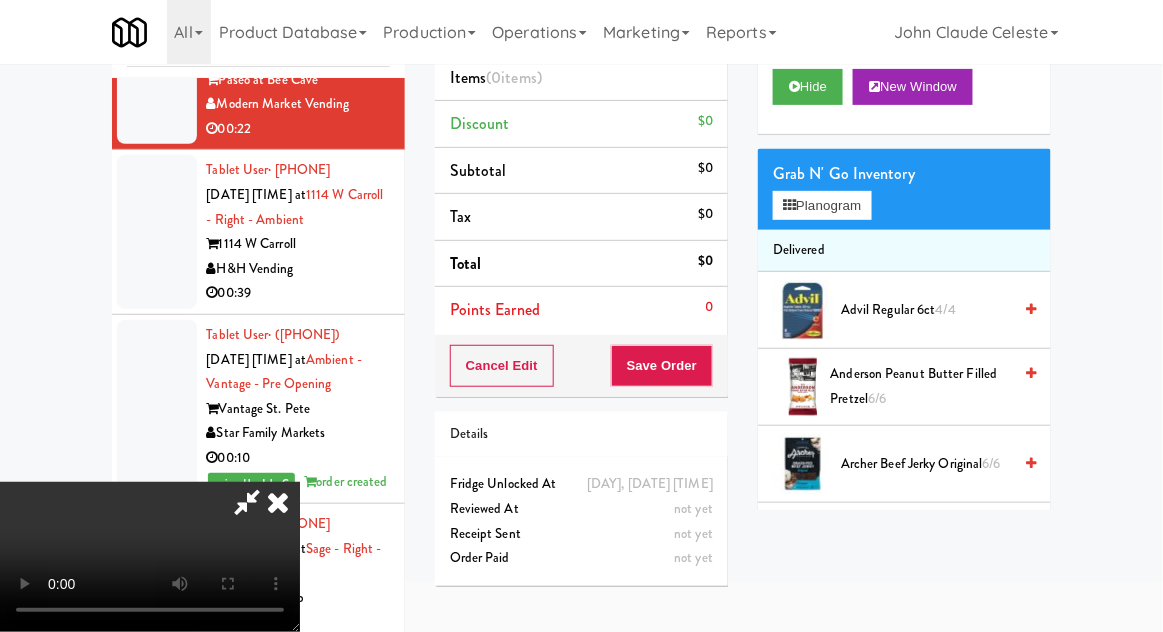 scroll, scrollTop: 73, scrollLeft: 0, axis: vertical 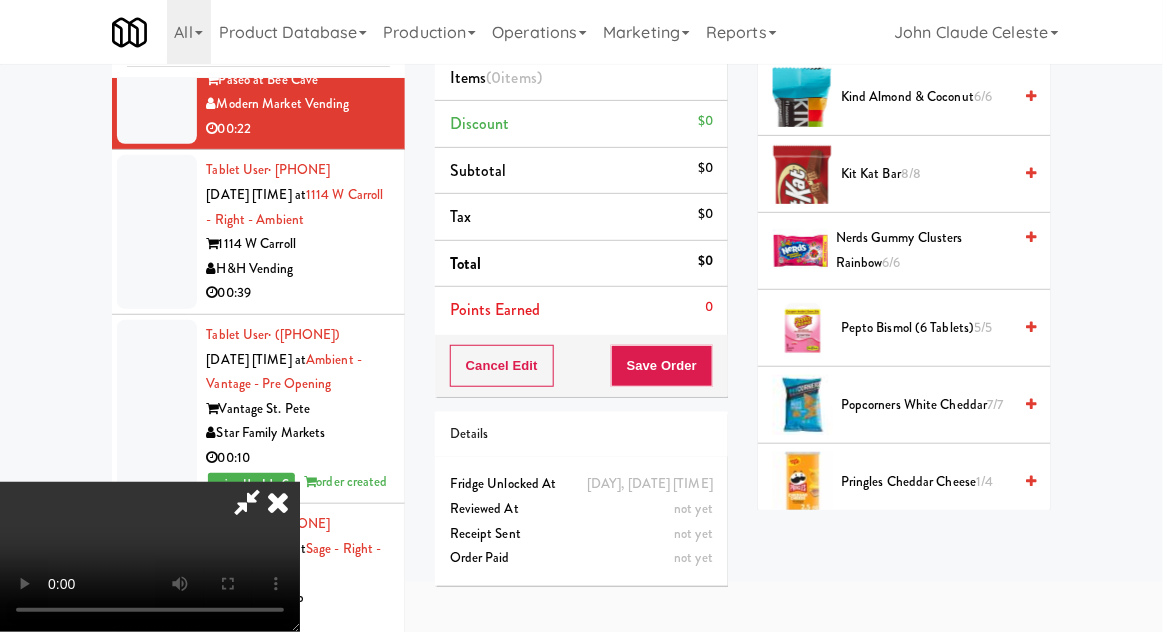 click on "[PRODUCT] [FLAVOR] [QUANTITY]" at bounding box center [926, 405] 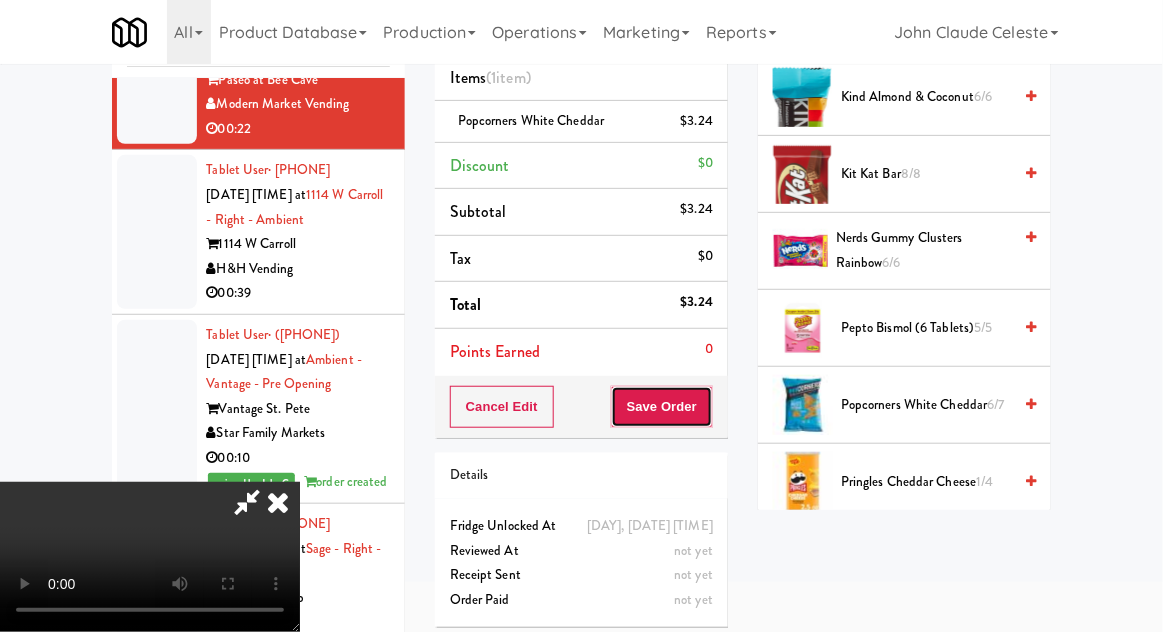 click on "Save Order" at bounding box center (662, 407) 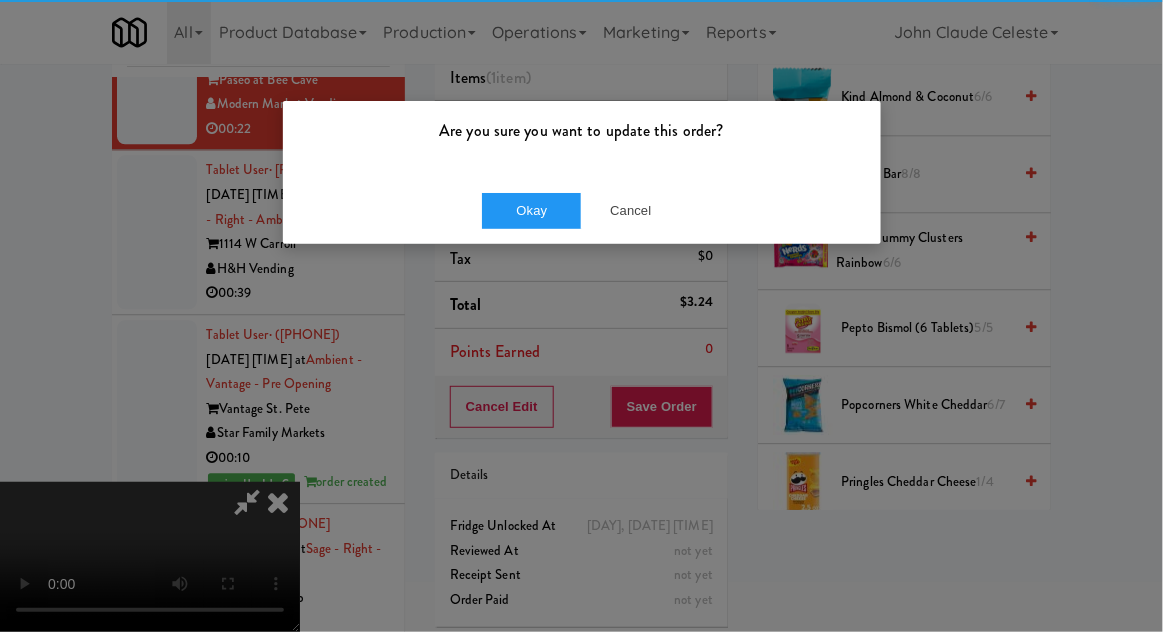 click on "Are you sure you want to update this order?" at bounding box center [582, 139] 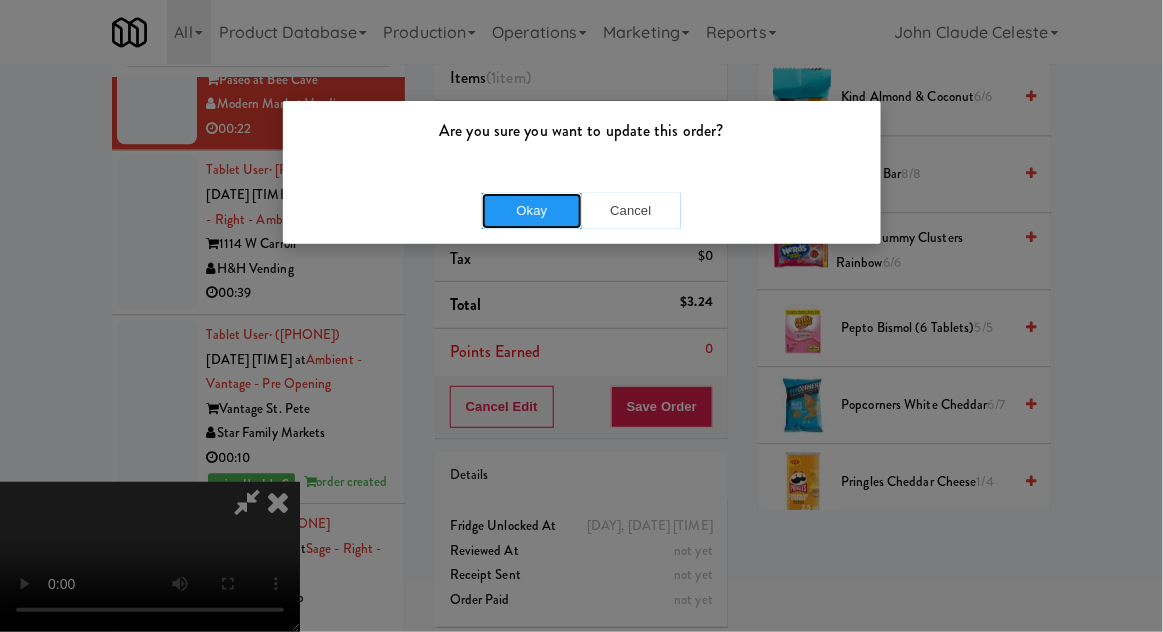 click on "Okay" at bounding box center [532, 211] 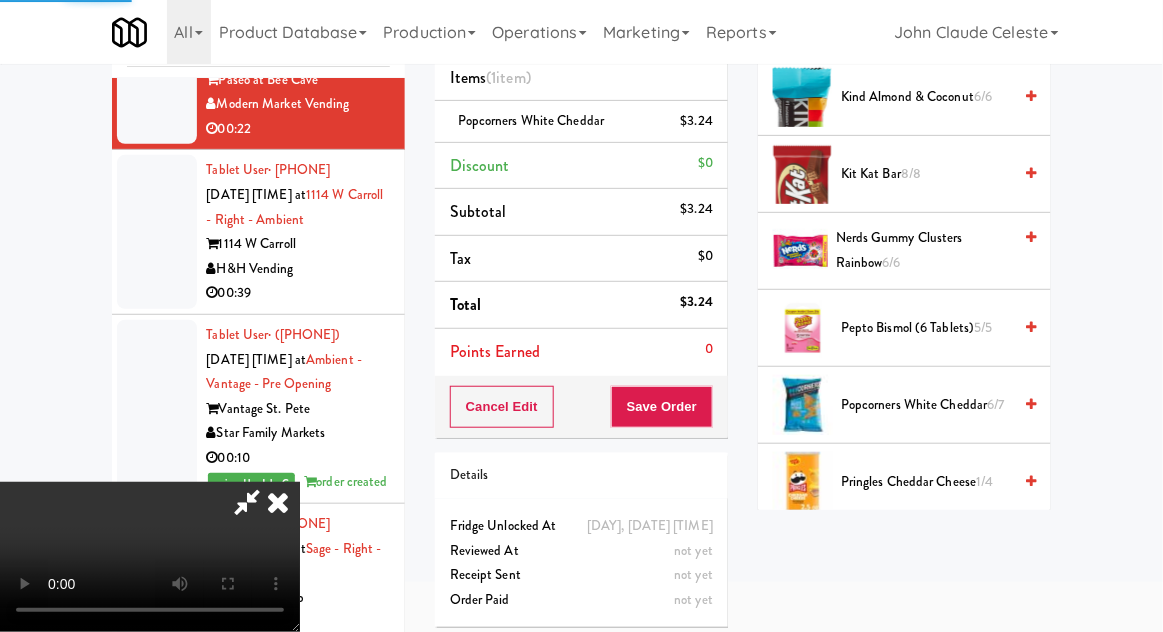scroll, scrollTop: 197, scrollLeft: 0, axis: vertical 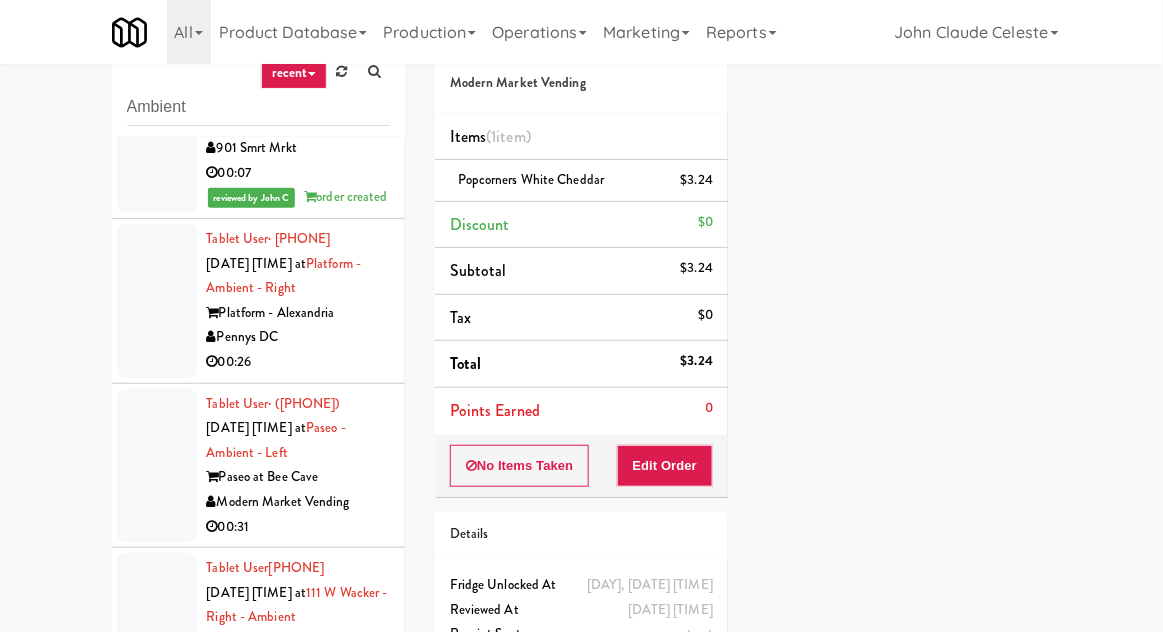 click on "[USER_TYPE] · [PHONE] [MONTH] [DAY], [YEAR] [HOUR]:[MINUTE]:[SECOND] [AMPM] at [LOCATION] [LOCATION] [PRODUCT] [TIME]" at bounding box center (258, 301) 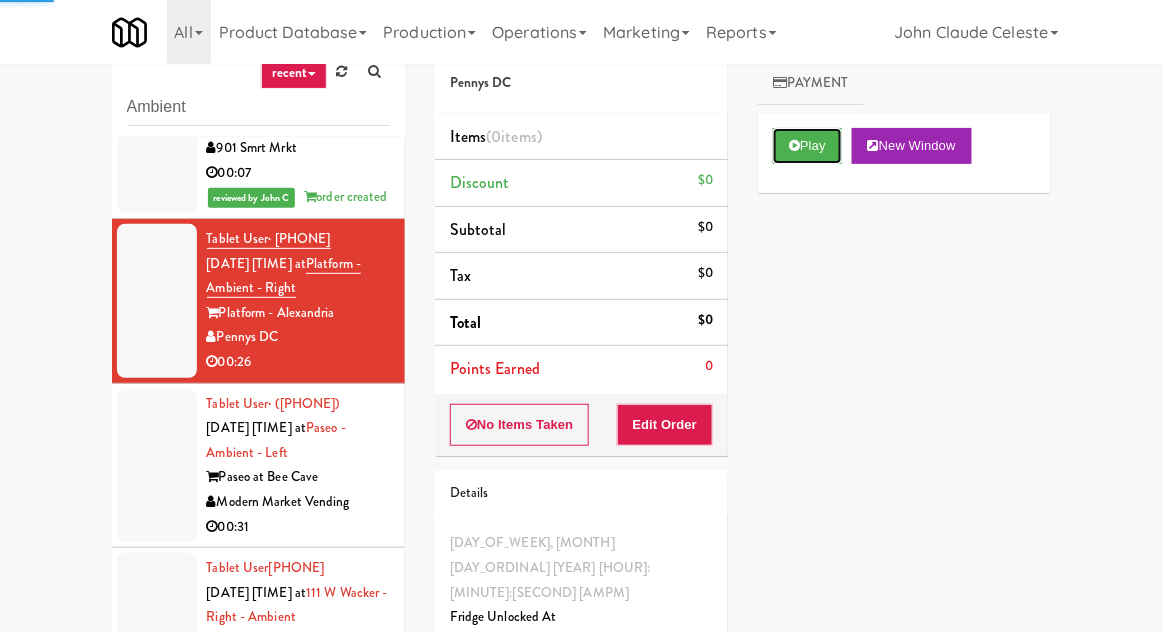 click at bounding box center (794, 145) 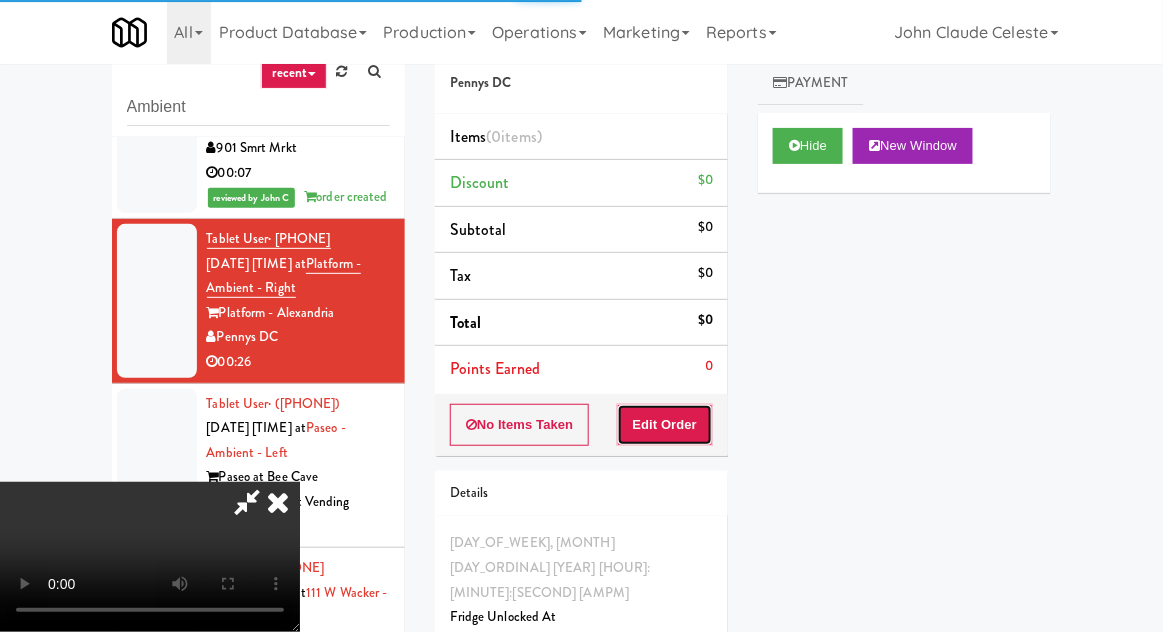 click on "Edit Order" at bounding box center [665, 425] 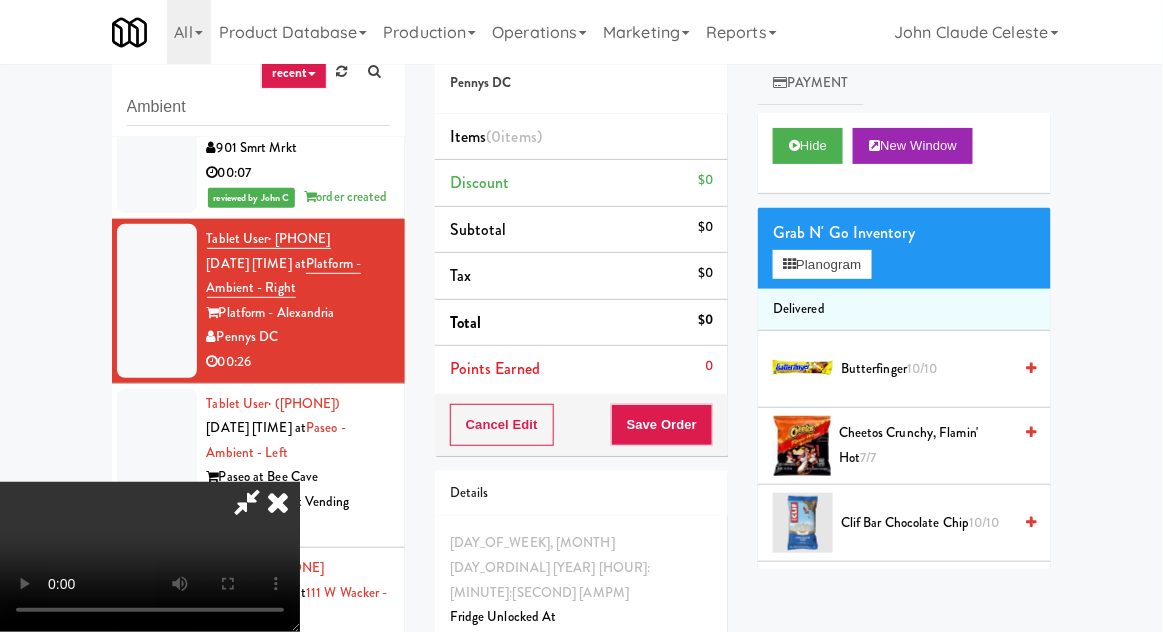 type 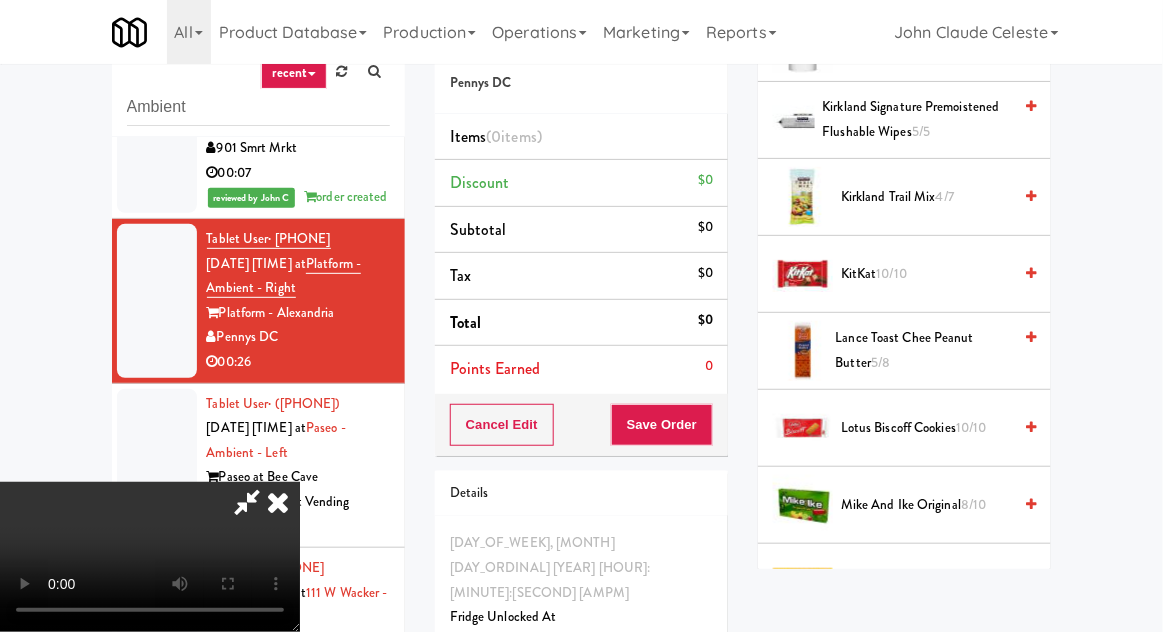 scroll, scrollTop: 1191, scrollLeft: 0, axis: vertical 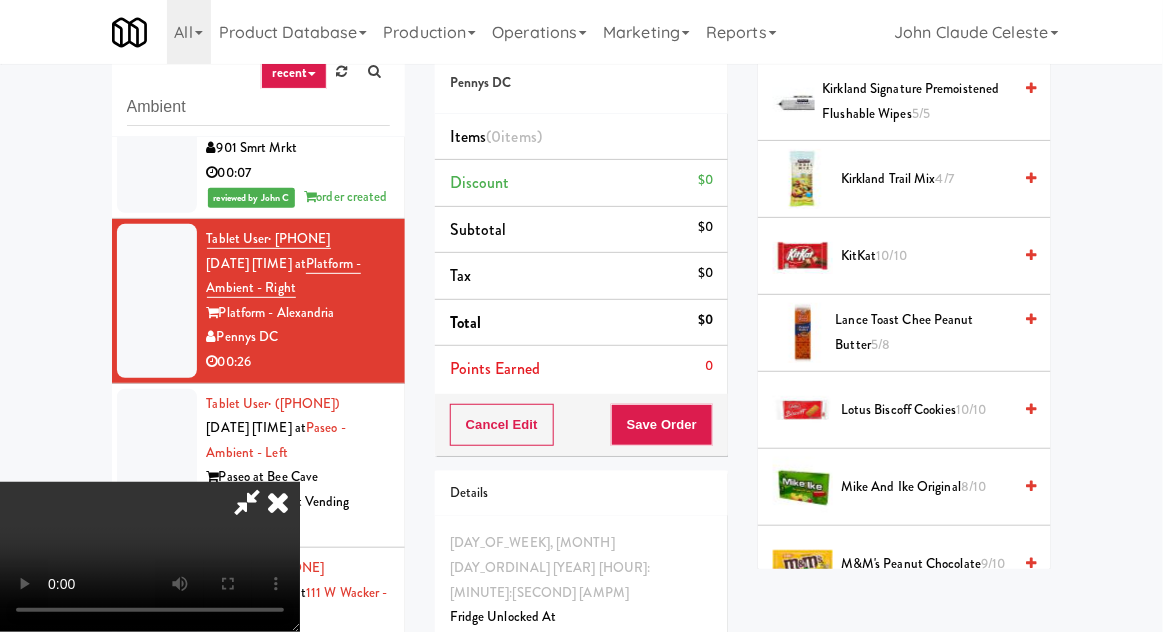 click on "Mike and Ike Original  8/10" at bounding box center (926, 487) 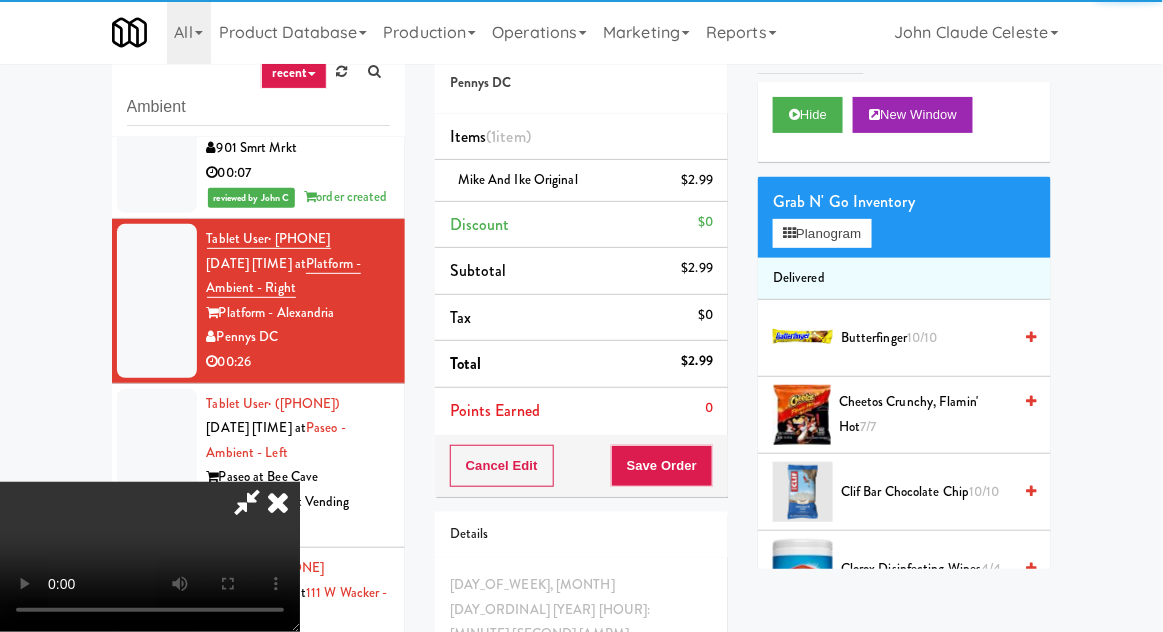 scroll, scrollTop: 0, scrollLeft: 0, axis: both 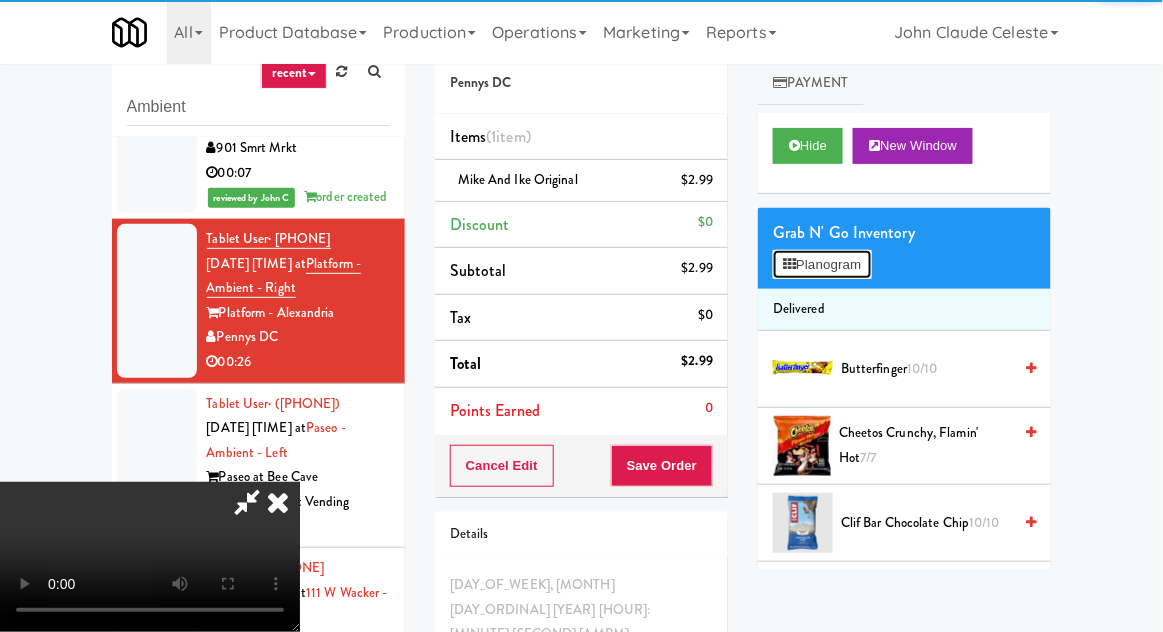 click at bounding box center (789, 264) 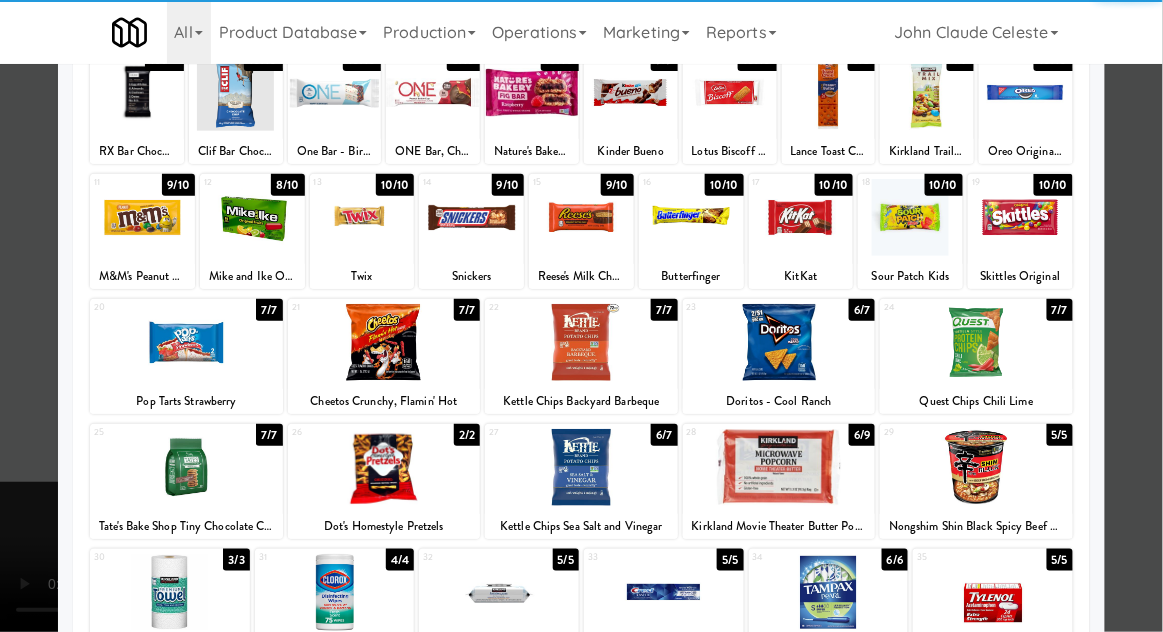 scroll, scrollTop: 0, scrollLeft: 0, axis: both 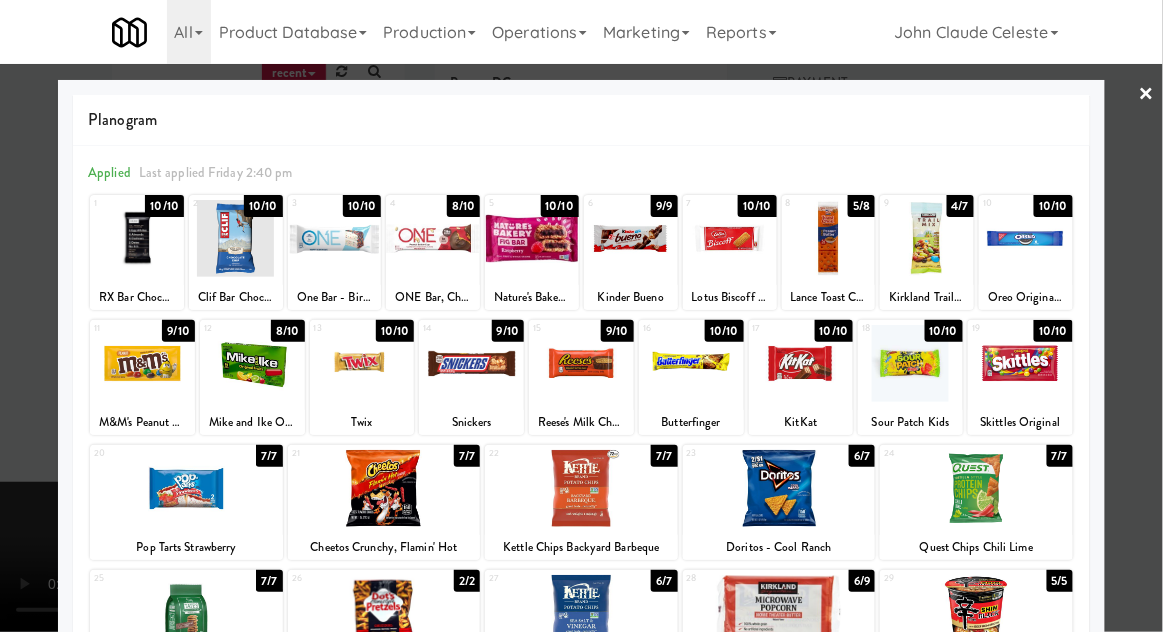 click at bounding box center [581, 316] 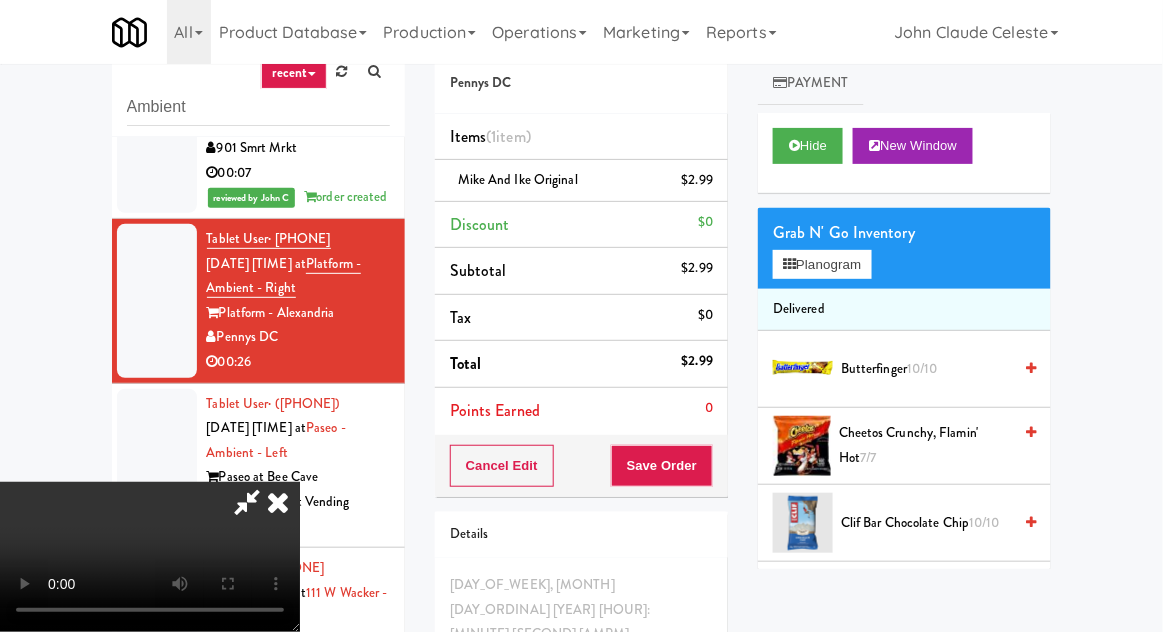 scroll, scrollTop: 54, scrollLeft: 0, axis: vertical 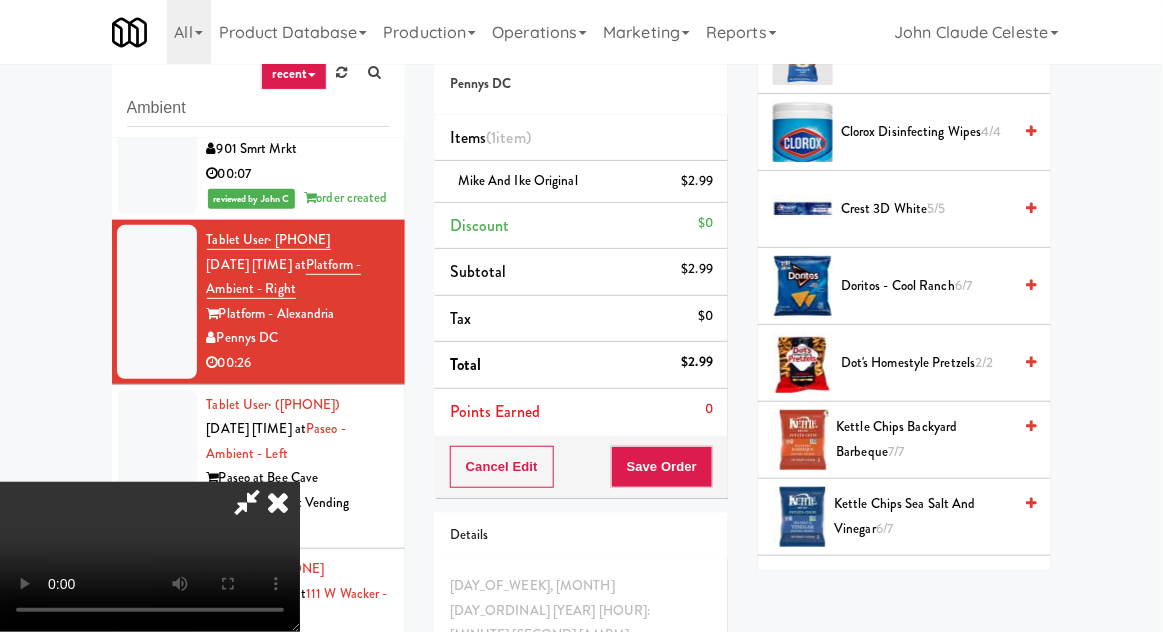 click on "Doritos - Cool Ranch  6/7" at bounding box center [926, 286] 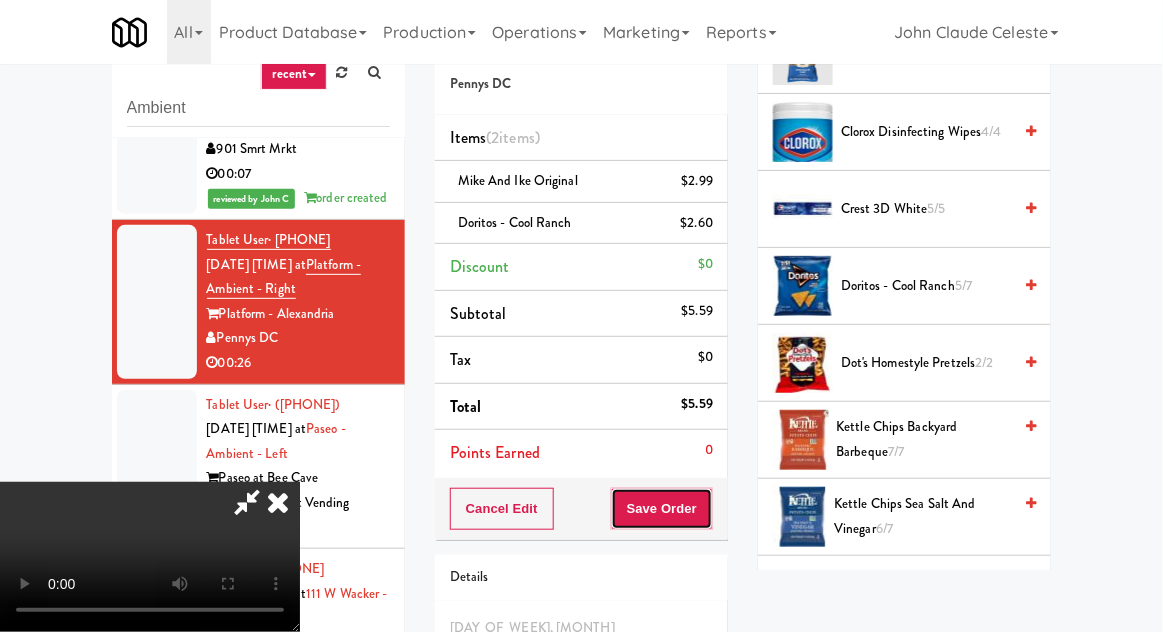 click on "Save Order" at bounding box center [662, 509] 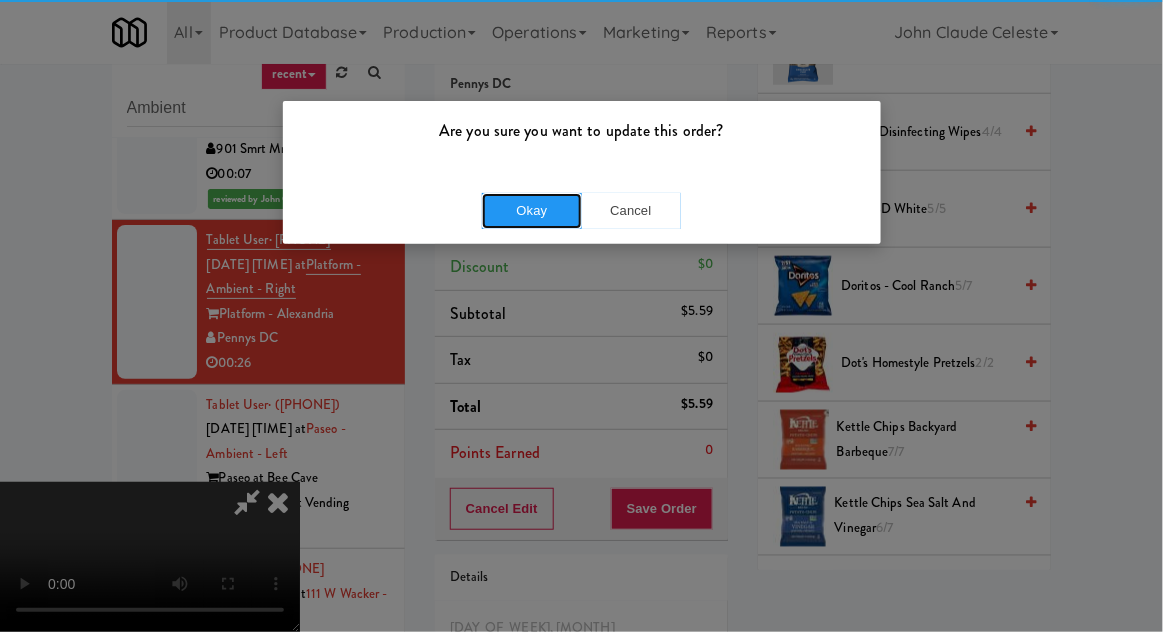 click on "Okay" at bounding box center (532, 211) 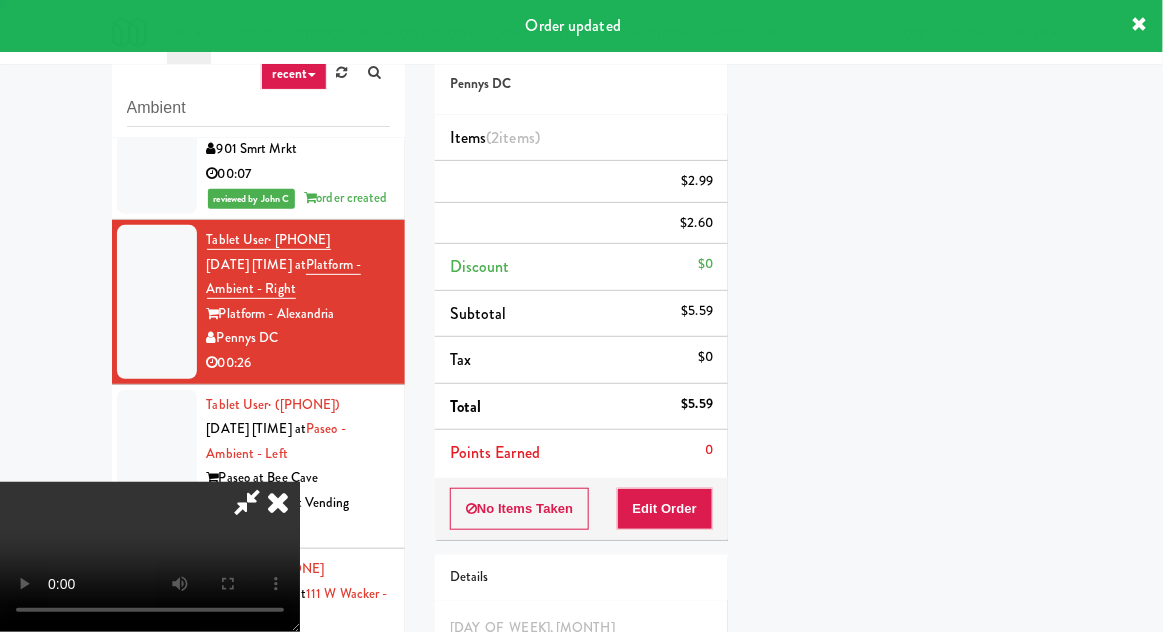 scroll, scrollTop: 197, scrollLeft: 0, axis: vertical 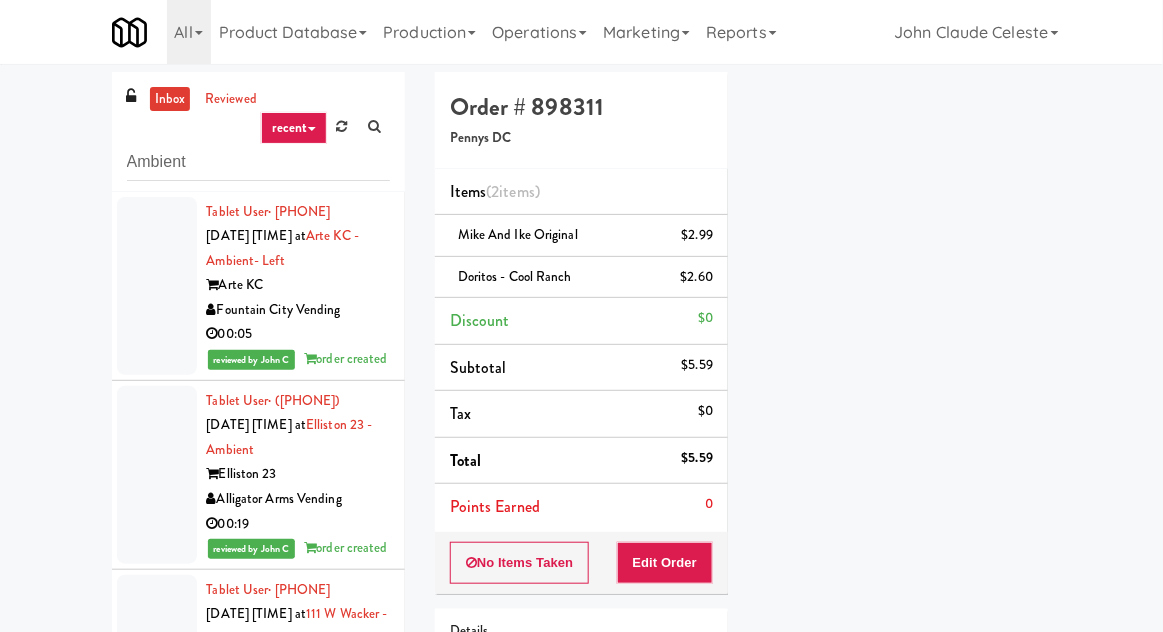 click on "inbox" at bounding box center (170, 99) 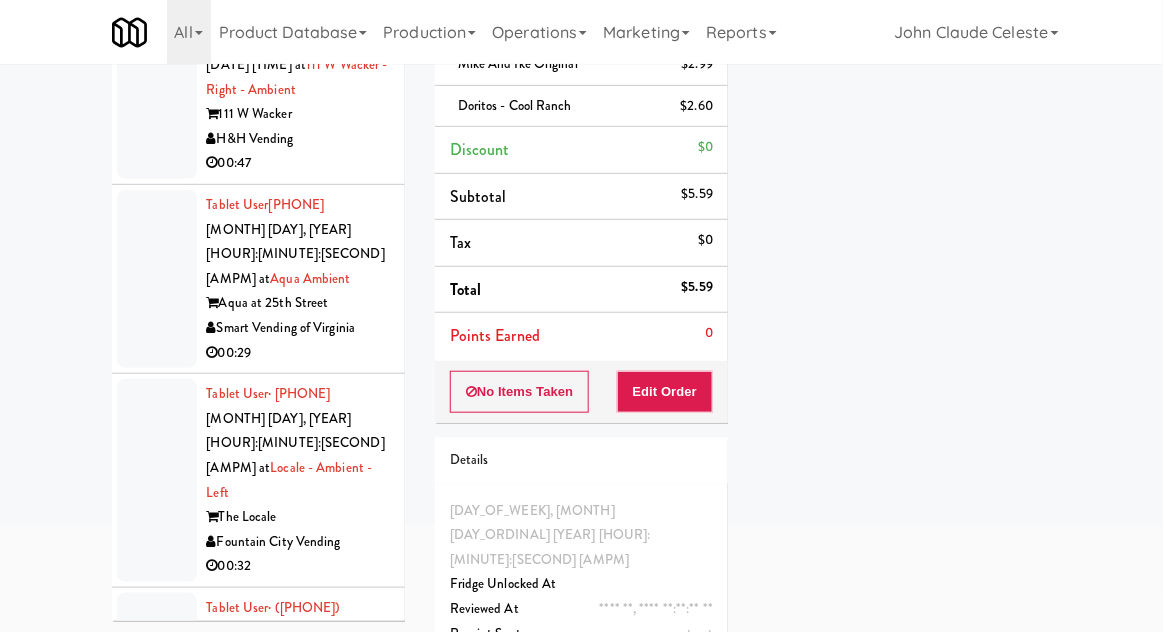 scroll, scrollTop: 172, scrollLeft: 0, axis: vertical 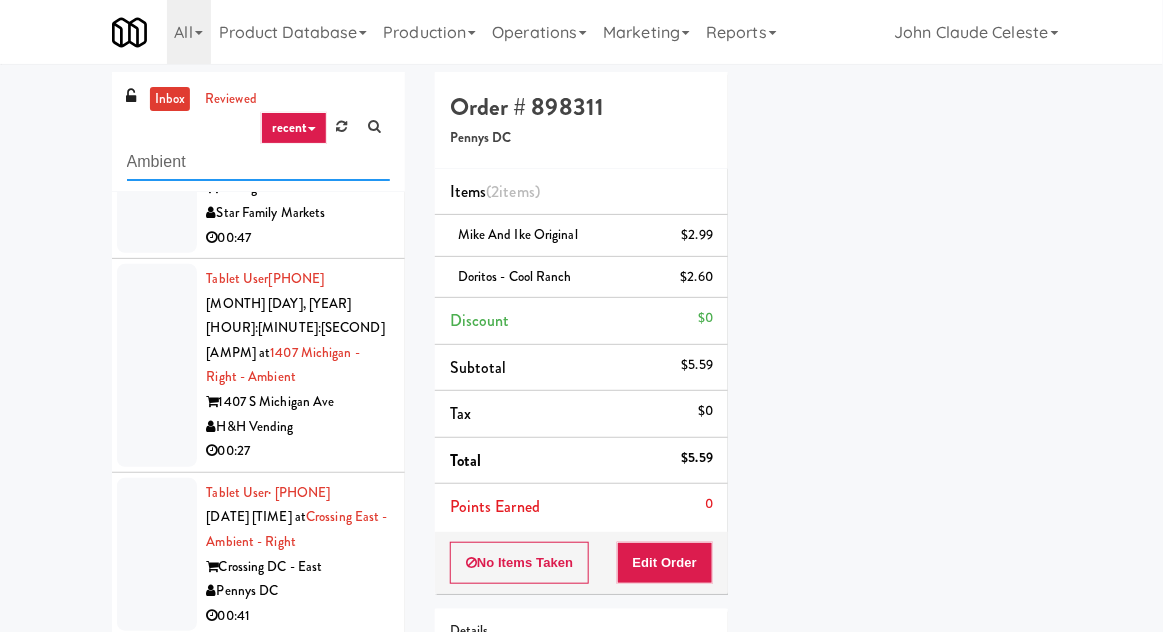 click on "Ambient" at bounding box center (258, 162) 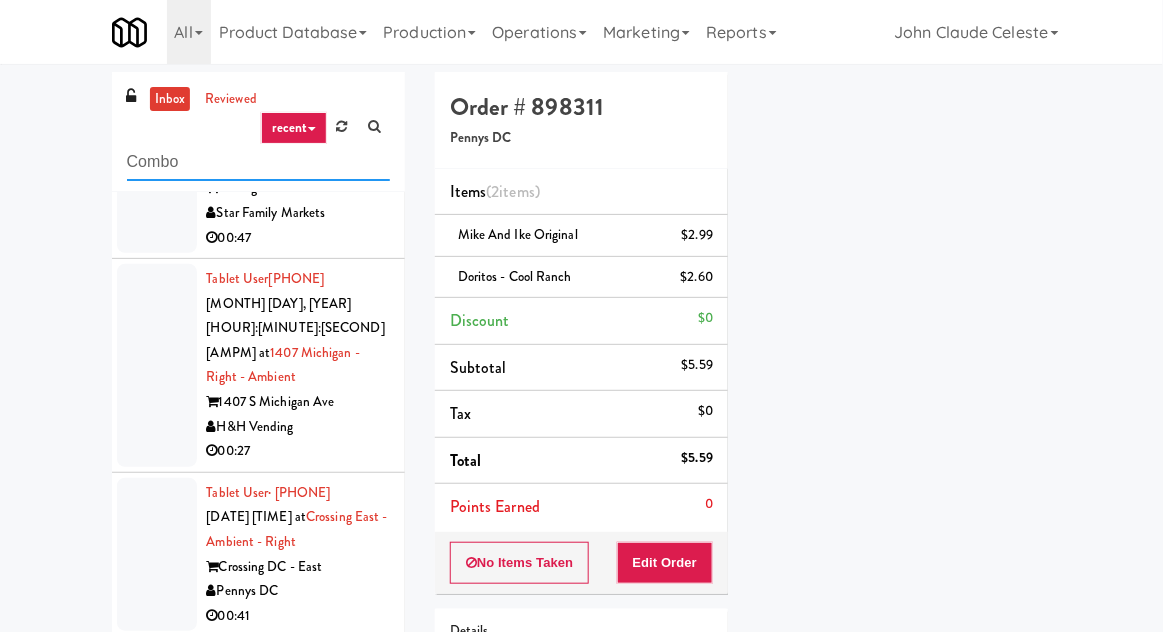 type on "Combo" 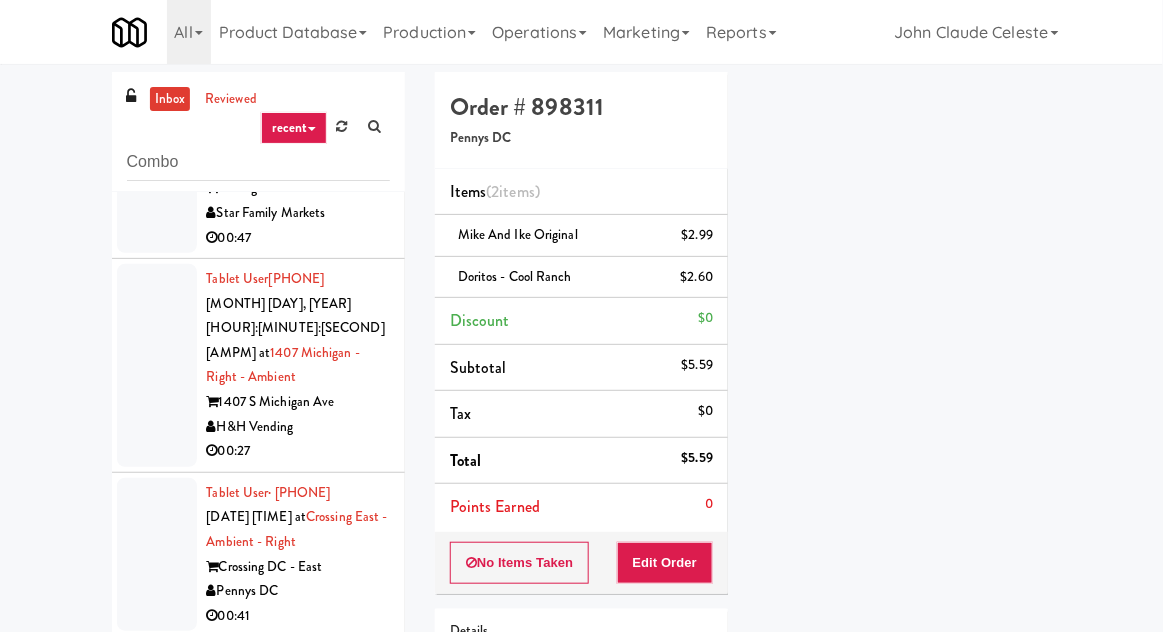 click on "inbox reviewed recent    unclear take    inventory issue    suspicious    failed    recent   [PRODUCT] [USER_TYPE] · [PHONE] [MONTH] [DAY], [YEAR] [HOUR]:[MINUTE]:[SECOND] [AMPM] at [NUMBER] [STREET] [LOCATION] [PRODUCT] [TIME]     [USER_TYPE] · [PHONE] [MONTH] [DAY], [YEAR] [HOUR]:[MINUTE]:[SECOND] [AMPM] at [LOCATION] [LOCATION] [PRODUCT] [TIME]     [USER_TYPE] · [PHONE] [MONTH] [DAY], [YEAR] [HOUR]:[MINUTE]:[SECOND] [AMPM] at [LOCATION] [LOCATION] [PRODUCT] [TIME]     [USER_TYPE] · [PHONE] [MONTH] [DAY], [YEAR] [HOUR]:[MINUTE]:[SECOND] [AMPM] at [LOCATION] [LOCATION] [PRODUCT] [TIME]     [USER_TYPE] · [PHONE] [MONTH] [DAY], [YEAR] [HOUR]:[MINUTE]:[SECOND] [AMPM] at [LOCATION] [LOCATION] [PRODUCT] [TIME]     [USER_TYPE] · [PHONE] [MONTH] [DAY], [YEAR] [HOUR]:[MINUTE]:[SECOND] [AMPM] at [LOCATION] [LOCATION] [PRODUCT] [TIME]" at bounding box center [581, 472] 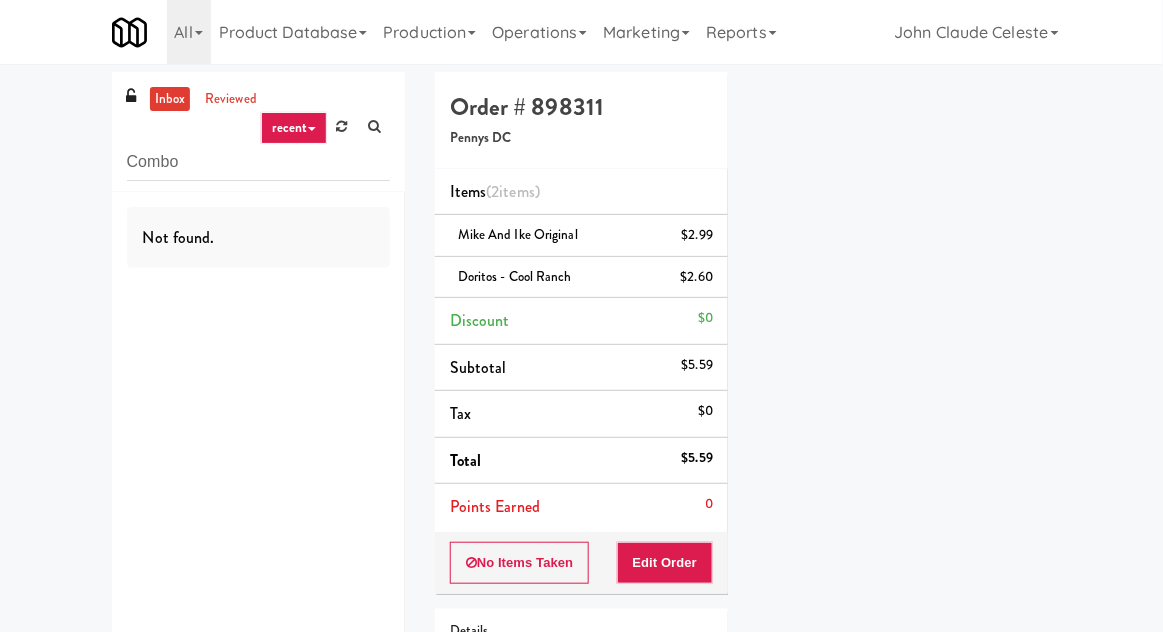 scroll, scrollTop: 0, scrollLeft: 0, axis: both 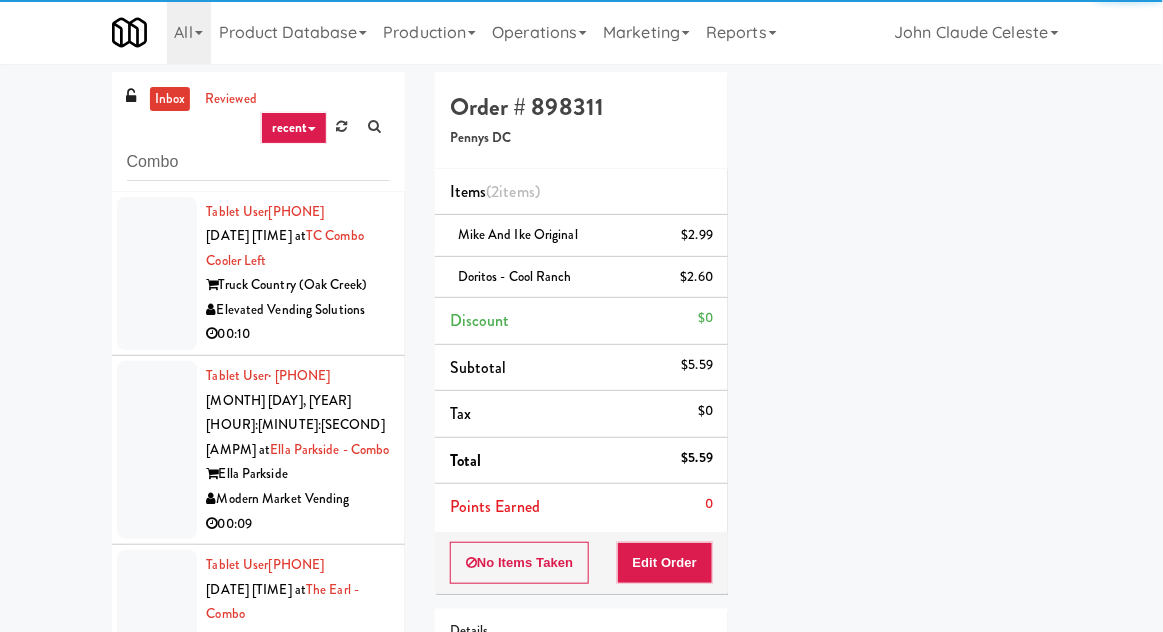 click at bounding box center (157, 274) 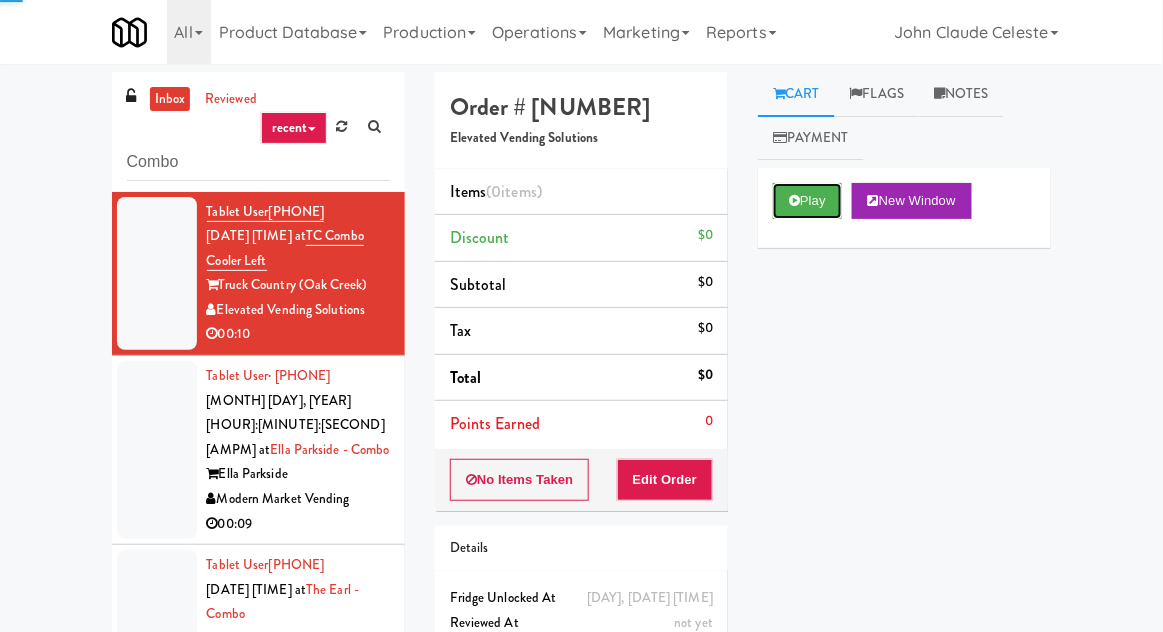 click on "Play" at bounding box center [807, 201] 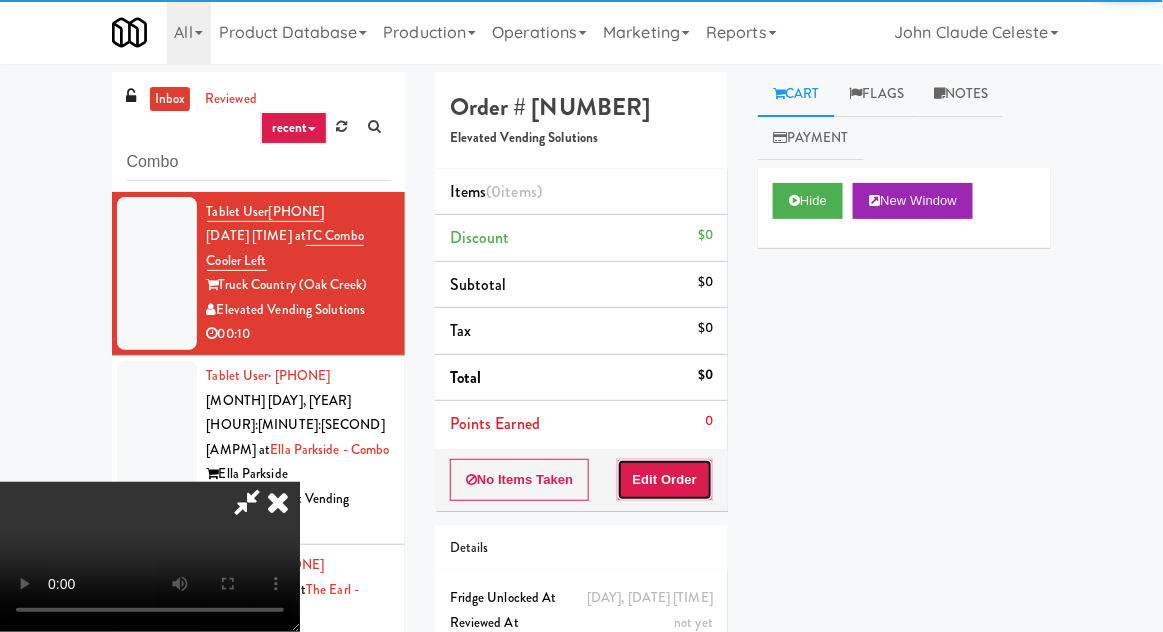 click on "Edit Order" at bounding box center [665, 480] 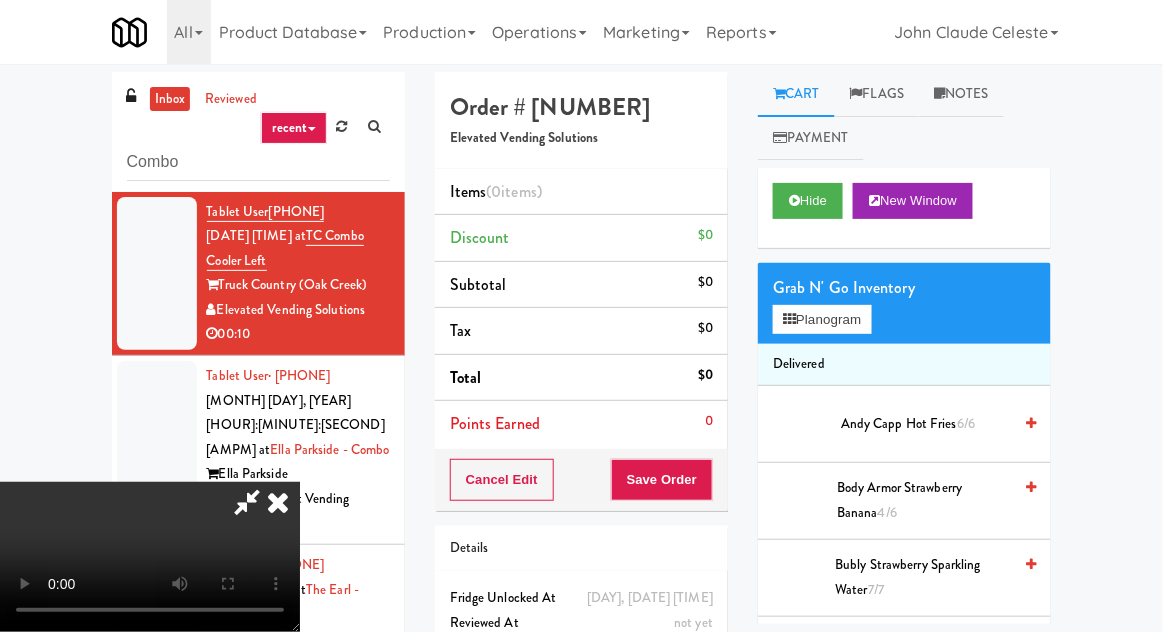 scroll, scrollTop: 73, scrollLeft: 0, axis: vertical 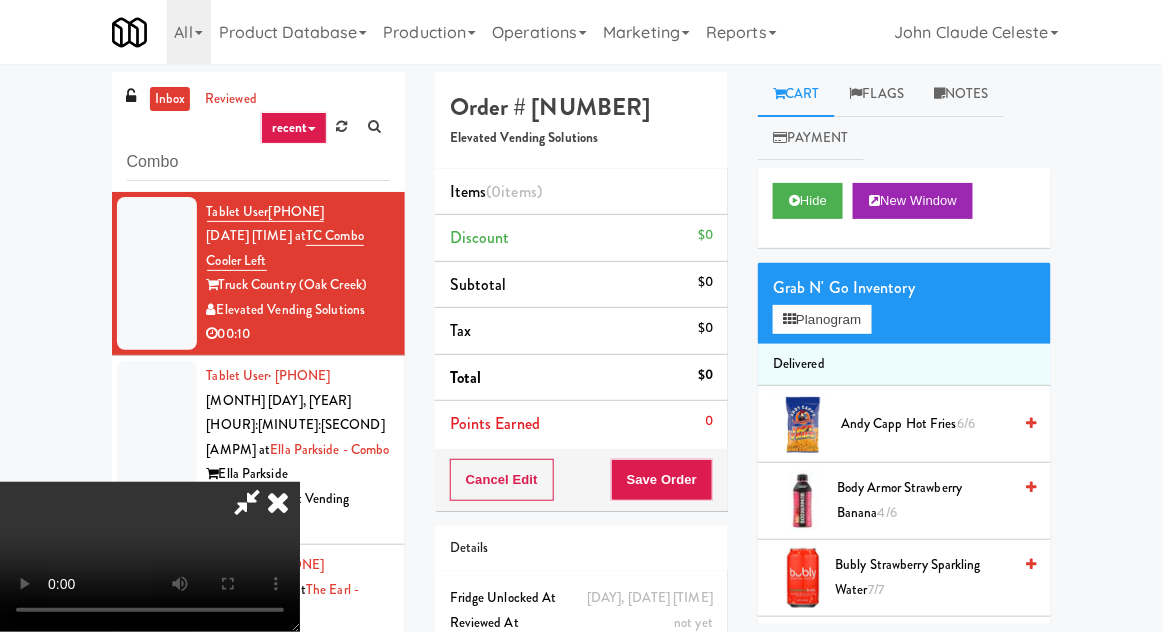 type 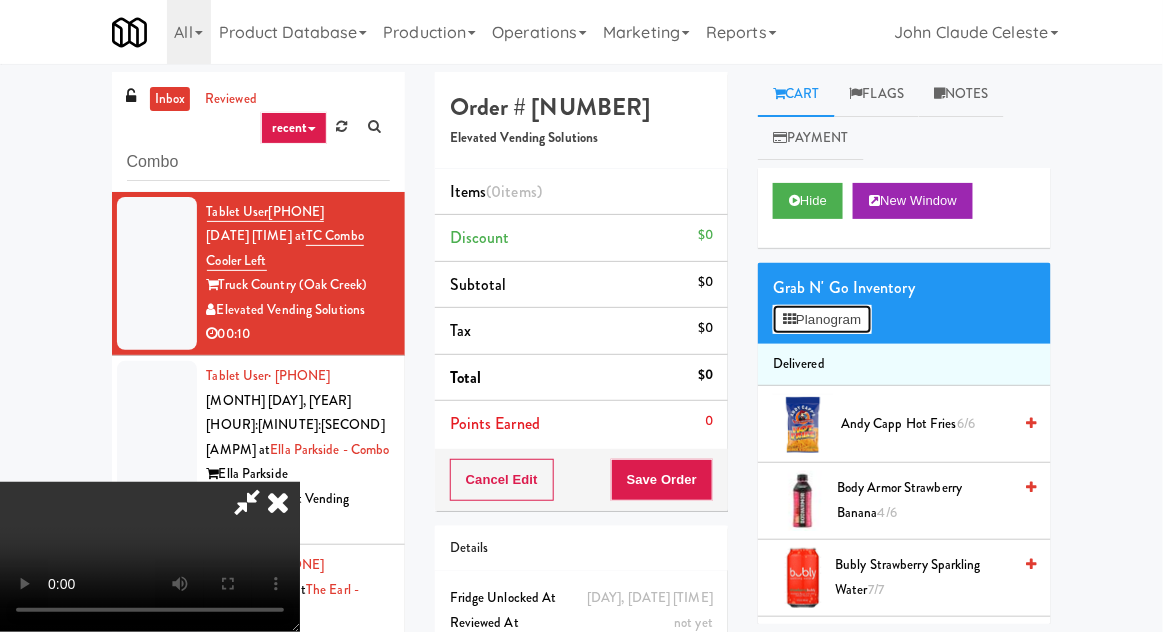 click on "Planogram" at bounding box center [822, 320] 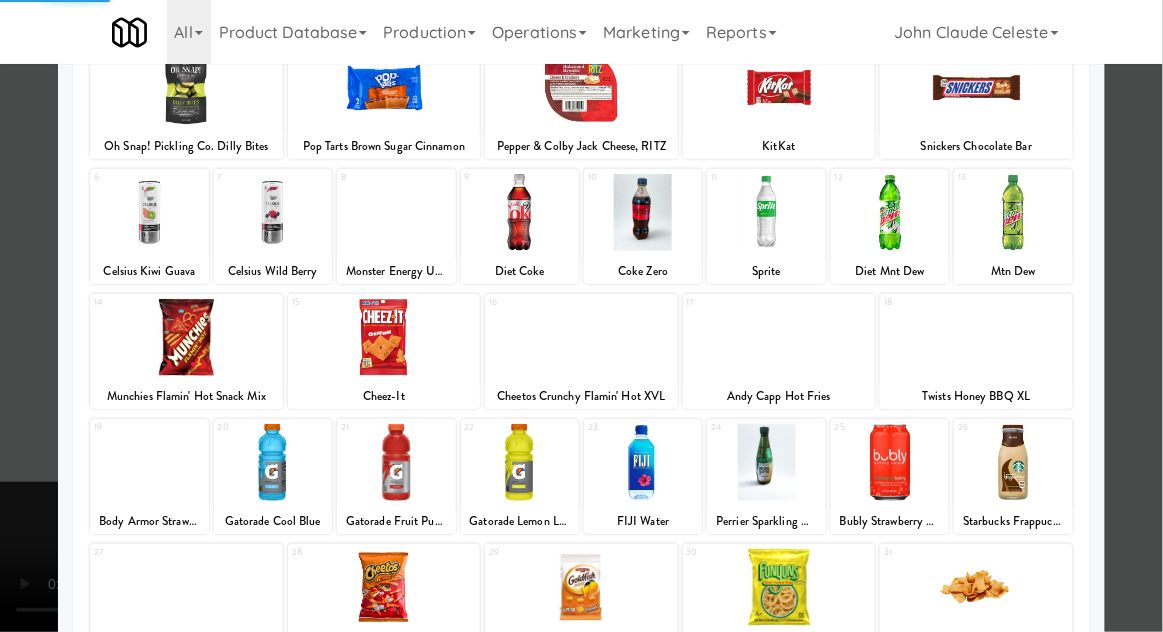 scroll, scrollTop: 150, scrollLeft: 0, axis: vertical 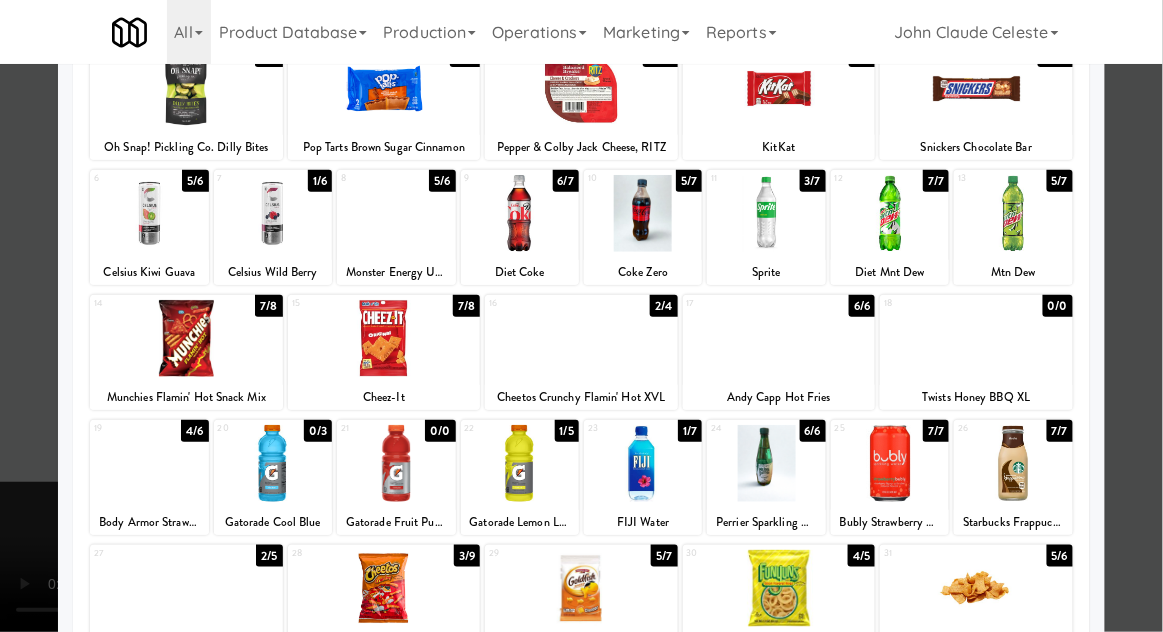 click at bounding box center [581, 316] 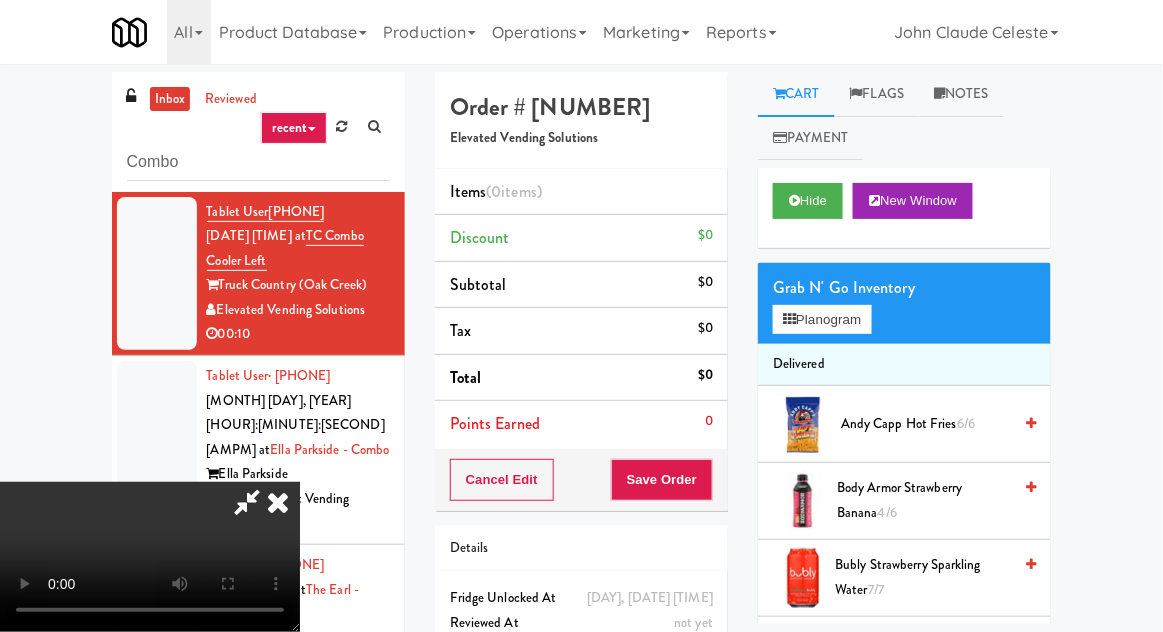 scroll, scrollTop: 73, scrollLeft: 0, axis: vertical 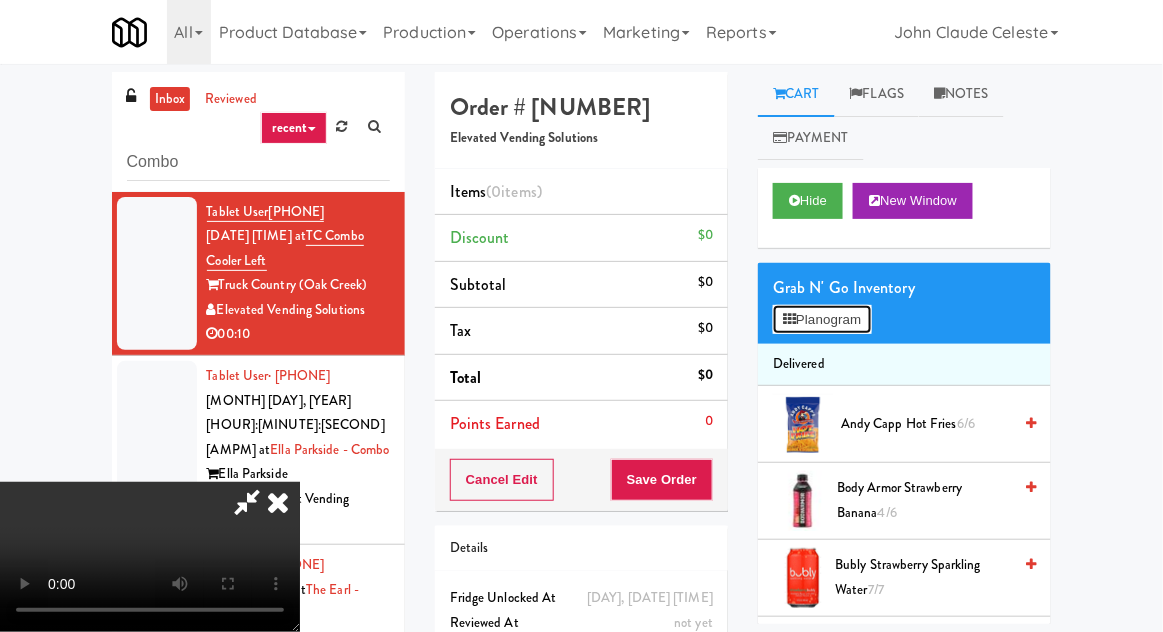 click on "Planogram" at bounding box center [822, 320] 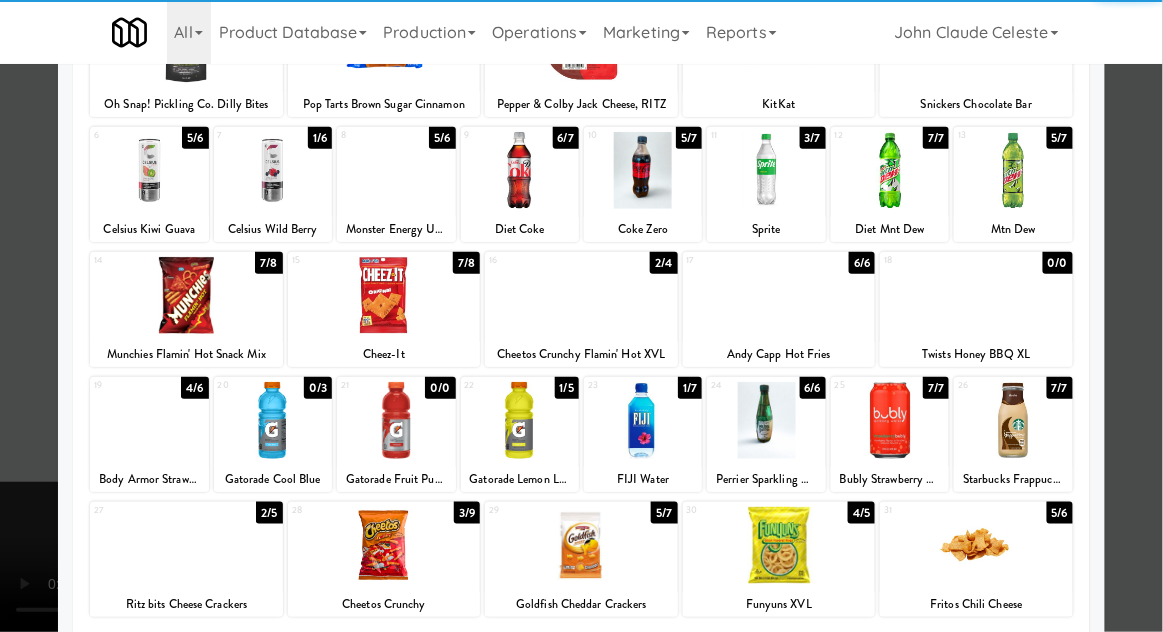 scroll, scrollTop: 189, scrollLeft: 0, axis: vertical 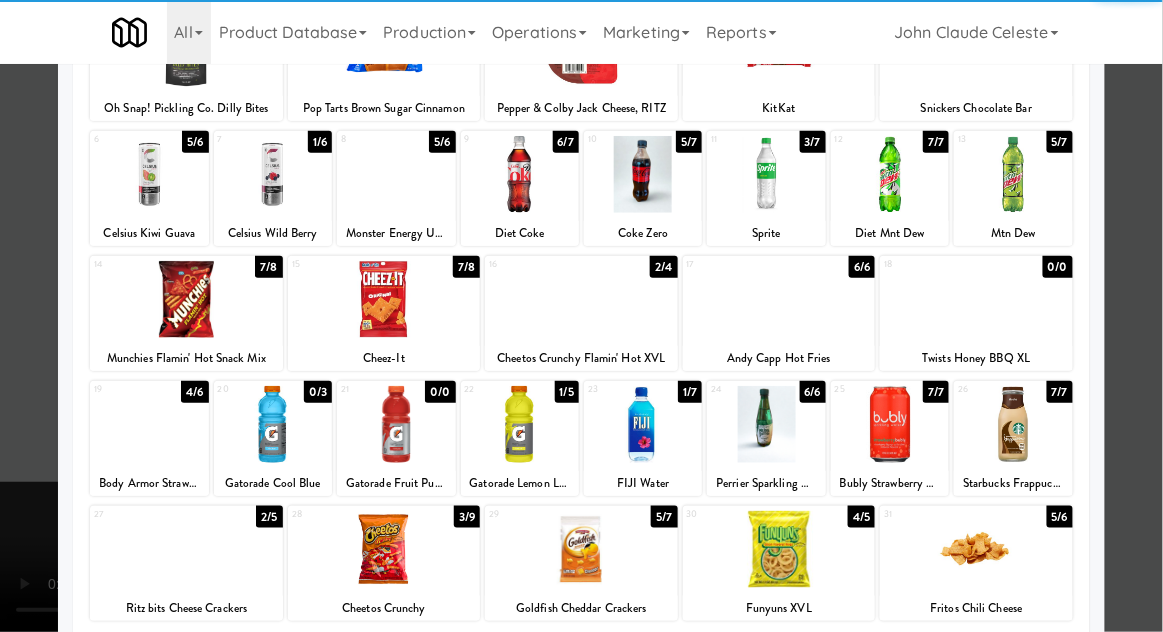 click at bounding box center (890, 424) 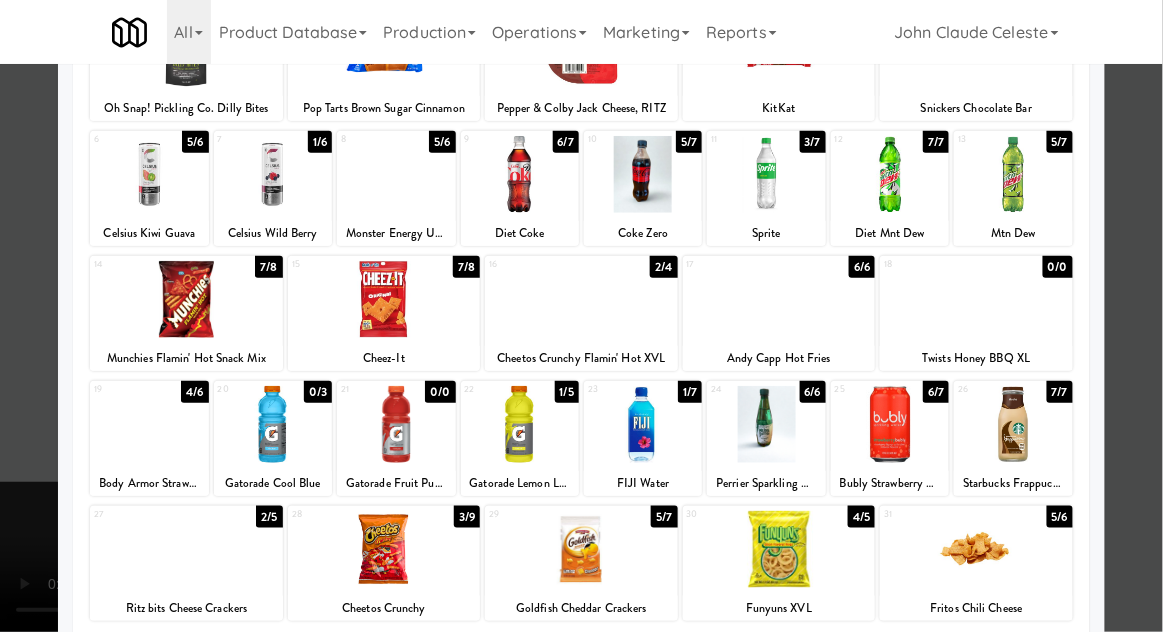 click on "Planogram Applied Last applied Saturday 12:48 pm 1 4/6 Oh Snap! Pickling Co. Dilly Bites 2 0/0 Pop Tarts Brown Sugar Cinnamon 3 13/13 Pepper & Colby Jack Cheese, RITZ 4 3/5 KitKat 5 10/11 Snickers Chocolate Bar 6 5/6 Celsius Kiwi Guava 7 1/6 Celsius Wild Berry 8 5/6 Monster Energy Ultra Blue Hawaiian 9 6/7 Diet Coke 10 5/7 Coke Zero 11 3/7 Sprite 12 7/7 Diet Mnt Dew 13 5/7 Mtn Dew 14 7/8 Munchies Flamin' Hot Snack Mix 15 7/8 Cheez-It 16 2/4 Cheetos Crunchy Flamin' Hot XVL 17 6/6 Andy Capp Hot Fries 18 0/0 Twists Honey BBQ XL 19 4/6 Body Armor Strawberry Banana 20 0/3 Gatorade Cool Blue 21 0/0 Gatorade Fruit Punch 22 1/5 Gatorade Lemon Lime 23 1/7 FIJI Water 24 6/6 Perrier Sparkling Water 25 6/7 Bubly Strawberry Sparkling Water 26 7/7 Starbucks Frappuccino Mocha 27 2/5 Ritz bits Cheese Crackers 28 3/9 Cheetos Crunchy 29 5/7 Goldfish Cheddar Crackers 30 4/5 Funyuns XVL 31 5/6 Fritos Chili Cheese Extra" at bounding box center [581, 342] 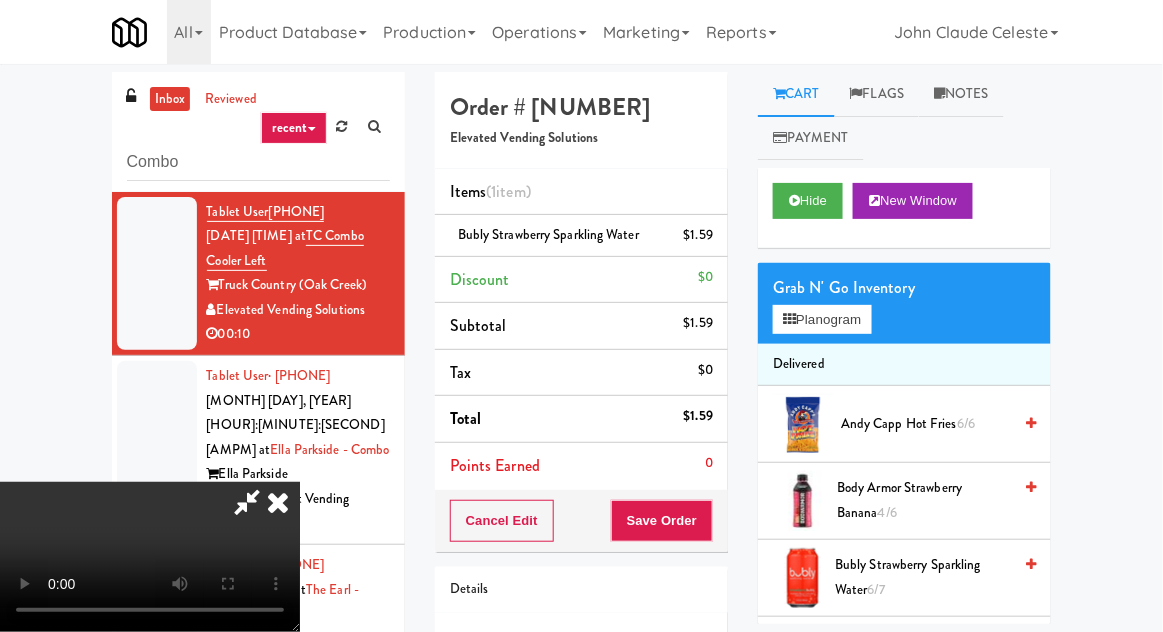 scroll, scrollTop: 73, scrollLeft: 0, axis: vertical 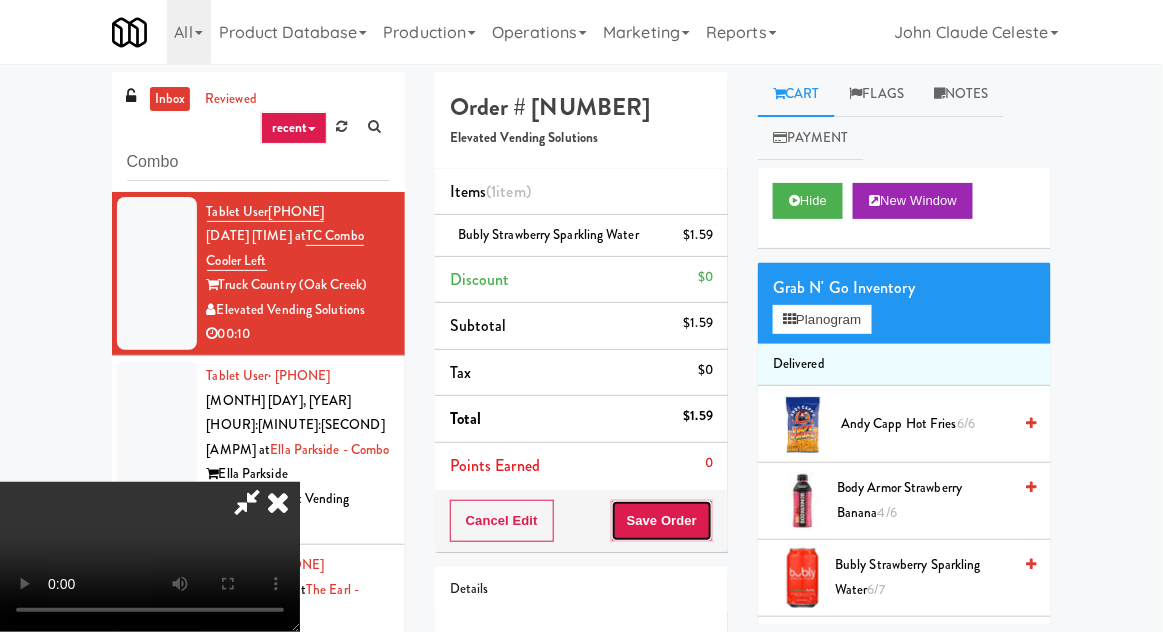 click on "Save Order" at bounding box center [662, 521] 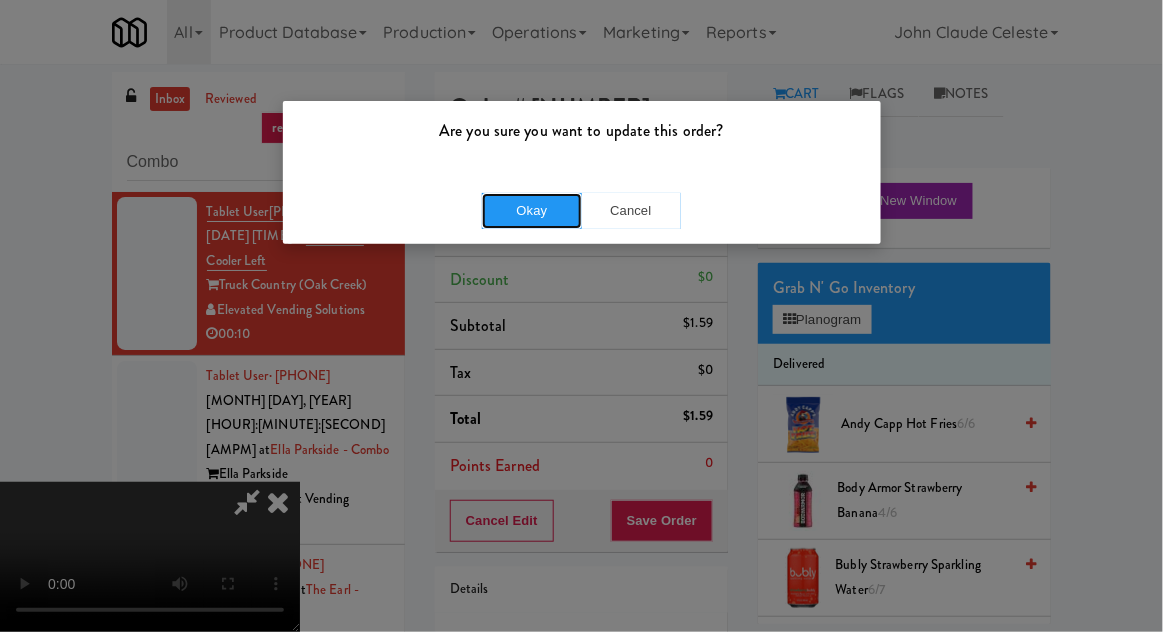 click on "Okay" at bounding box center (532, 211) 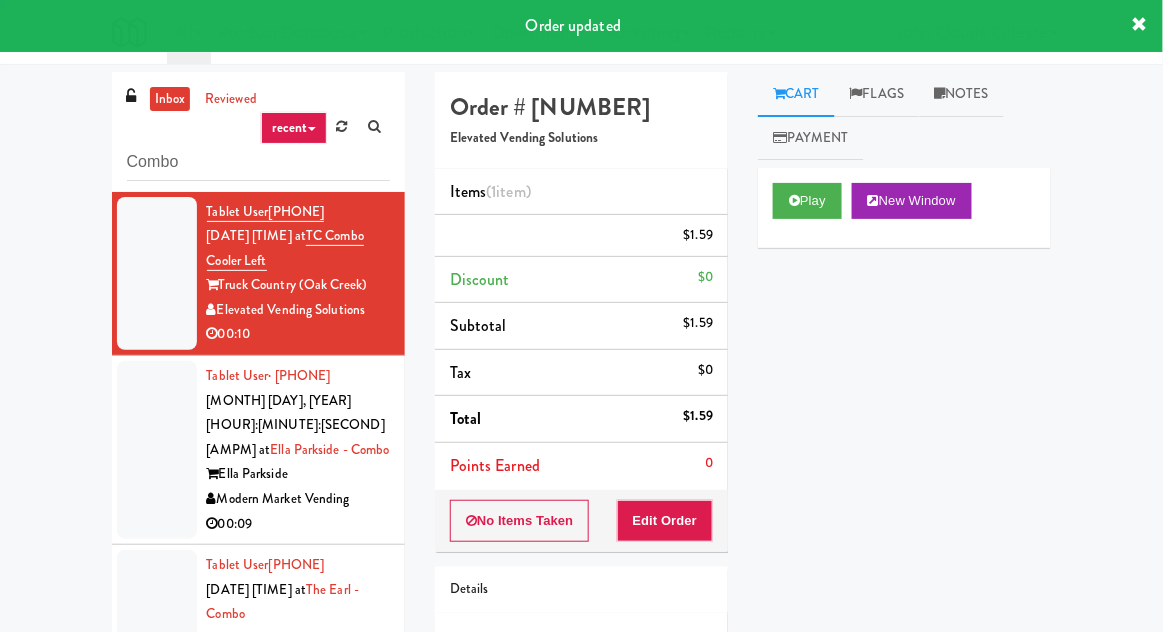 scroll, scrollTop: 0, scrollLeft: 0, axis: both 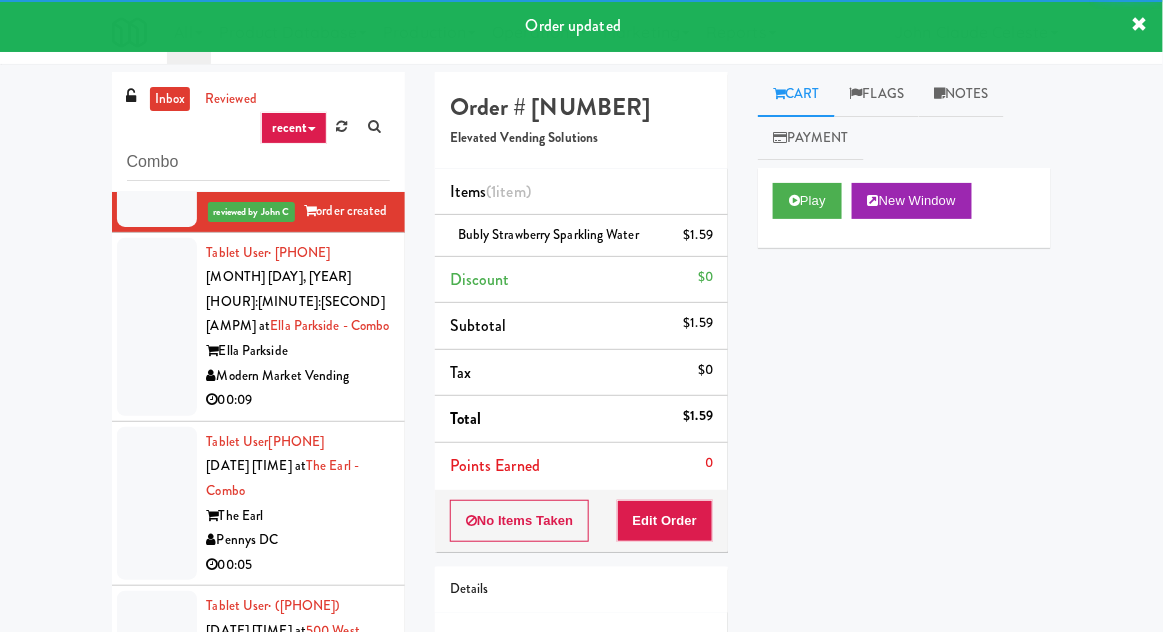 click at bounding box center (157, 327) 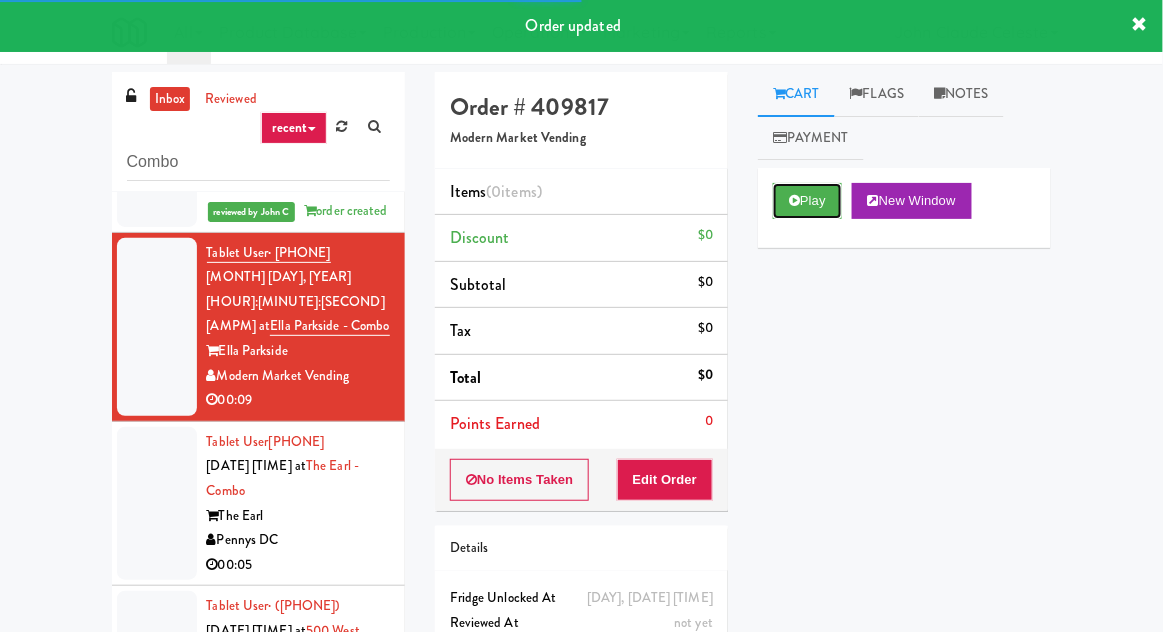 click on "Play" at bounding box center (807, 201) 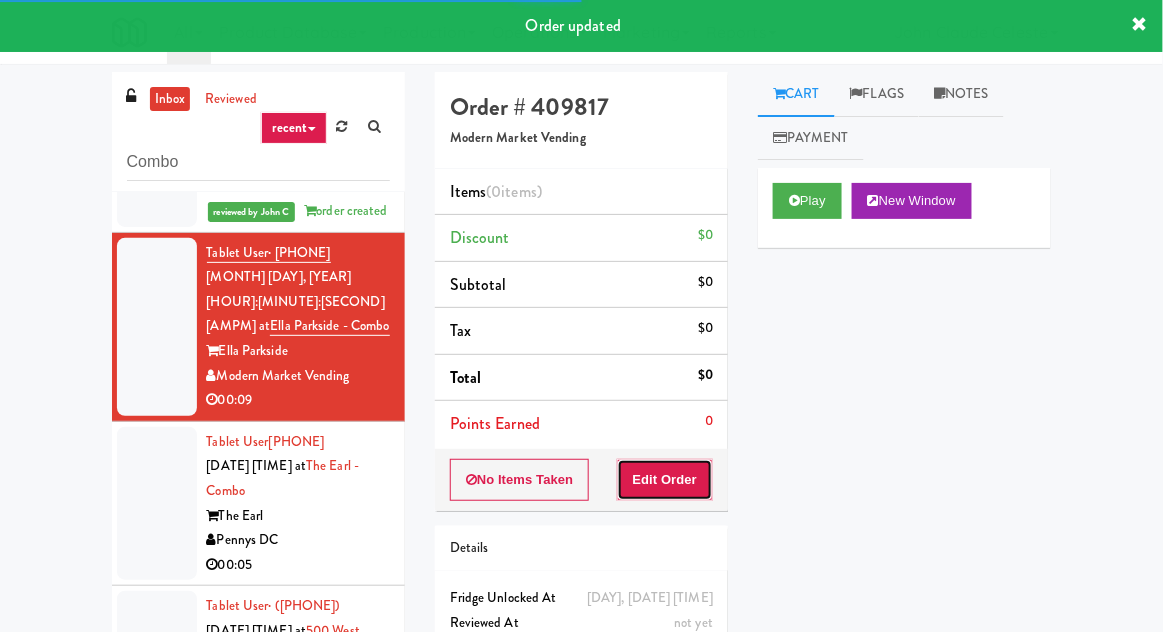 click on "Edit Order" at bounding box center (665, 480) 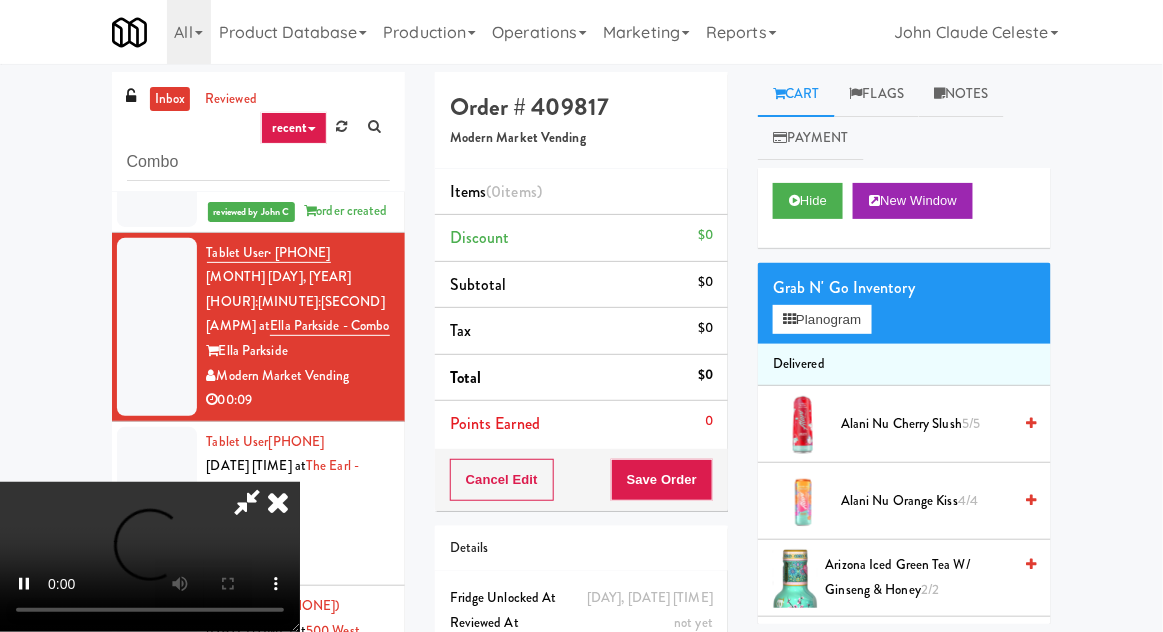 scroll, scrollTop: 73, scrollLeft: 0, axis: vertical 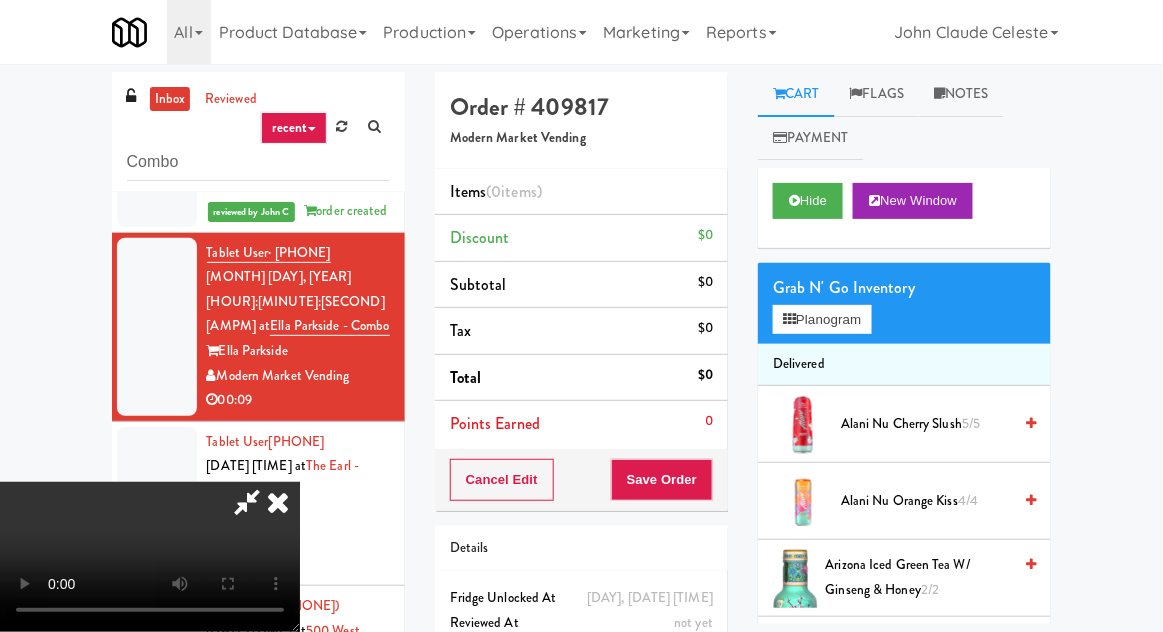 type 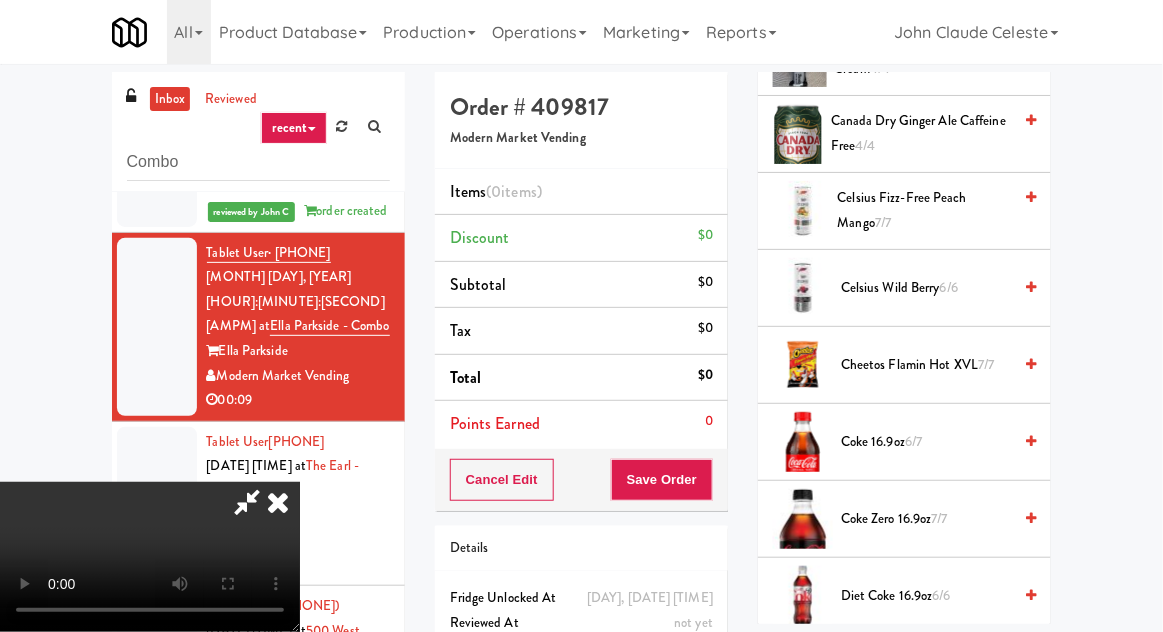 scroll, scrollTop: 753, scrollLeft: 0, axis: vertical 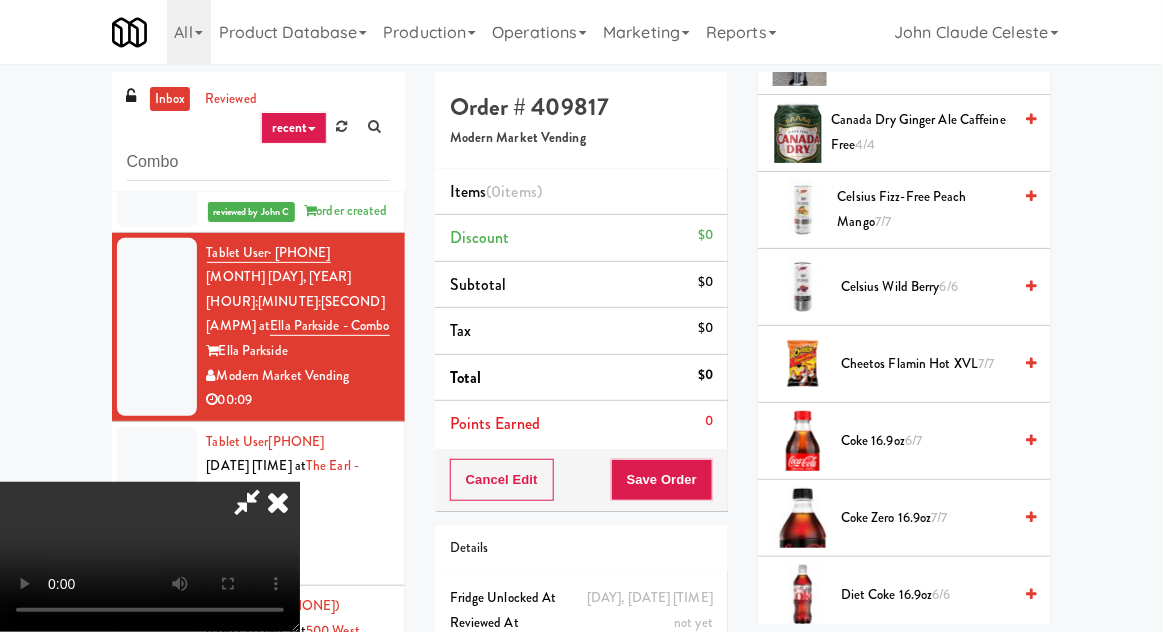 click on "Coke Zero 16.9oz  7/7" at bounding box center [926, 518] 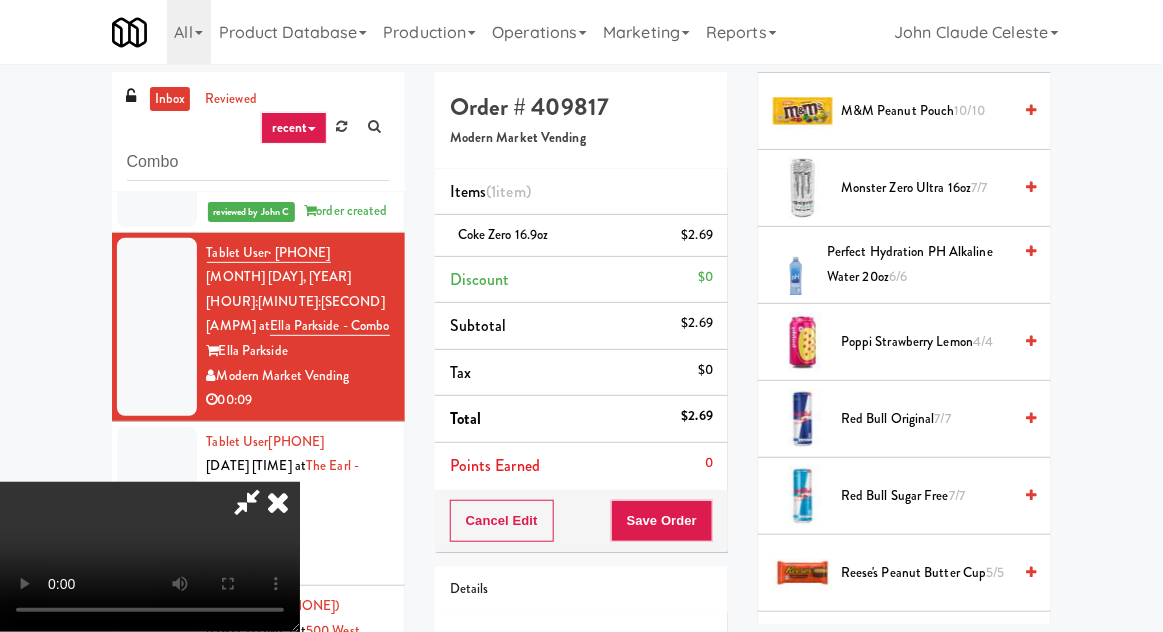 scroll, scrollTop: 2208, scrollLeft: 0, axis: vertical 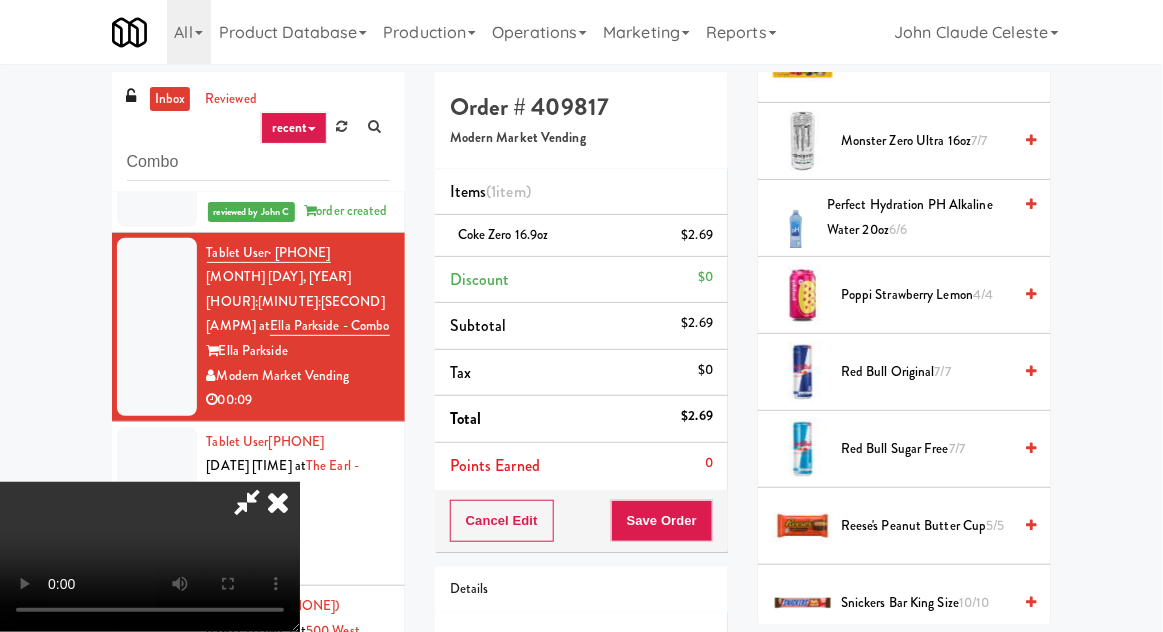 click on "Reese's Peanut Butter Cup  5/5" at bounding box center [926, 526] 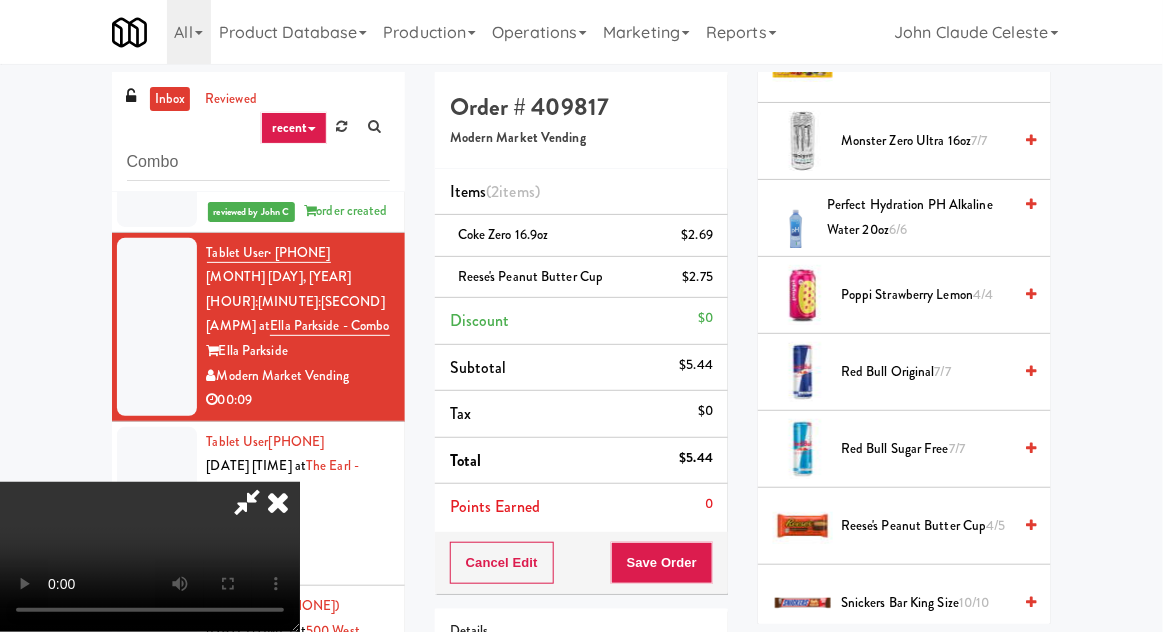 scroll, scrollTop: 73, scrollLeft: 0, axis: vertical 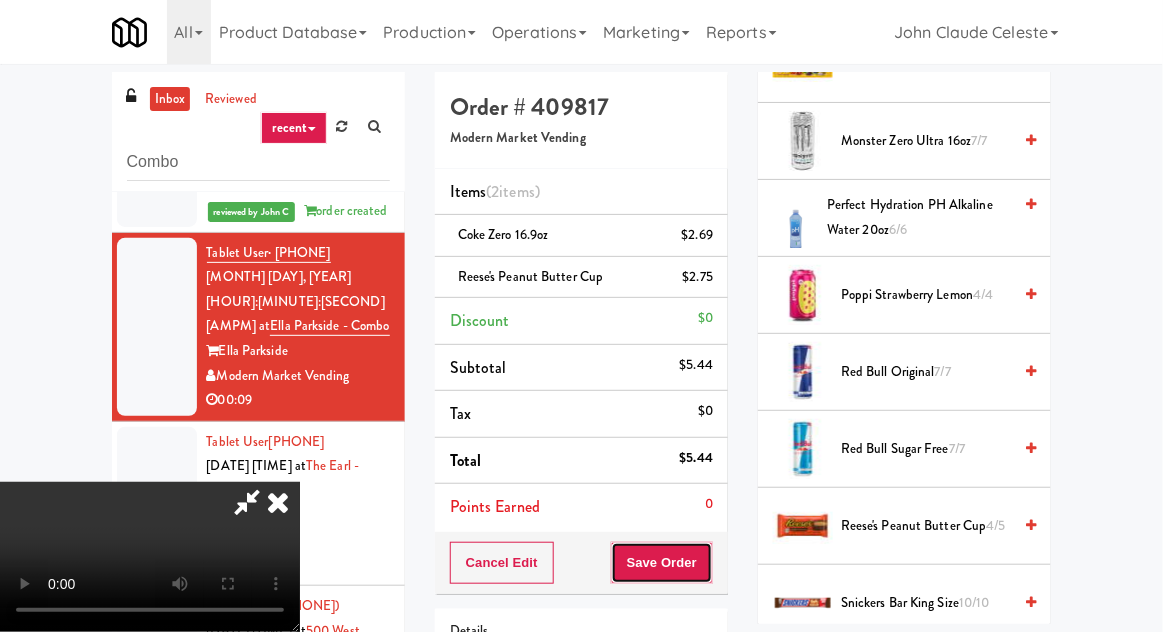 click on "Save Order" at bounding box center (662, 563) 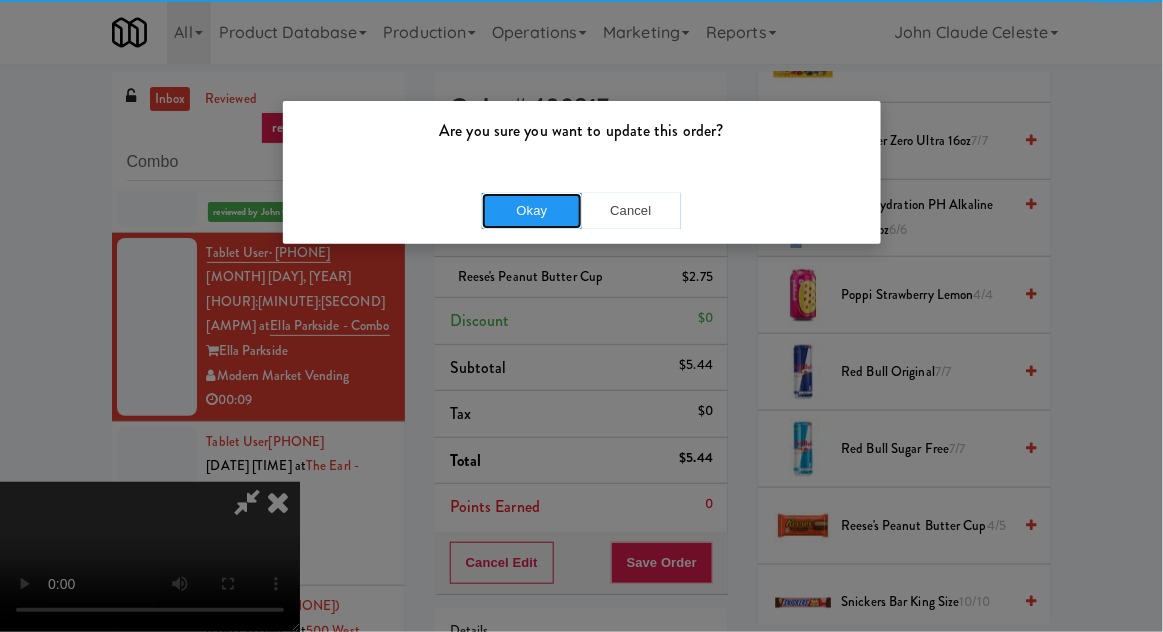 click on "Okay" at bounding box center (532, 211) 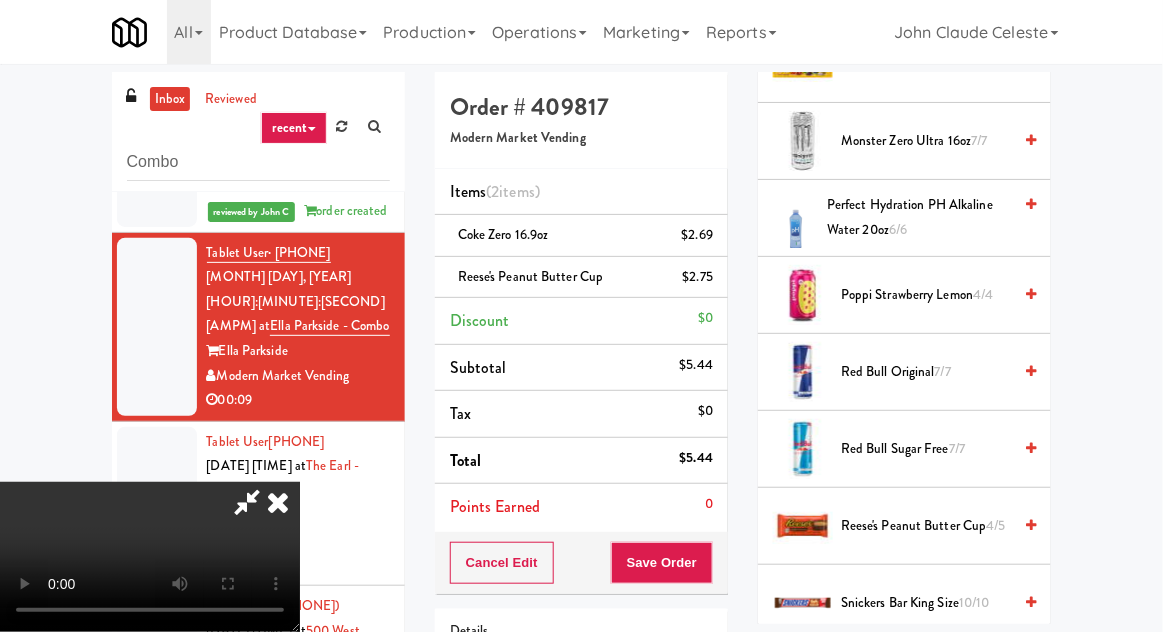scroll, scrollTop: 0, scrollLeft: 0, axis: both 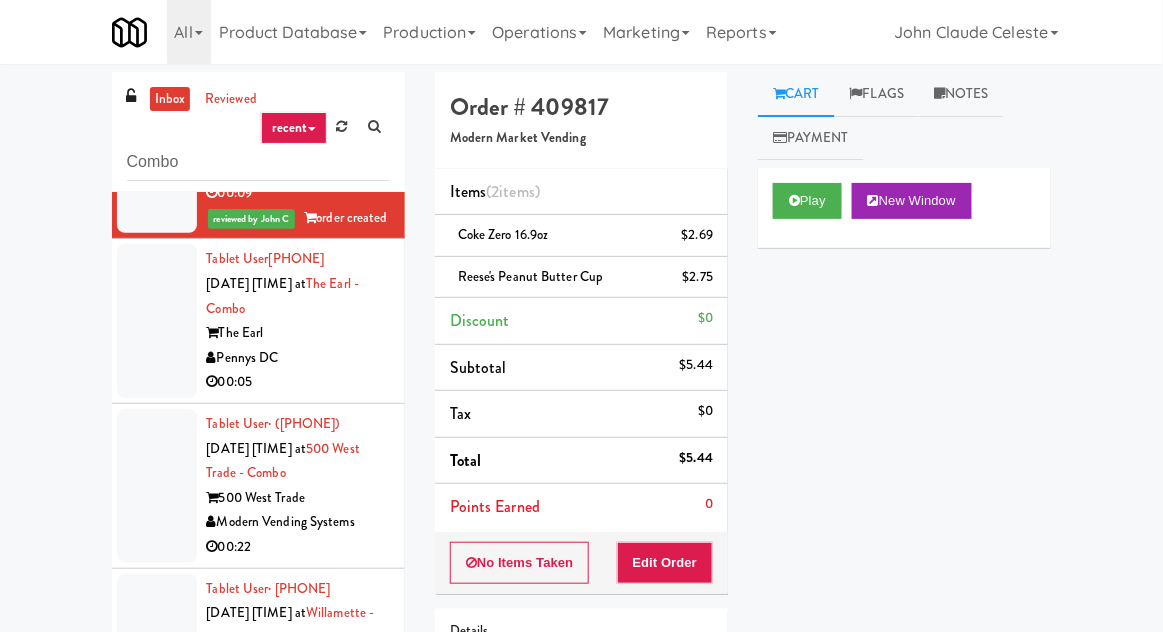 click at bounding box center [157, 321] 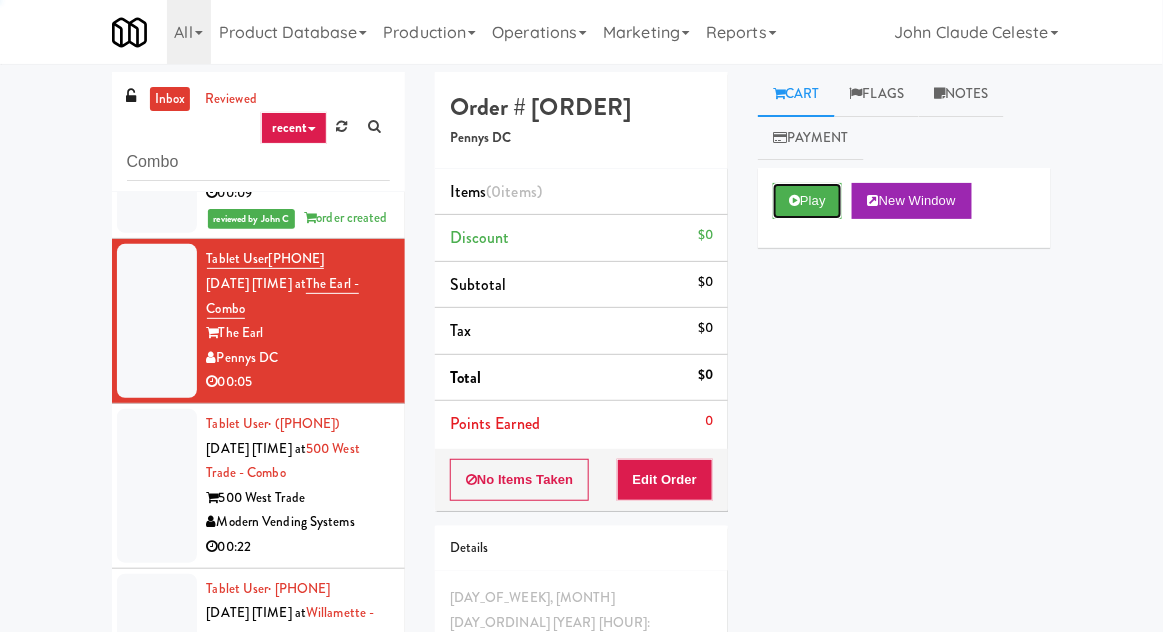 click at bounding box center [794, 200] 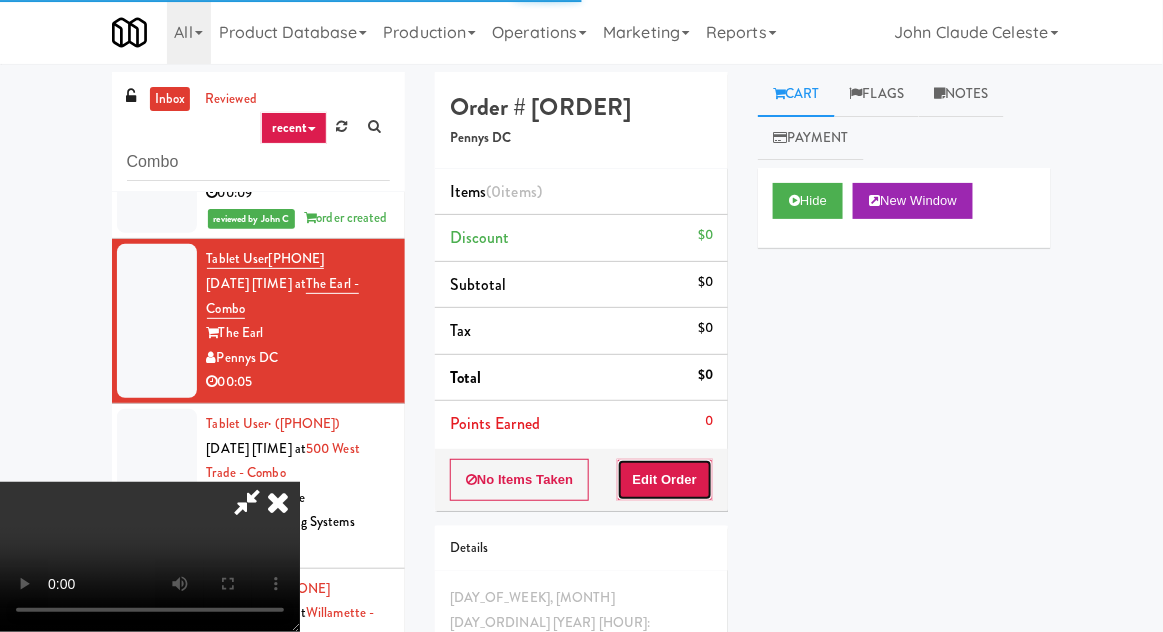 click on "Edit Order" at bounding box center [665, 480] 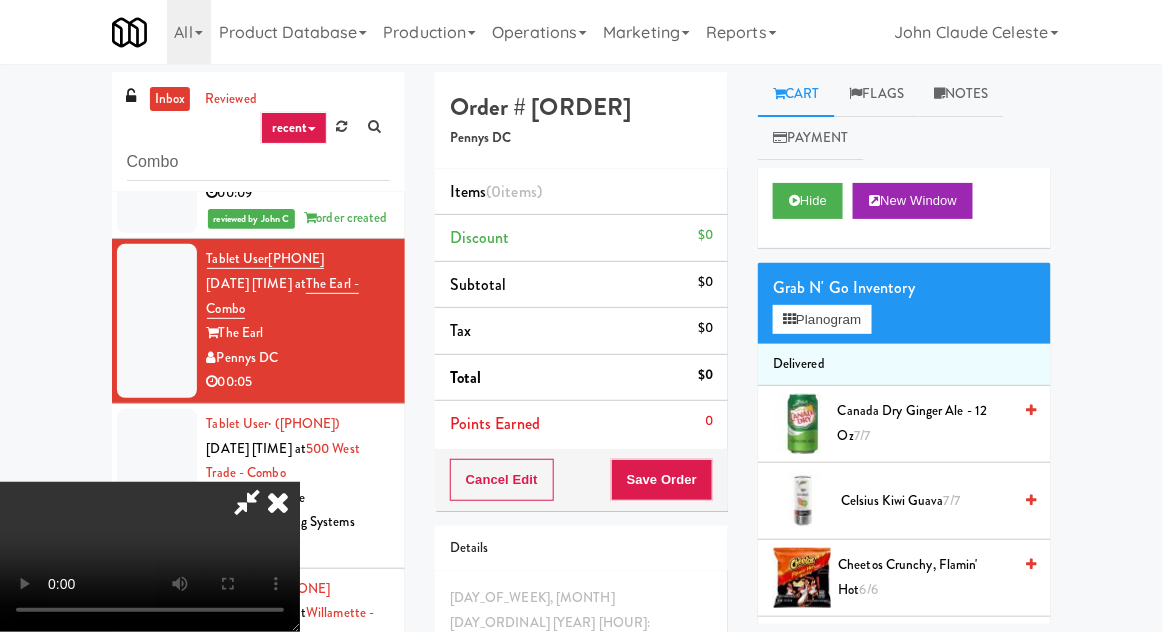 scroll, scrollTop: 73, scrollLeft: 0, axis: vertical 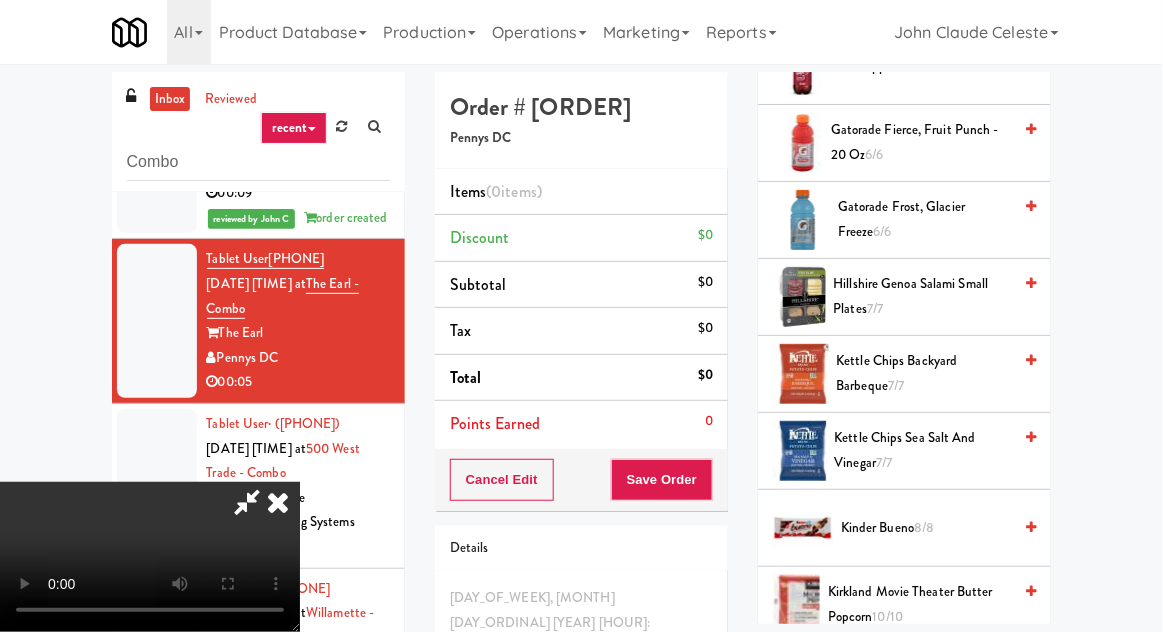 click on "[PRODUCT] [FLAVOR] [QUANTITY]" at bounding box center [924, 219] 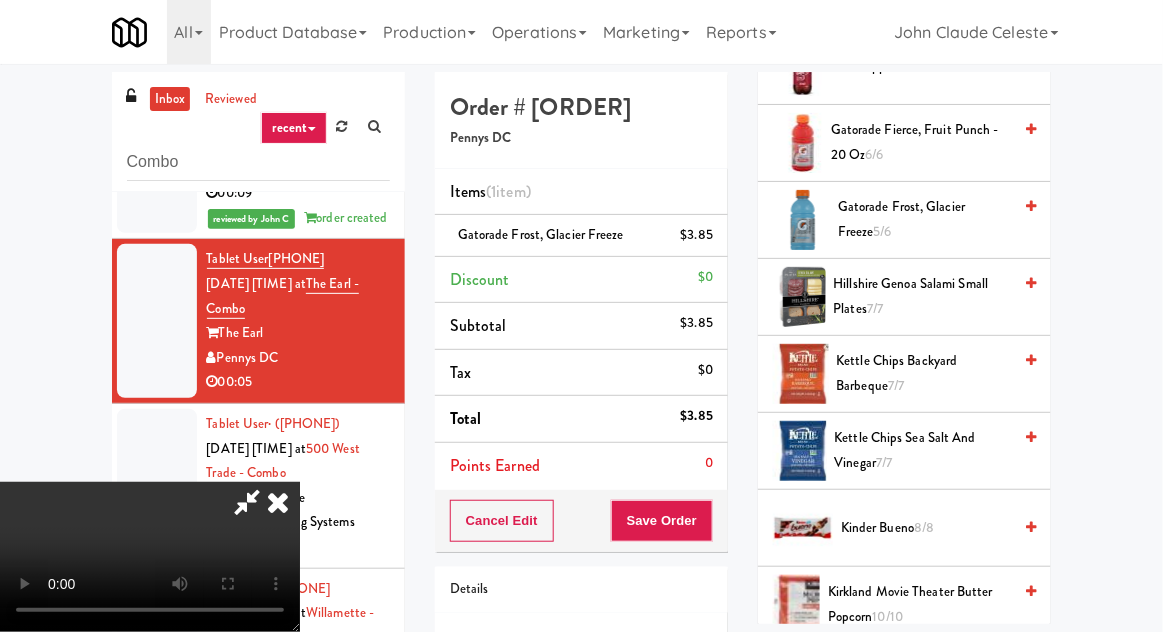 scroll, scrollTop: 73, scrollLeft: 0, axis: vertical 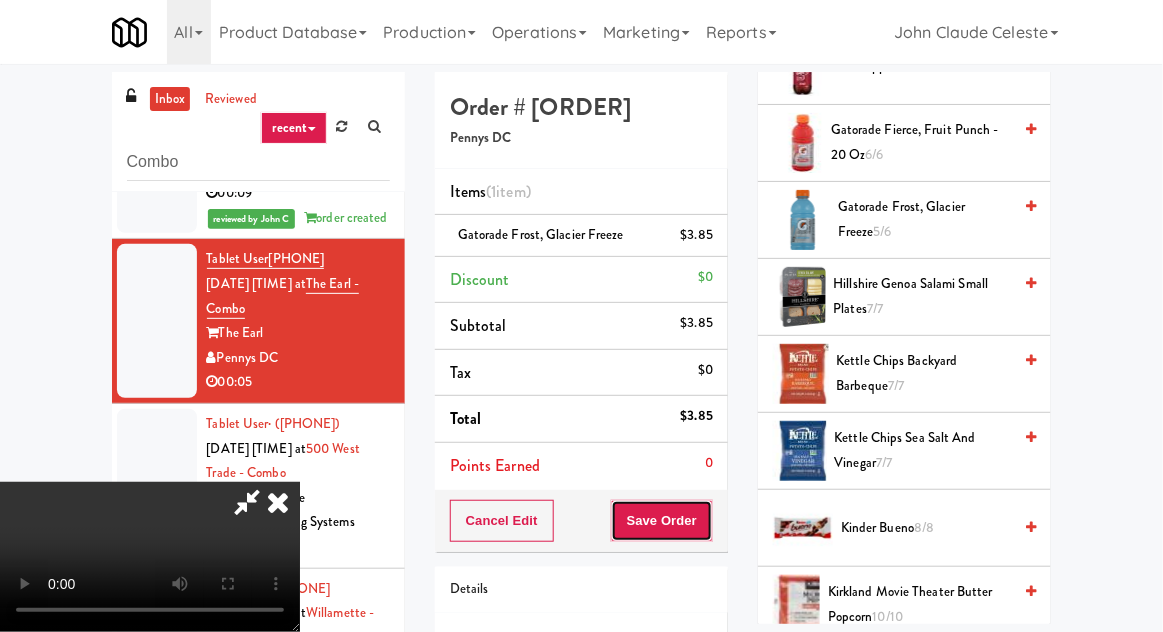 click on "Save Order" at bounding box center (662, 521) 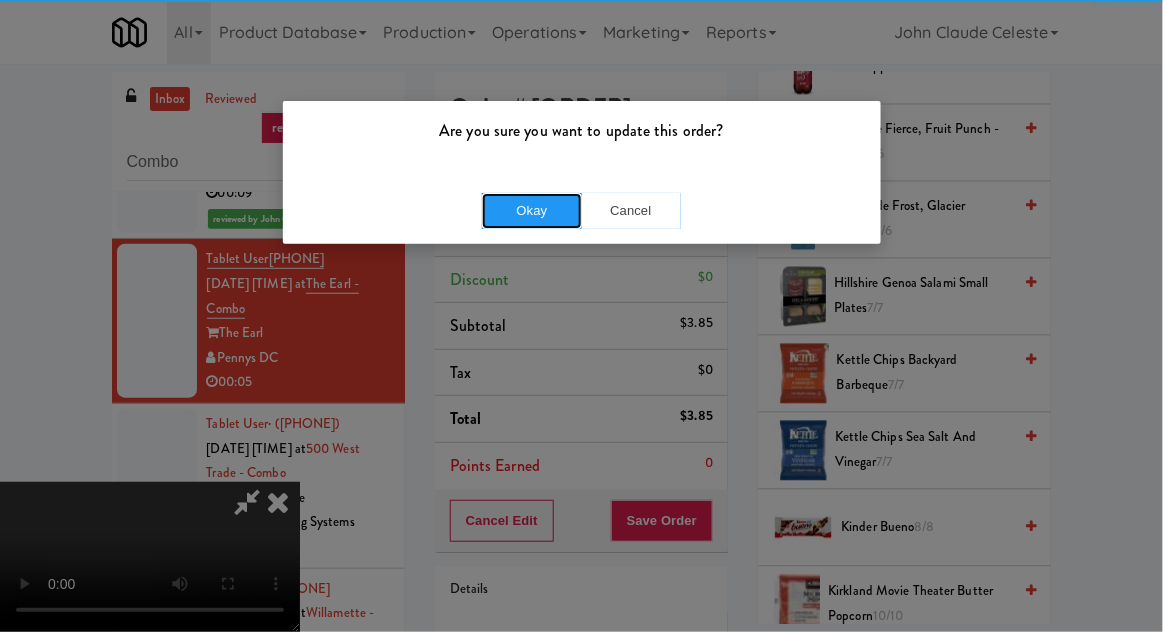click on "Okay" at bounding box center [532, 211] 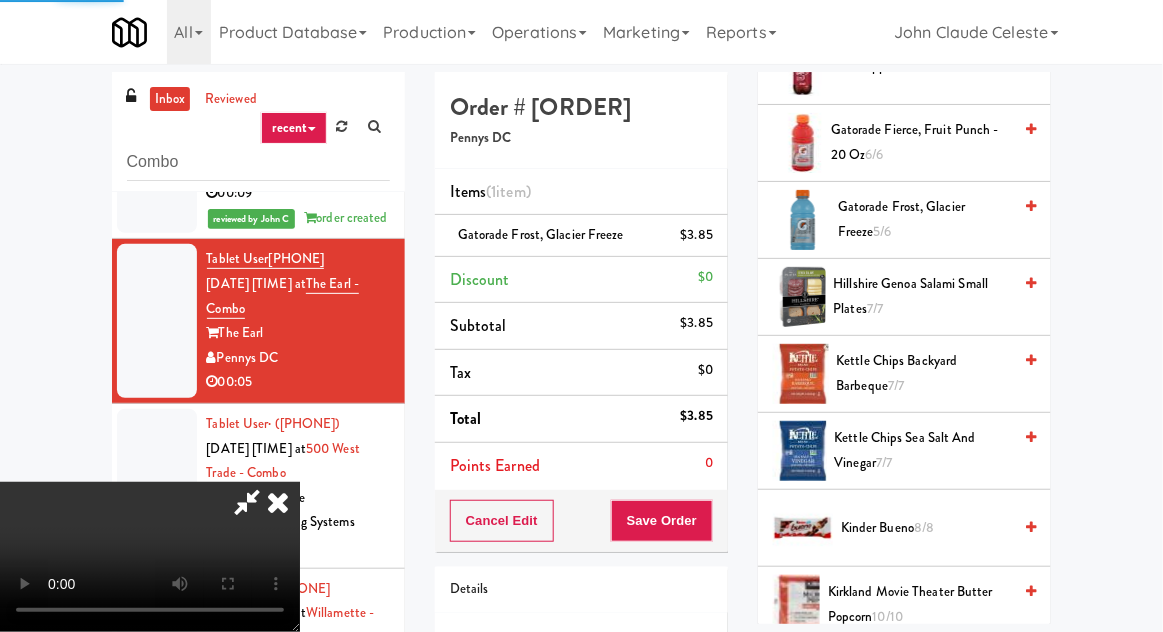 scroll, scrollTop: 197, scrollLeft: 0, axis: vertical 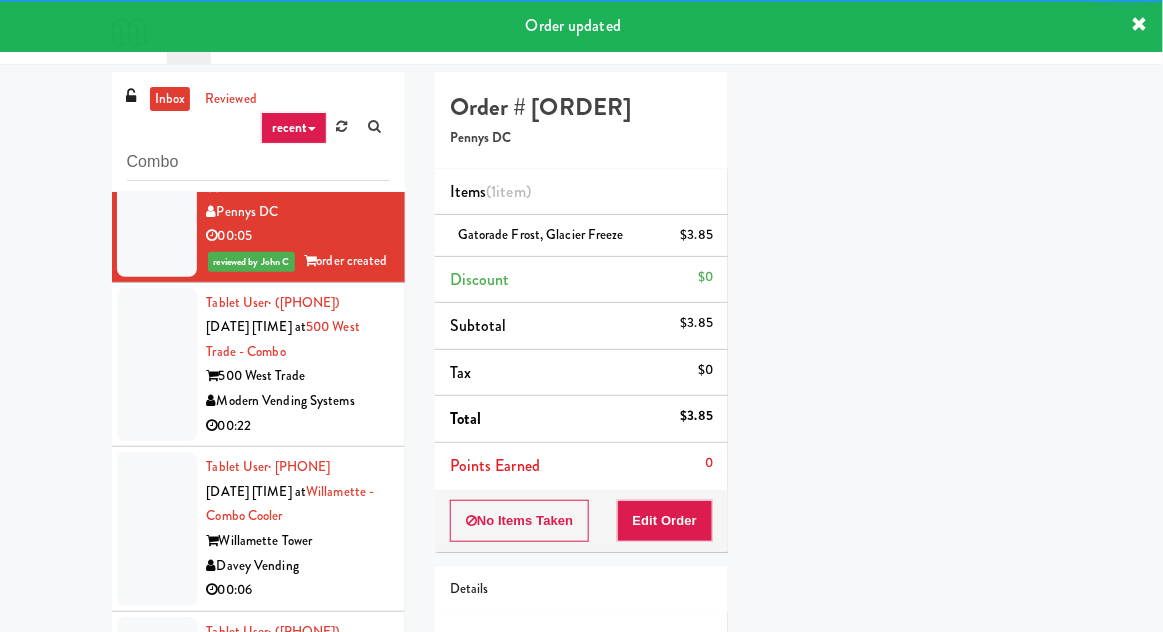click at bounding box center (157, 365) 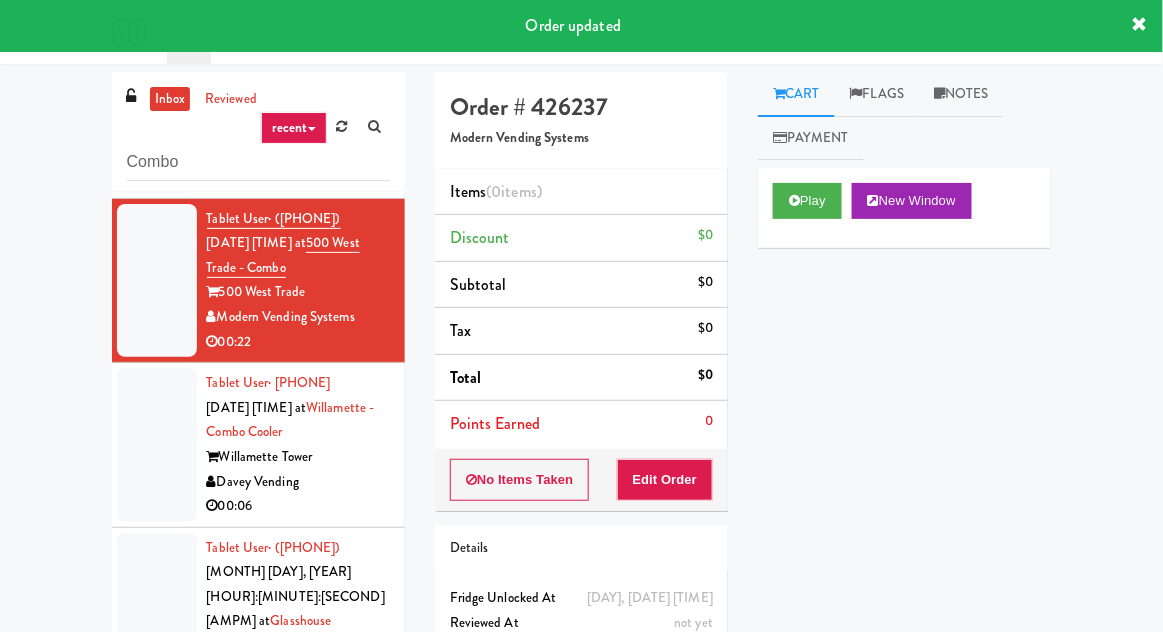 scroll, scrollTop: 589, scrollLeft: 0, axis: vertical 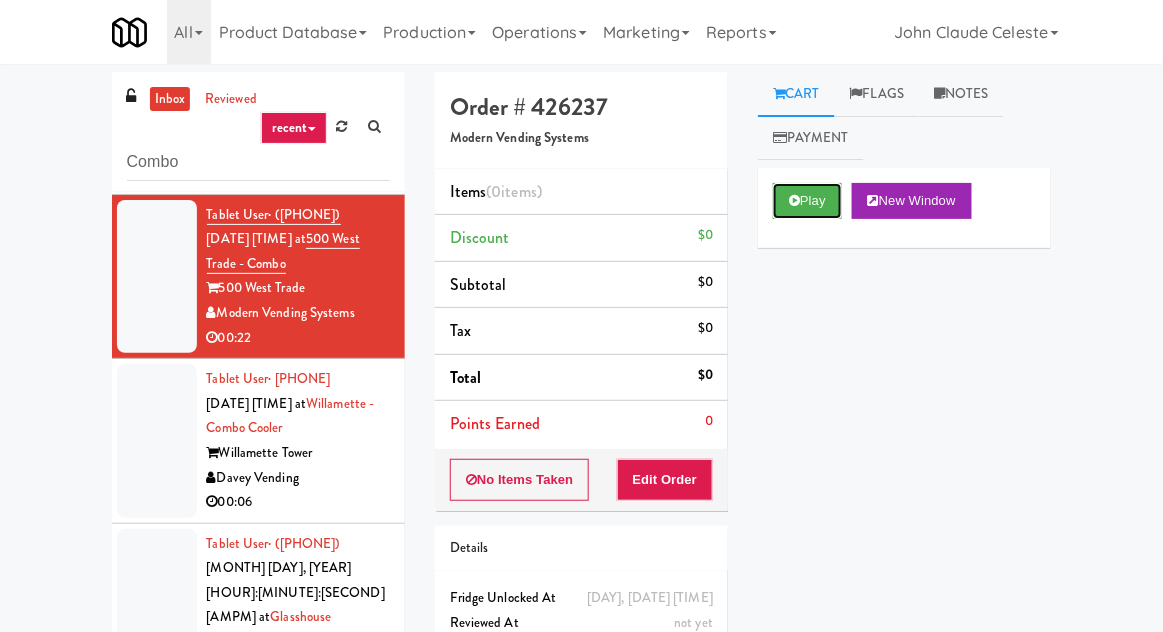 click at bounding box center (794, 200) 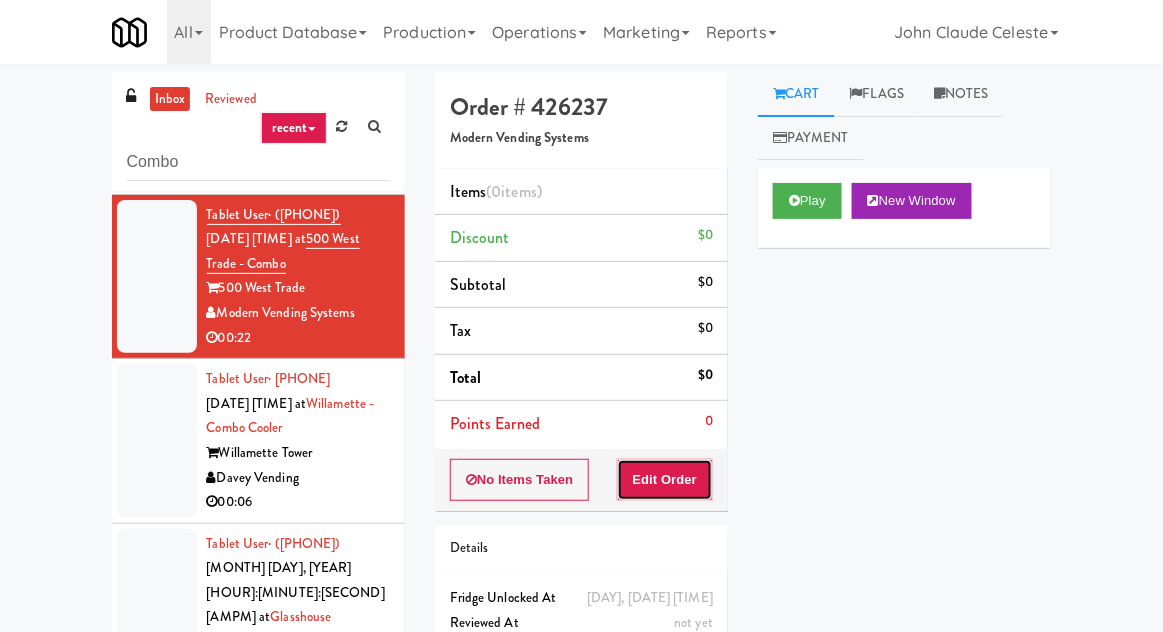 click on "Edit Order" at bounding box center [665, 480] 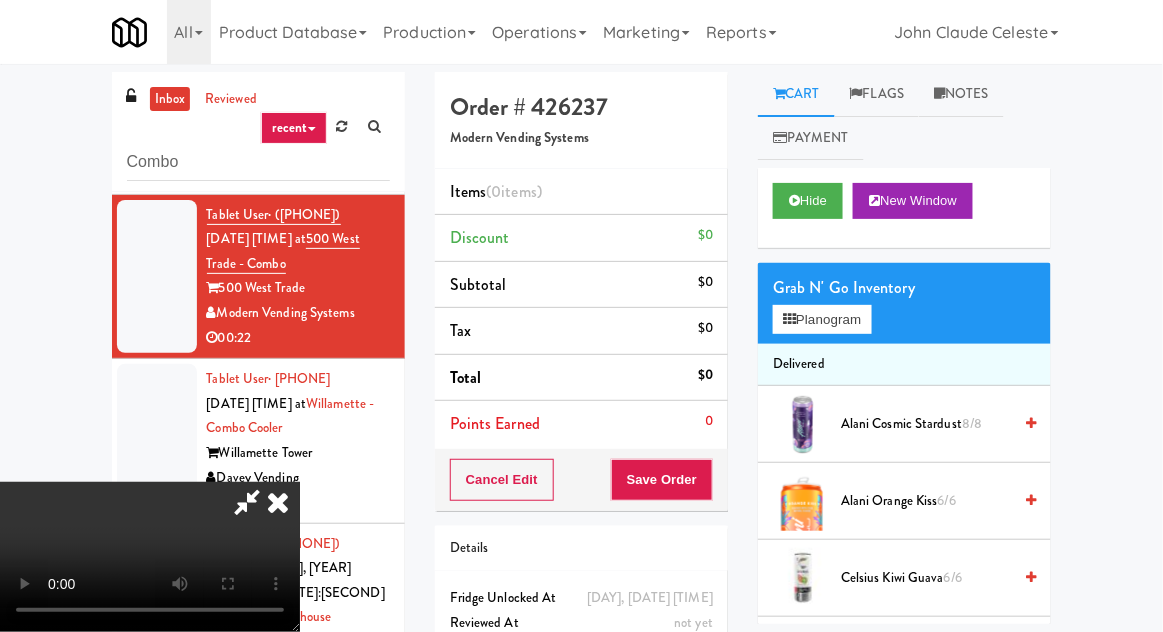 type 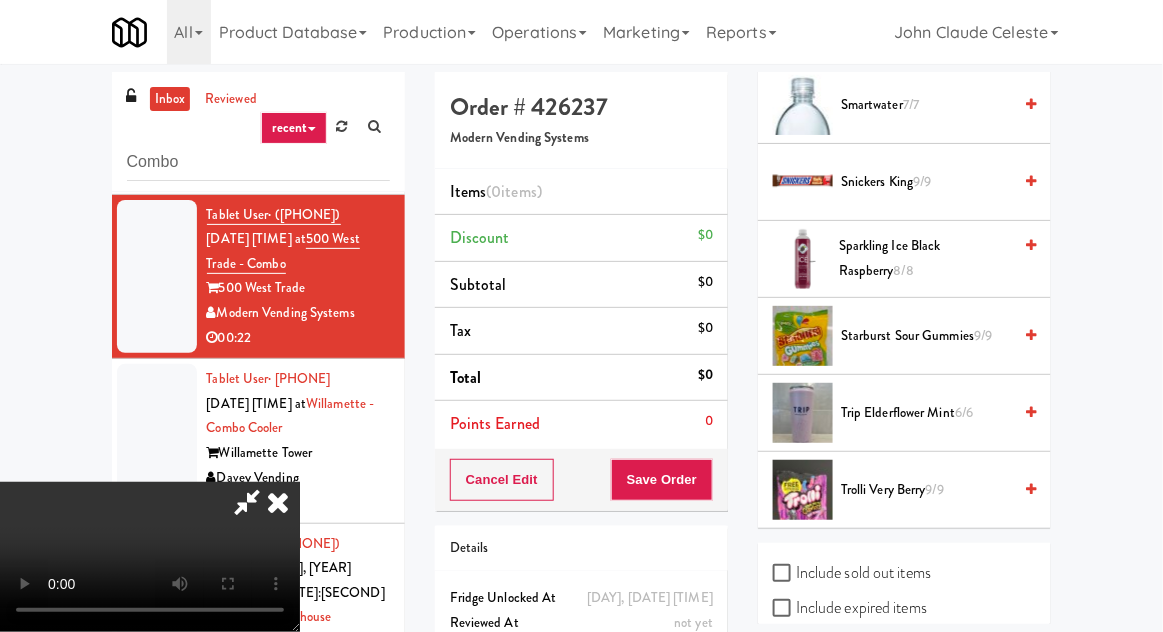 scroll, scrollTop: 2398, scrollLeft: 0, axis: vertical 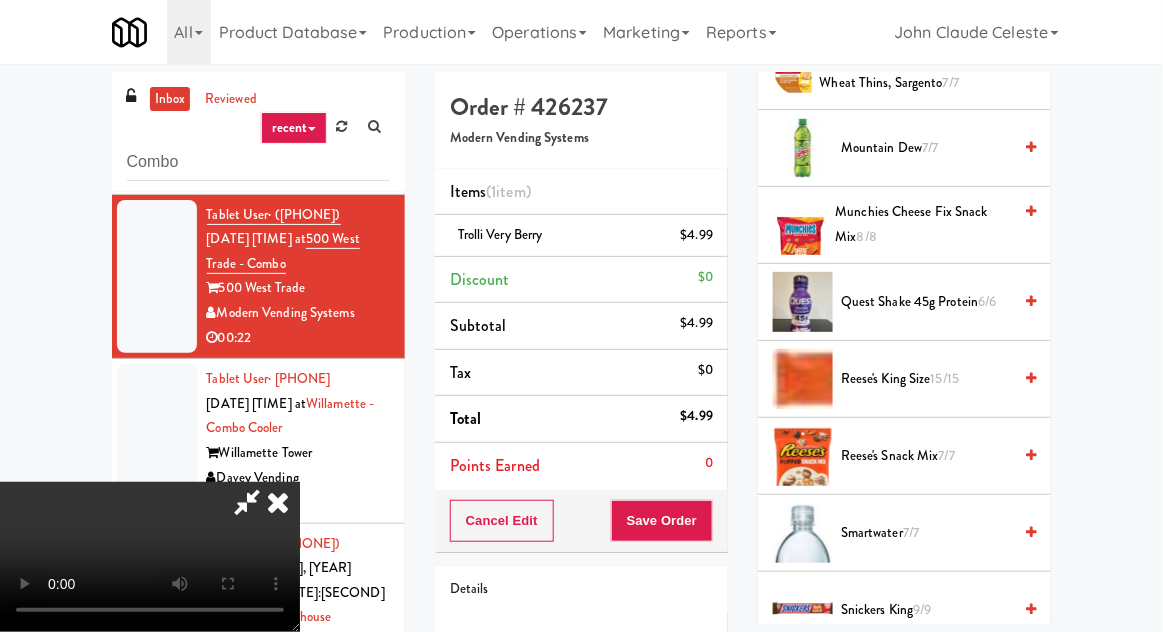 click on "Reese's King Size   15/15" at bounding box center (926, 379) 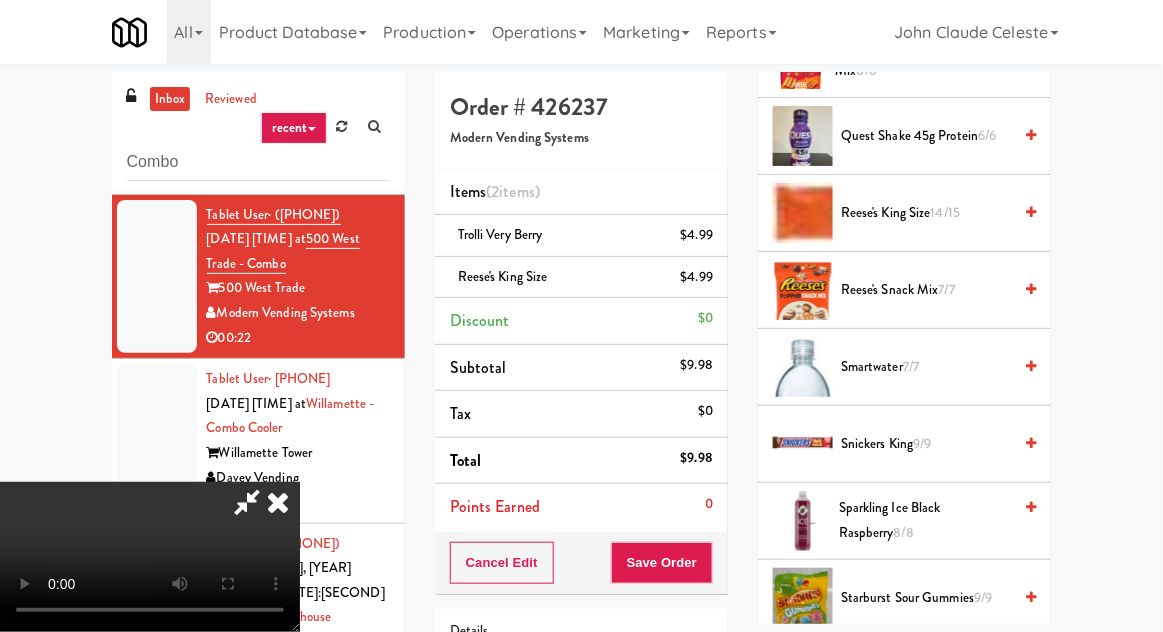 scroll, scrollTop: 2137, scrollLeft: 0, axis: vertical 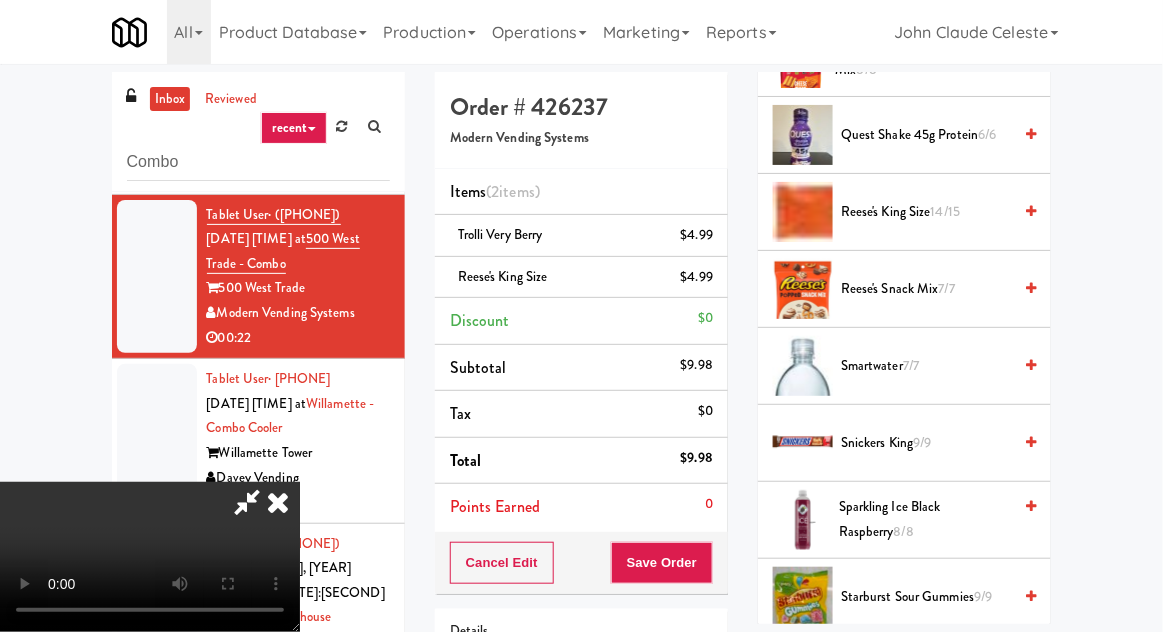 click on "Snickers King   9/9" at bounding box center [926, 443] 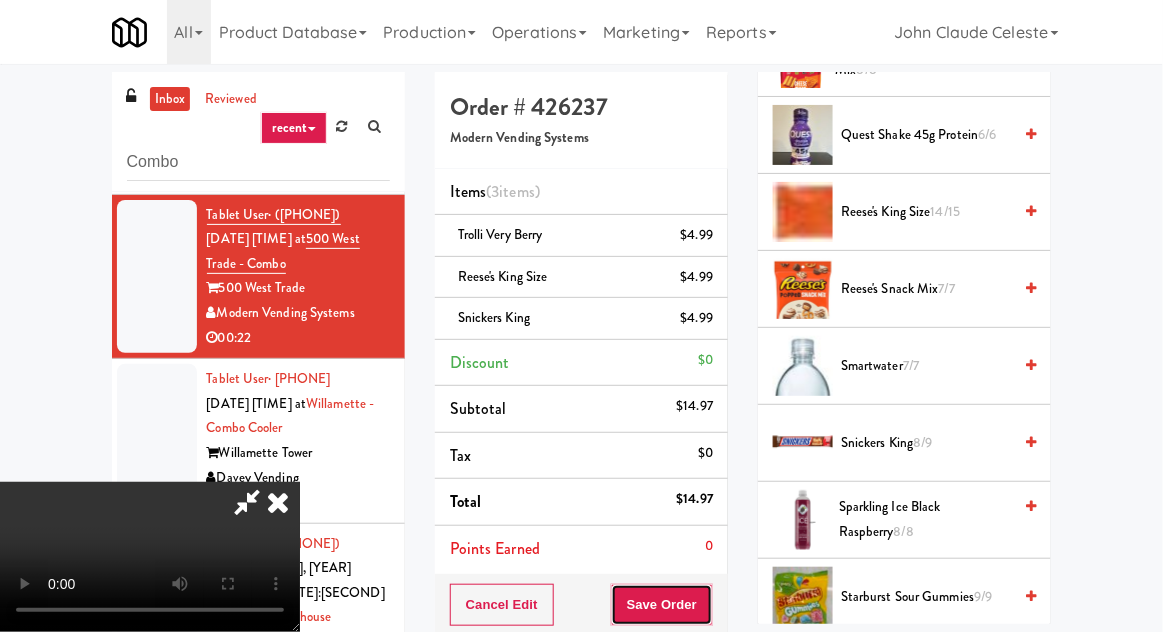 click on "Save Order" at bounding box center (662, 605) 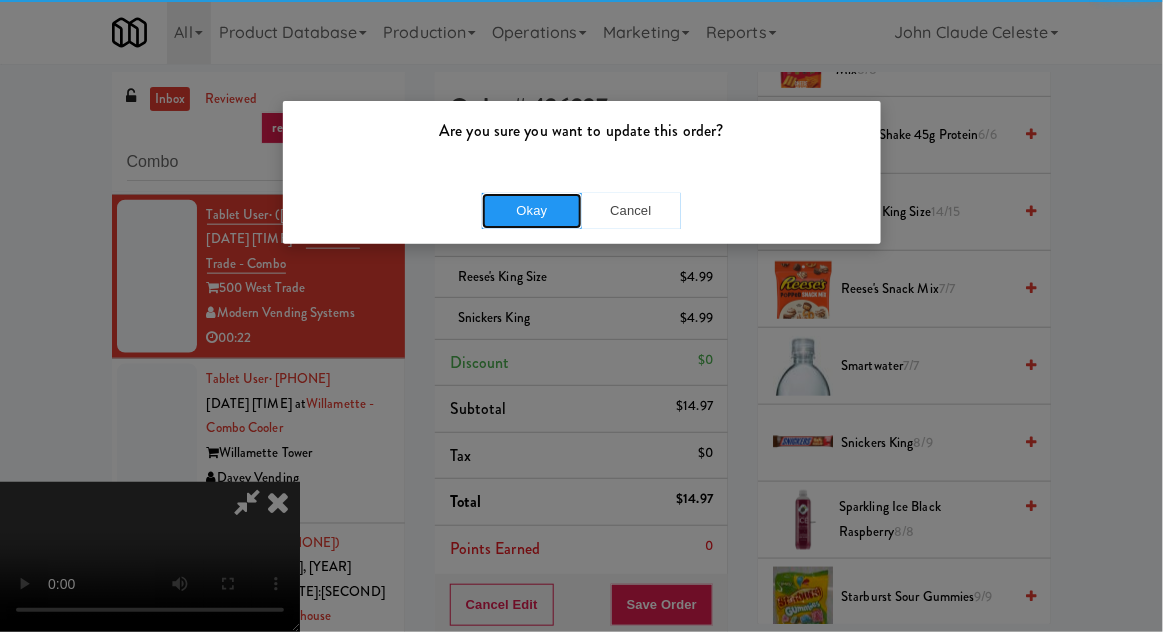 click on "Okay" at bounding box center (532, 211) 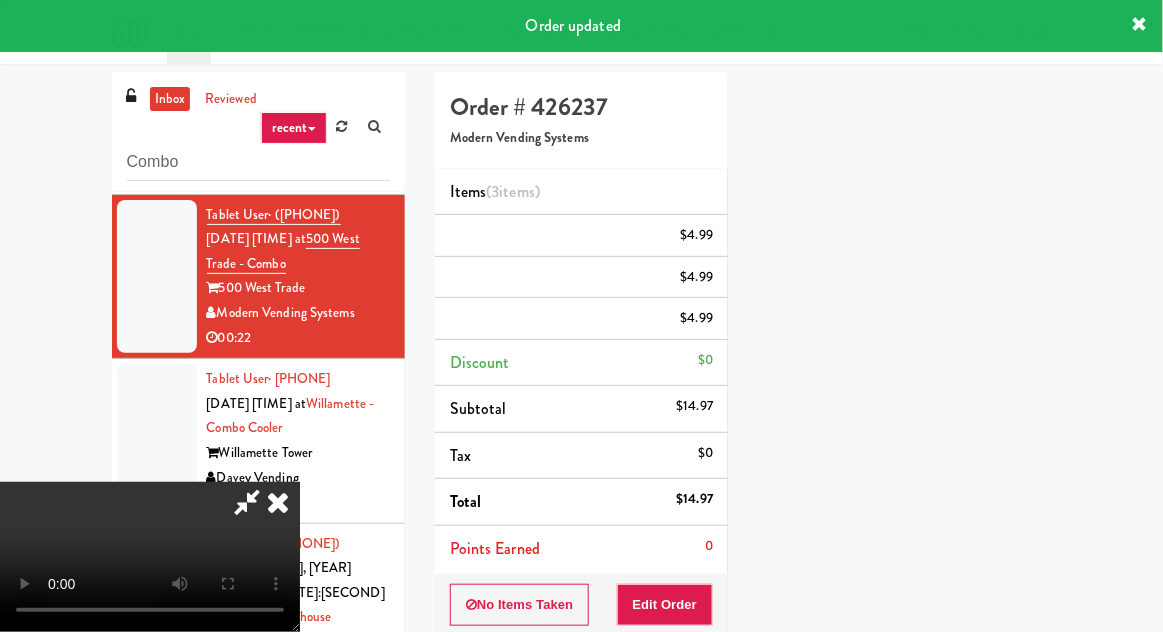 scroll, scrollTop: 197, scrollLeft: 0, axis: vertical 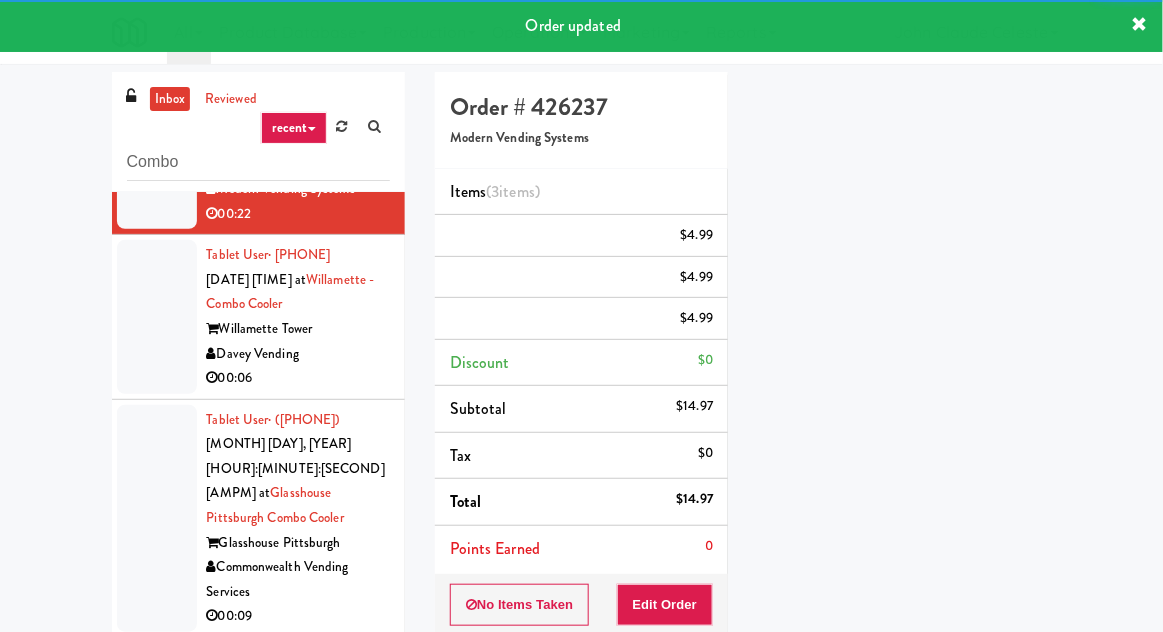 click at bounding box center (157, 317) 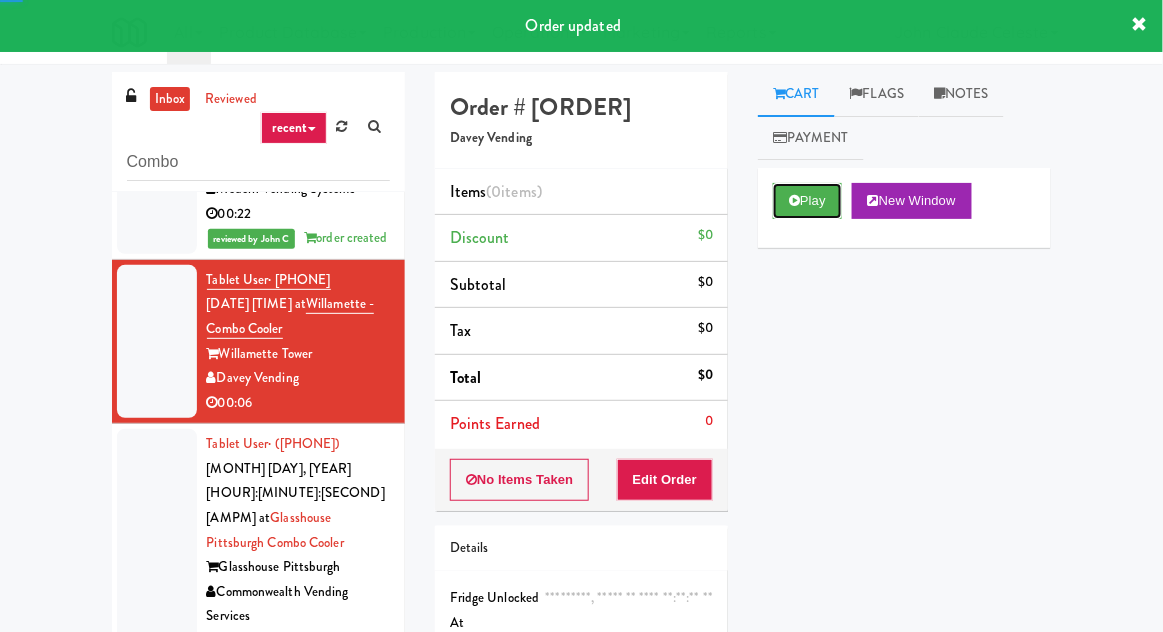 click at bounding box center [794, 200] 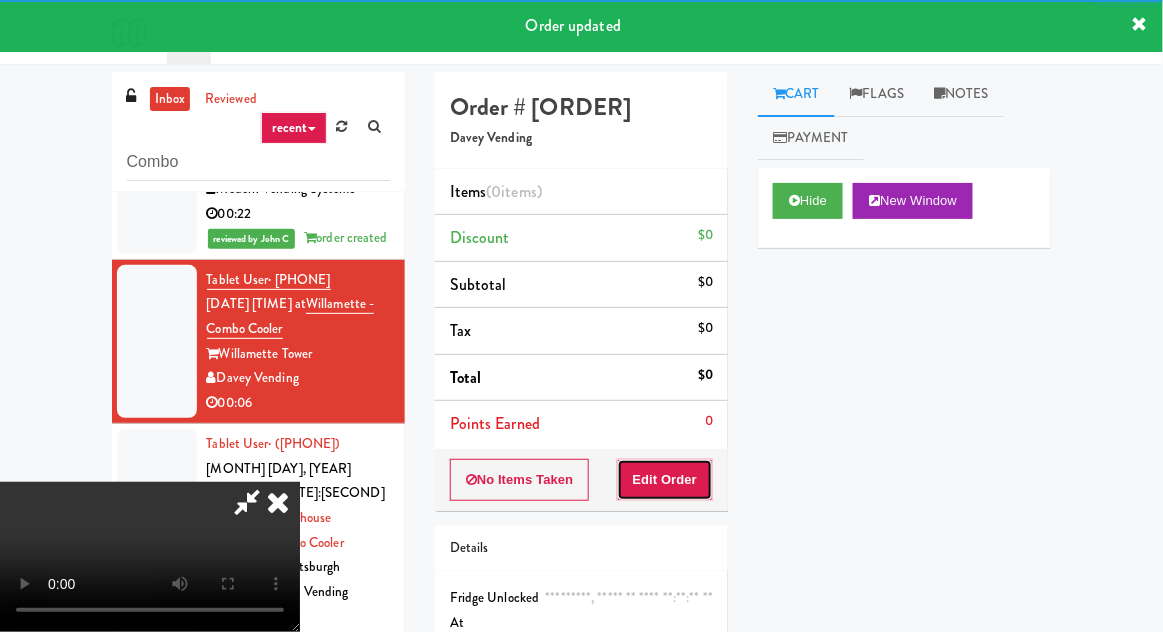 click on "Edit Order" at bounding box center (665, 480) 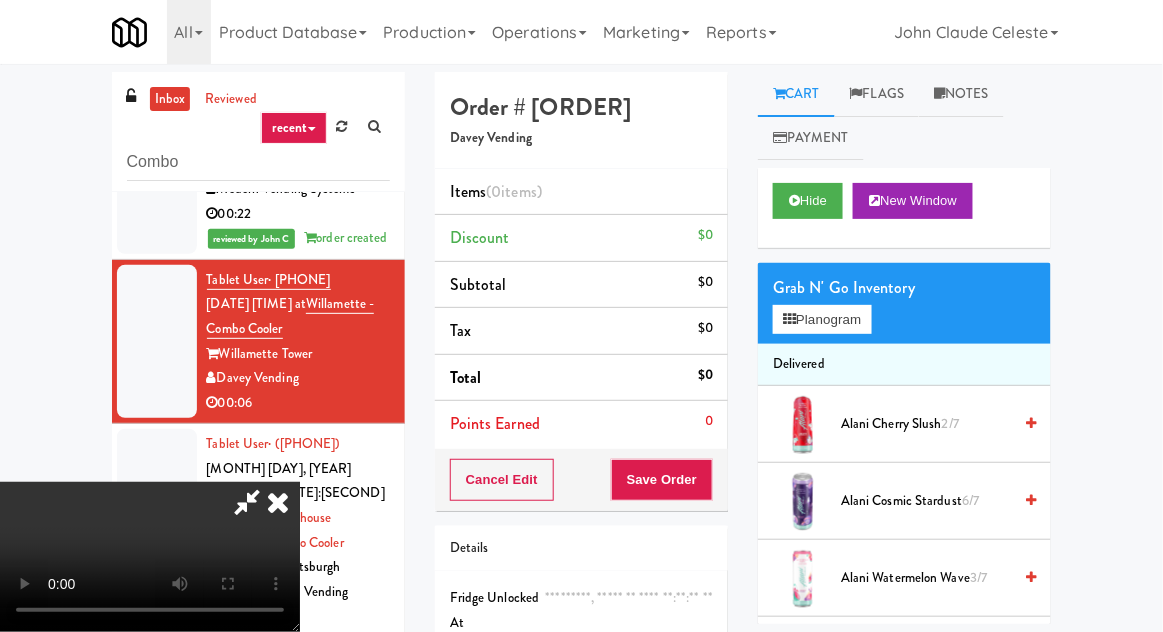 type 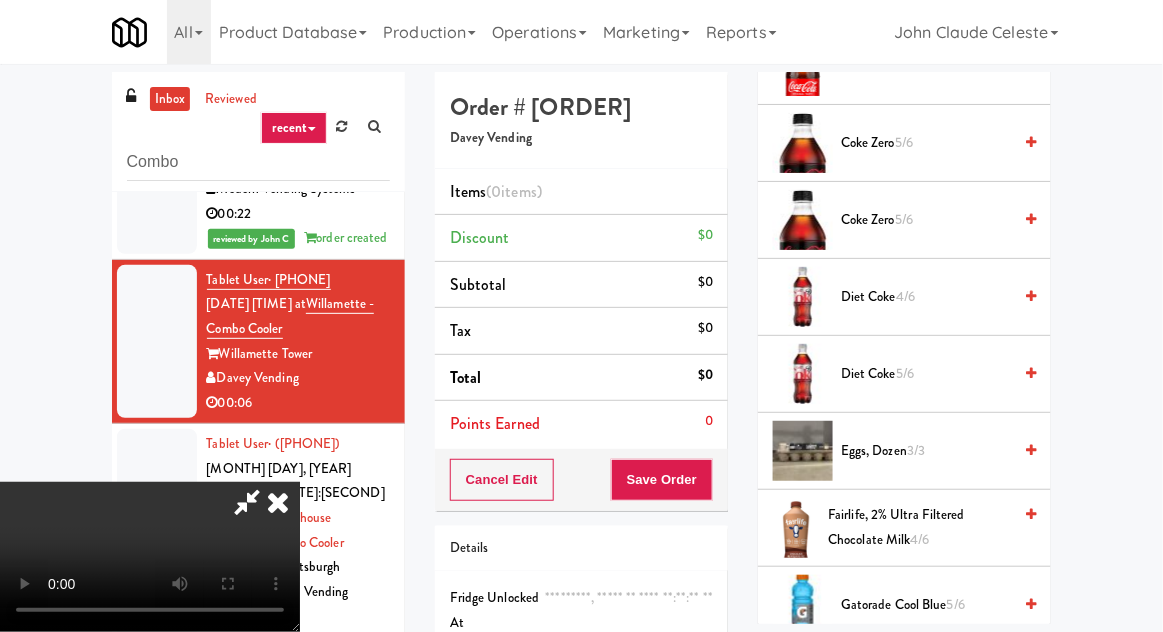 scroll, scrollTop: 742, scrollLeft: 0, axis: vertical 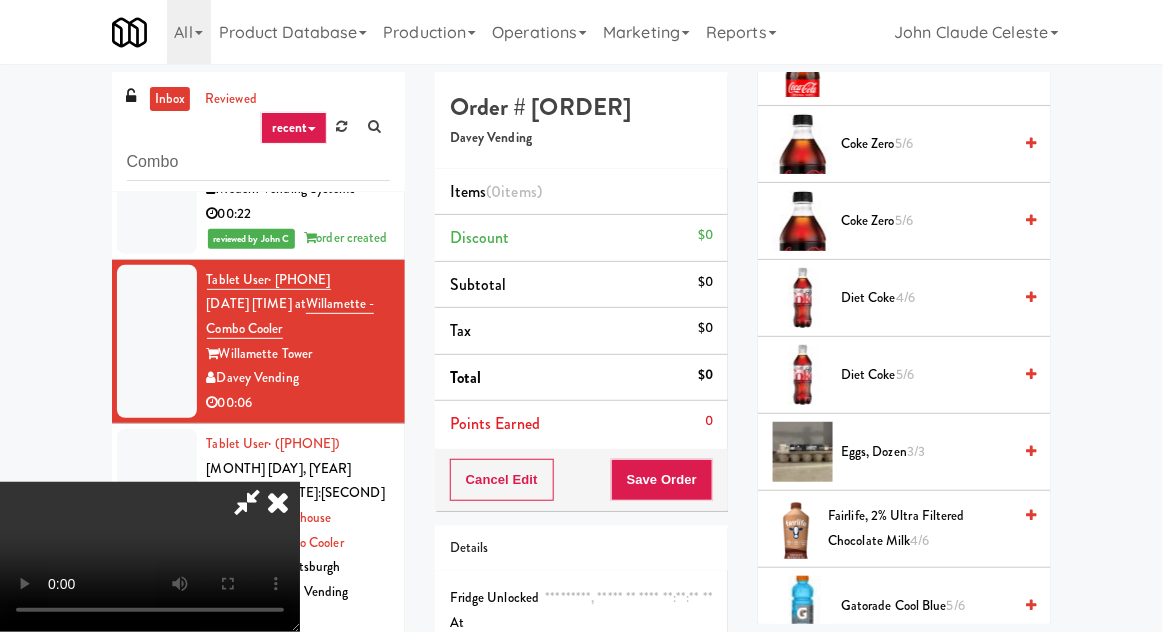 click on "Diet Coke  4/6" at bounding box center [926, 298] 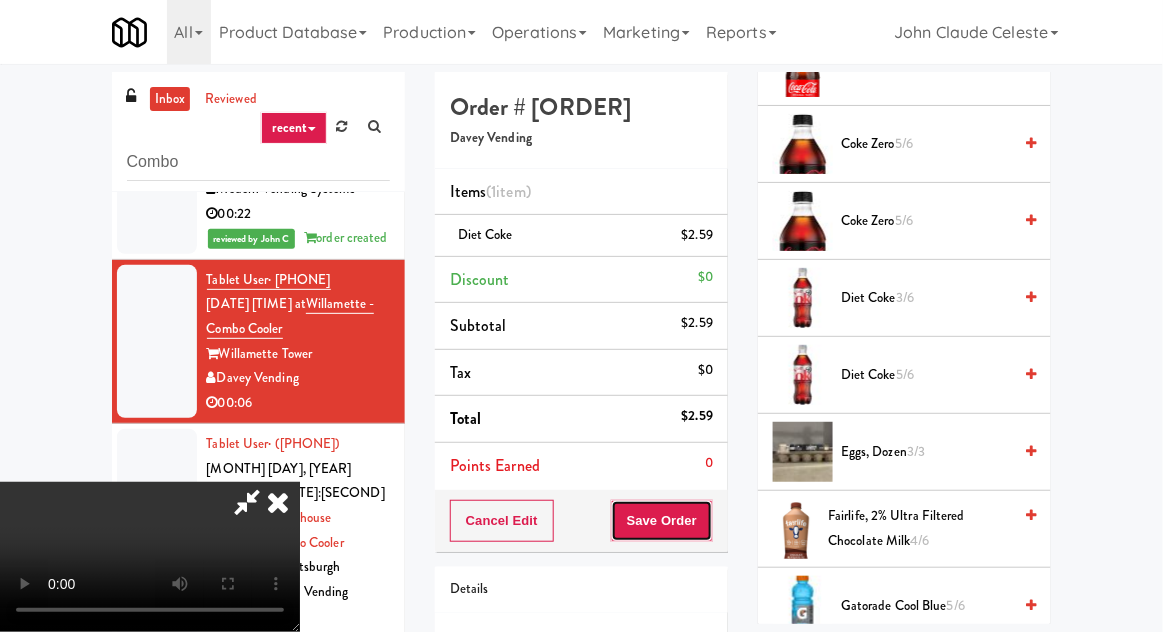 click on "Save Order" at bounding box center [662, 521] 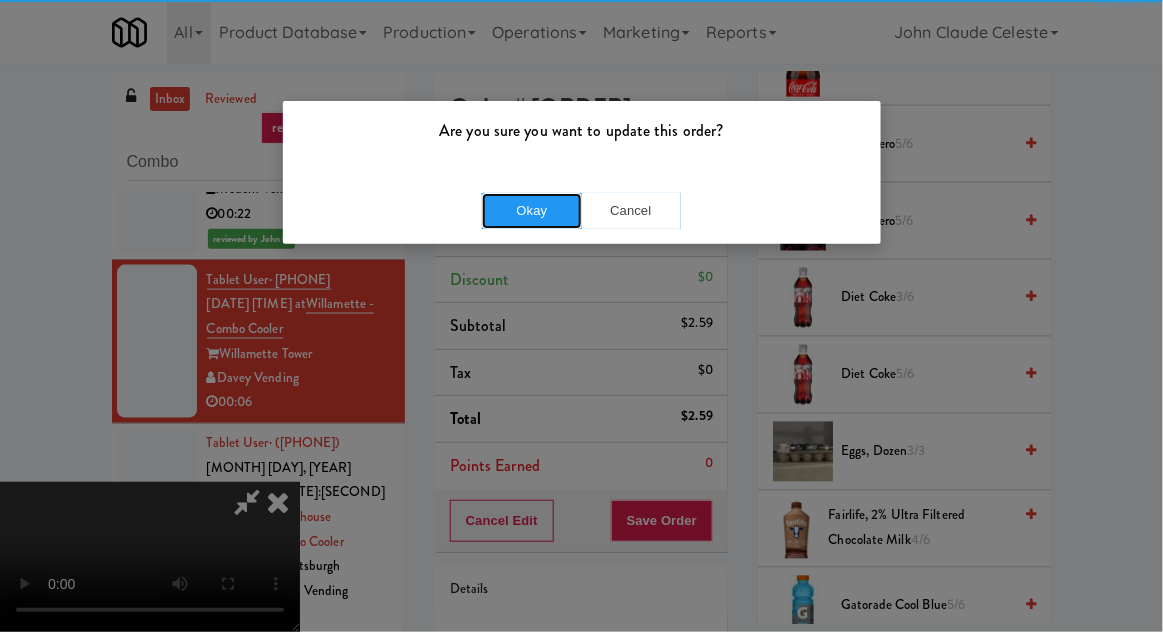 click on "Okay" at bounding box center (532, 211) 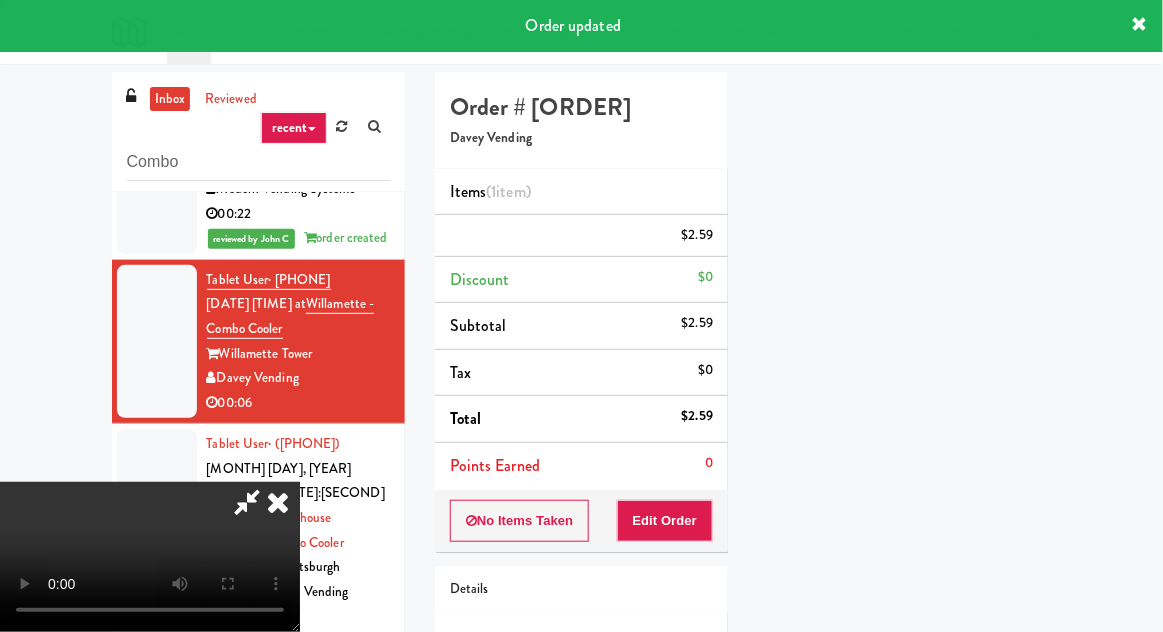 scroll, scrollTop: 197, scrollLeft: 0, axis: vertical 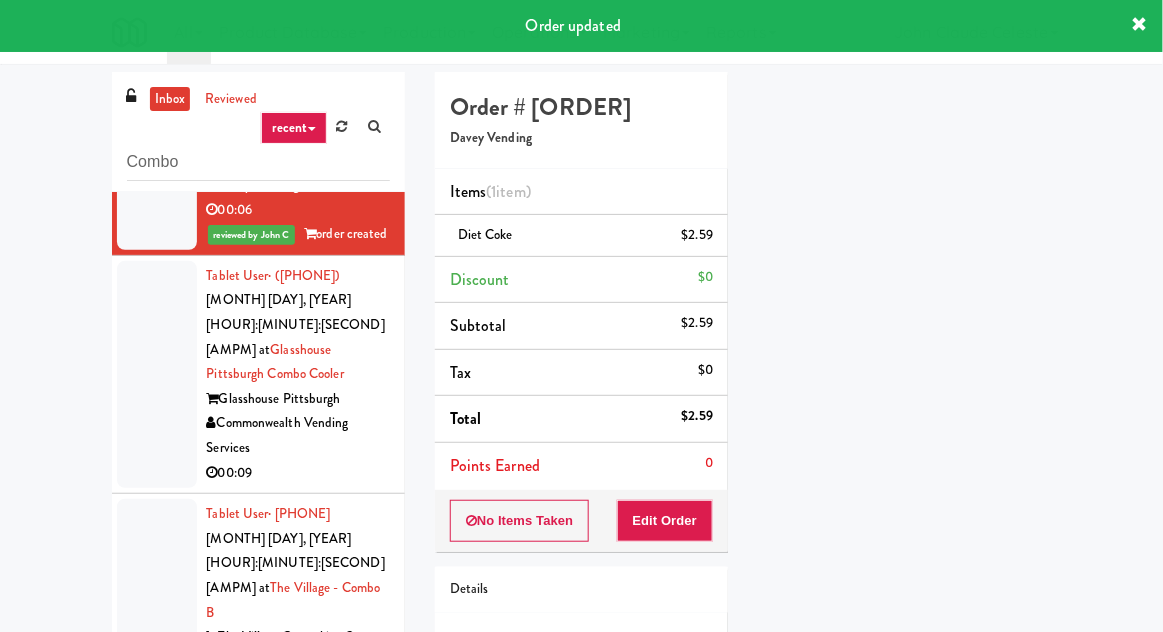 click at bounding box center [157, 374] 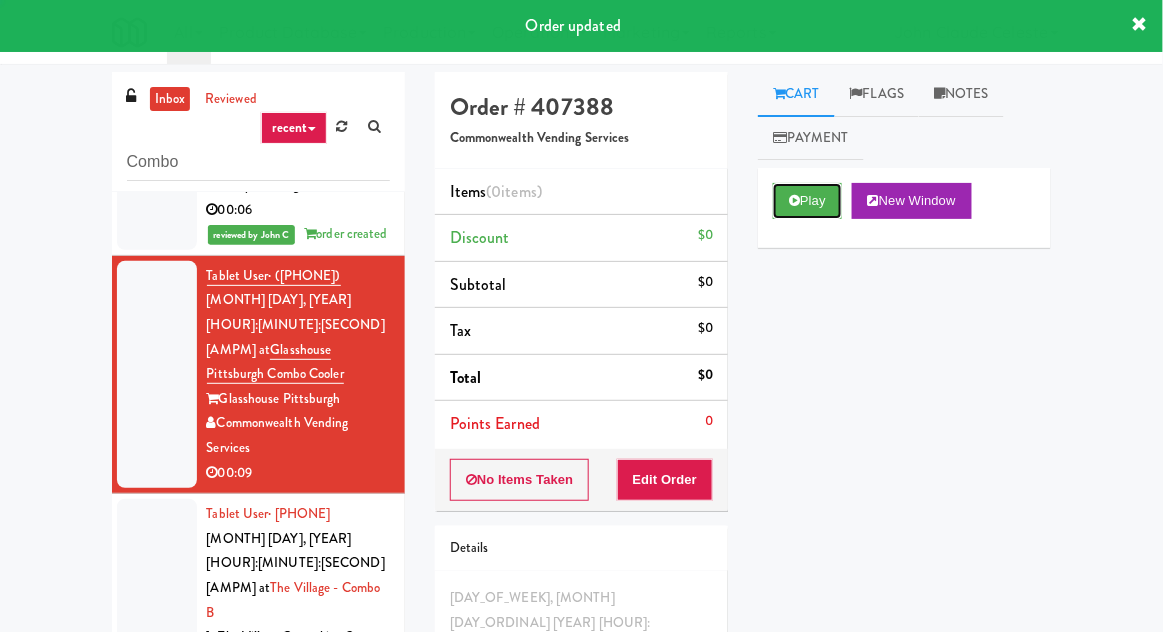 click on "Play" at bounding box center [807, 201] 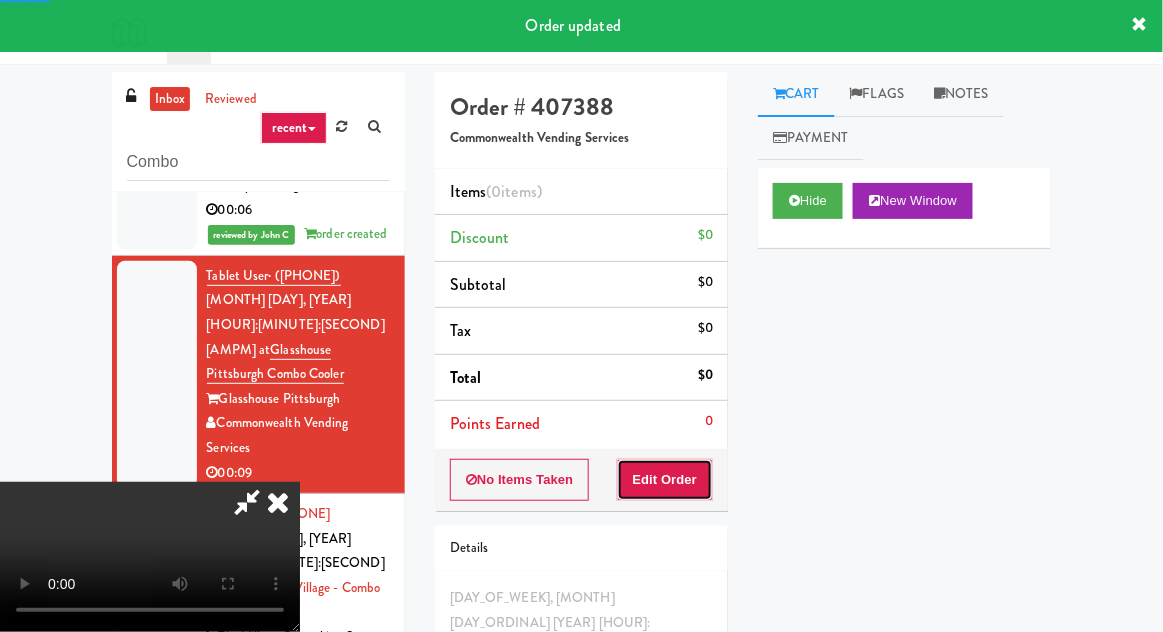 click on "Edit Order" at bounding box center (665, 480) 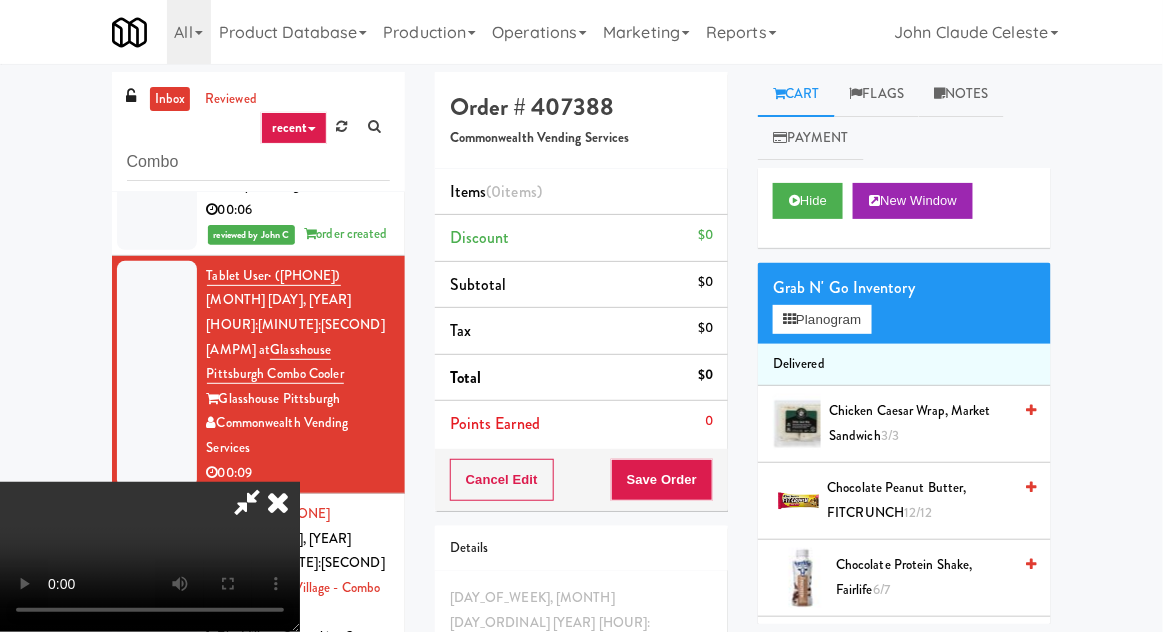 scroll, scrollTop: 0, scrollLeft: 0, axis: both 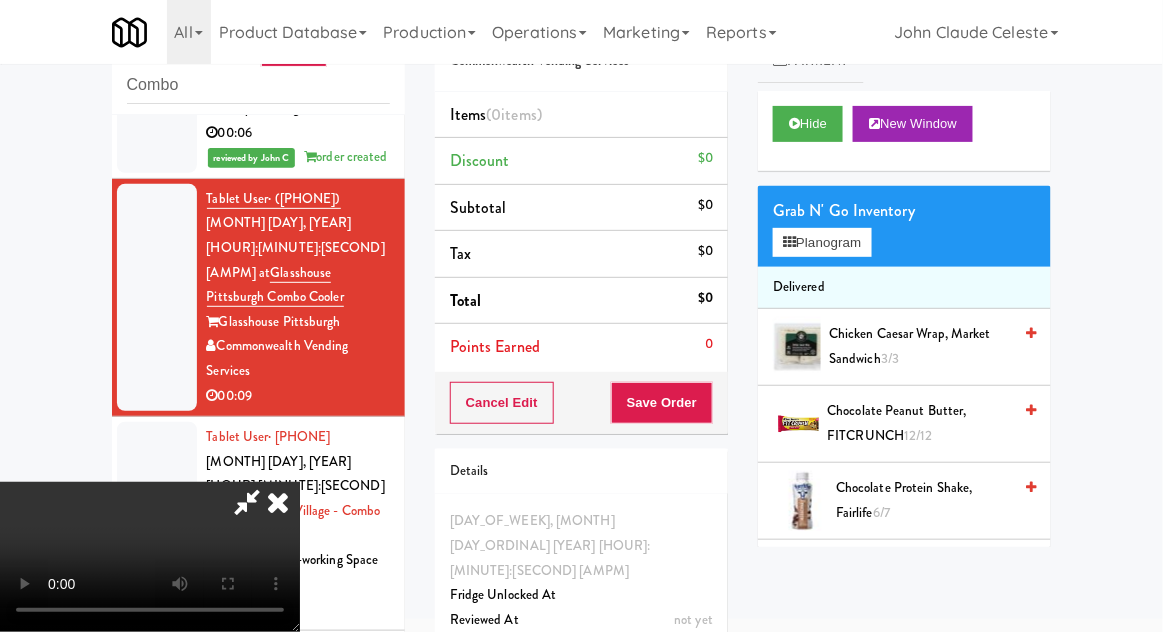 click at bounding box center [278, 502] 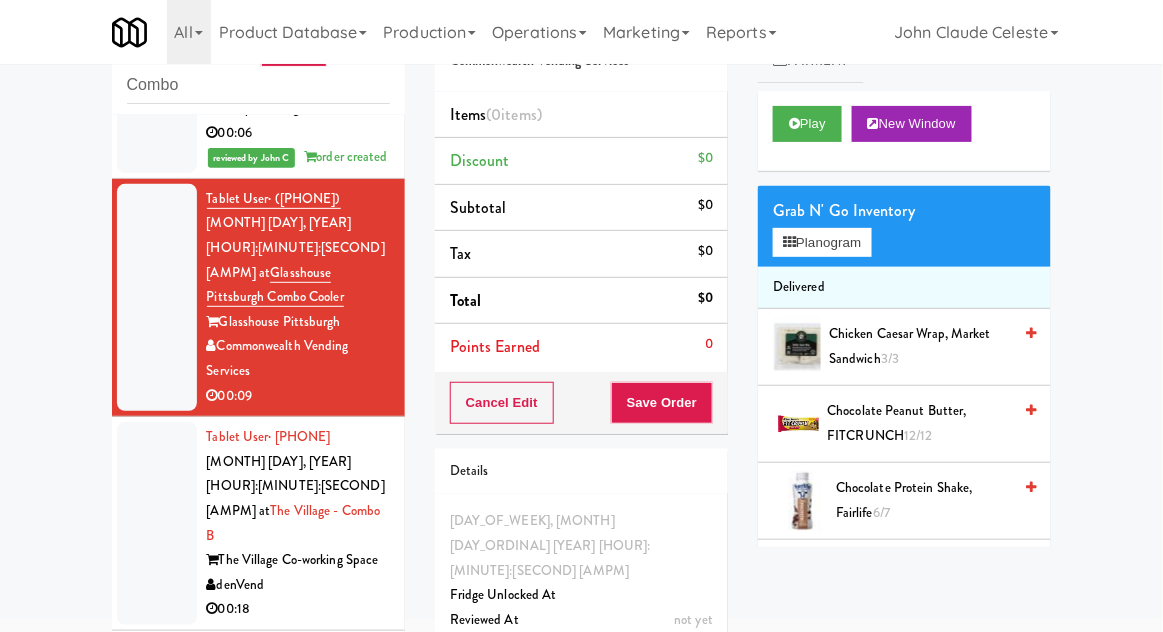 scroll, scrollTop: 0, scrollLeft: 0, axis: both 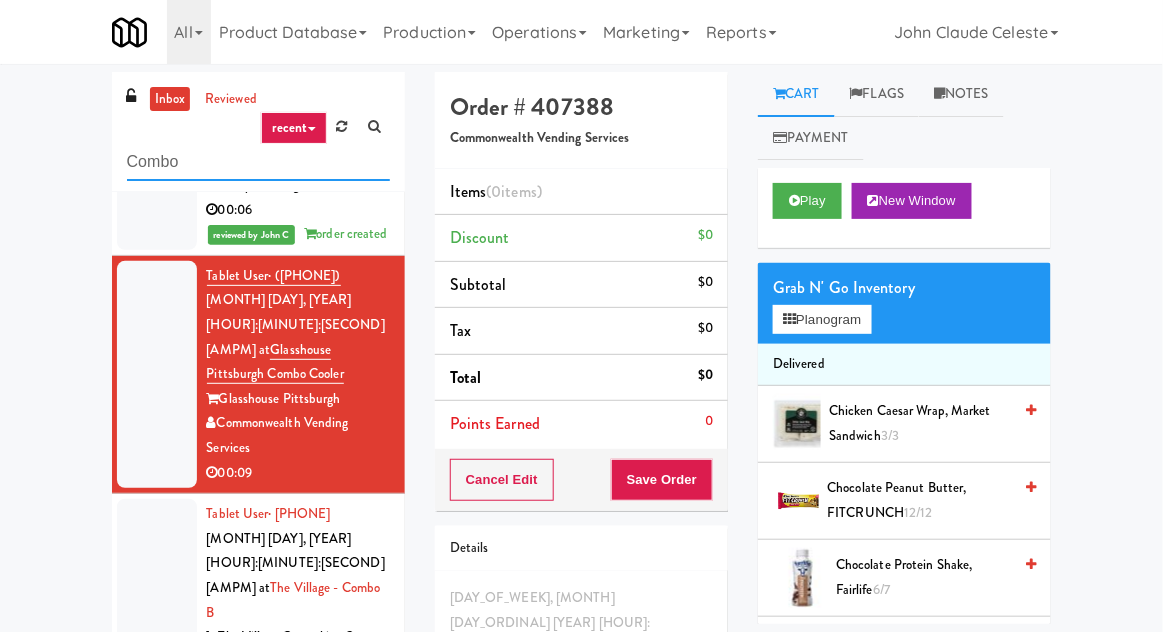 click on "Combo" at bounding box center (258, 162) 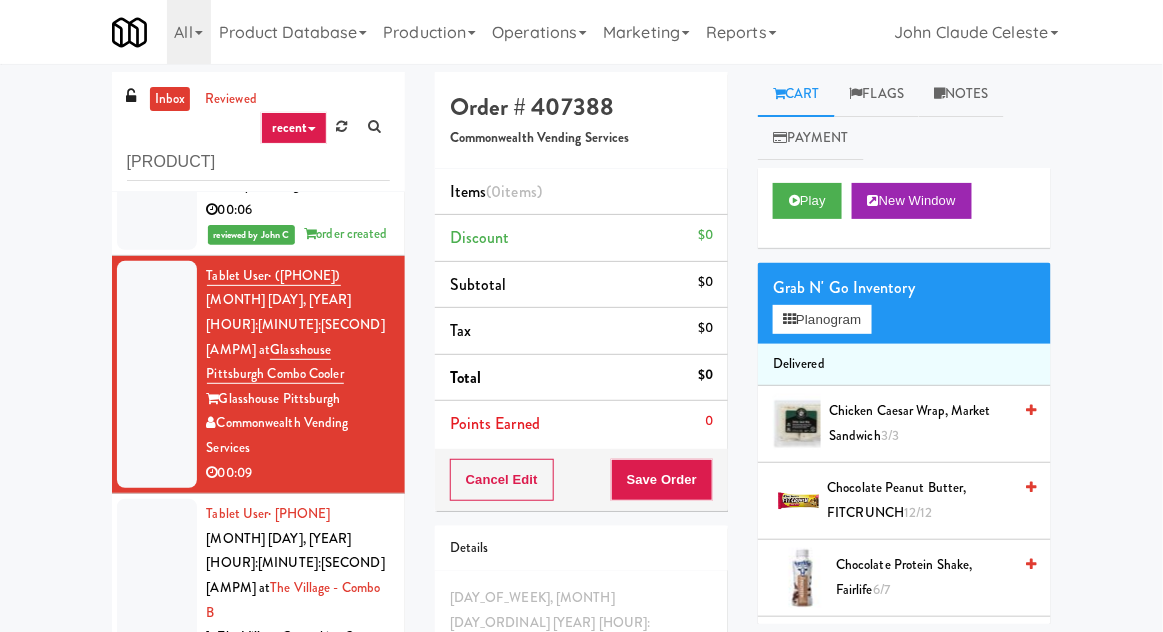 click on "inbox reviewed recent    unclear take    inventory issue    suspicious    failed    recent   [PRODUCT] [USER_TYPE] · [PHONE] [MONTH] [DAY], [YEAR] [HOUR]:[MINUTE]:[SECOND] [AMPM] at [LOCATION] [LOCATION] [PRODUCT] [TIME] reviewed by [FIRST_NAME] [LAST_NAME] order created     [USER_TYPE] · [PHONE] [MONTH] [DAY], [YEAR] [HOUR]:[MINUTE]:[SECOND] [AMPM] at [LOCATION] [LOCATION] [PRODUCT] [TIME] reviewed by [FIRST_NAME] [LAST_NAME] order created     [USER_TYPE] · [PHONE] [MONTH] [DAY], [YEAR] [HOUR]:[MINUTE]:[SECOND] [AMPM] at [LOCATION] [LOCATION] [PRODUCT] [TIME] reviewed by [FIRST_NAME] [LAST_NAME] order created     [USER_TYPE] · [PHONE] [MONTH] [DAY], [YEAR] [HOUR]:[MINUTE]:[SECOND] [AMPM] at [LOCATION] [LOCATION] [PRODUCT] [TIME] reviewed by [FIRST_NAME] [LAST_NAME] order created     [USER_TYPE] · [PHONE] [MONTH] [DAY], [YEAR] [HOUR]:[MINUTE]:[SECOND] [AMPM] at [LOCATION] [LOCATION] [PRODUCT] [TIME] reviewed by [FIRST_NAME] [LAST_NAME] order created     [USER_TYPE] · [PHONE] [MONTH] [DAY], [YEAR] [HOUR]:[MINUTE]:[SECOND] [AMPM] at [LOCATION] [LOCATION] [PRODUCT] [TIME]" at bounding box center [581, 439] 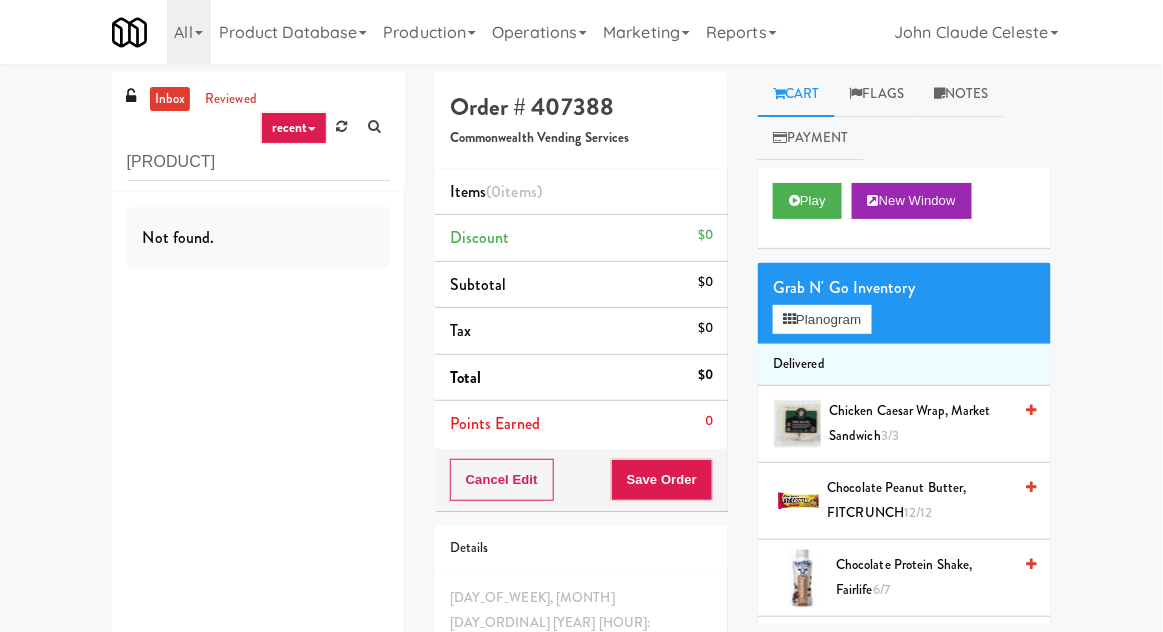 scroll, scrollTop: 0, scrollLeft: 0, axis: both 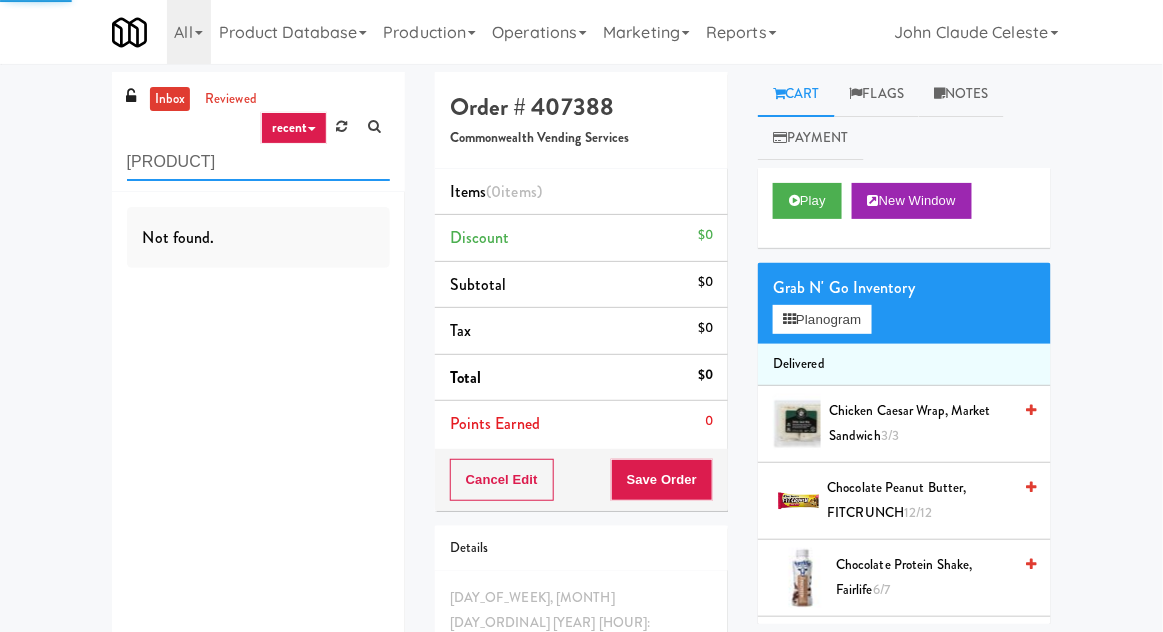 click on "[PRODUCT]" at bounding box center (258, 162) 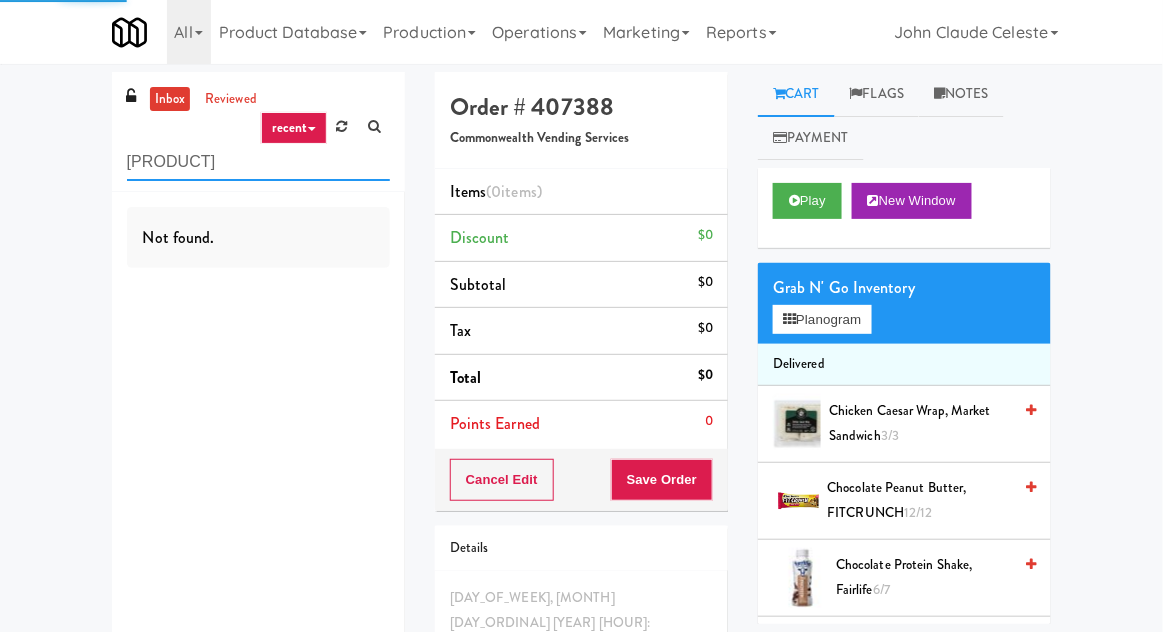 click on "[PRODUCT]" at bounding box center (258, 162) 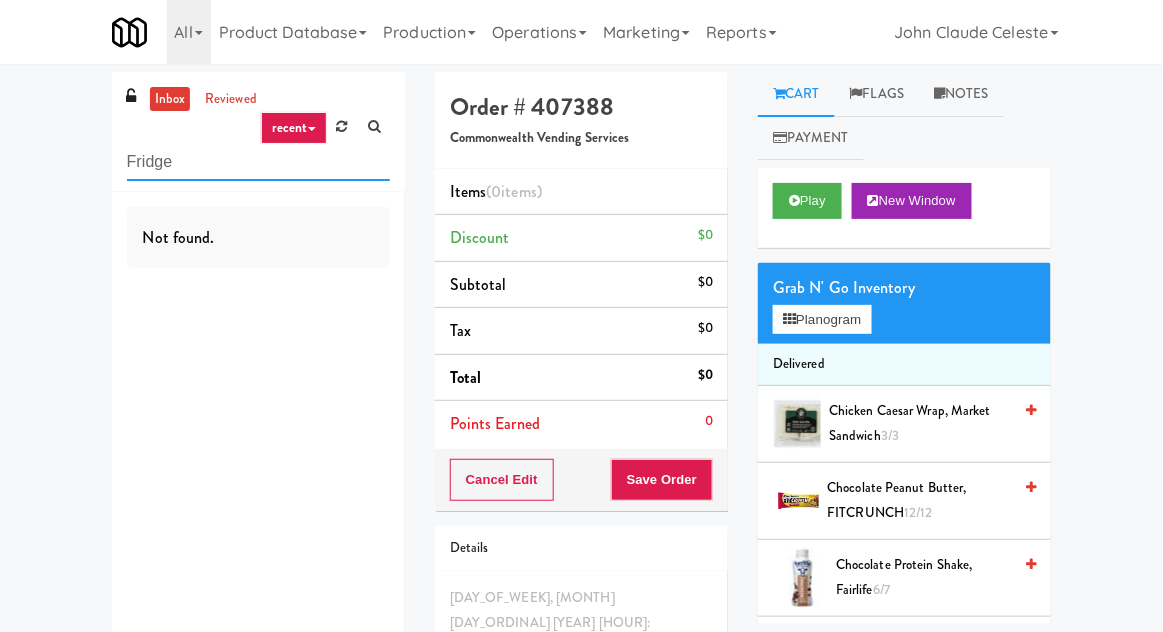 type on "Fridge" 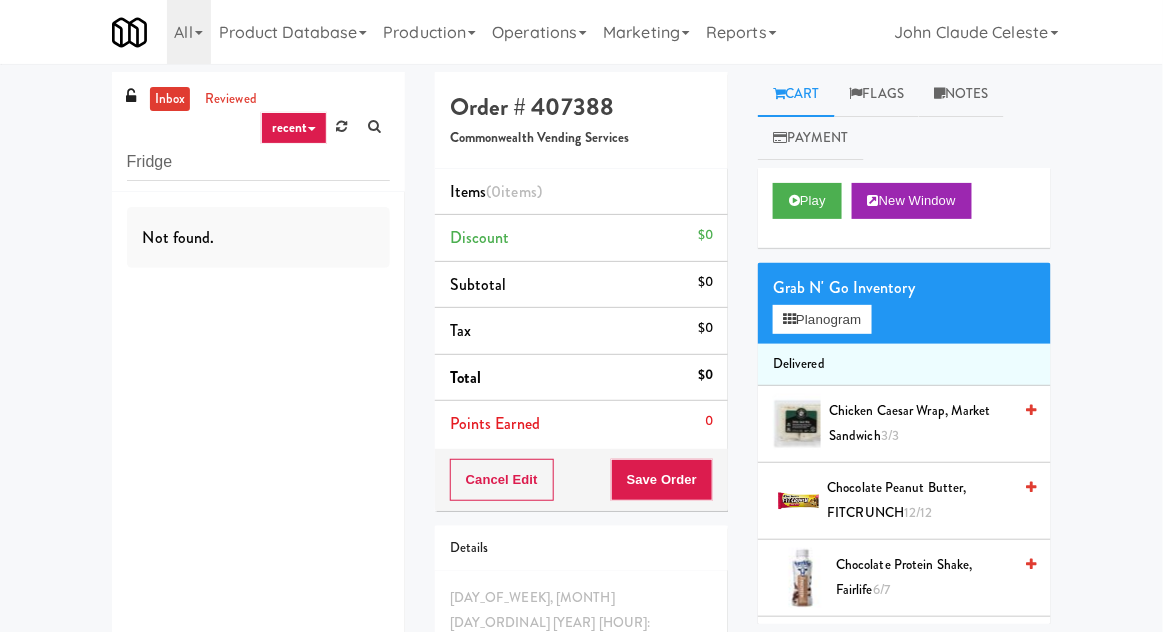 click on "inbox reviewed recent    all     unclear take     inventory issue     suspicious     failed     recent   Order # [ORDER NUMBER] [COMPANY NAME] Items  (0  items )  Discount  $0 Subtotal $0 Tax $0 Total $0 Points Earned  0 Cancel Edit Save Order Details [DAY], [DATE] [TIME] Fridge Unlocked At not yet Reviewed At not yet Receipt Sent not yet Order Paid  Cart  Flags  Notes  Payment  Play  New Window Grab N' Go Inventory  Planogram Delivered  [PRODUCT NAME], [PRODUCT NAME]  [QUANTITY]/[QUANTITY] [PRODUCT NAME], [PRODUCT NAME]  [QUANTITY]/[QUANTITY] [PRODUCT NAME], [PRODUCT NAME]  [QUANTITY]/[QUANTITY] [PRODUCT NAME], [PRODUCT NAME]  [QUANTITY]/[QUANTITY] [PRODUCT NAME], [PRODUCT NAME]  [QUANTITY]/[QUANTITY] [PRODUCT NAME], [PRODUCT NAME]  [QUANTITY]/[QUANTITY] [PRODUCT NAME], [PRODUCT NAME]  [QUANTITY]/[QUANTITY] [PRODUCT NAME], [PRODUCT NAME]  [QUANTITY]/[QUANTITY] [PRODUCT NAME], [PRODUCT NAME]  [QUANTITY]/[QUANTITY] [PRODUCT NAME], [PRODUCT NAME]  [QUANTITY]/[QUANTITY] [PRODUCT NAME], [PRODUCT NAME]  [QUANTITY]/[QUANTITY] [PRODUCT NAME], [PRODUCT NAME]  [QUANTITY]/[QUANTITY] [PRODUCT NAME], [PRODUCT NAME]  [QUANTITY]/[QUANTITY] [PRODUCT NAME], [PRODUCT NAME]  [QUANTITY]/[QUANTITY] [PRODUCT NAME], [PRODUCT NAME]  [QUANTITY]/[QUANTITY] [PRODUCT NAME], [PRODUCT NAME]  [QUANTITY]/[QUANTITY] [PRODUCT NAME], [PRODUCT NAME]  [QUANTITY]/[QUANTITY]" at bounding box center [581, 430] 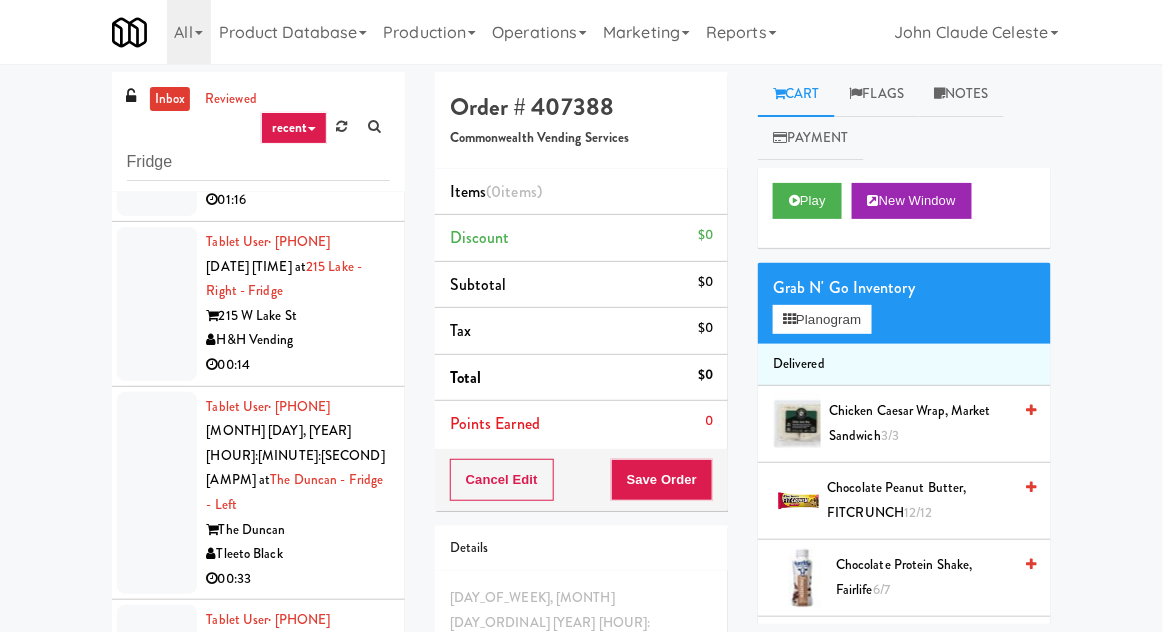 scroll, scrollTop: 134, scrollLeft: 0, axis: vertical 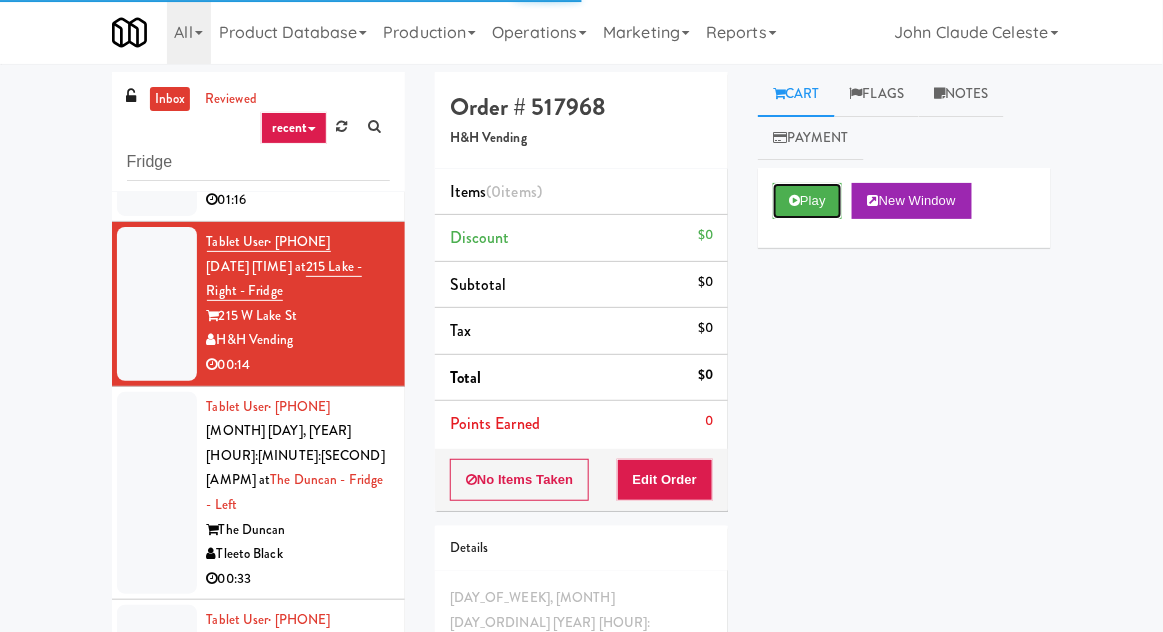 click on "Play" at bounding box center (807, 201) 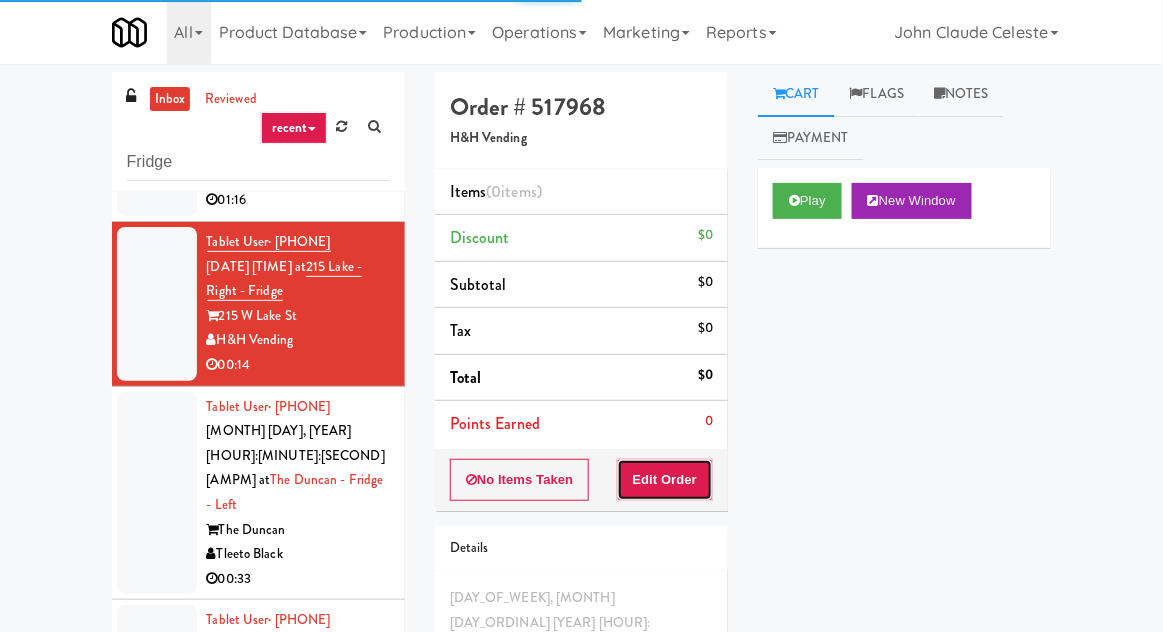 click on "Edit Order" at bounding box center [665, 480] 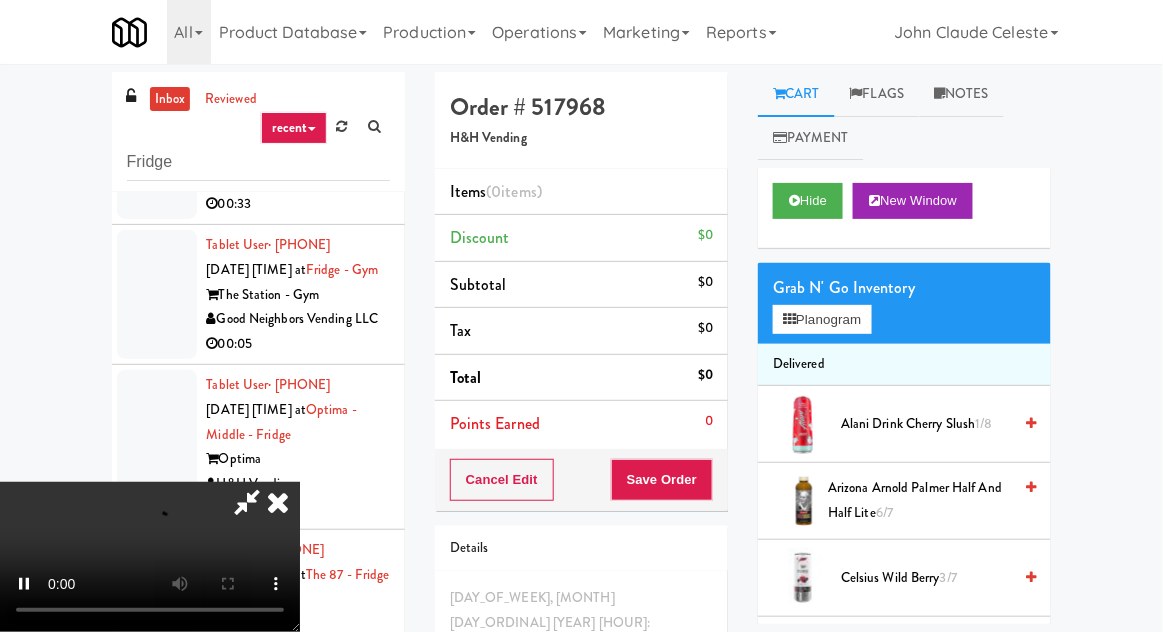 scroll, scrollTop: 511, scrollLeft: 0, axis: vertical 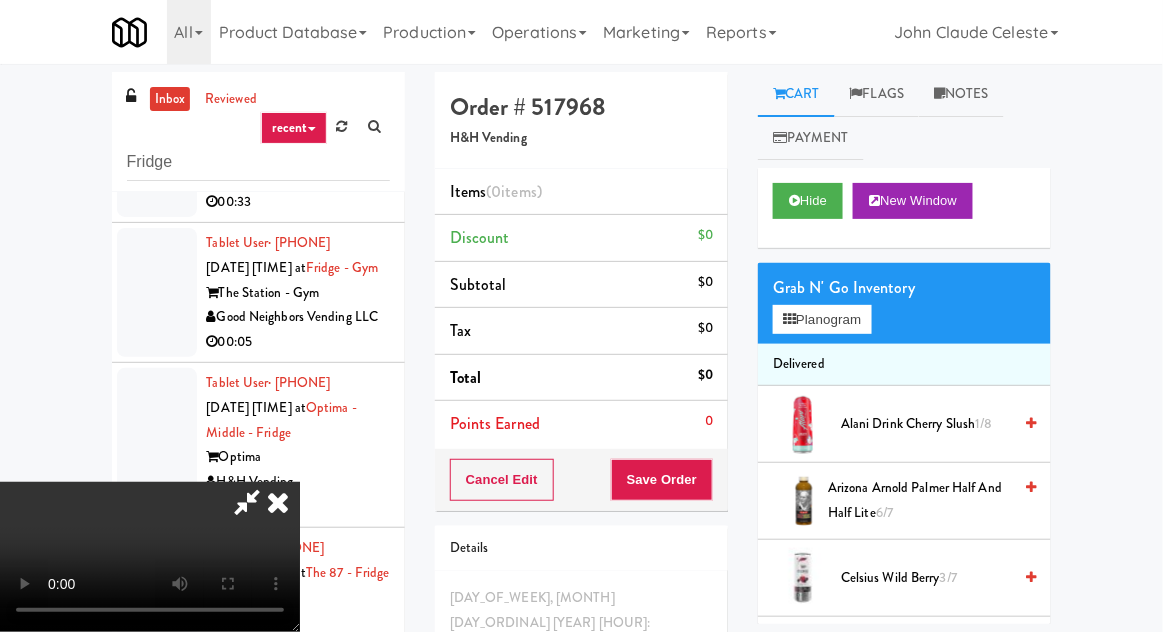 type 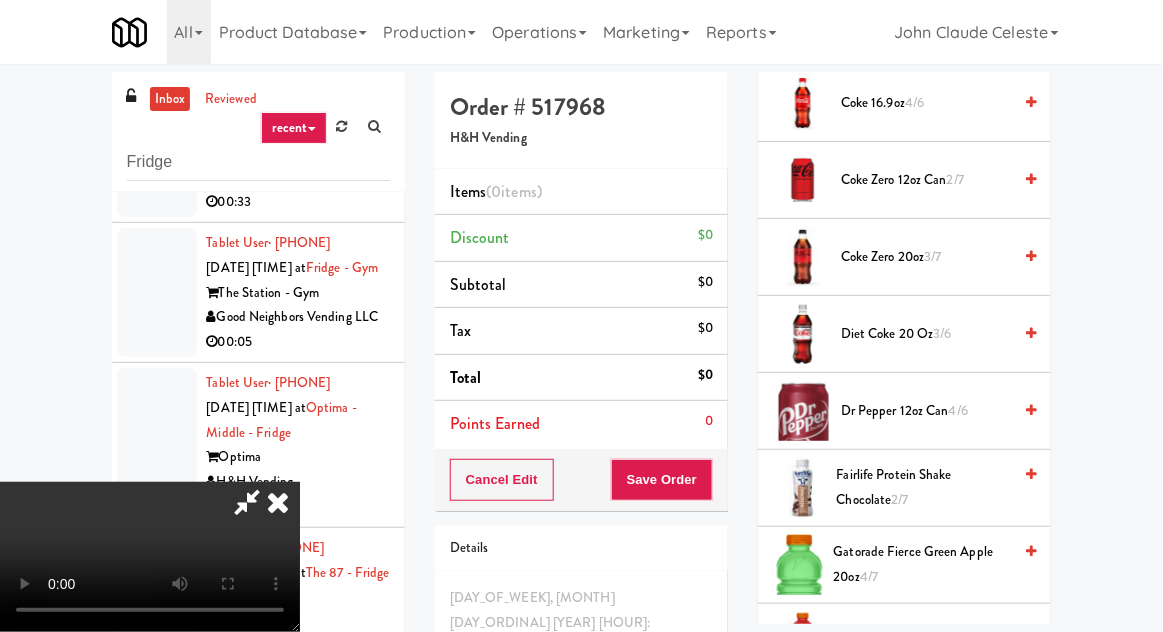 scroll, scrollTop: 599, scrollLeft: 0, axis: vertical 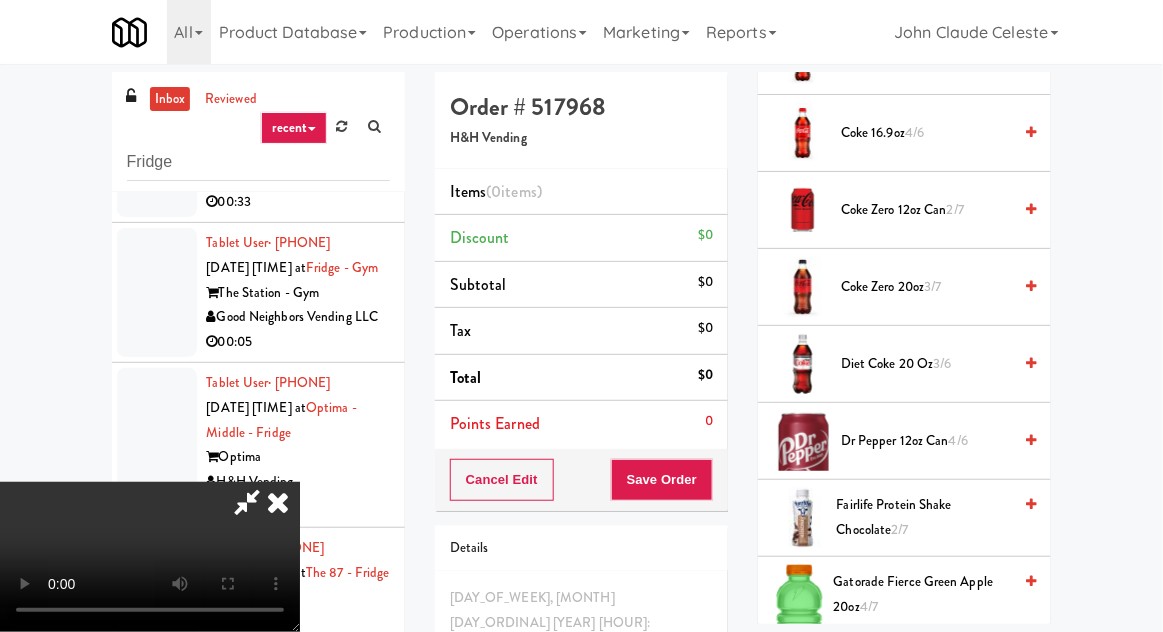 click on "Coke Zero 12oz can  2/7" at bounding box center (926, 210) 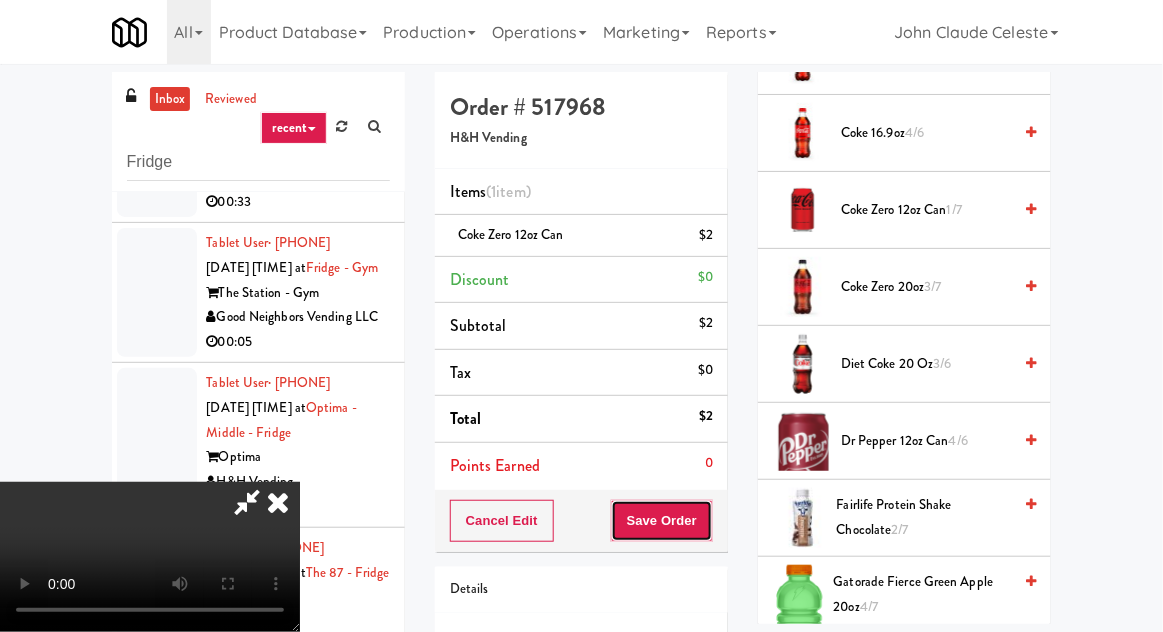 click on "Save Order" at bounding box center (662, 521) 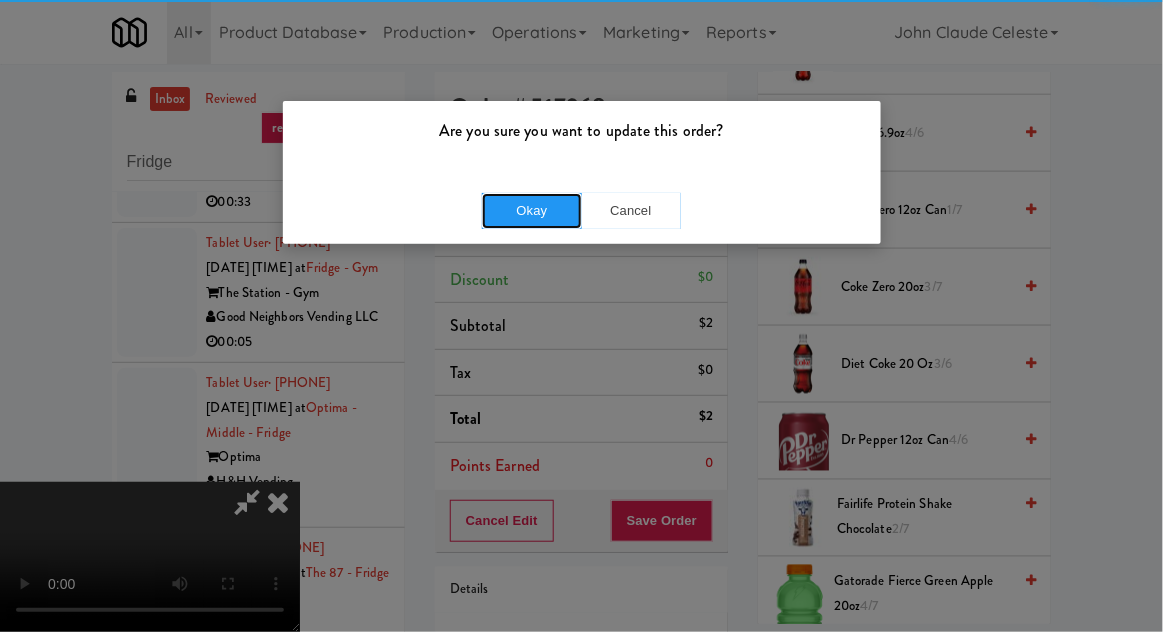 click on "Okay" at bounding box center [532, 211] 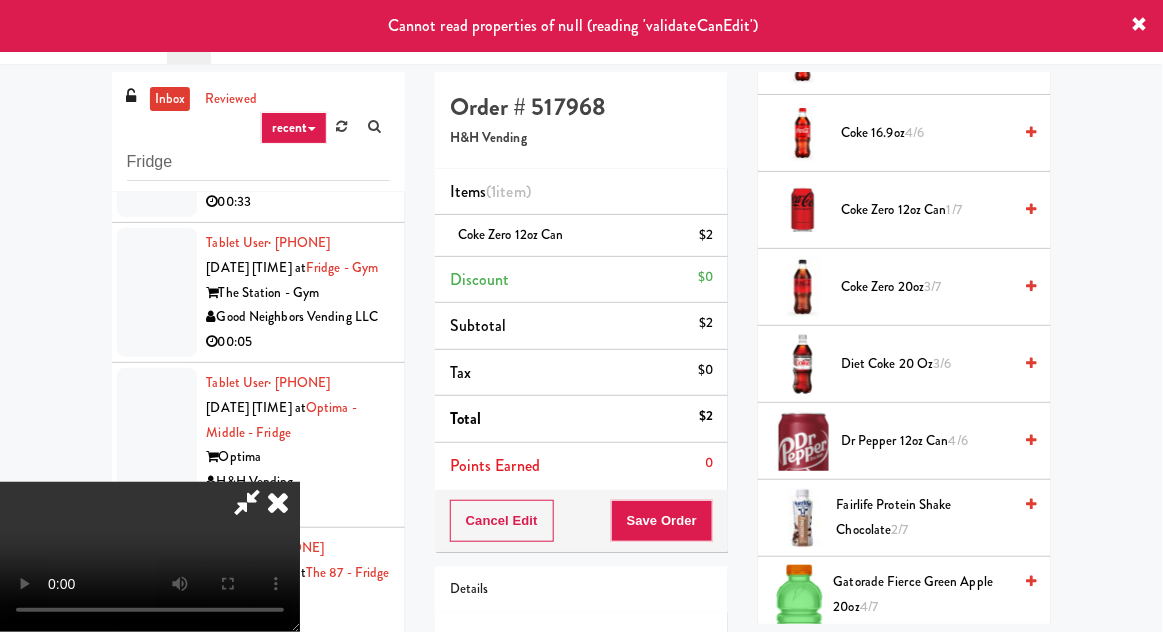 click at bounding box center (278, 502) 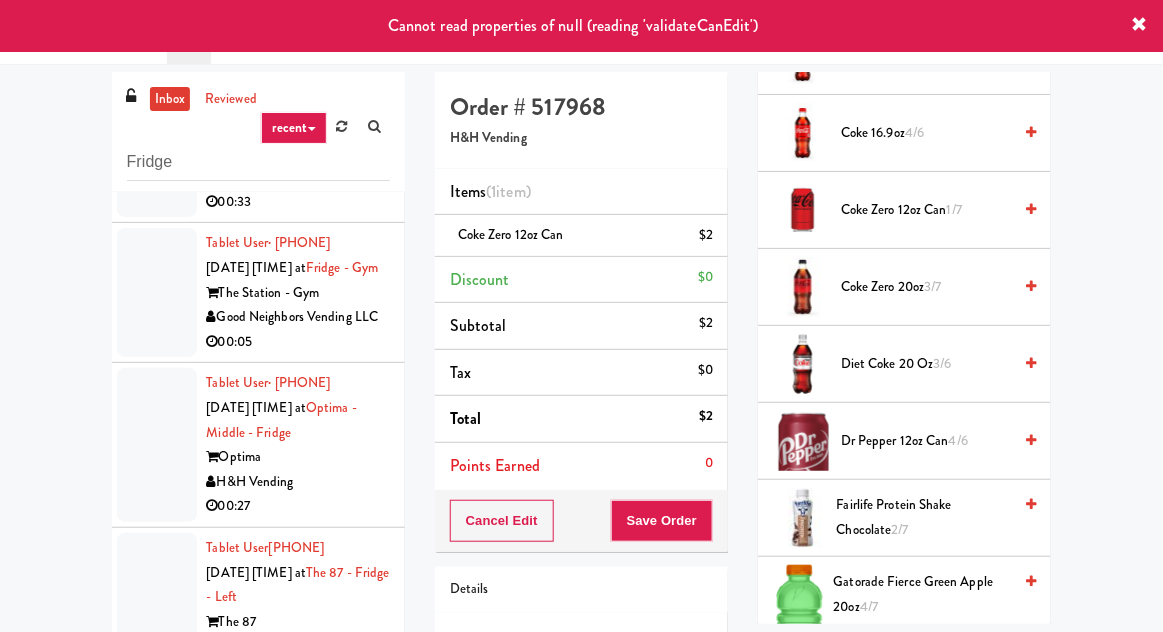 click at bounding box center [157, 292] 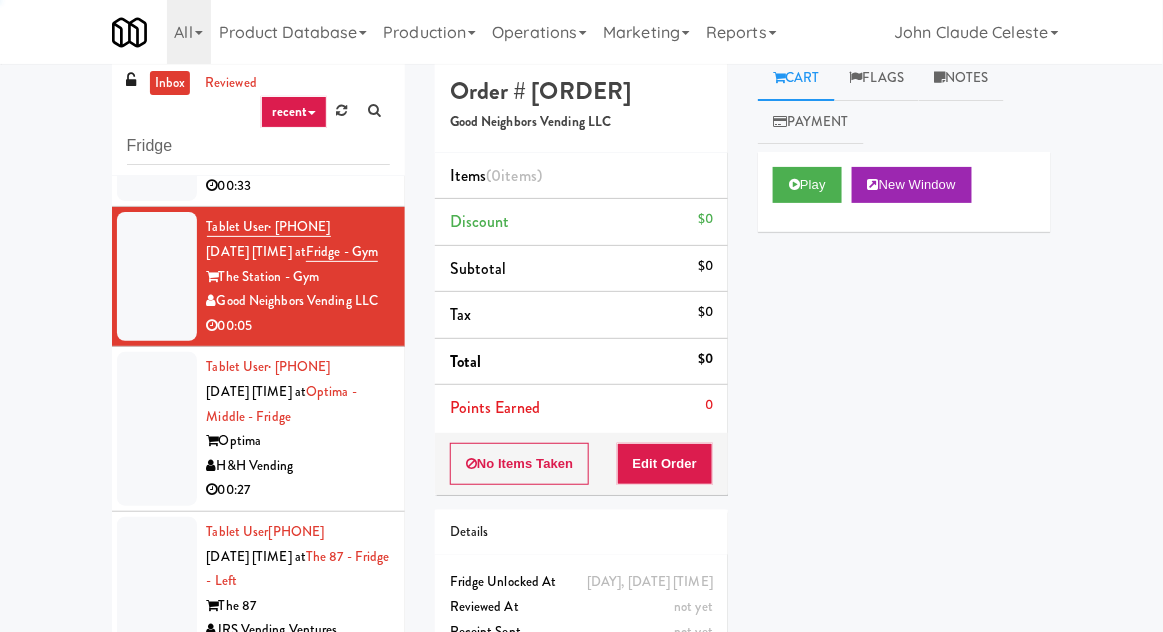scroll, scrollTop: 77, scrollLeft: 0, axis: vertical 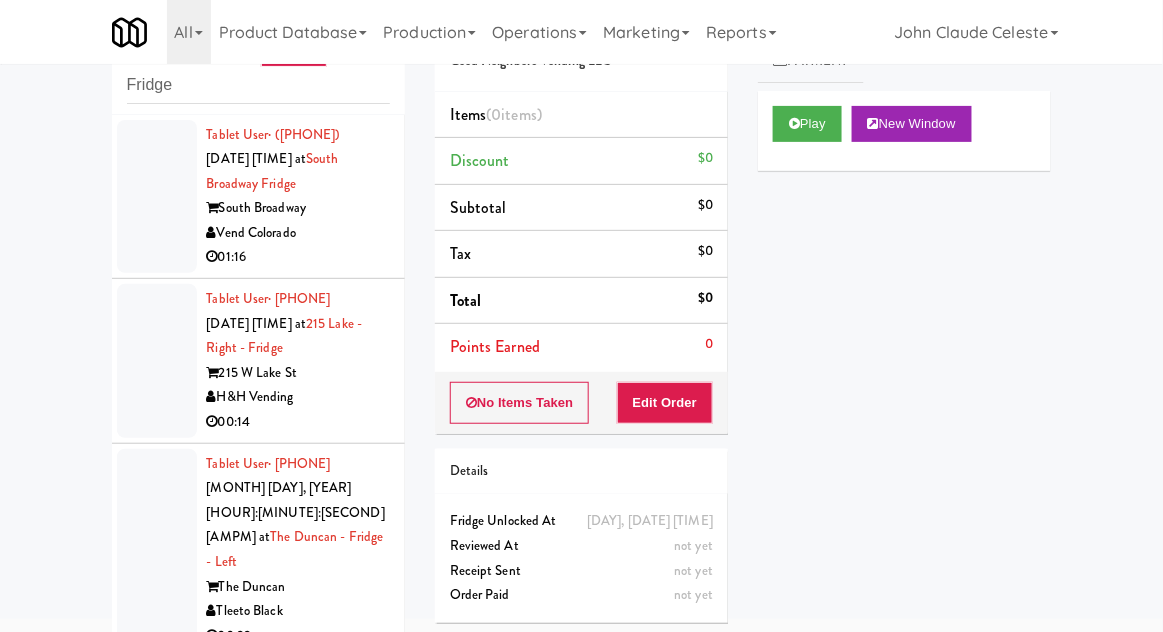 click at bounding box center [157, 550] 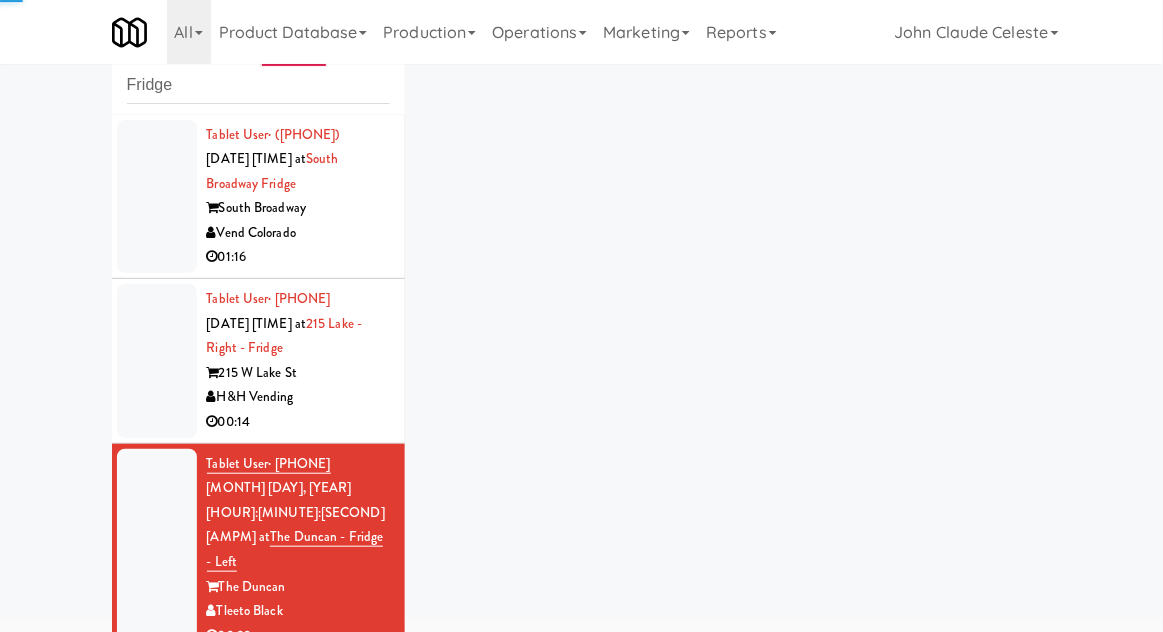 click at bounding box center [157, 361] 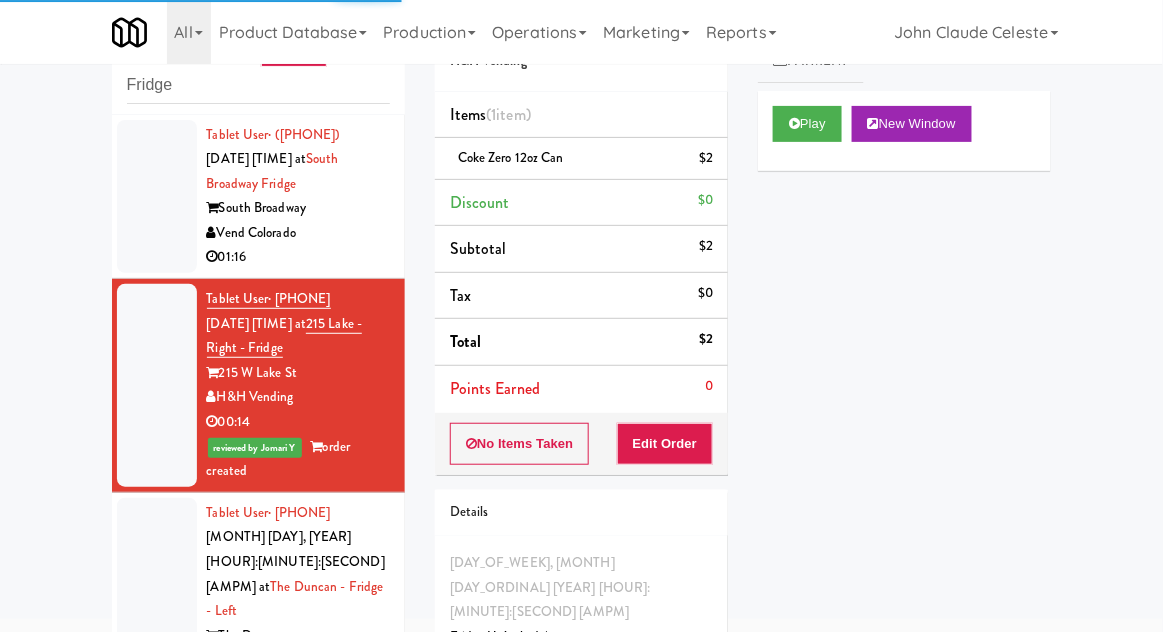 click at bounding box center [157, 599] 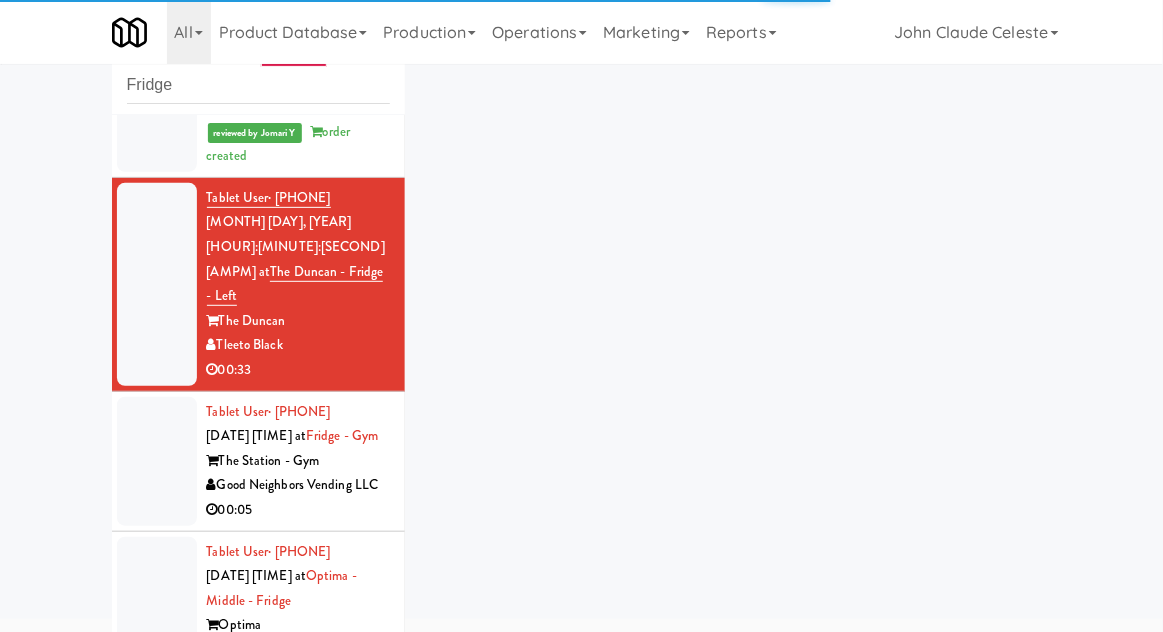 scroll, scrollTop: 314, scrollLeft: 0, axis: vertical 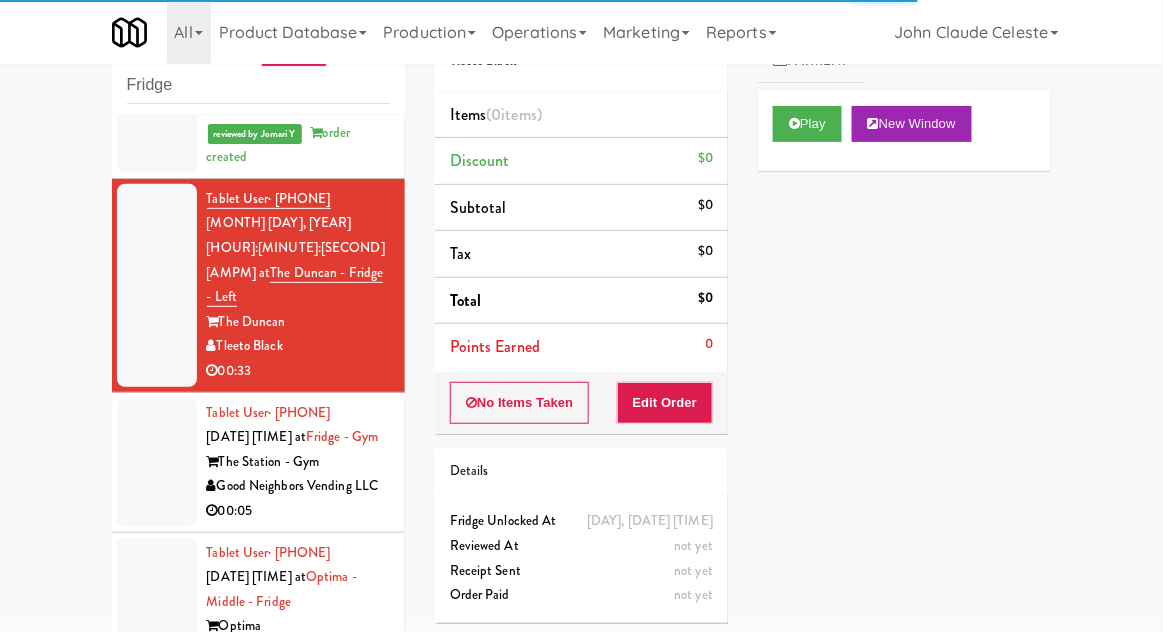 click at bounding box center (157, 462) 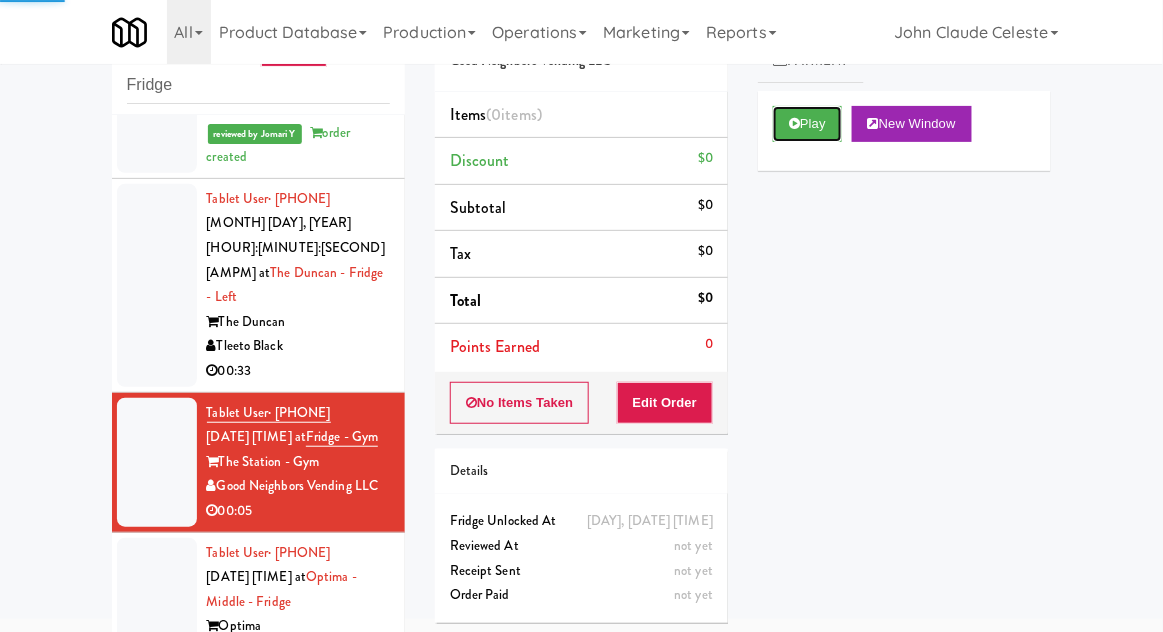 click at bounding box center [794, 123] 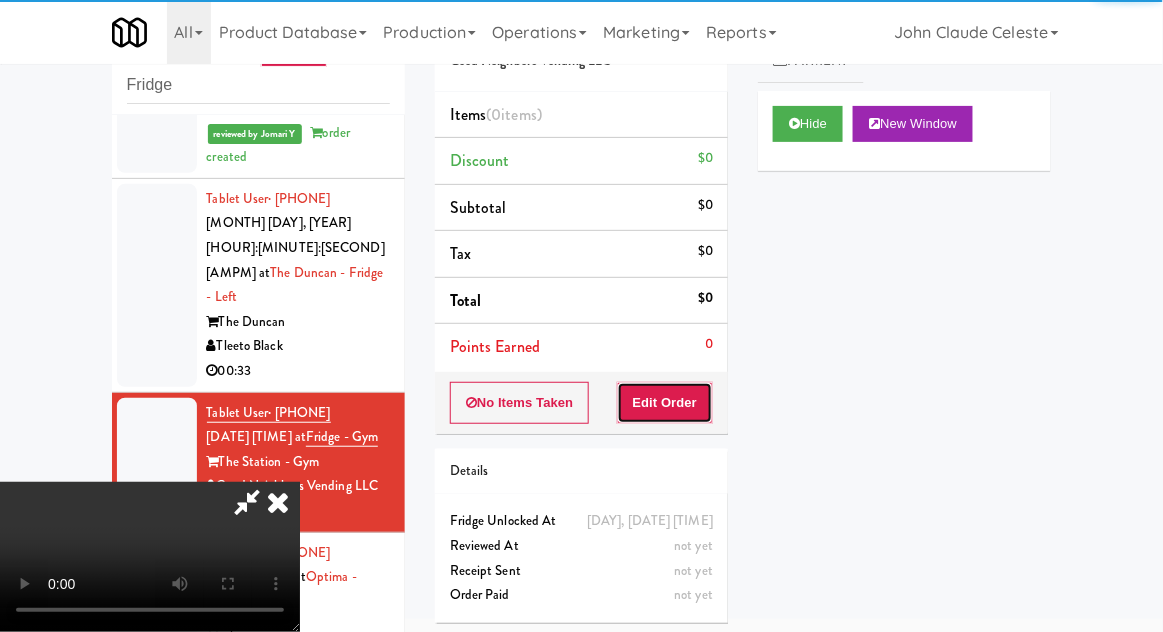 click on "Edit Order" at bounding box center (665, 403) 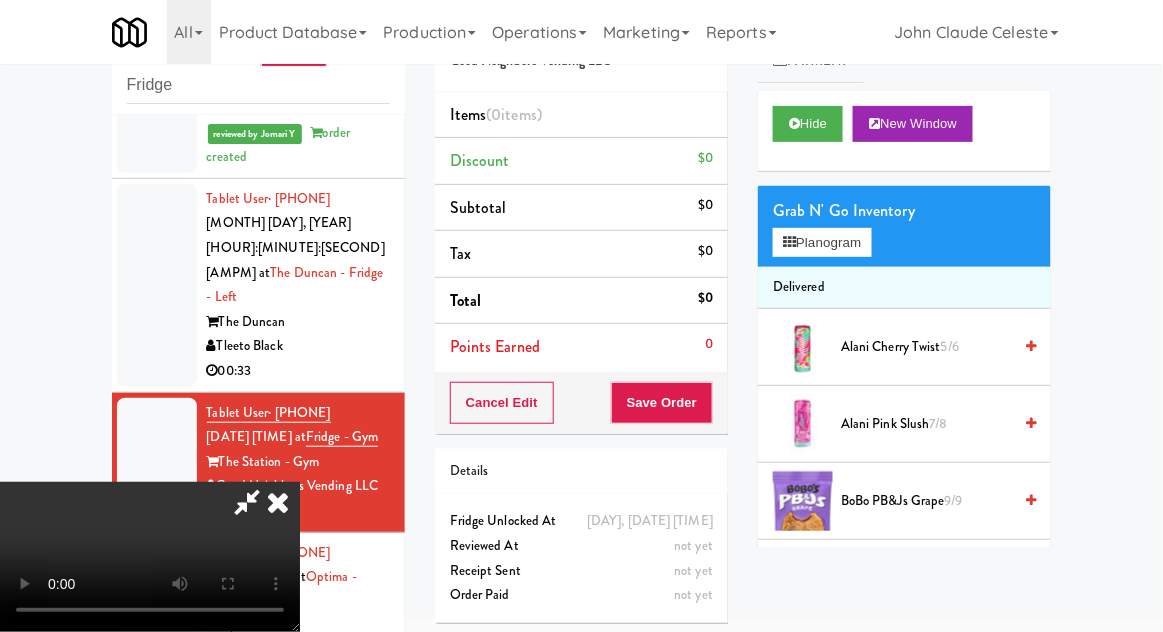 type 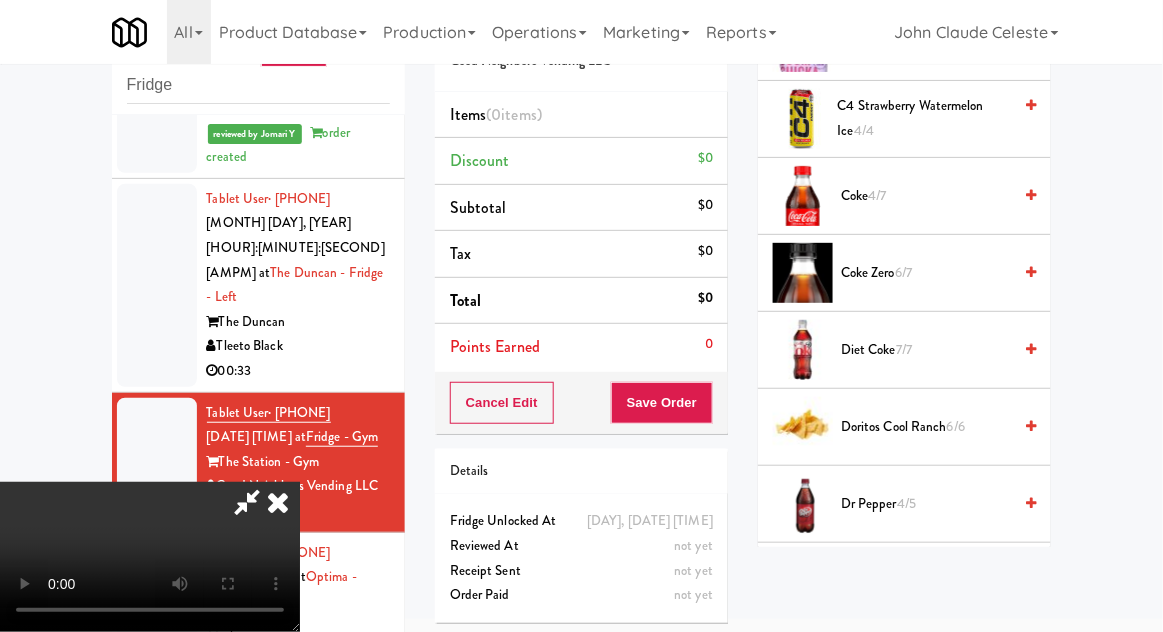 scroll, scrollTop: 549, scrollLeft: 0, axis: vertical 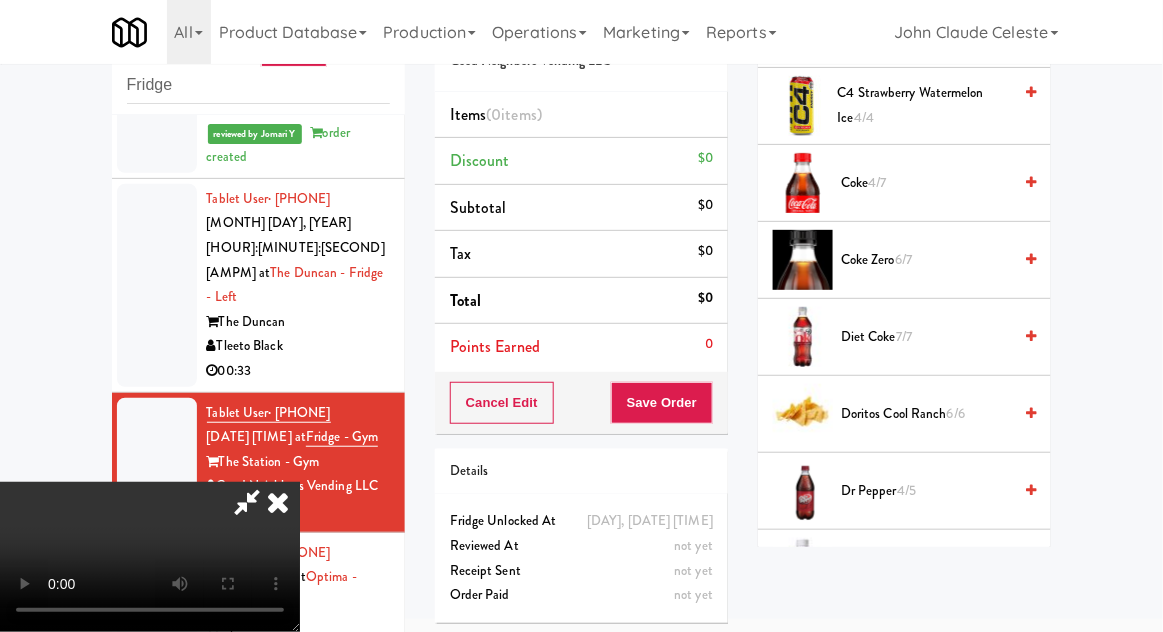 click on "Coke  4/7" at bounding box center (926, 183) 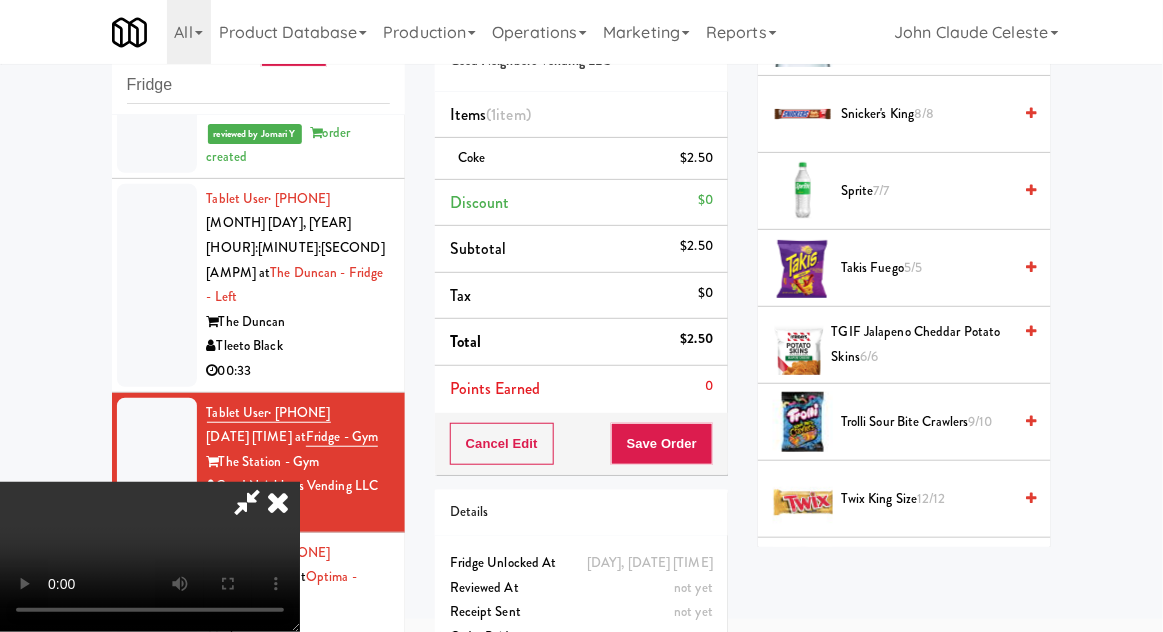 scroll, scrollTop: 2310, scrollLeft: 0, axis: vertical 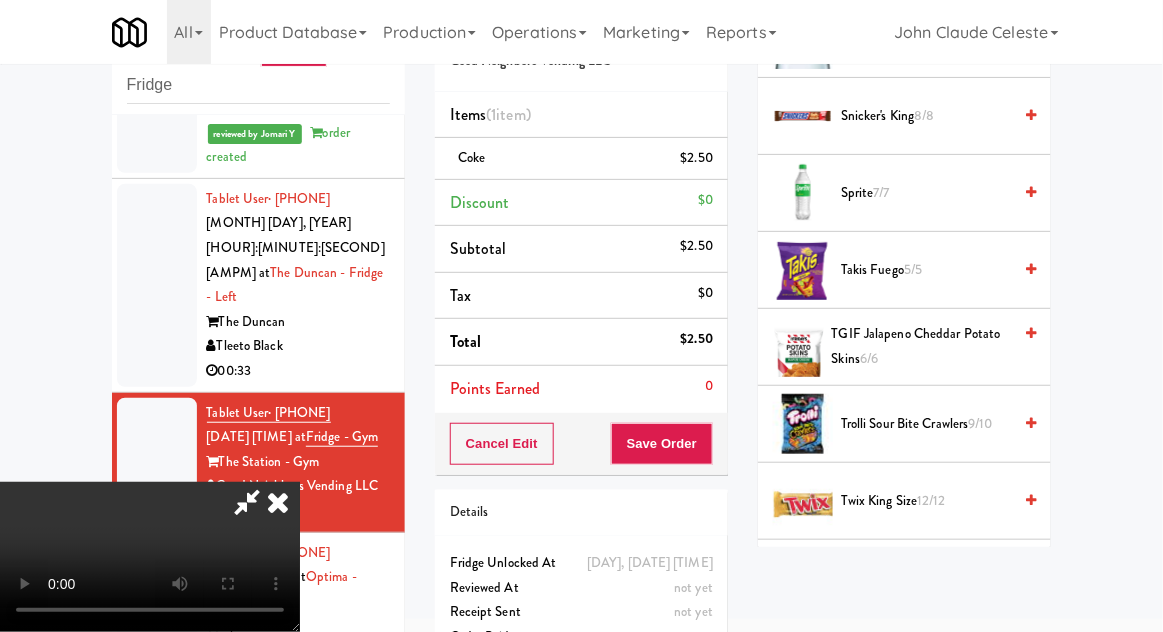 click on "[PRODUCT] [QUANTITY]" at bounding box center [926, 501] 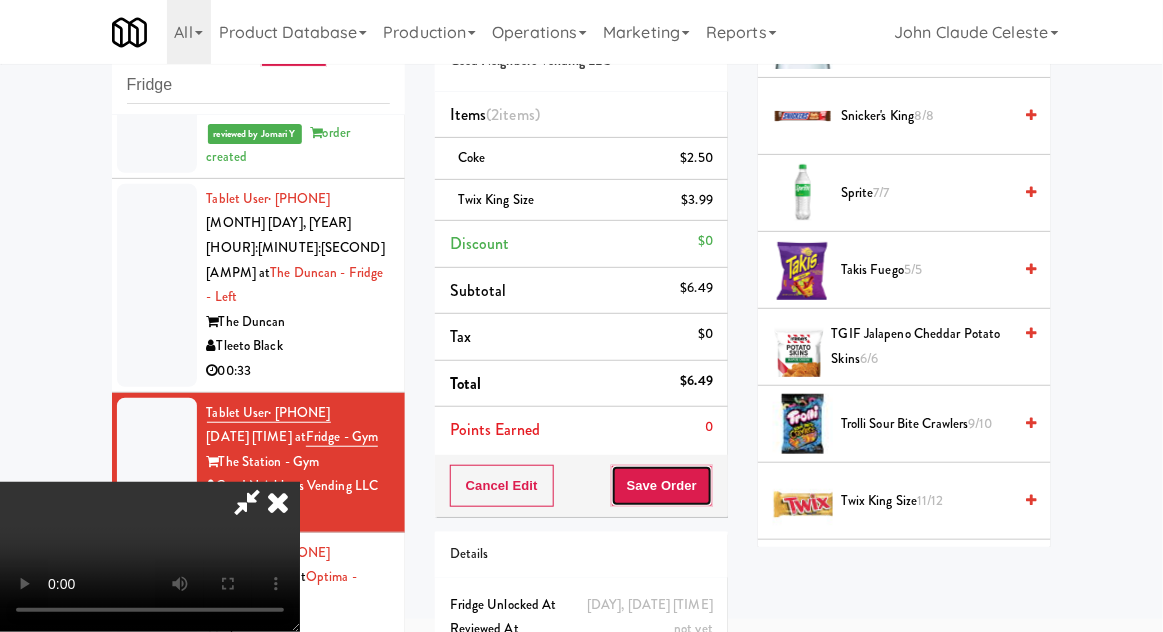 click on "Save Order" at bounding box center (662, 486) 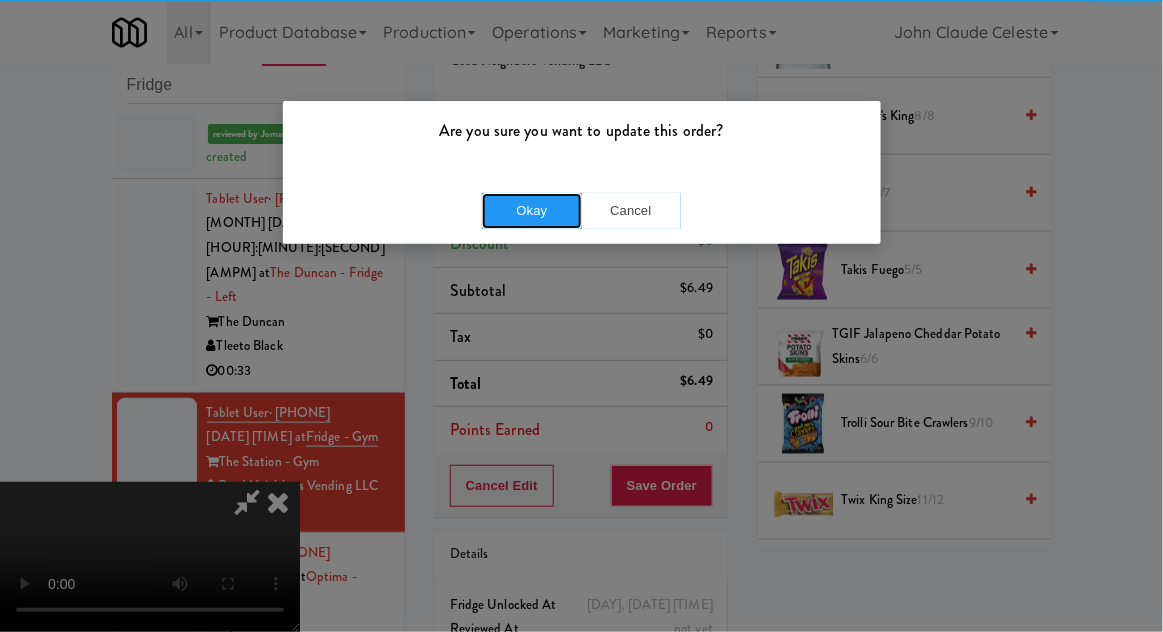 click on "Okay" at bounding box center (532, 211) 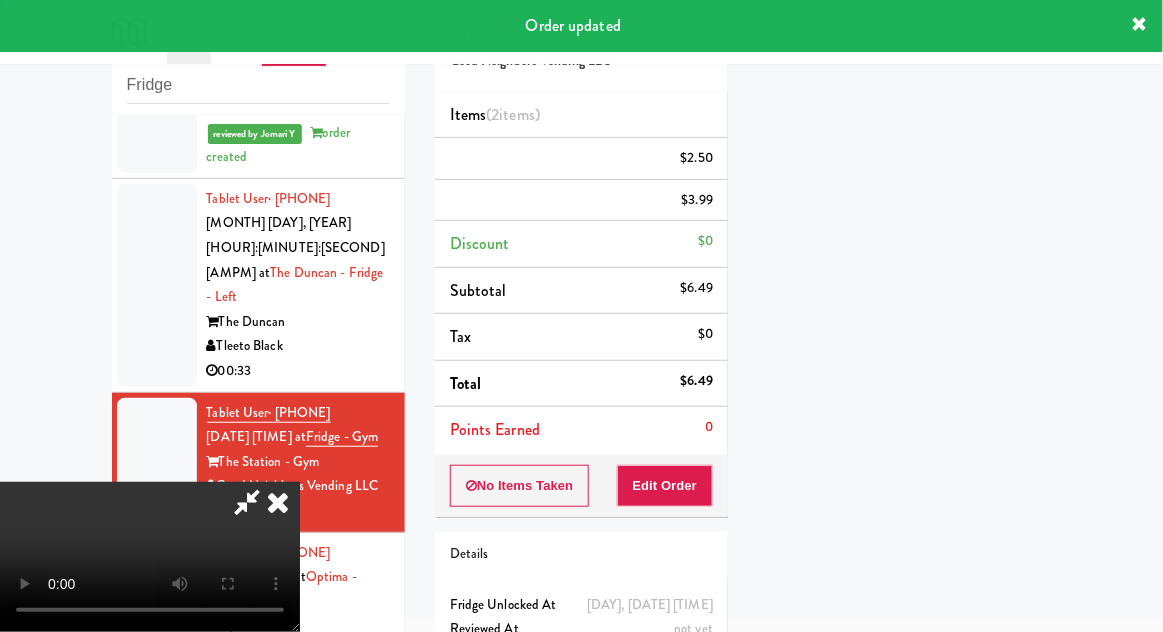 scroll, scrollTop: 197, scrollLeft: 0, axis: vertical 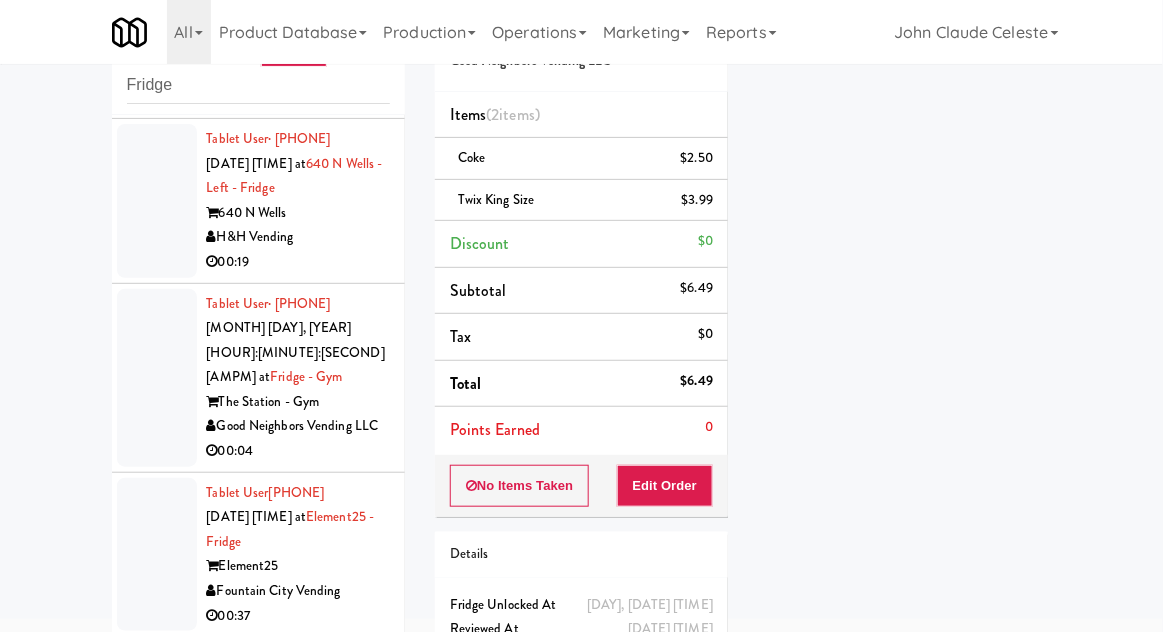 click at bounding box center [157, 378] 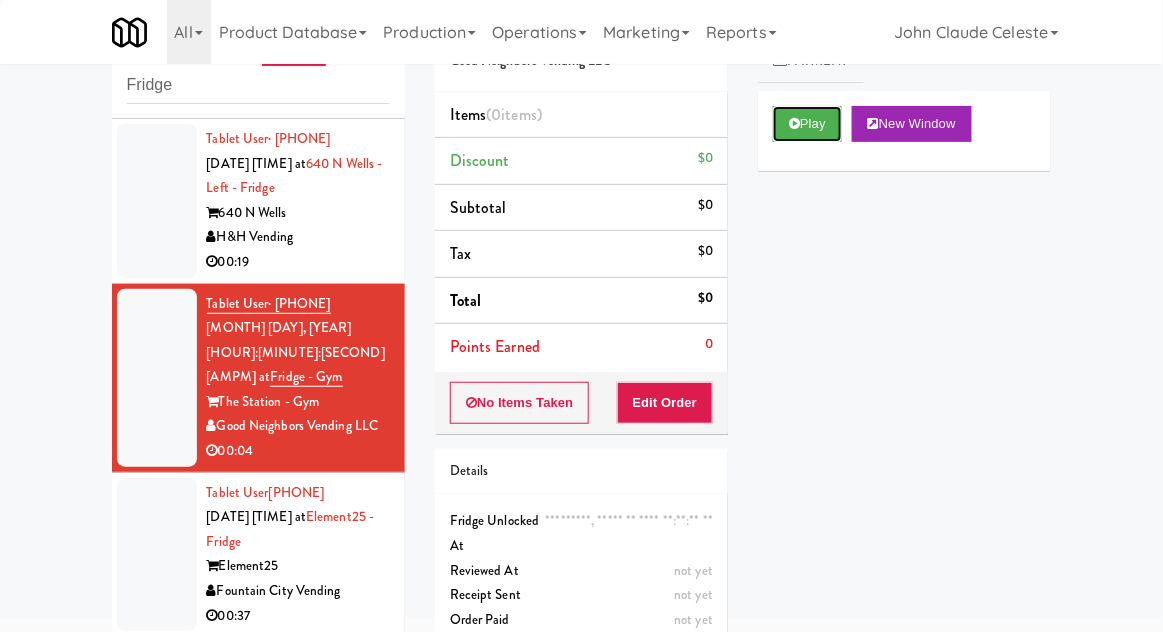 click on "Play" at bounding box center (807, 124) 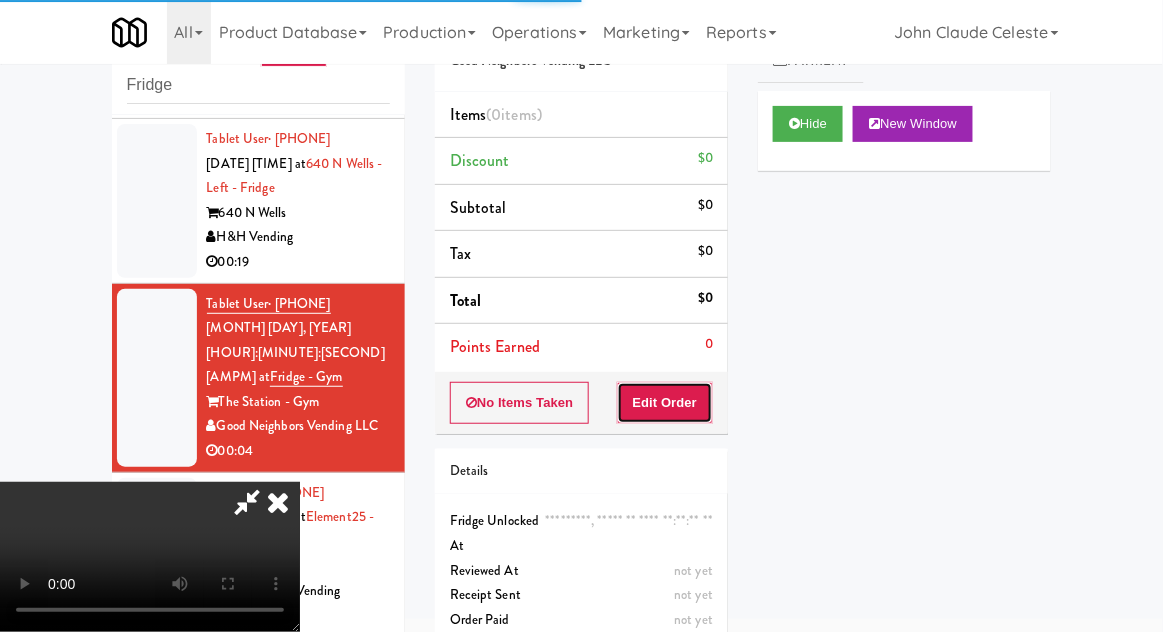 click on "Edit Order" at bounding box center (665, 403) 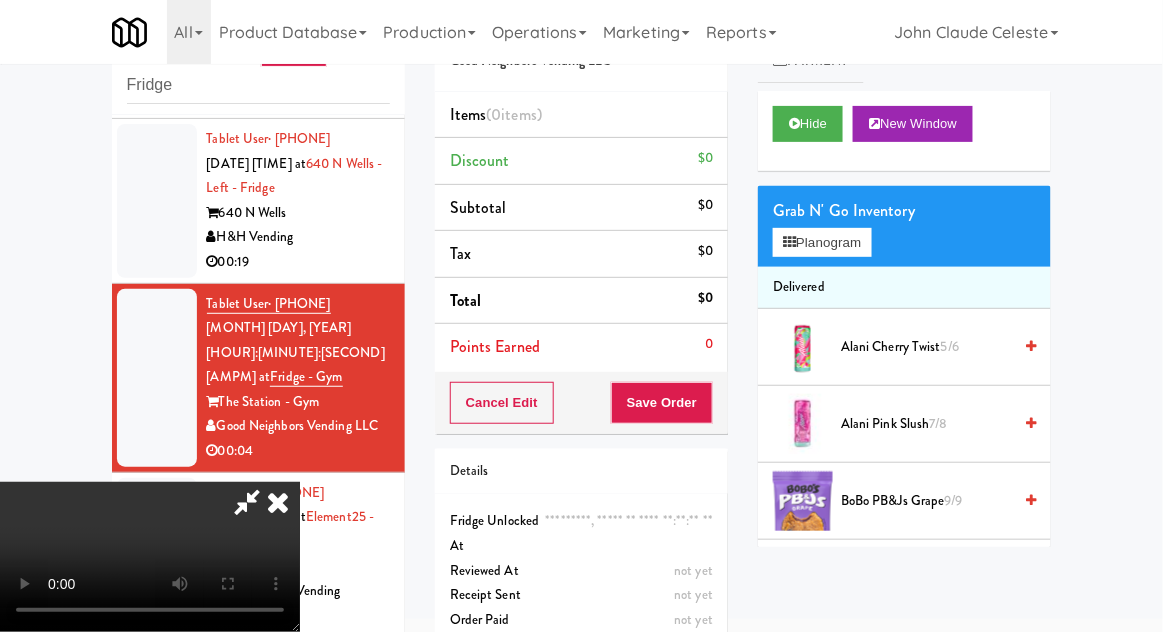 scroll, scrollTop: 77, scrollLeft: 0, axis: vertical 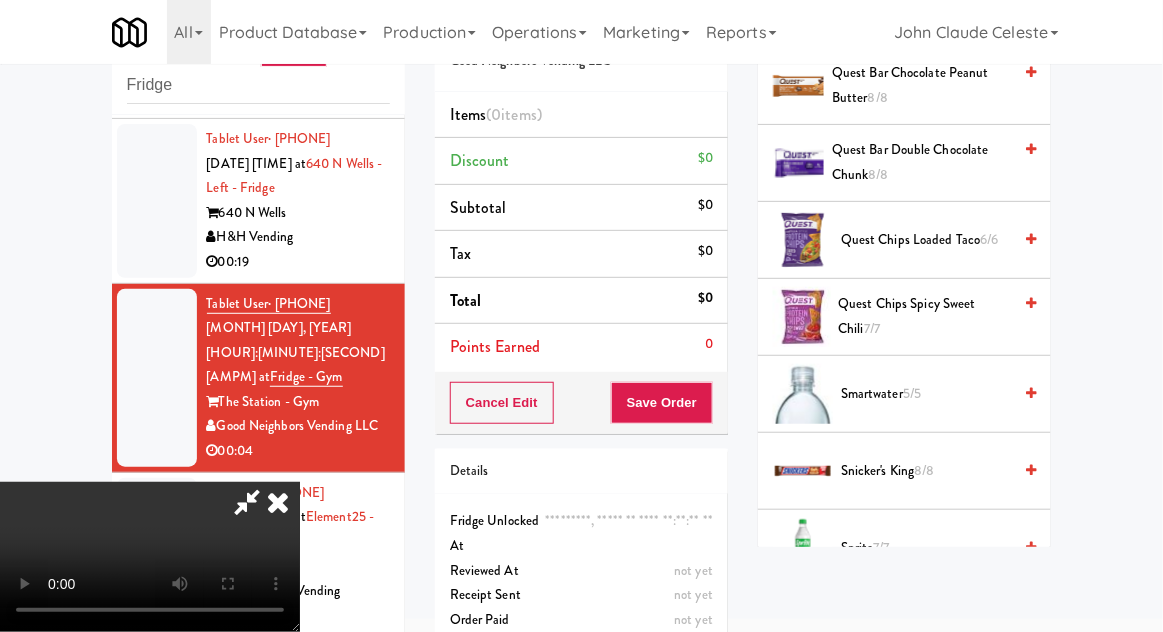 click on "Smartwater  5/5" at bounding box center (926, 394) 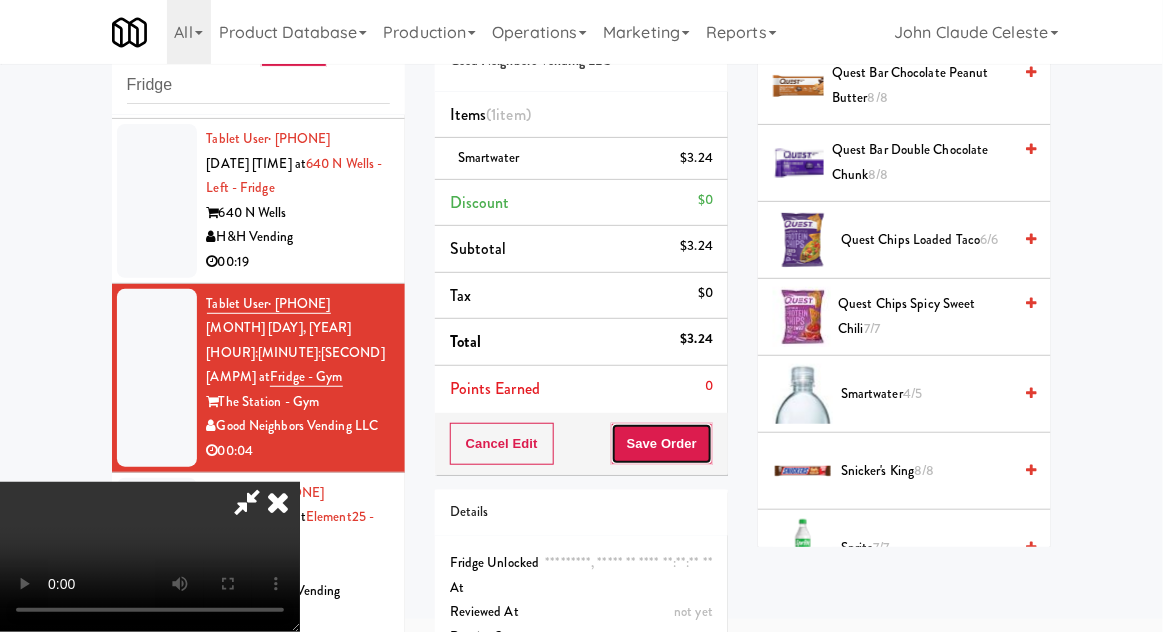 click on "Save Order" at bounding box center [662, 444] 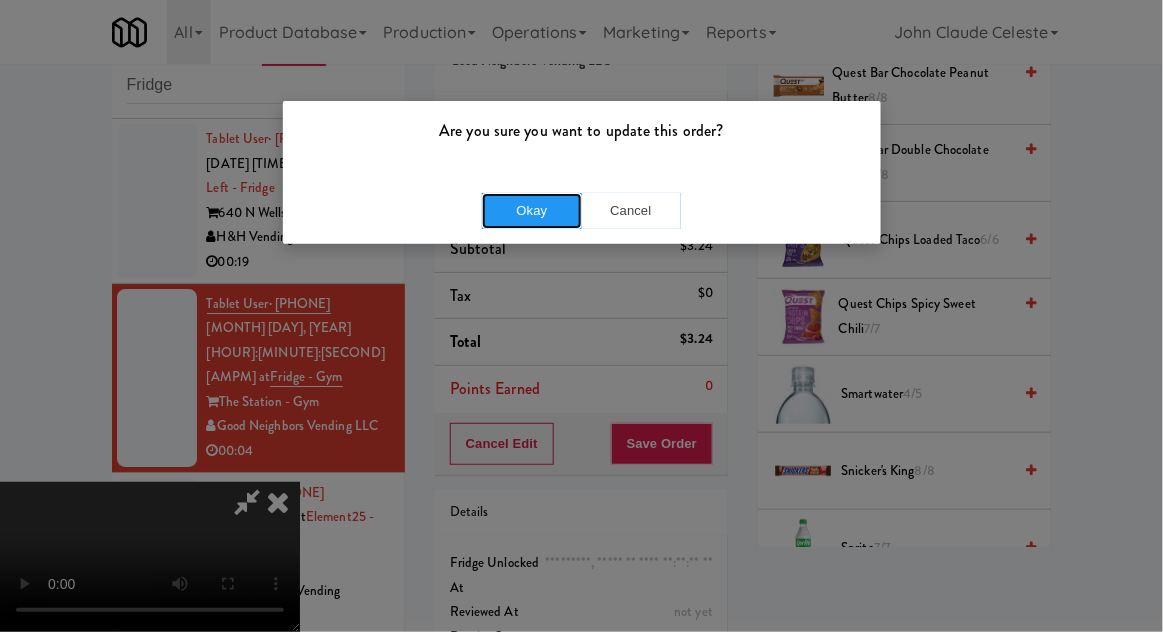 click on "Okay" at bounding box center (532, 211) 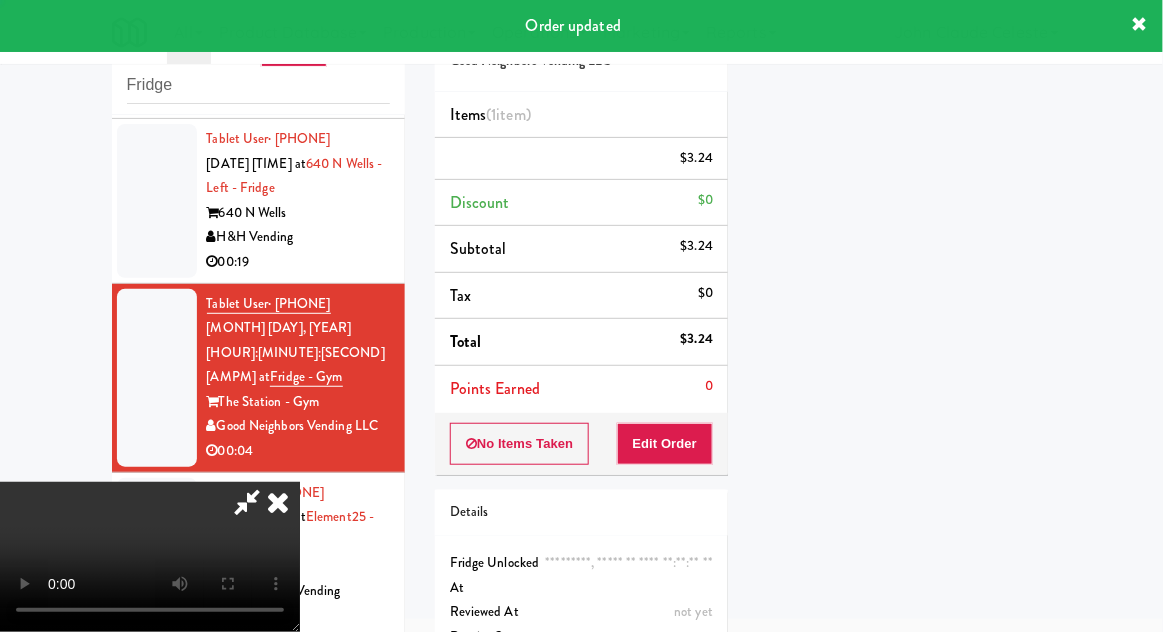 scroll, scrollTop: 197, scrollLeft: 0, axis: vertical 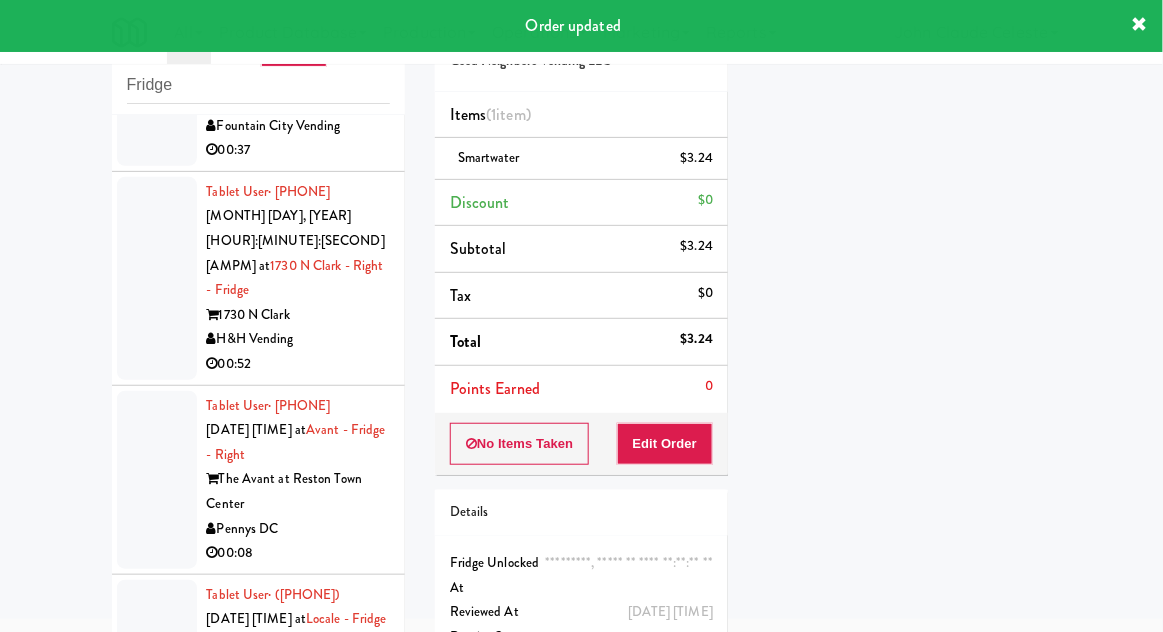 click at bounding box center (157, 480) 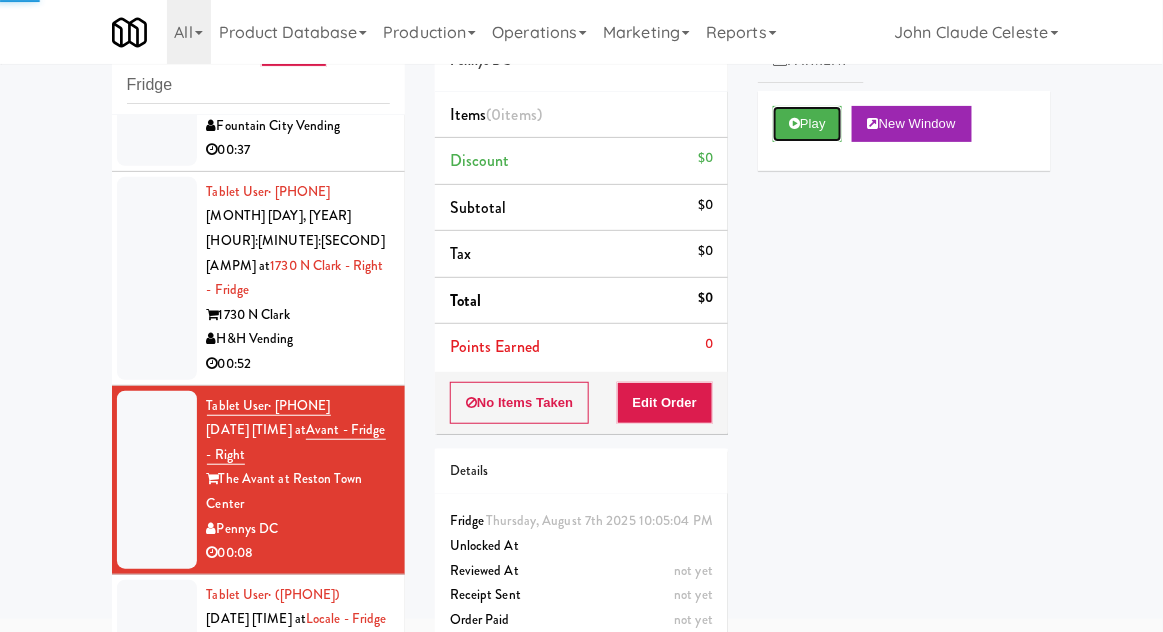 click on "Play" at bounding box center (807, 124) 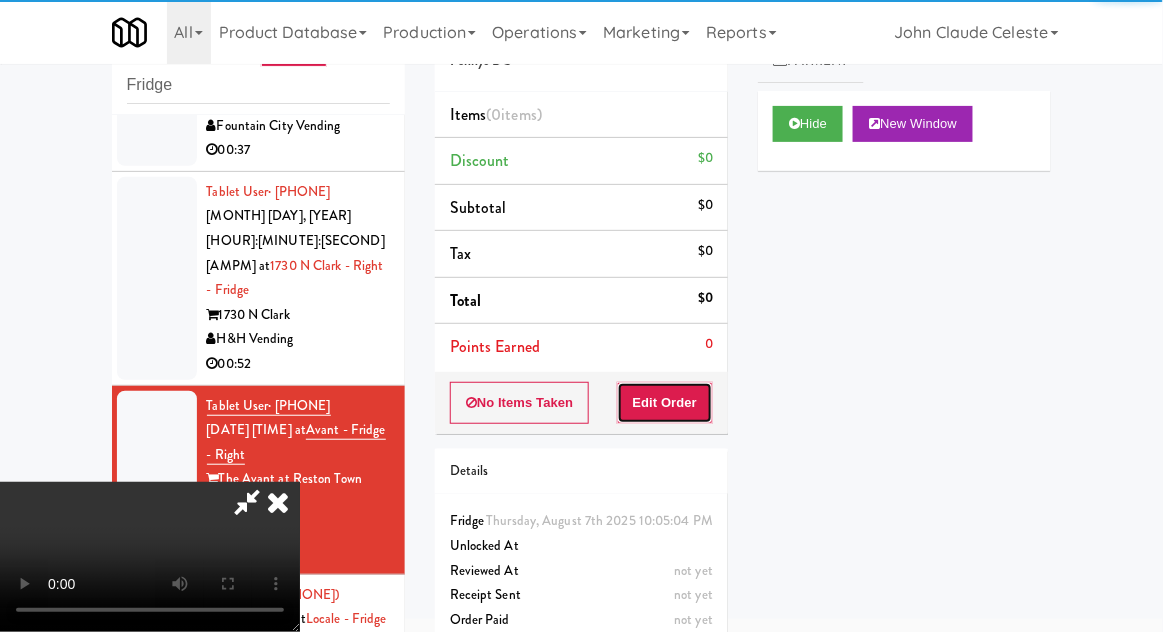 click on "Edit Order" at bounding box center [665, 403] 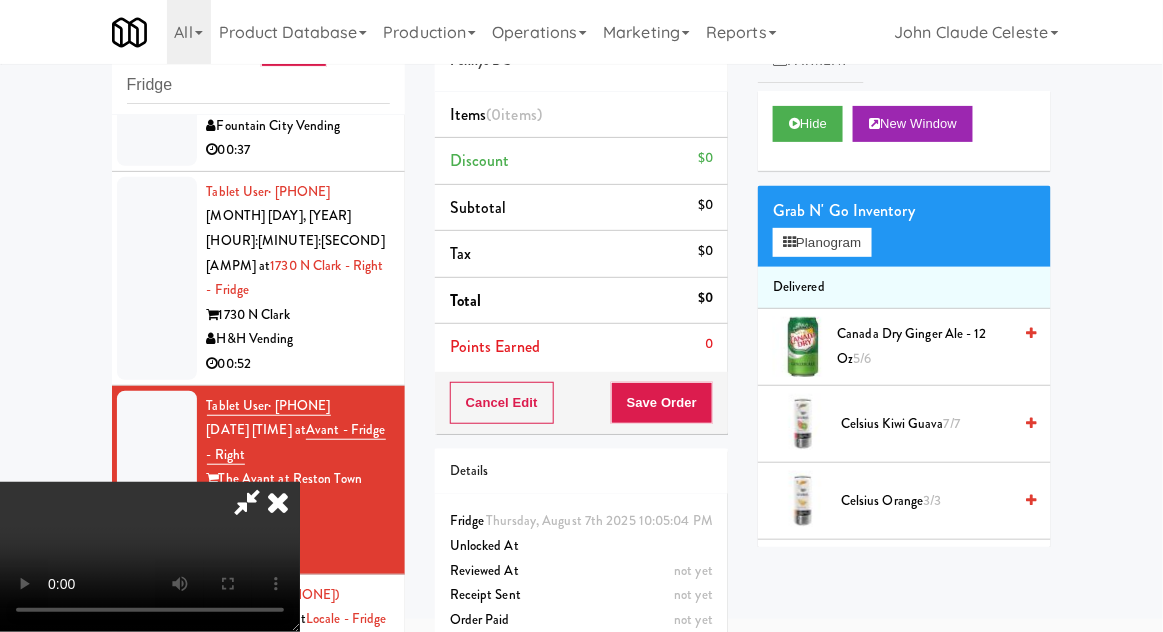 type 